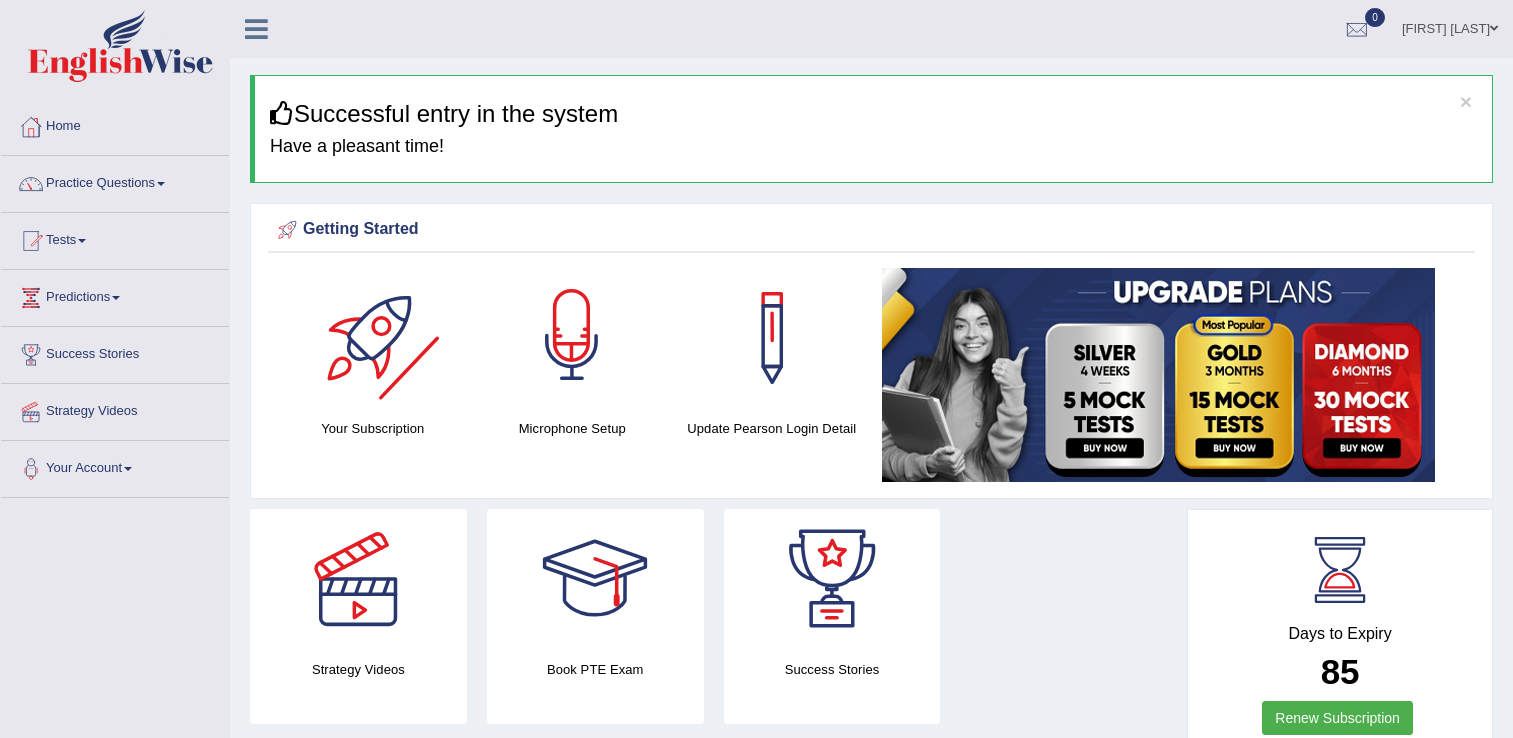 scroll, scrollTop: 100, scrollLeft: 0, axis: vertical 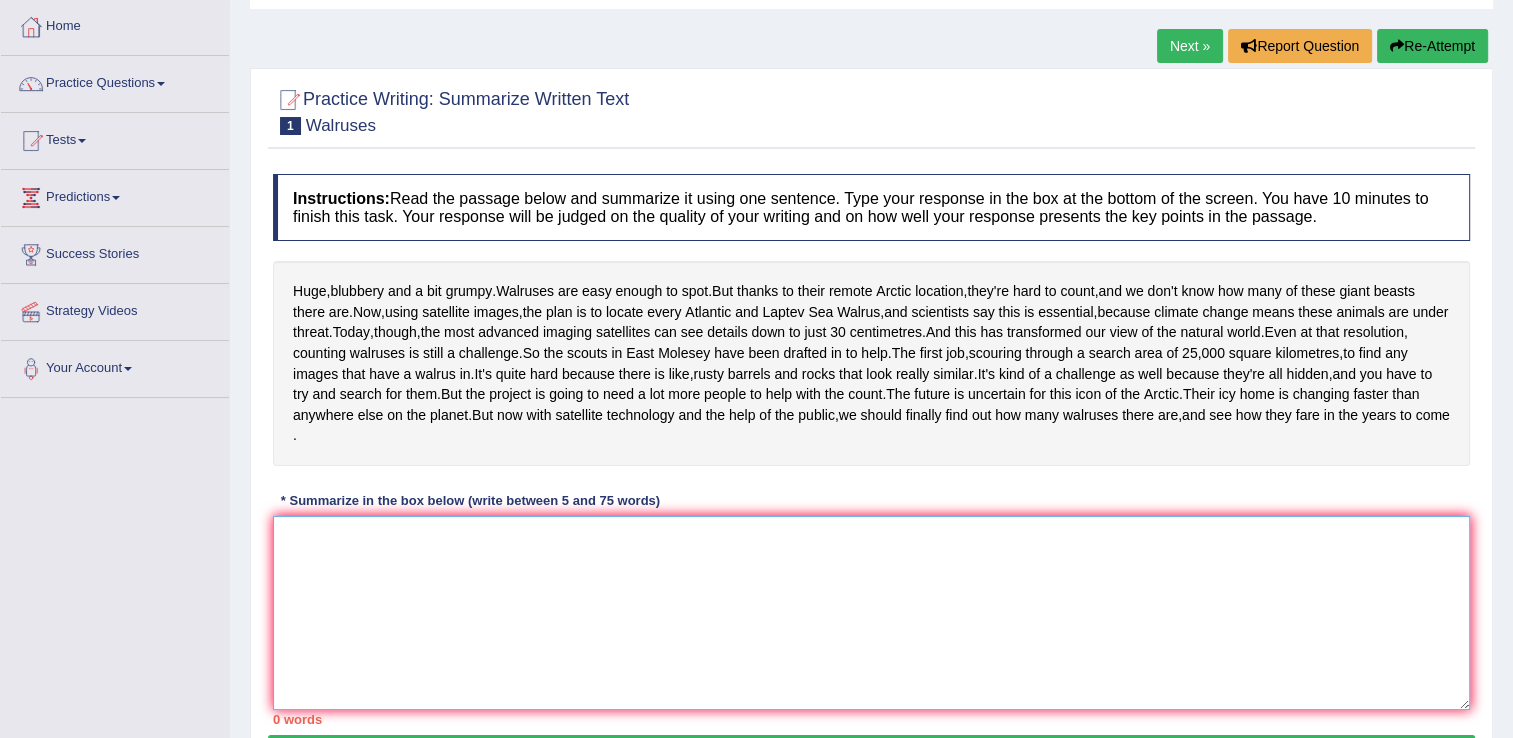 click at bounding box center [871, 613] 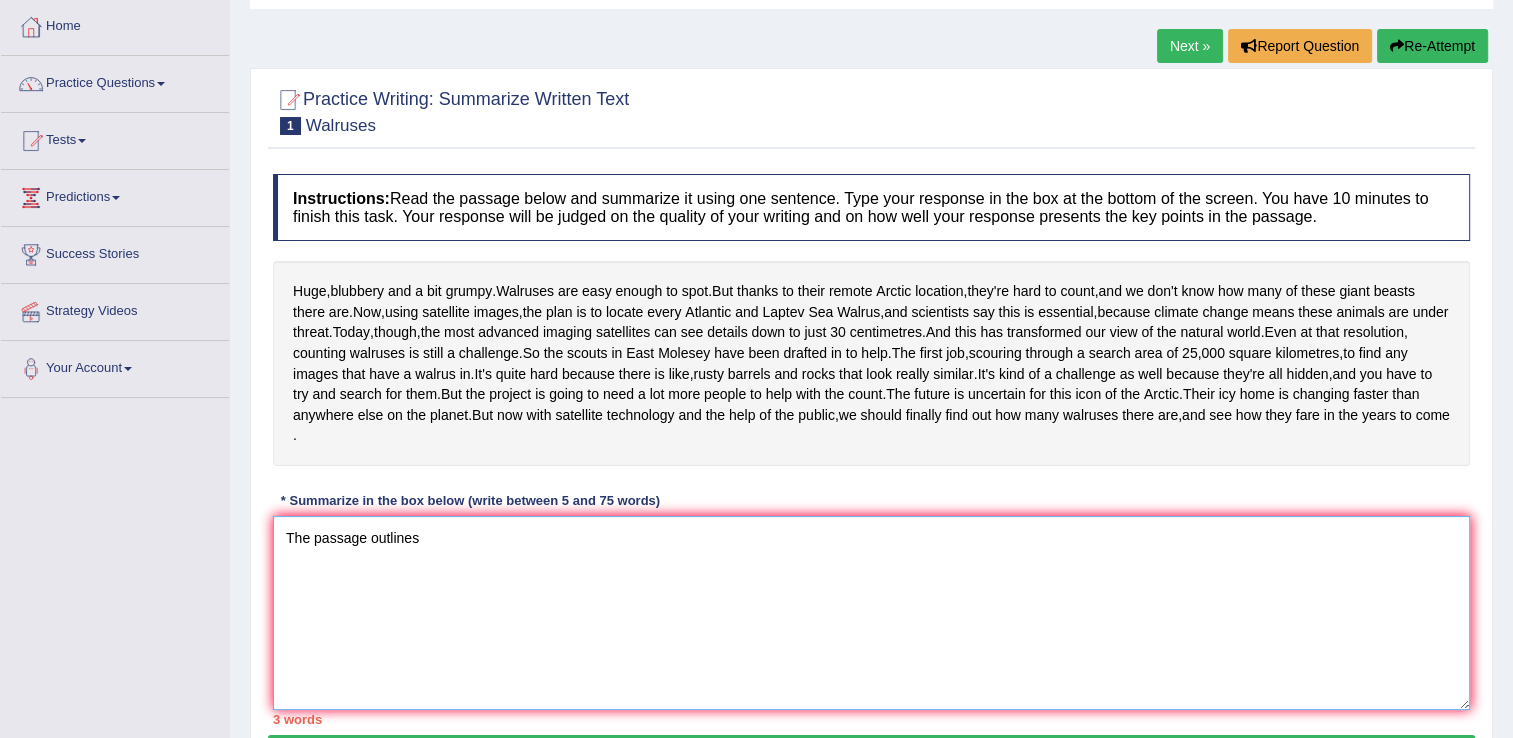 type on "The passage outlines" 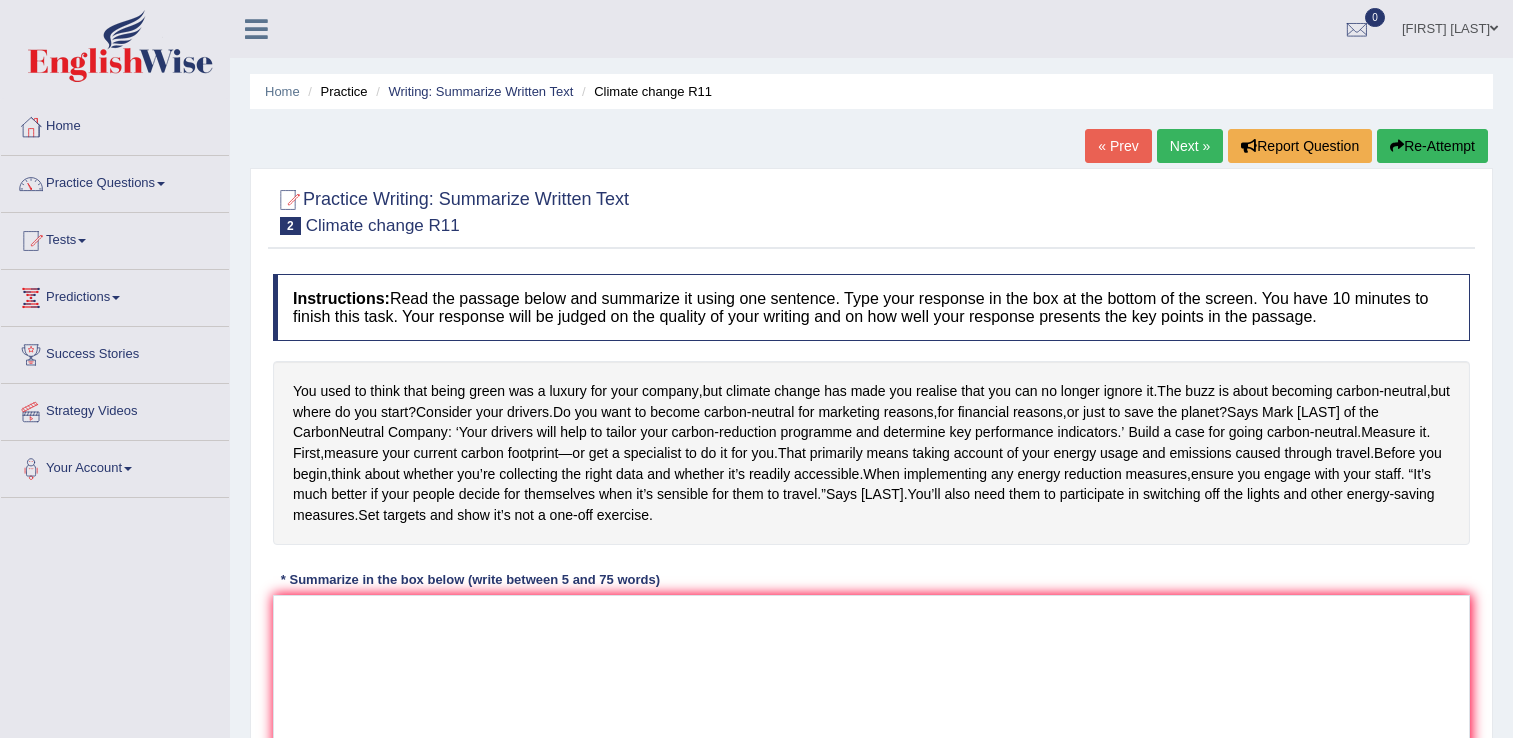 scroll, scrollTop: 0, scrollLeft: 0, axis: both 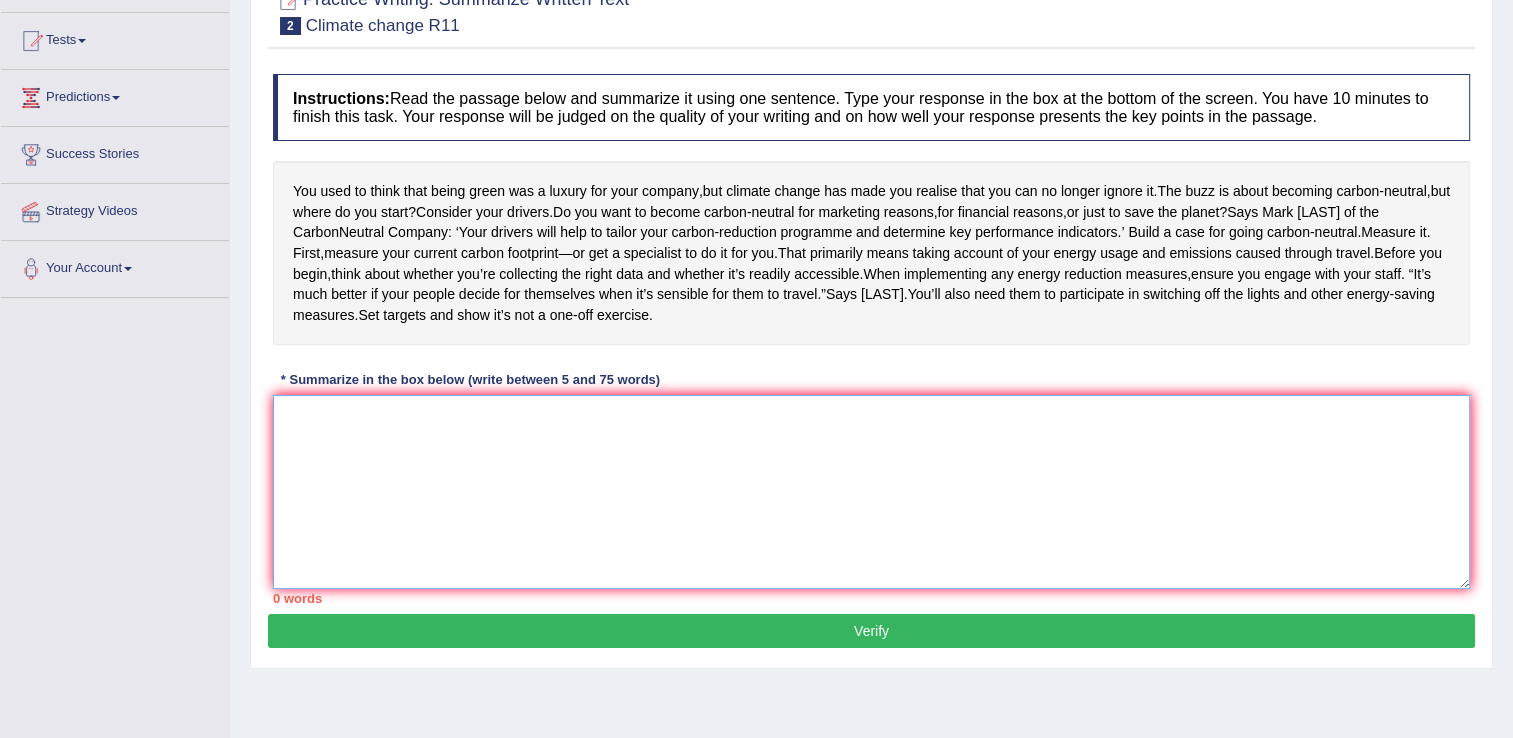 click at bounding box center (871, 492) 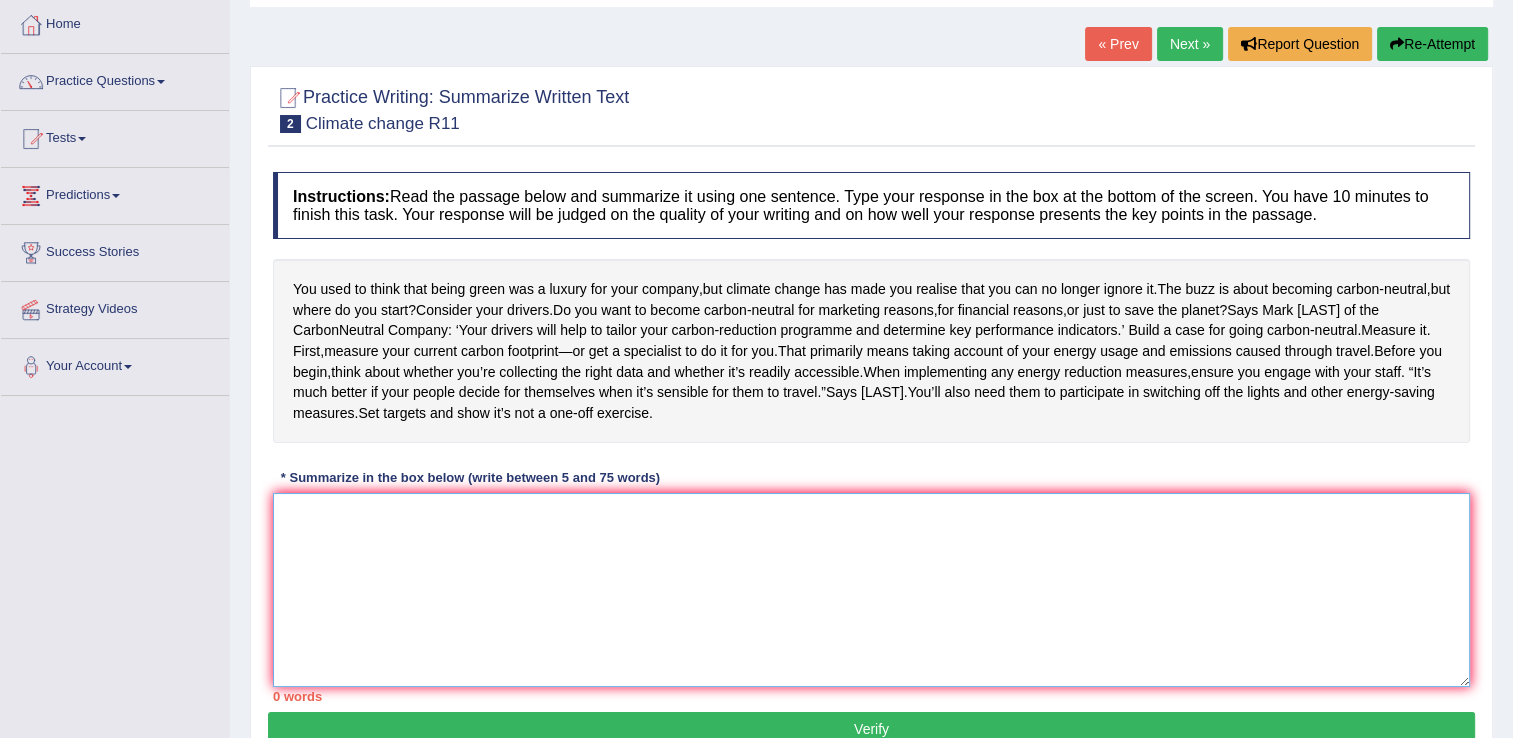 scroll, scrollTop: 100, scrollLeft: 0, axis: vertical 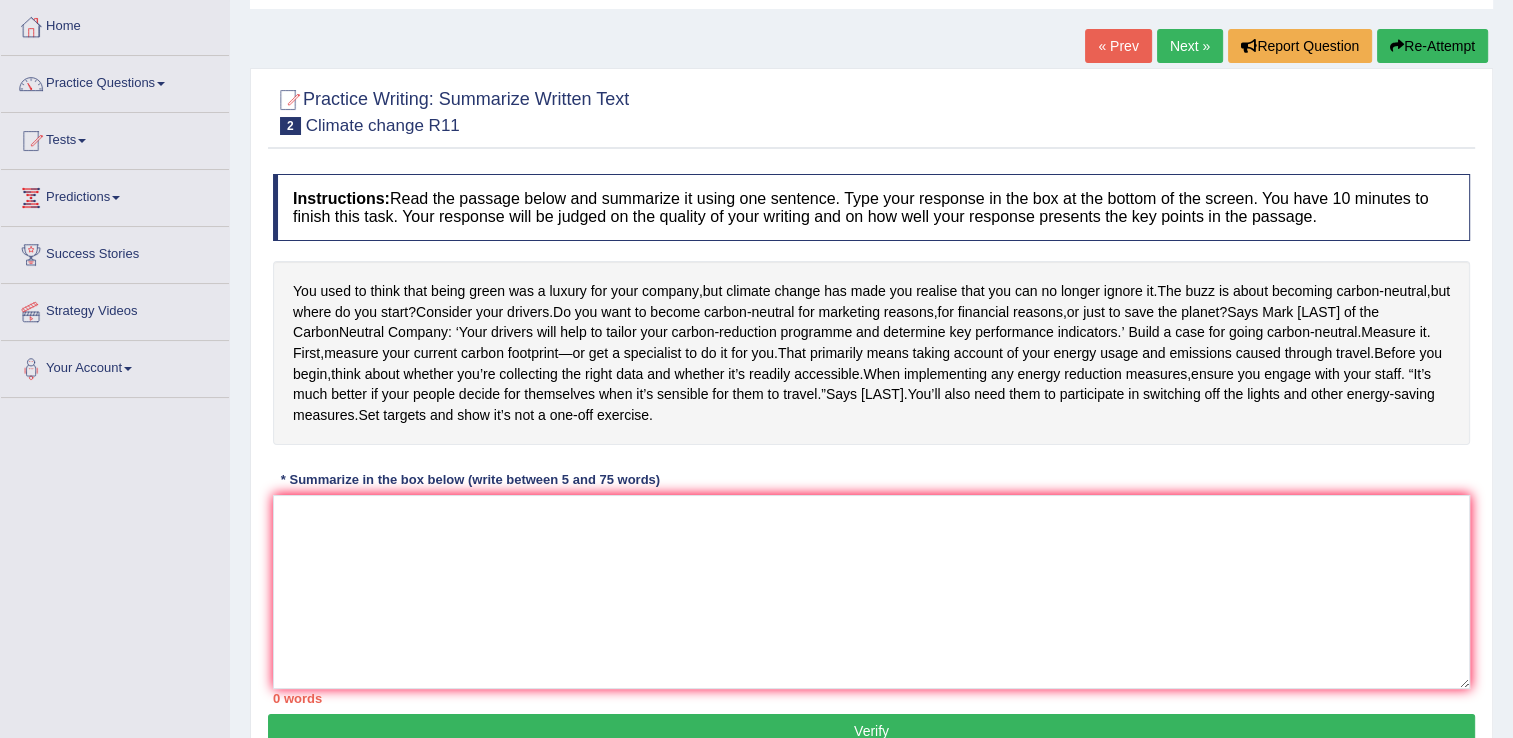 drag, startPoint x: 312, startPoint y: 285, endPoint x: 511, endPoint y: 310, distance: 200.56421 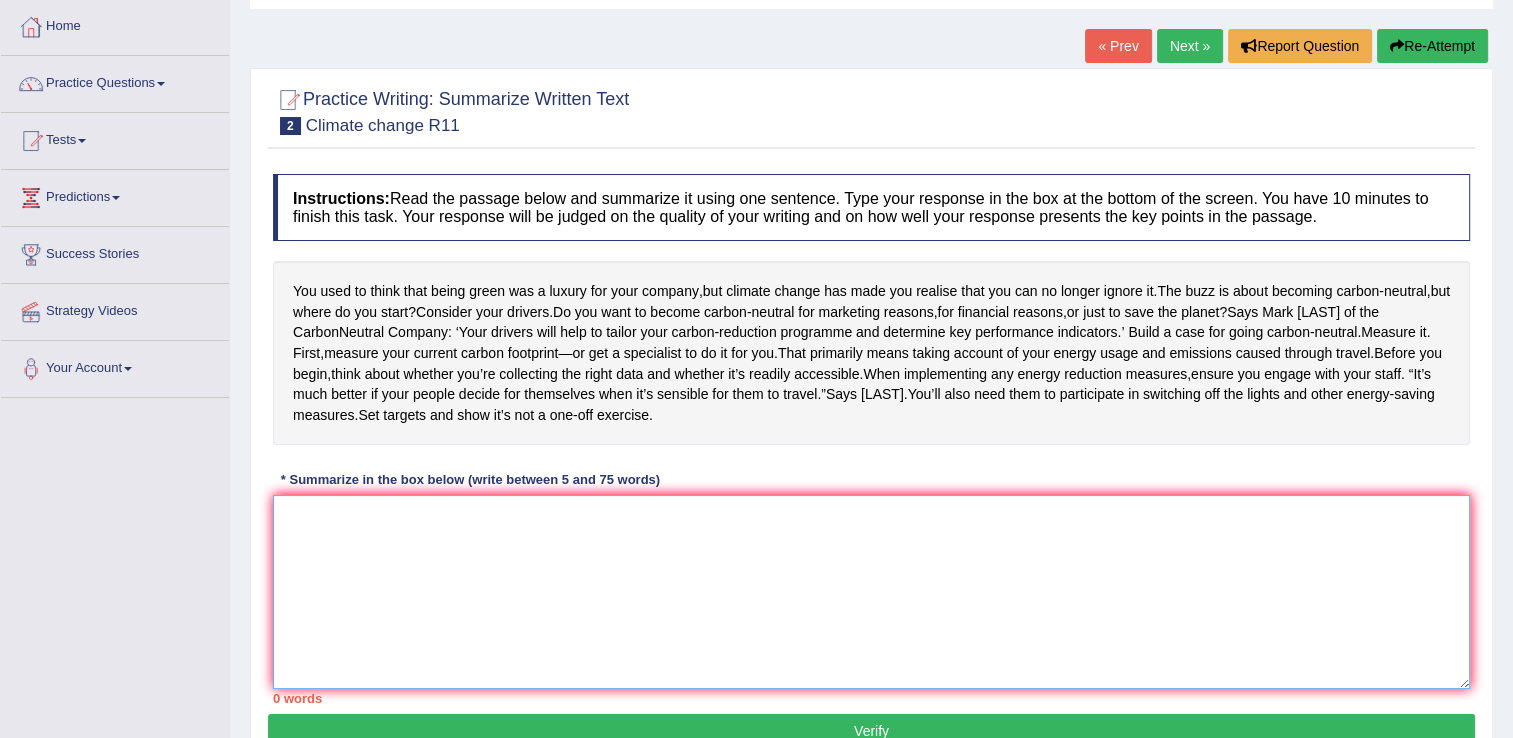 click at bounding box center [871, 592] 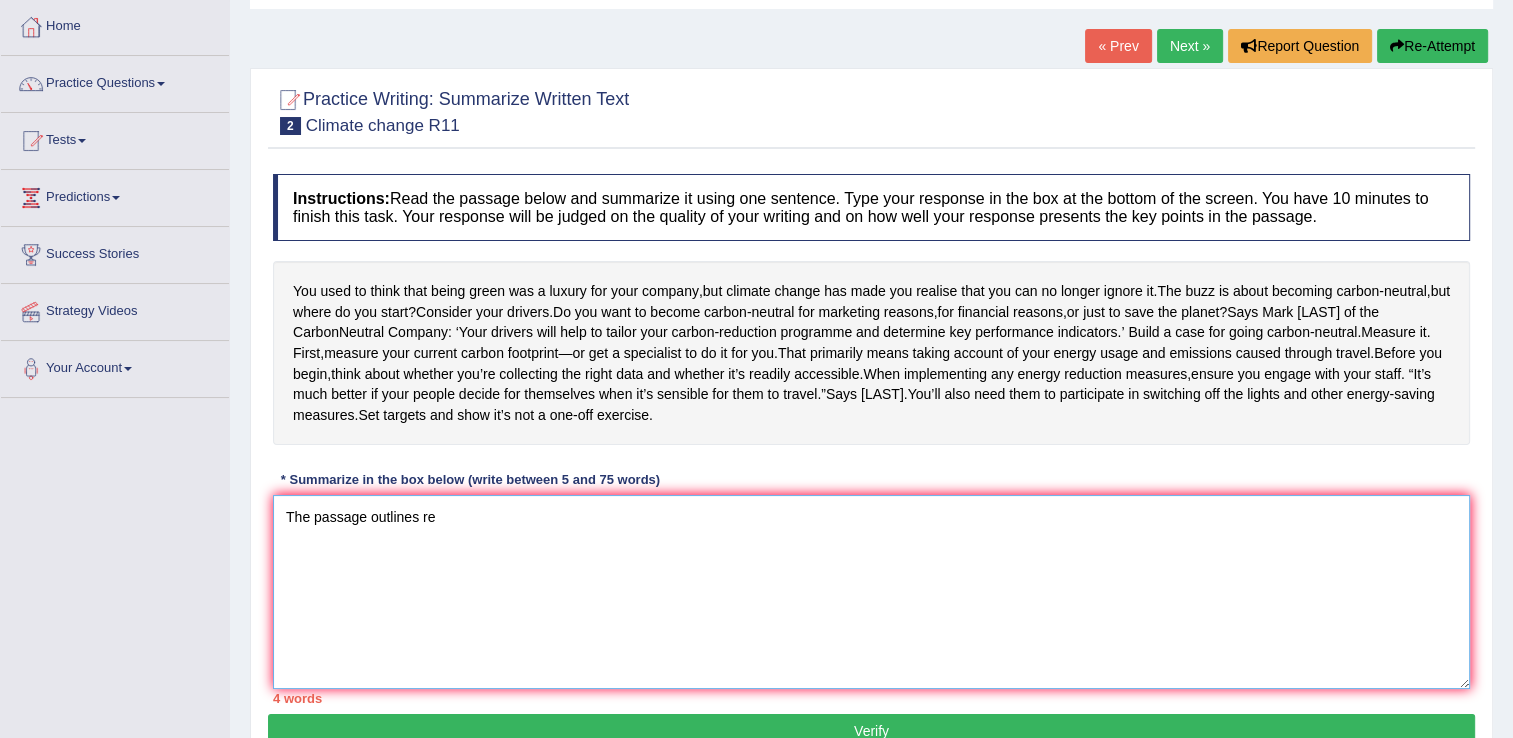 click on "The passage outlines re" at bounding box center (871, 592) 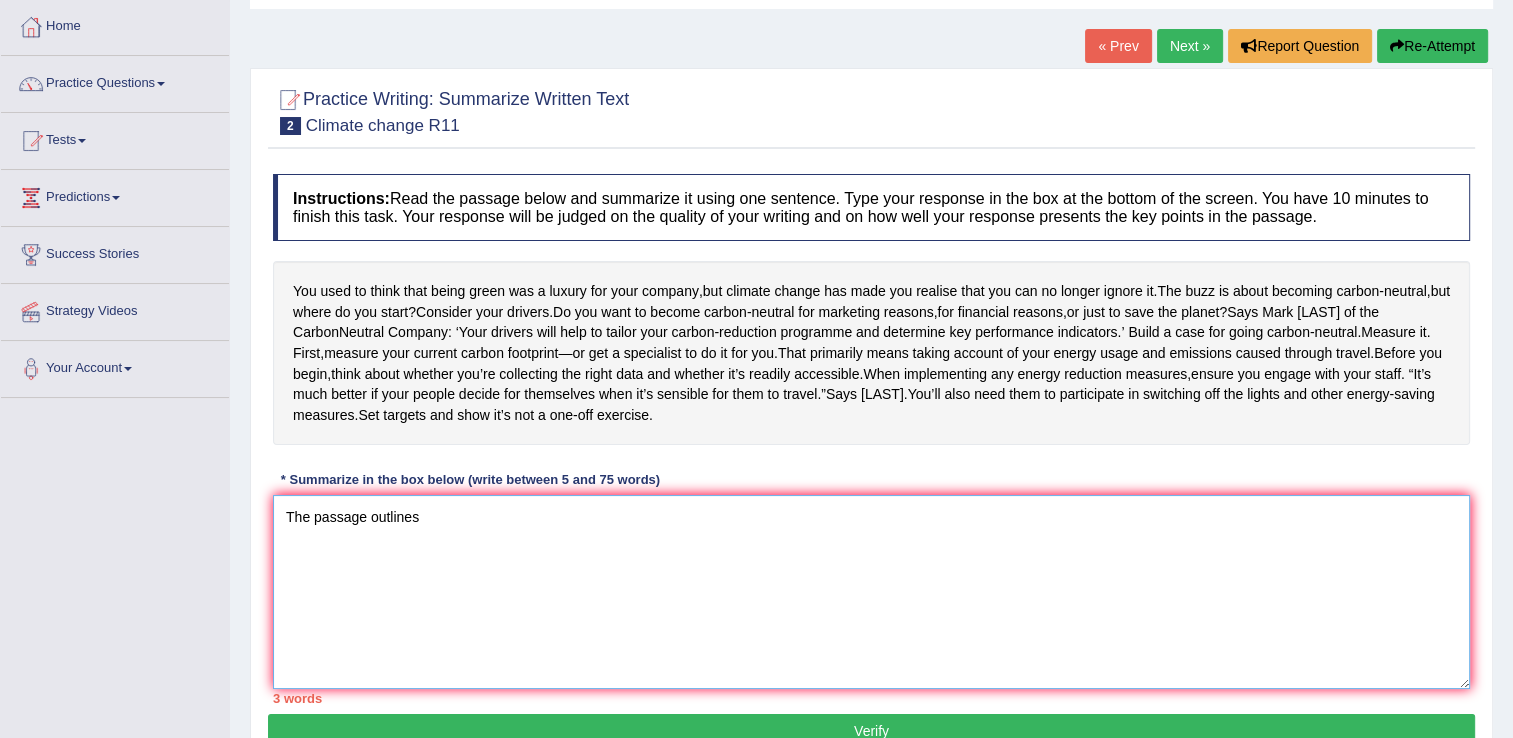 click on "The passage outlines" at bounding box center (871, 592) 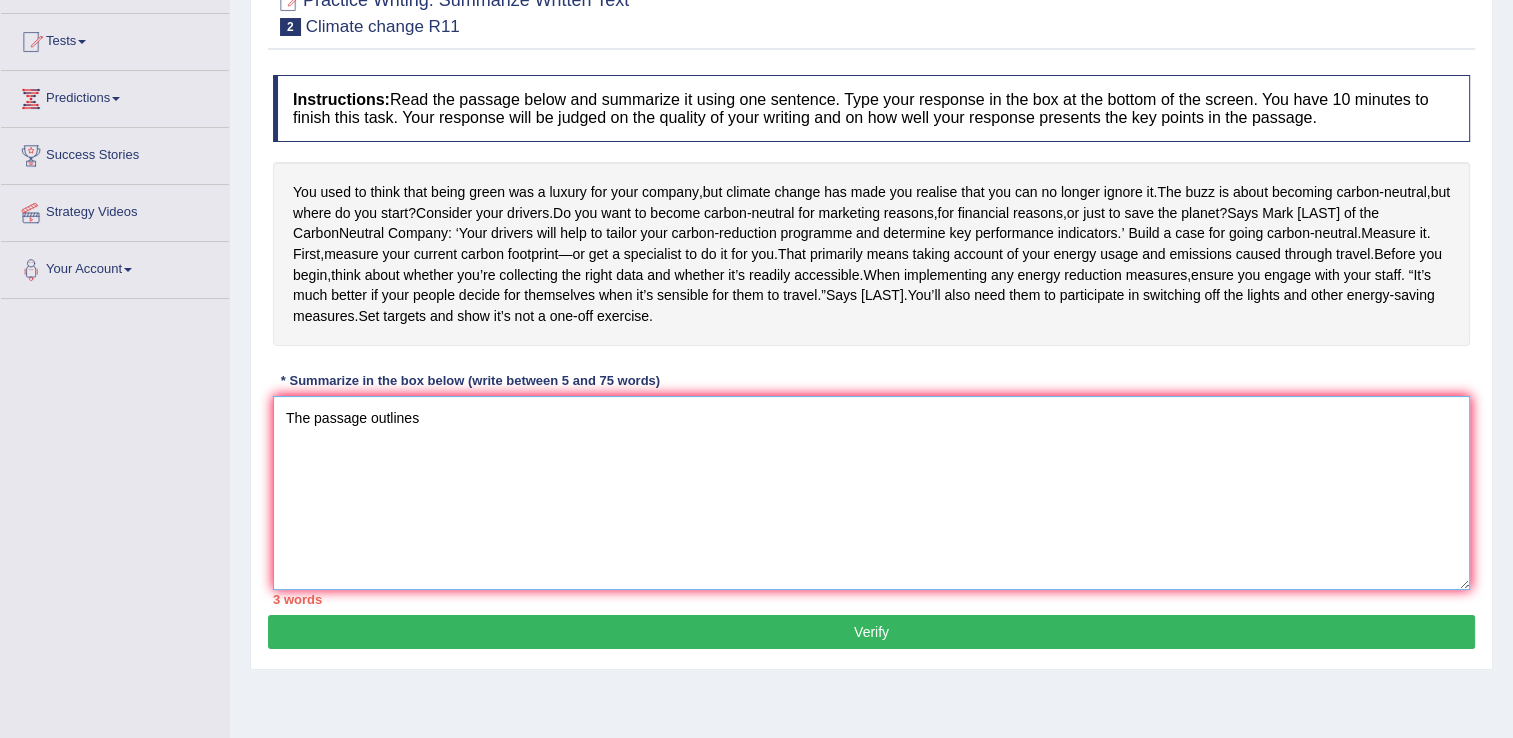 scroll, scrollTop: 200, scrollLeft: 0, axis: vertical 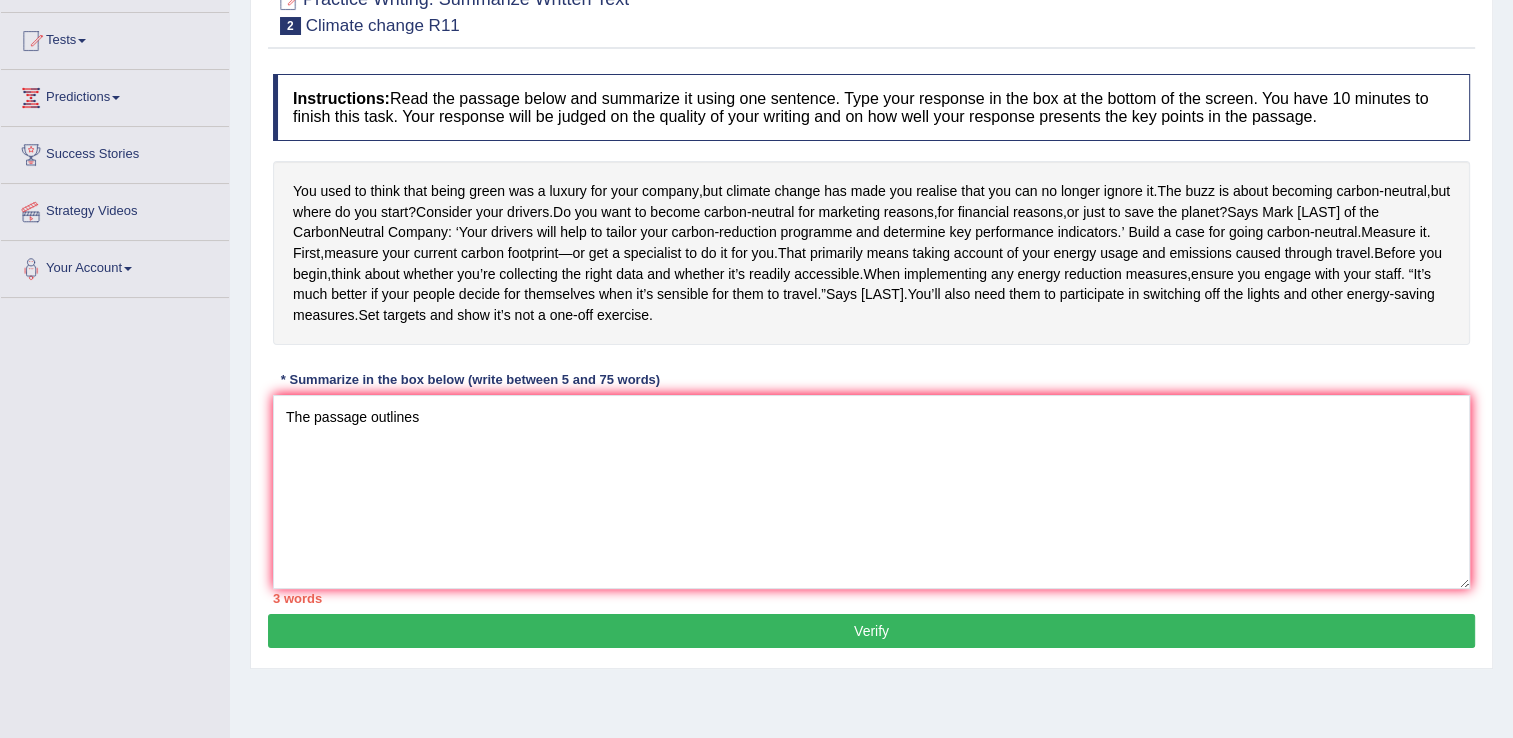 drag, startPoint x: 951, startPoint y: 126, endPoint x: 905, endPoint y: 135, distance: 46.872166 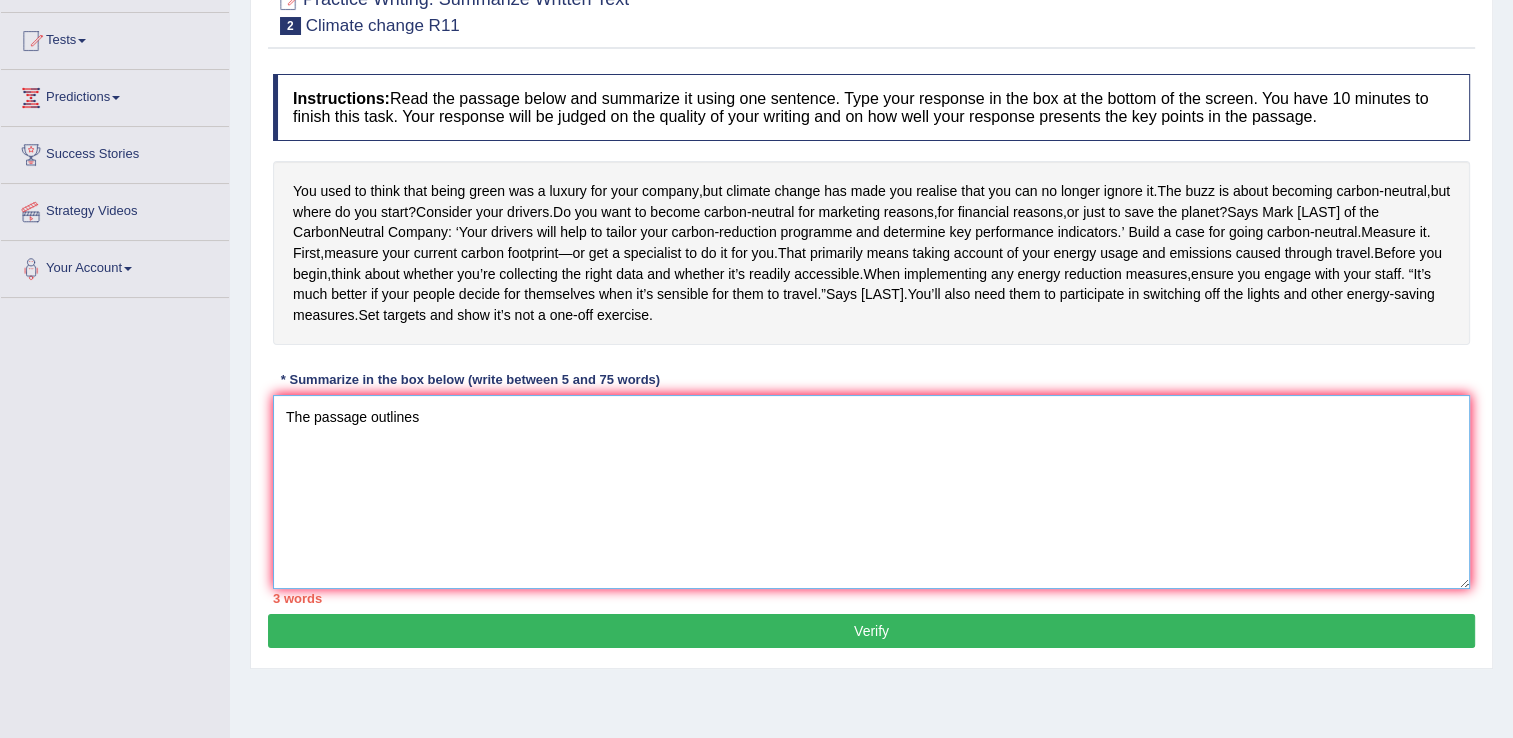 click on "The passage outlines" at bounding box center [871, 492] 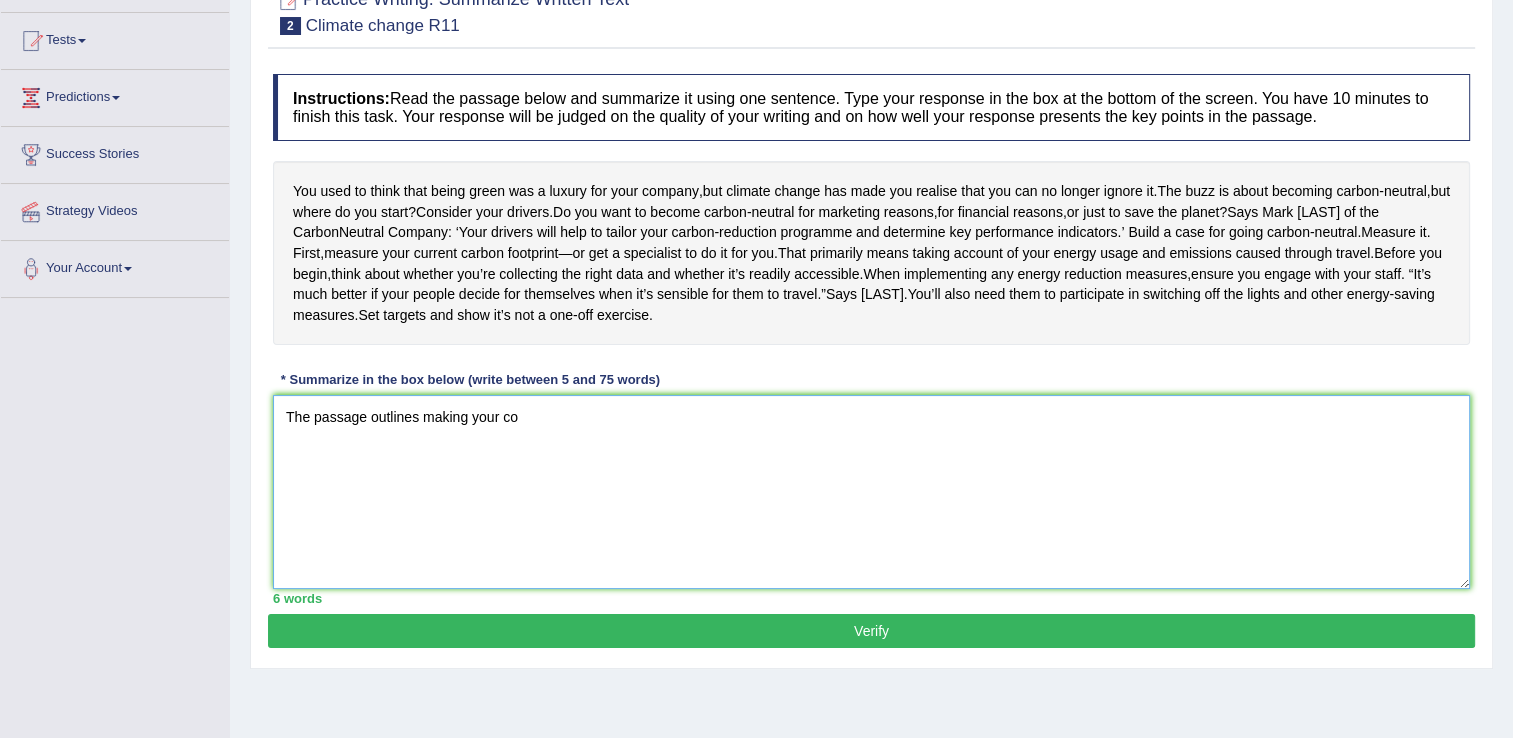 type on "The passage outlines making your co" 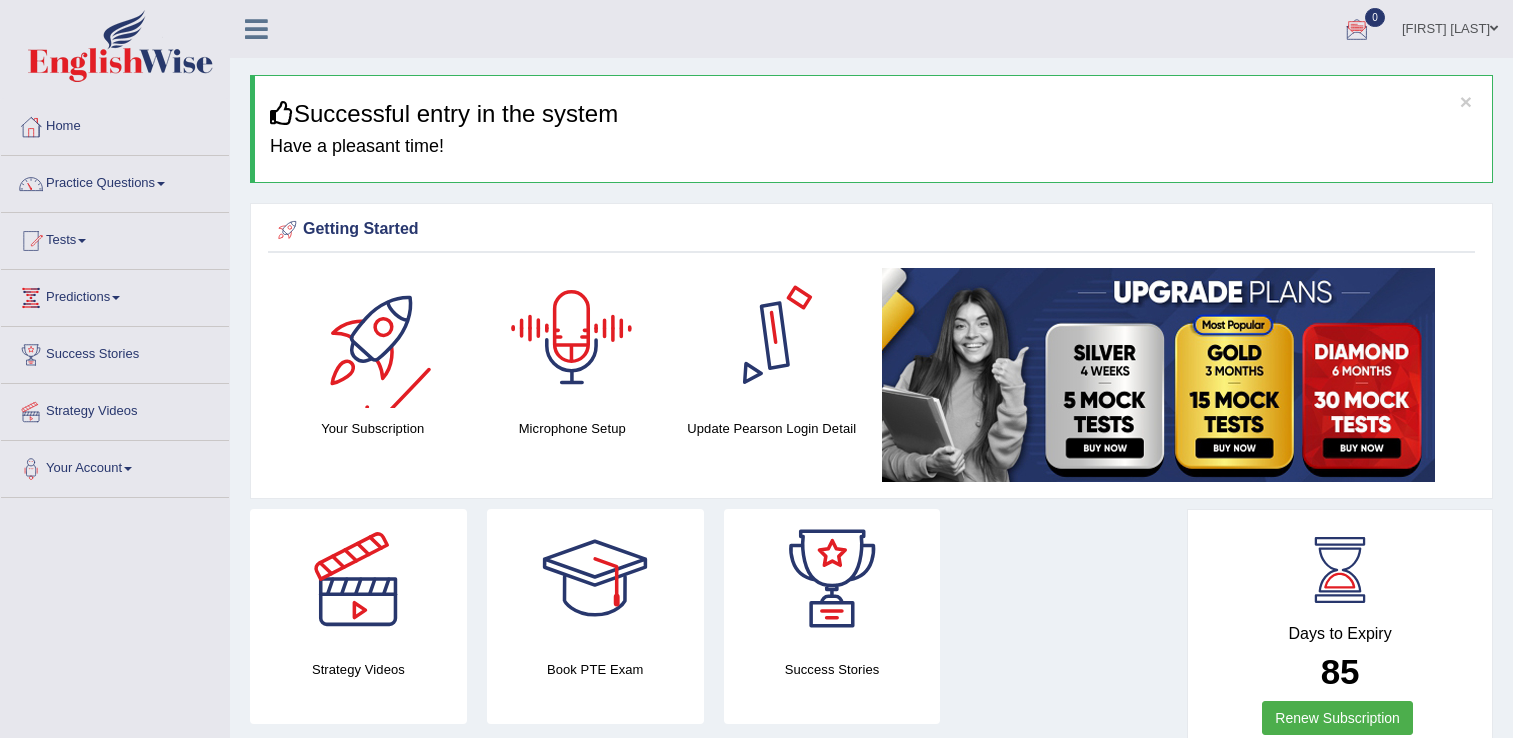 scroll, scrollTop: 0, scrollLeft: 0, axis: both 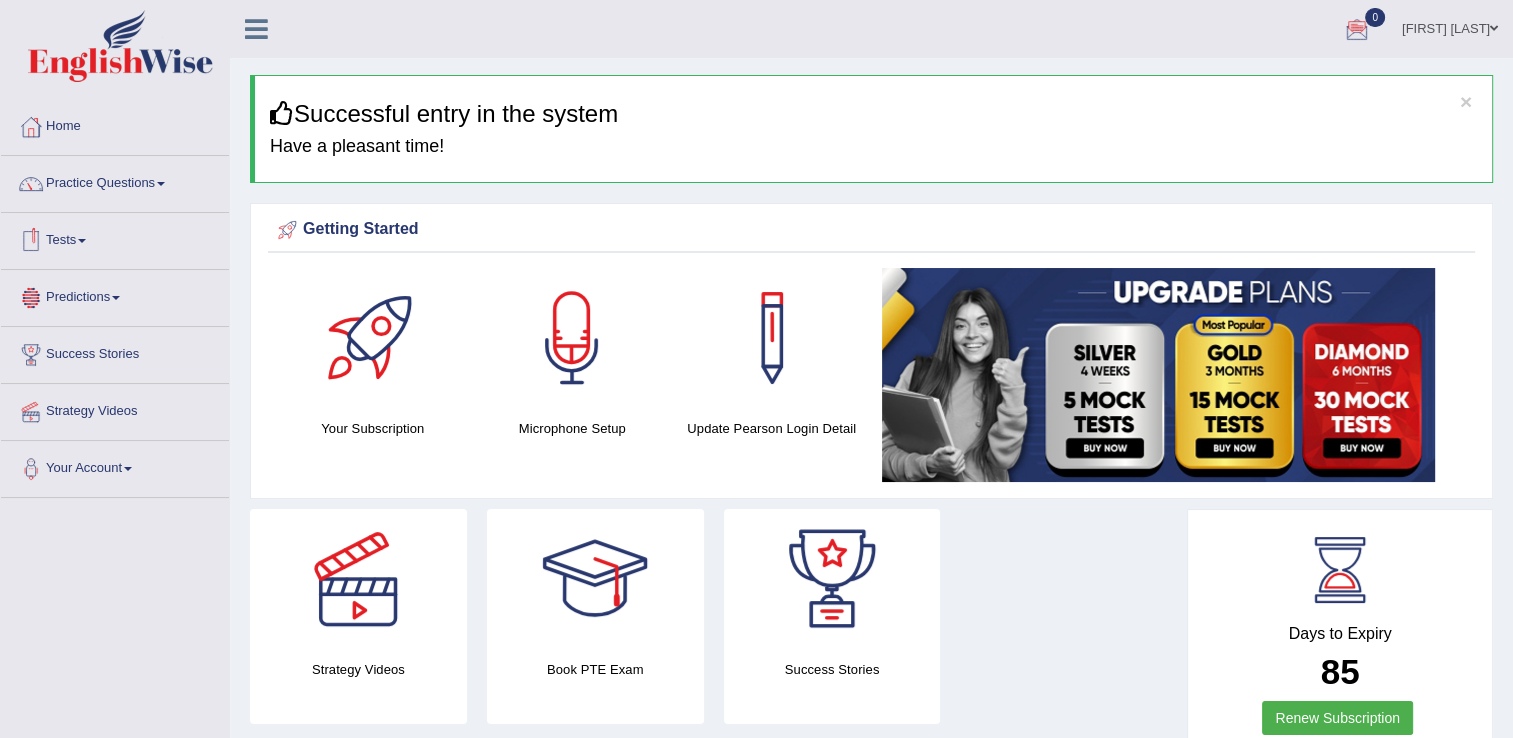 click on "Tests" at bounding box center (115, 238) 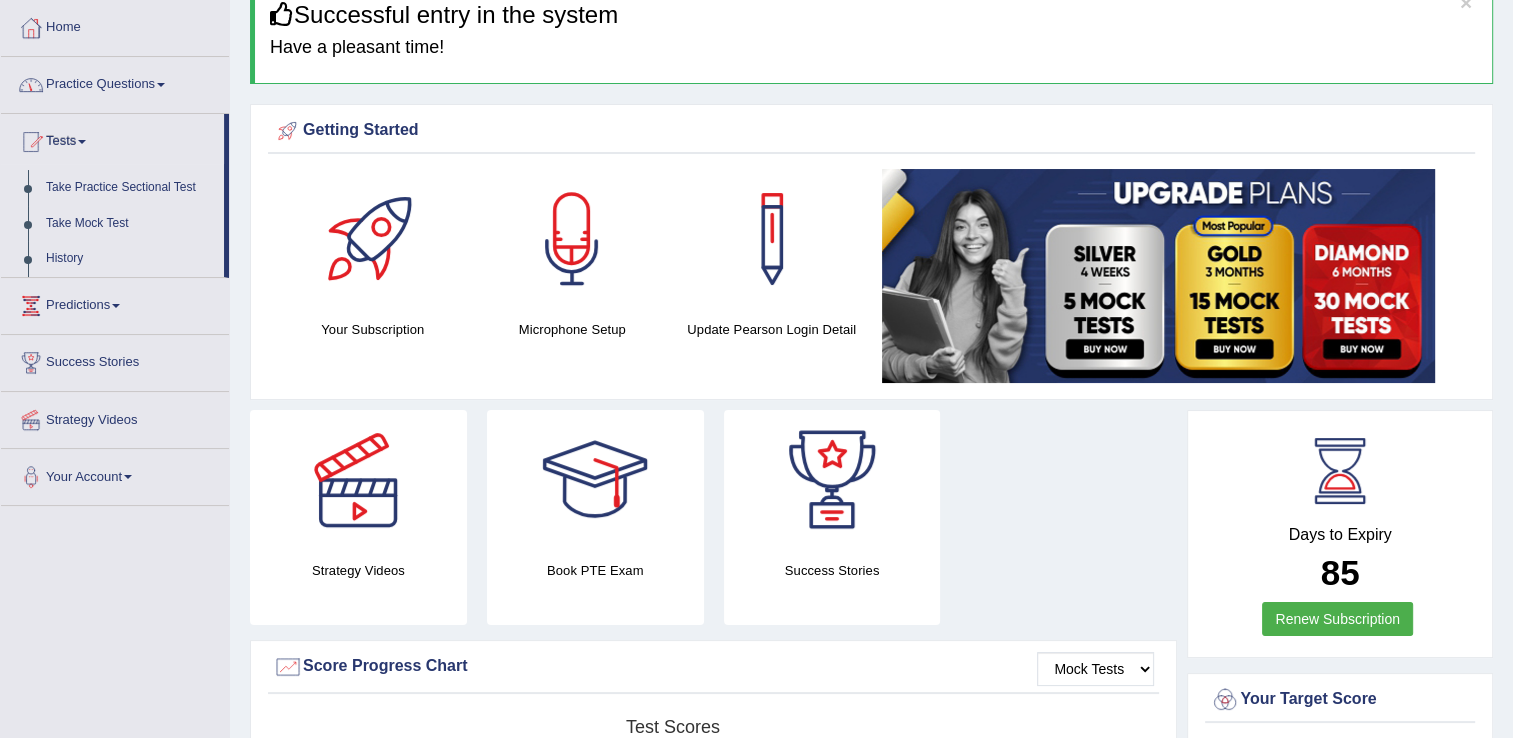 scroll, scrollTop: 100, scrollLeft: 0, axis: vertical 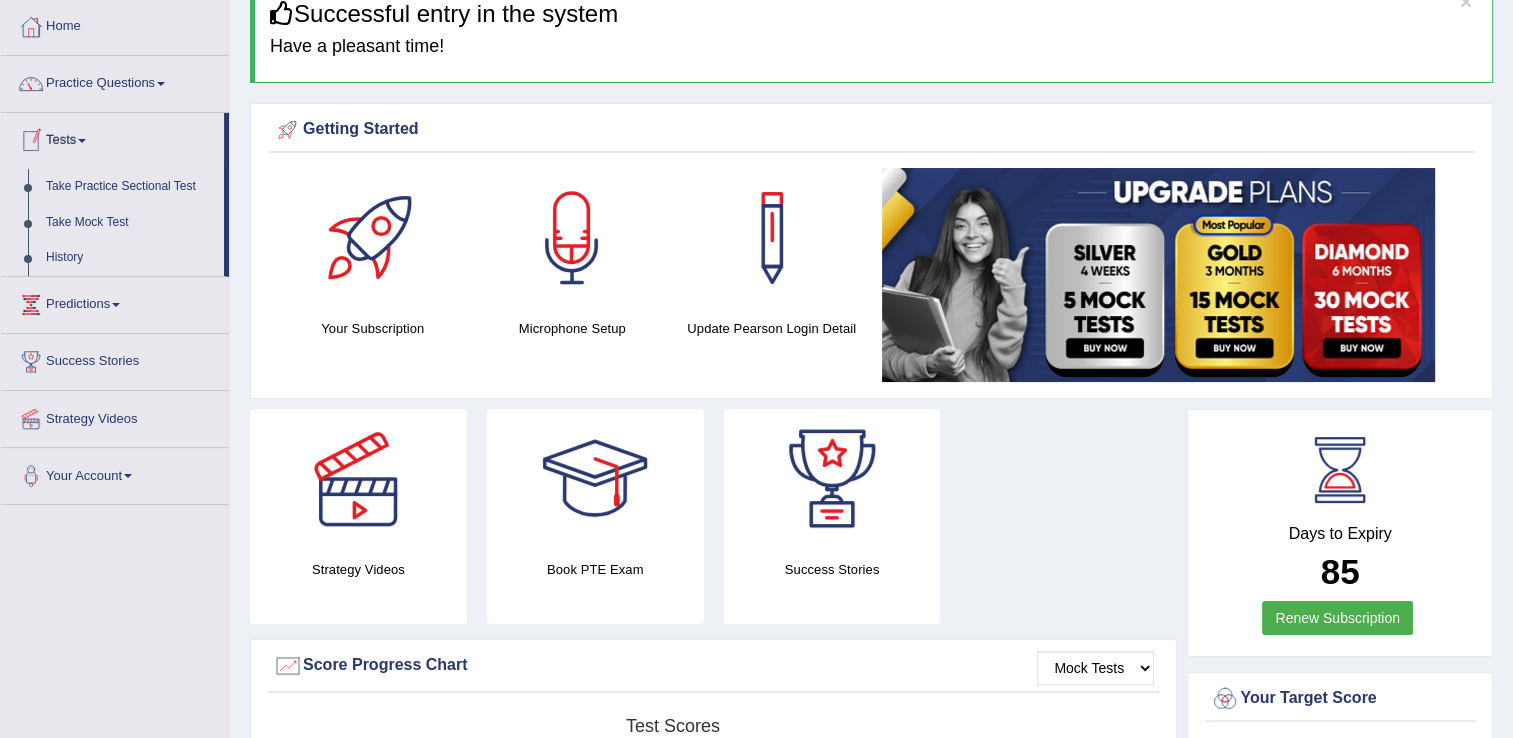 click on "Tests" at bounding box center [112, 138] 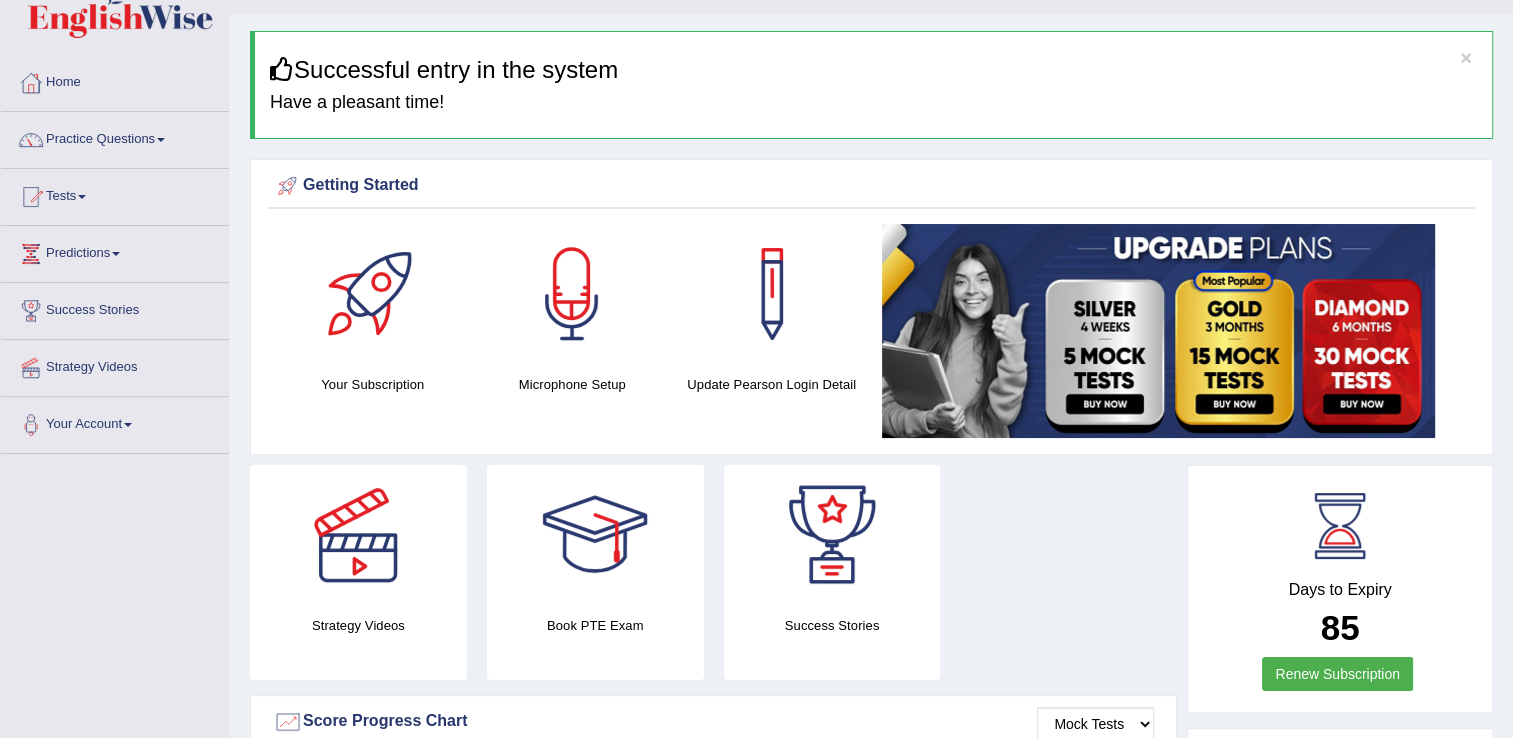 scroll, scrollTop: 0, scrollLeft: 0, axis: both 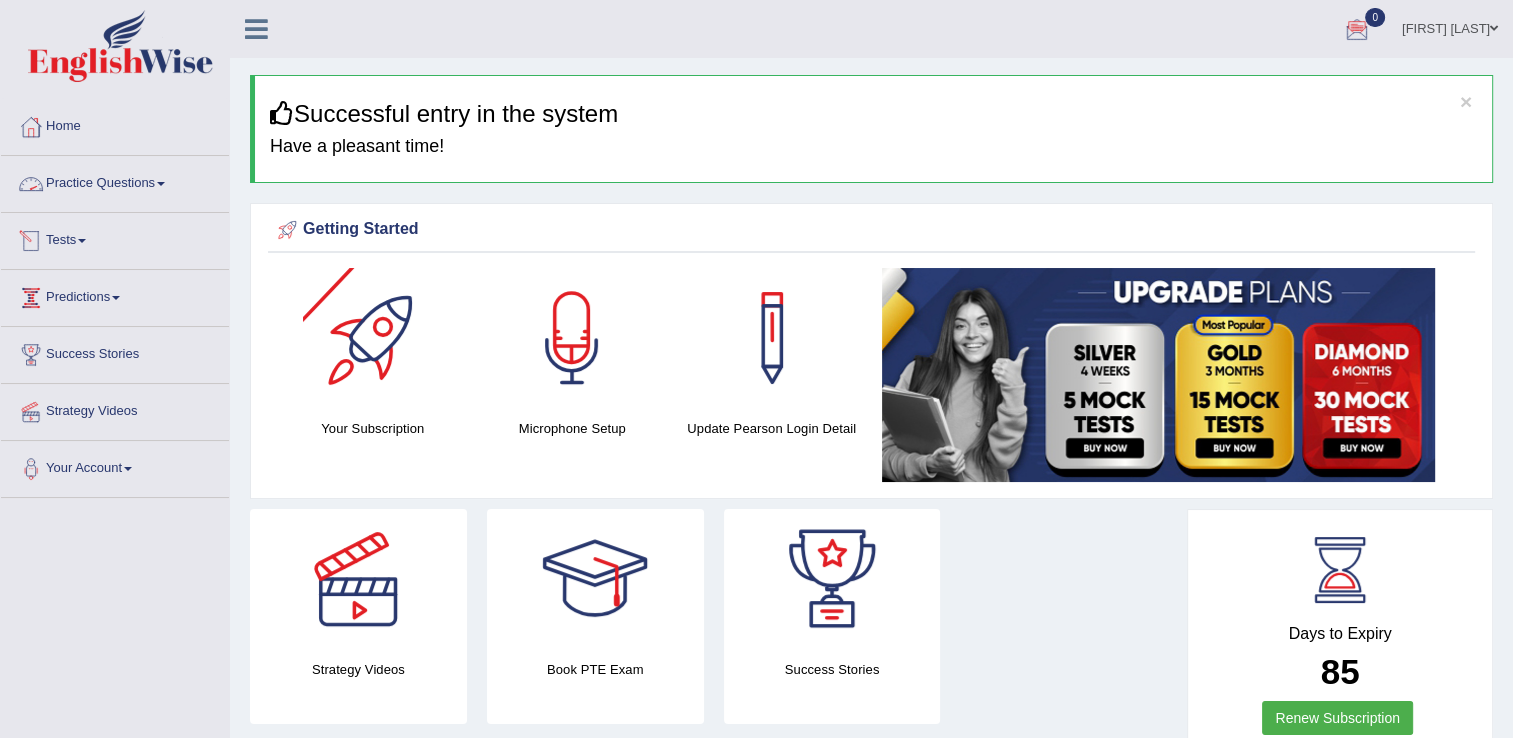 click at bounding box center [161, 184] 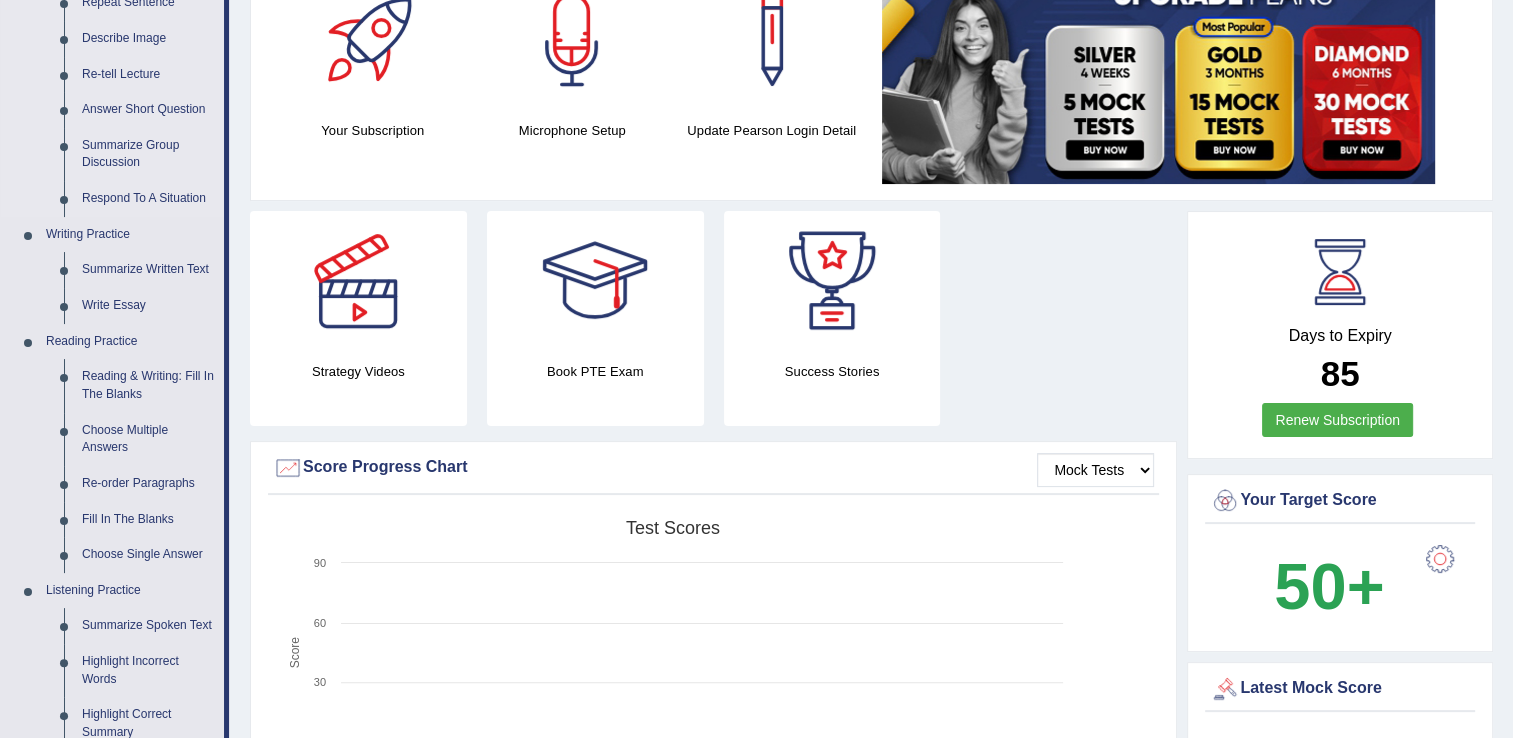 scroll, scrollTop: 300, scrollLeft: 0, axis: vertical 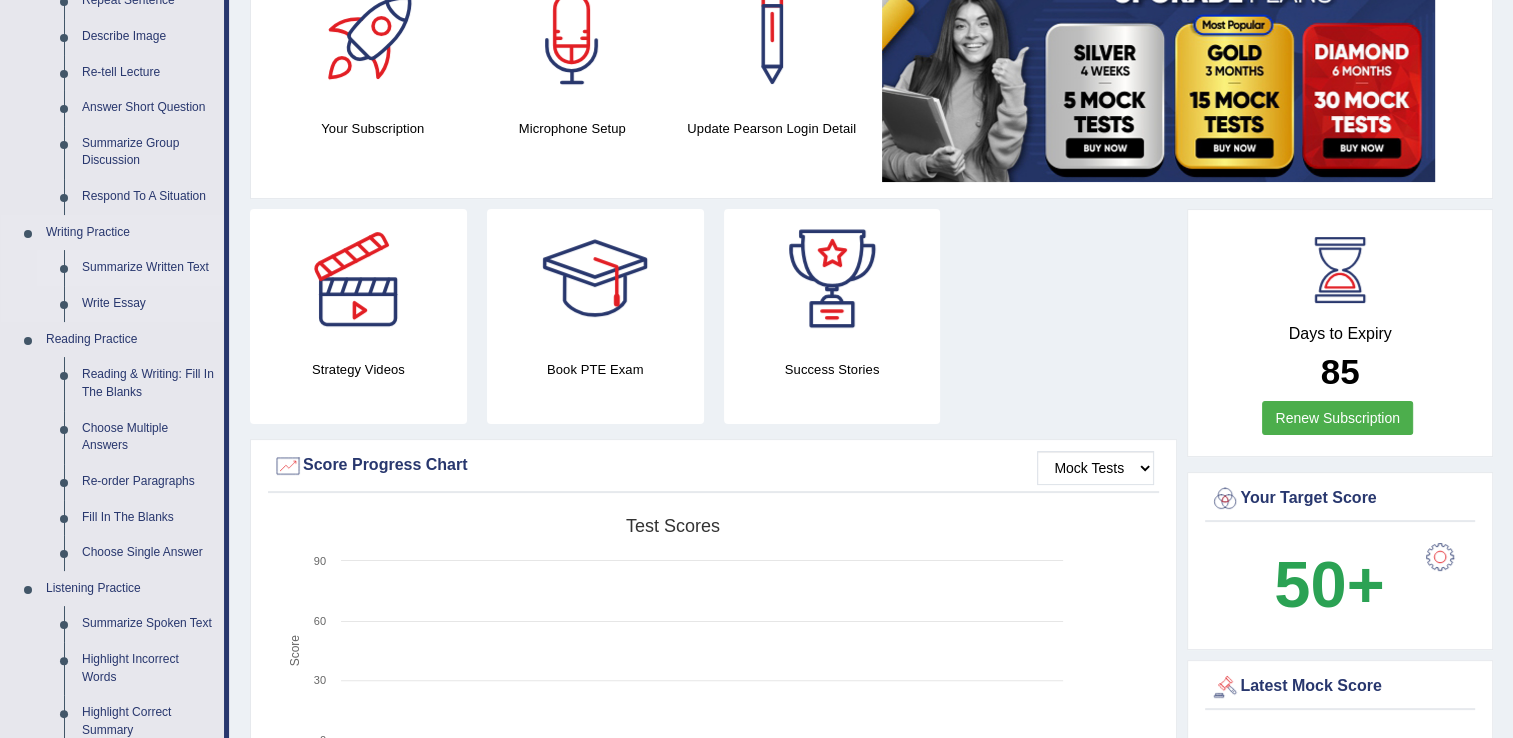 click on "Summarize Written Text" at bounding box center [148, 268] 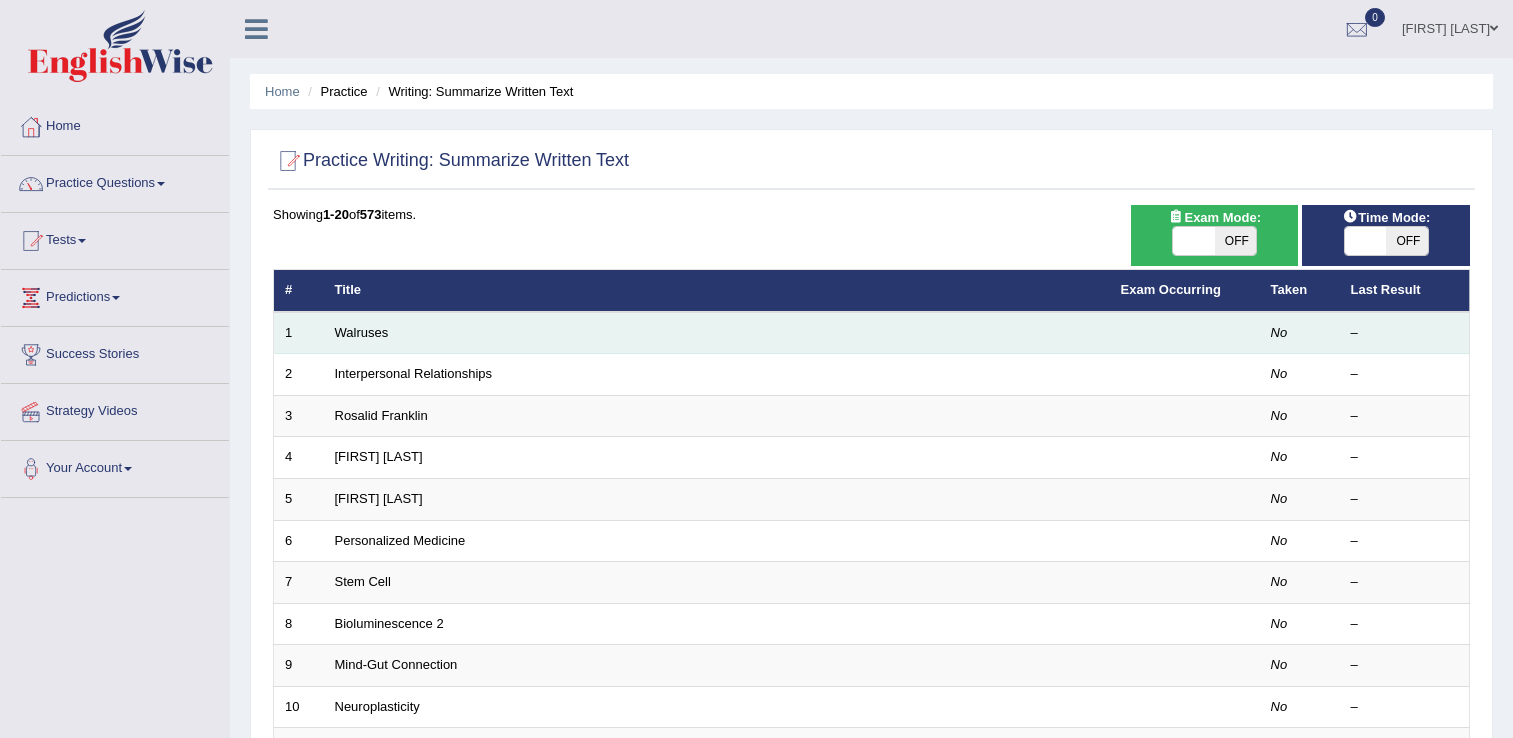 scroll, scrollTop: 0, scrollLeft: 0, axis: both 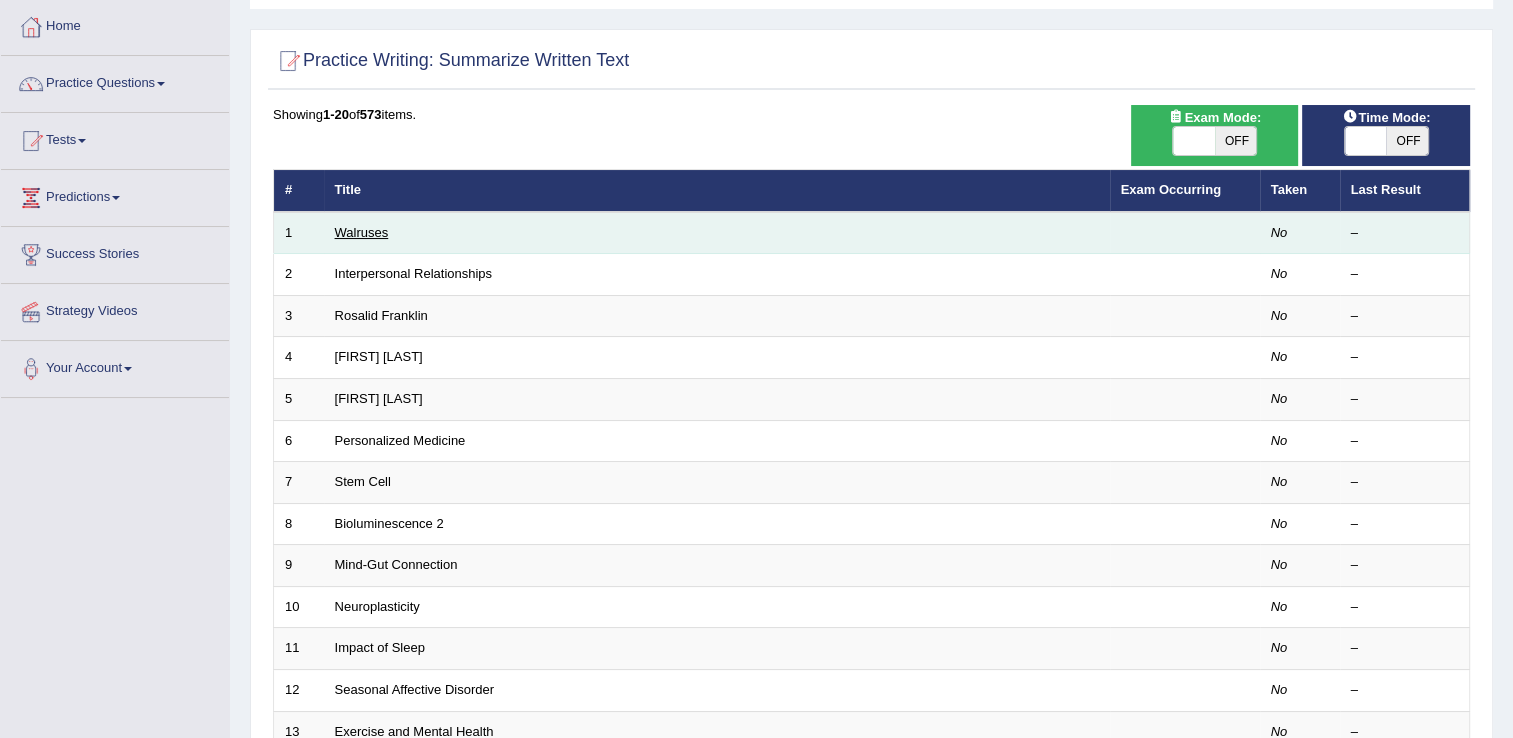 click on "Walruses" at bounding box center (362, 232) 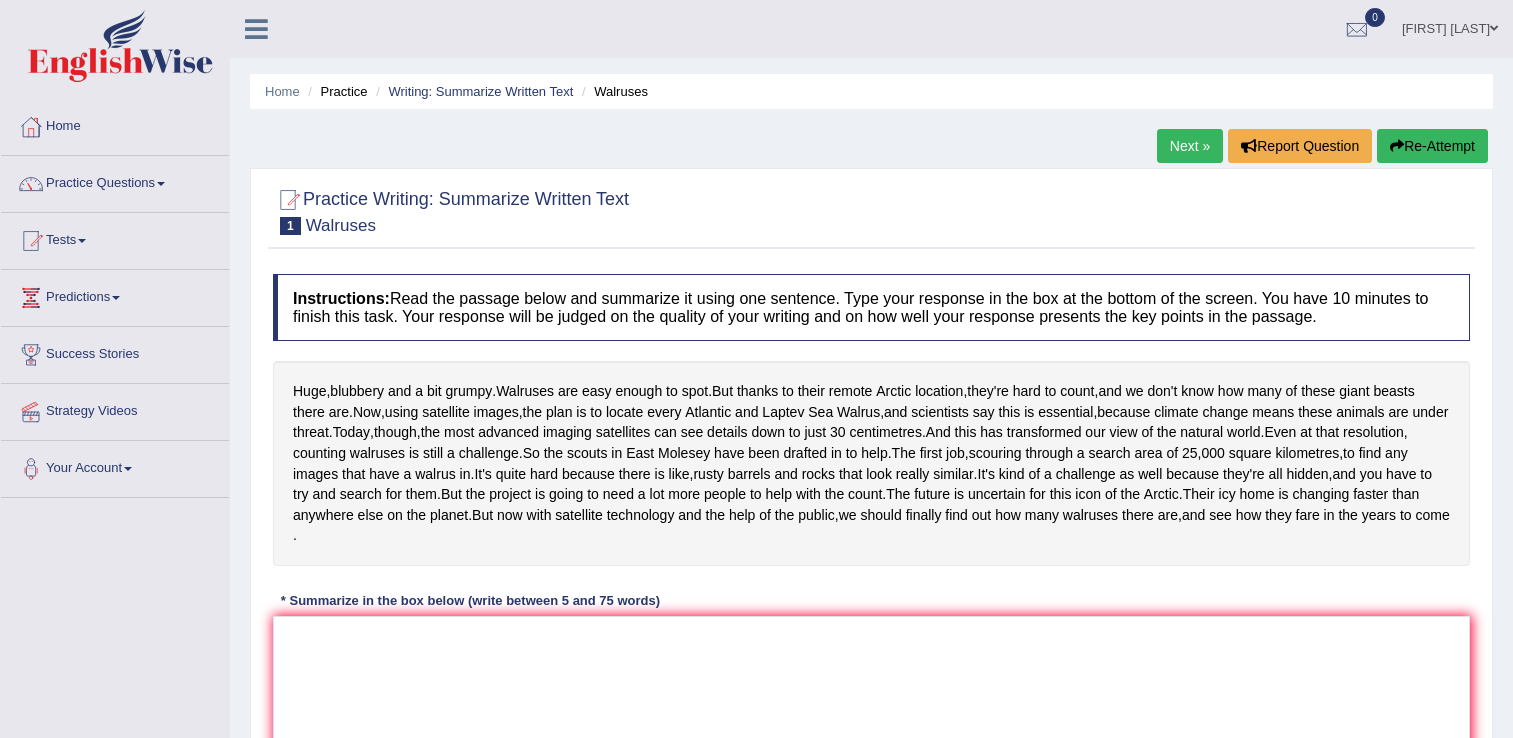 scroll, scrollTop: 0, scrollLeft: 0, axis: both 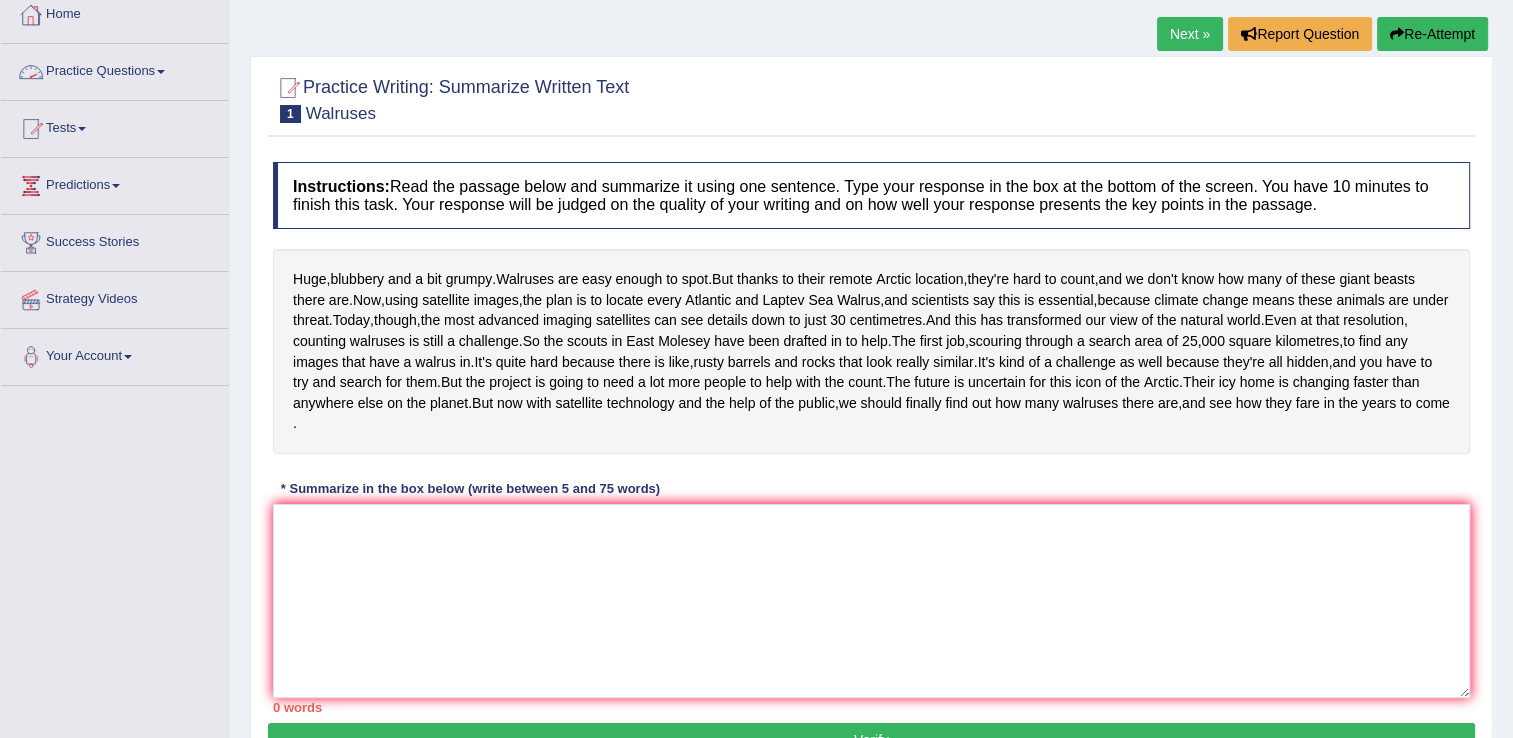 click on "Home
Practice
Writing: Summarize Written Text
Walruses
Next »  Report Question  Re-Attempt
Practice Writing: Summarize Written Text
1
Walruses
Instructions:  Read the passage below and summarize it using one sentence. Type your response in the box at the bottom of the screen. You have 10 minutes to finish this task. Your response will be judged on the quality of your writing and on how well your response presents the key points in the passage.
Huge ,  blubbery   and   a   bit   grumpy .  Walruses   are   easy   enough   to   spot .  But   thanks   to   their   remote   Arctic   location ,  they're   hard   to   count ,  and   we   don't   know   how   many   of   these   giant   beasts   there   are .  Now ,  using   satellite   images ,  the   plan   is   to   locate   every   Atlantic   and   Laptev   Sea   Walrus" at bounding box center [871, 388] 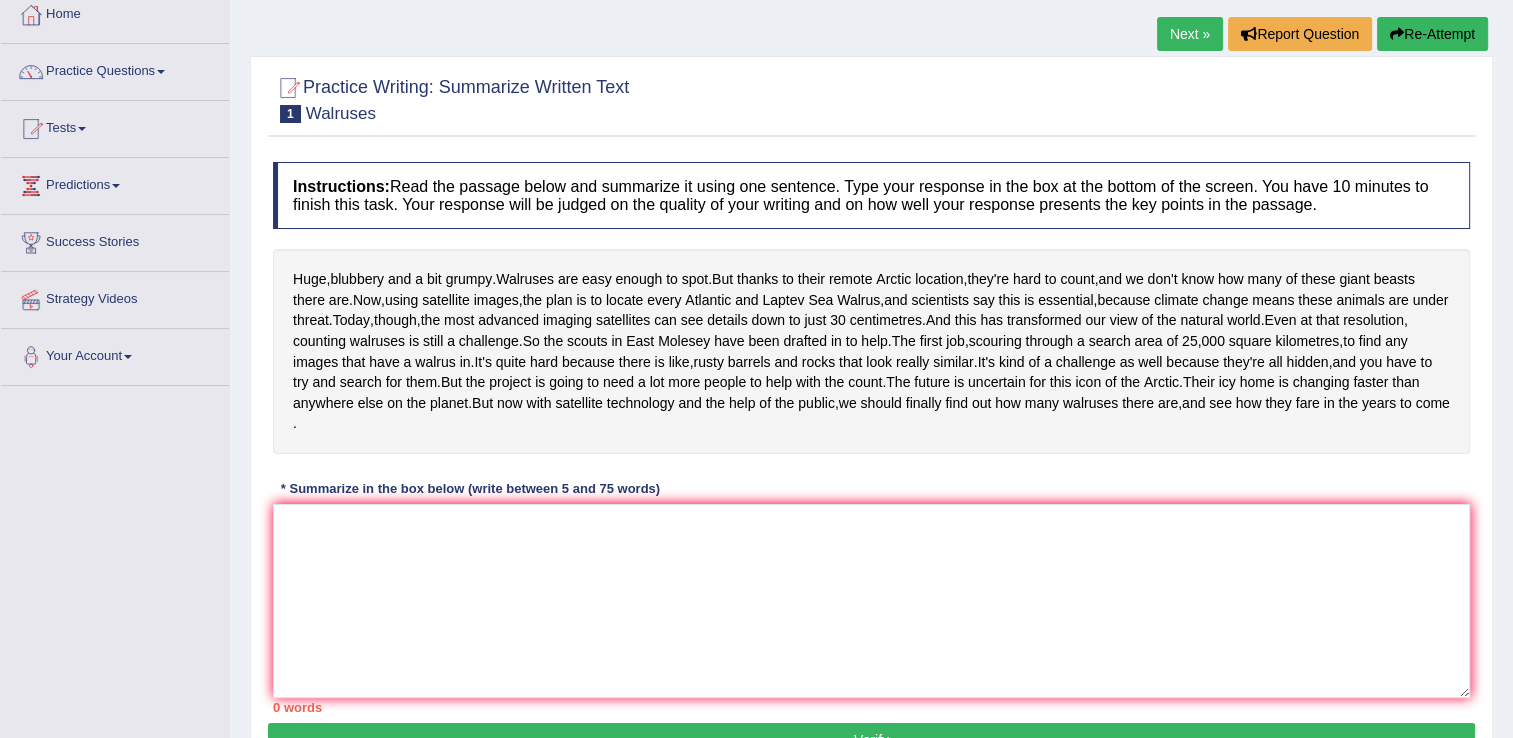 click on "Home
Practice
Writing: Summarize Written Text
Walruses
Next »  Report Question  Re-Attempt
Practice Writing: Summarize Written Text
1
Walruses
Instructions:  Read the passage below and summarize it using one sentence. Type your response in the box at the bottom of the screen. You have 10 minutes to finish this task. Your response will be judged on the quality of your writing and on how well your response presents the key points in the passage.
Huge ,  blubbery   and   a   bit   grumpy .  Walruses   are   easy   enough   to   spot .  But   thanks   to   their   remote   Arctic   location ,  they're   hard   to   count ,  and   we   don't   know   how   many   of   these   giant   beasts   there   are .  Now ,  using   satellite   images ,  the   plan   is   to   locate   every   Atlantic   and   Laptev   Sea   Walrus" at bounding box center (871, 388) 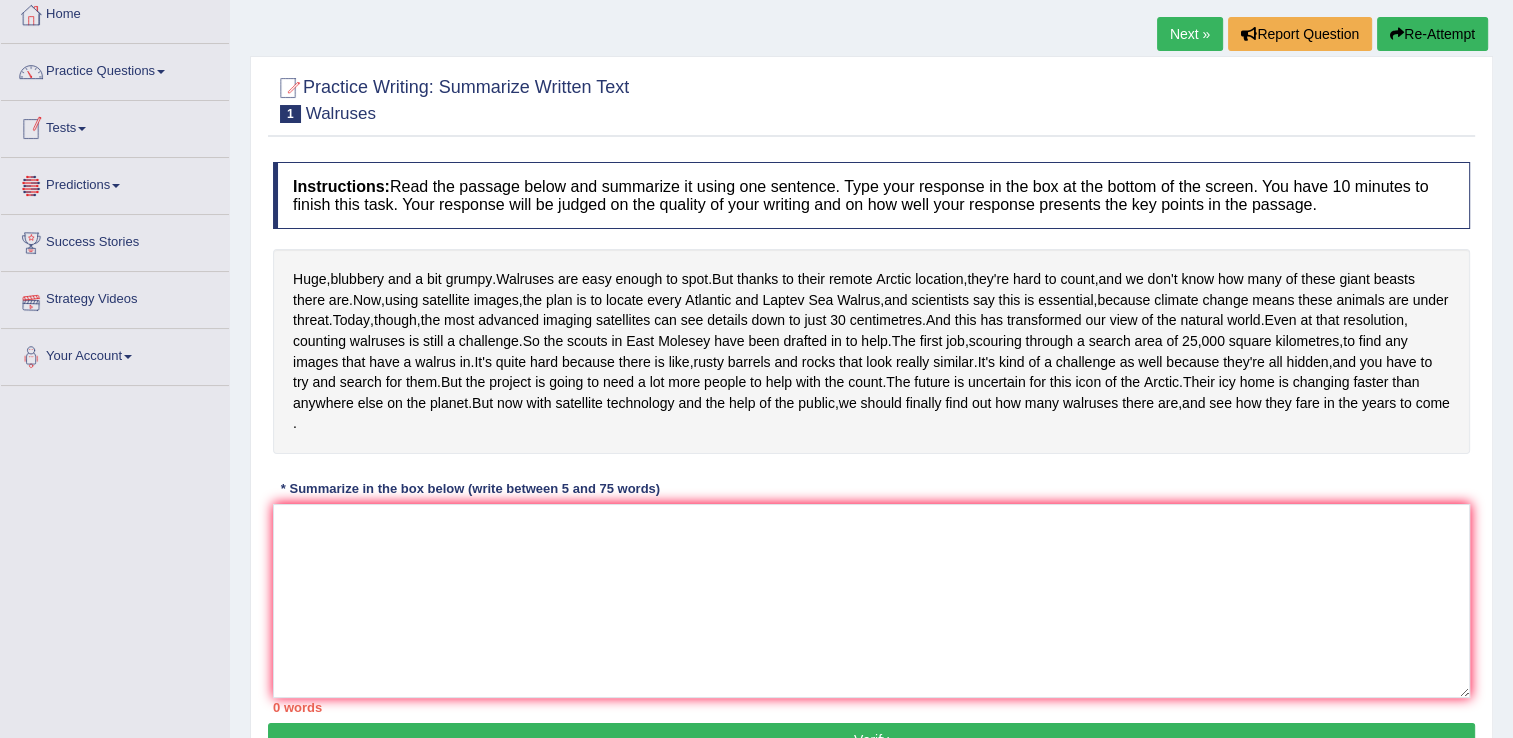 click on "Tests" at bounding box center [115, 126] 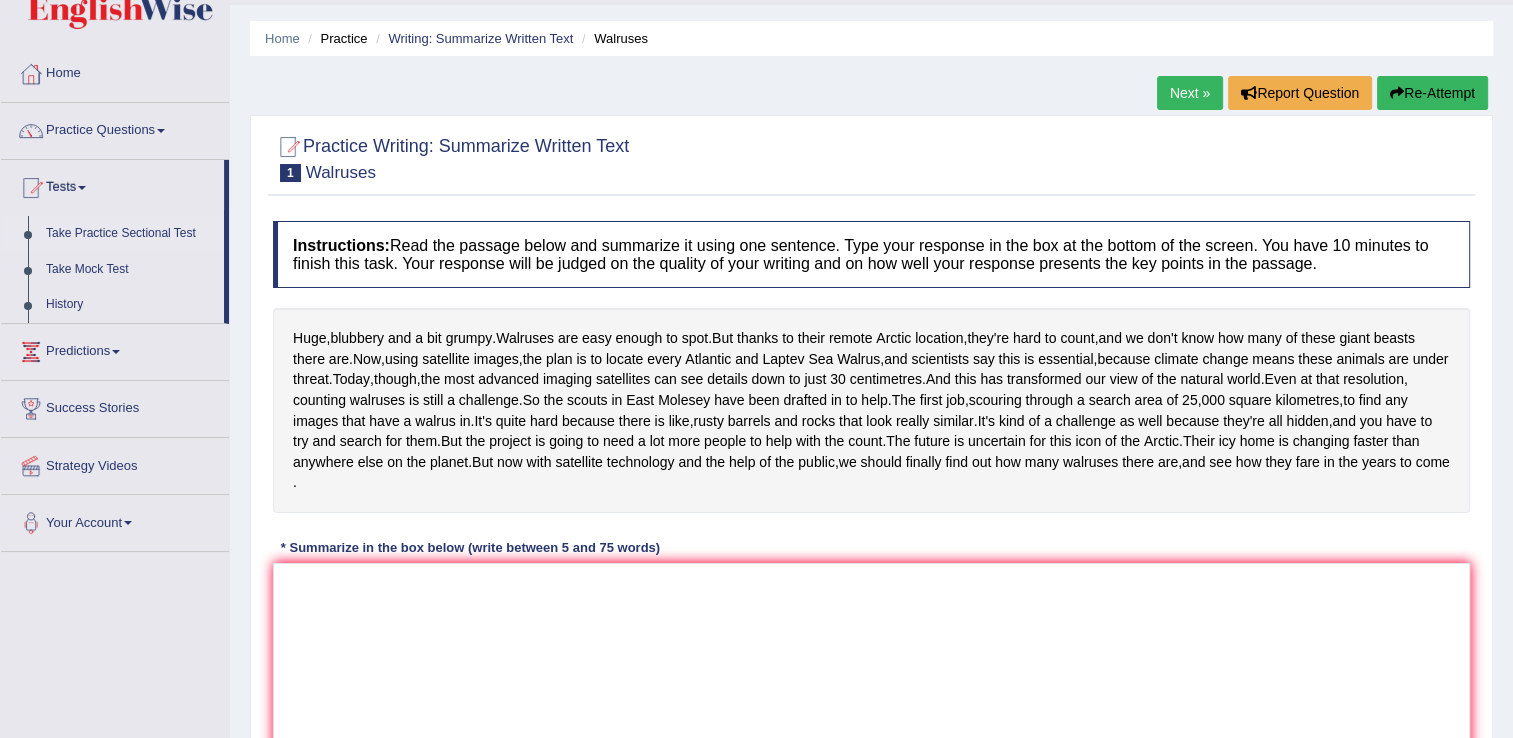 scroll, scrollTop: 0, scrollLeft: 0, axis: both 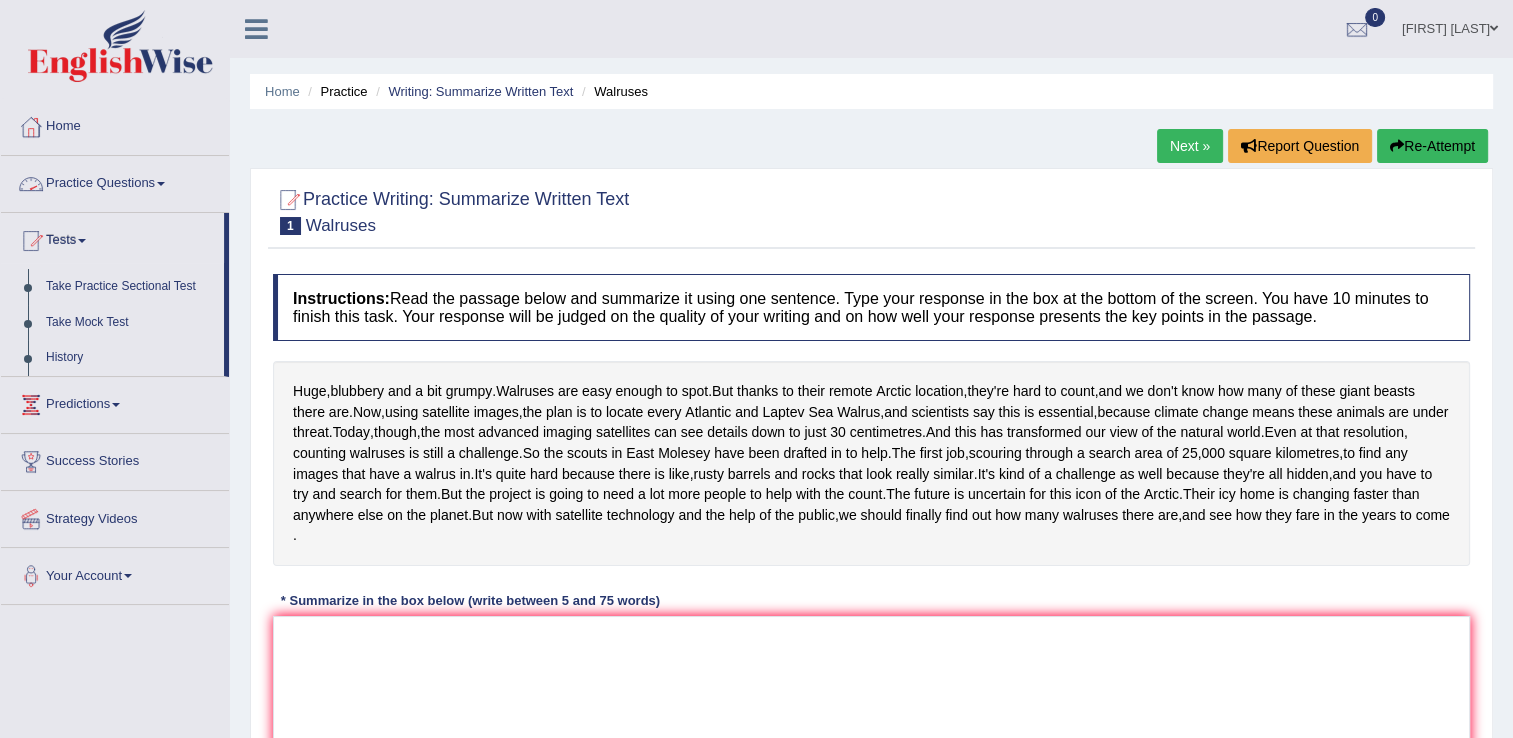 click on "Practice Questions" at bounding box center [115, 181] 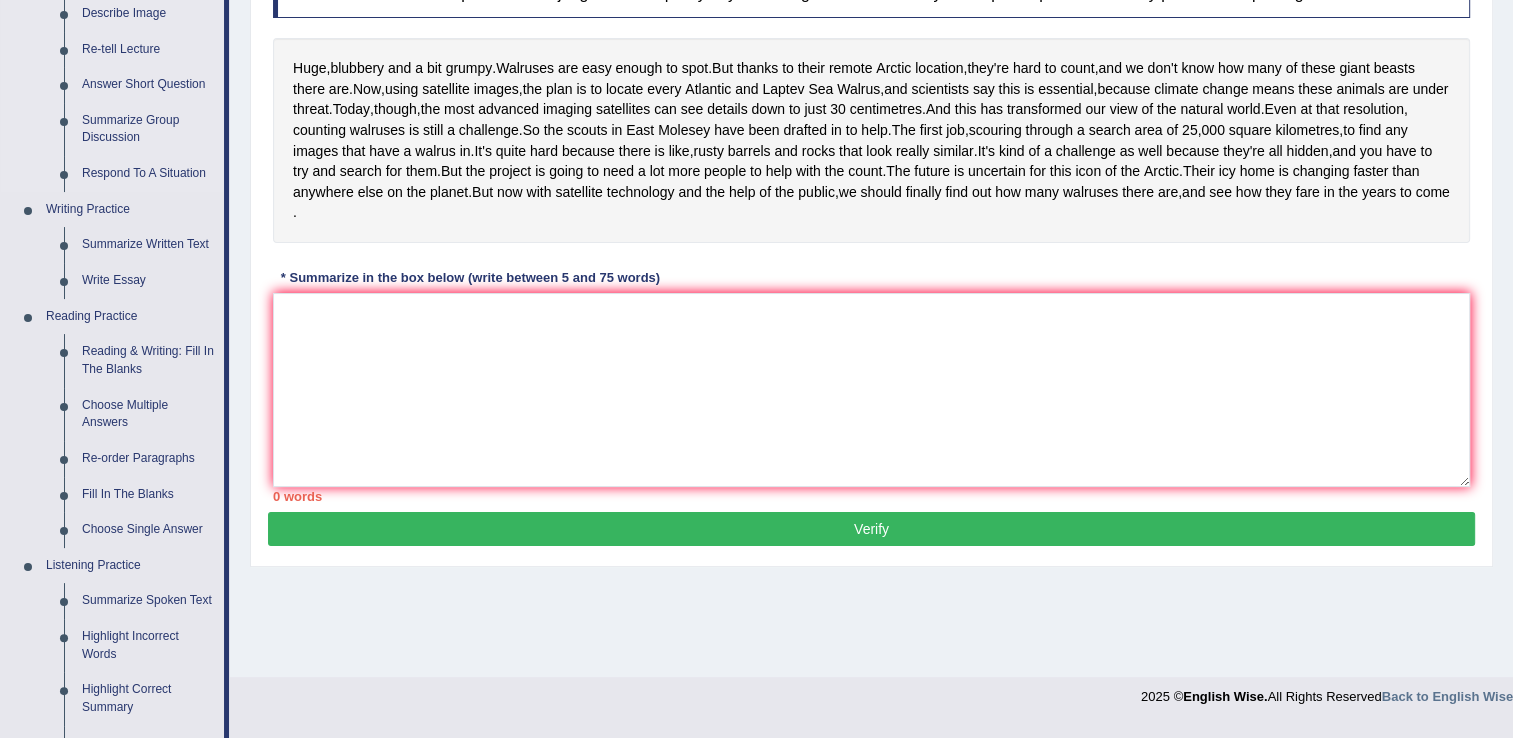 scroll, scrollTop: 400, scrollLeft: 0, axis: vertical 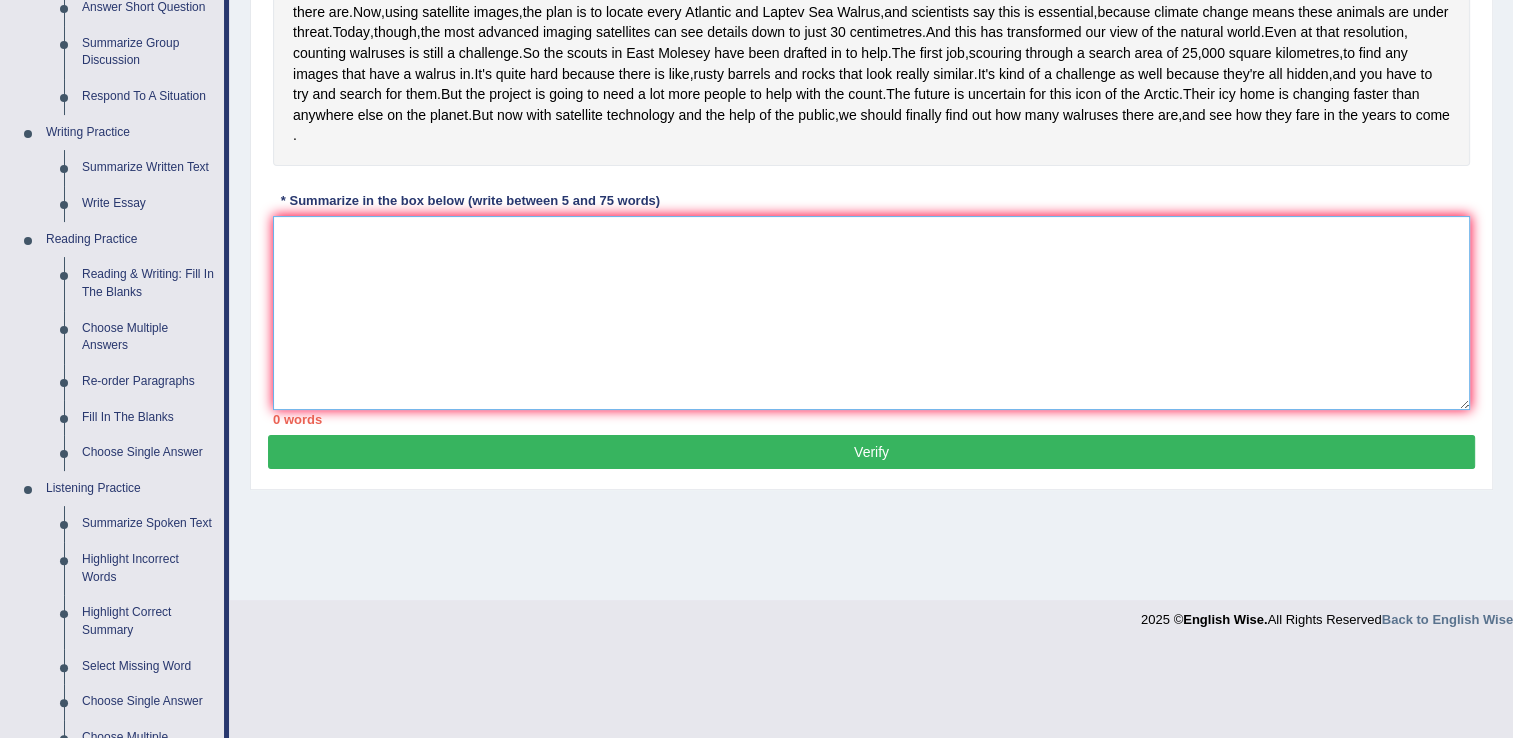 click at bounding box center [871, 313] 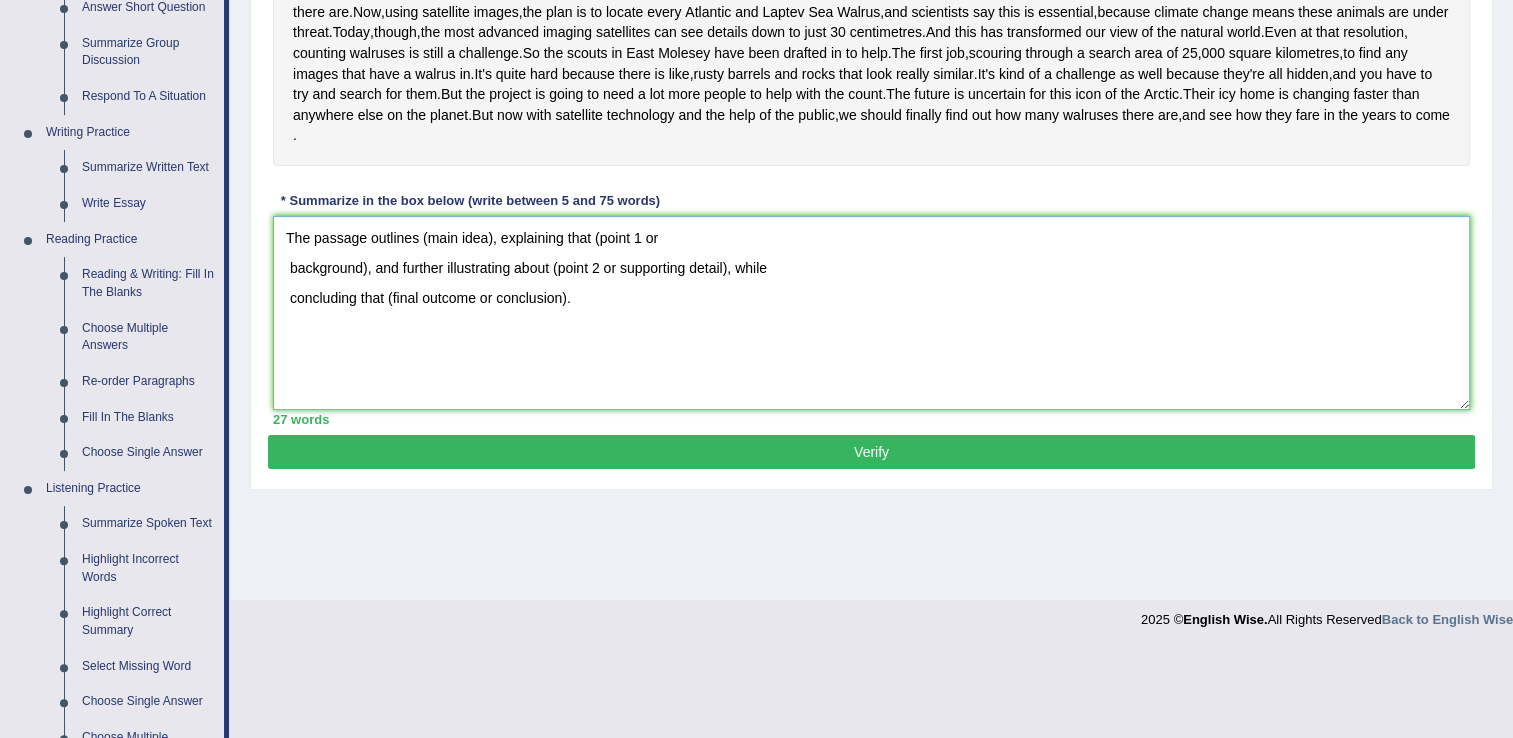 drag, startPoint x: 282, startPoint y: 306, endPoint x: 413, endPoint y: 316, distance: 131.38112 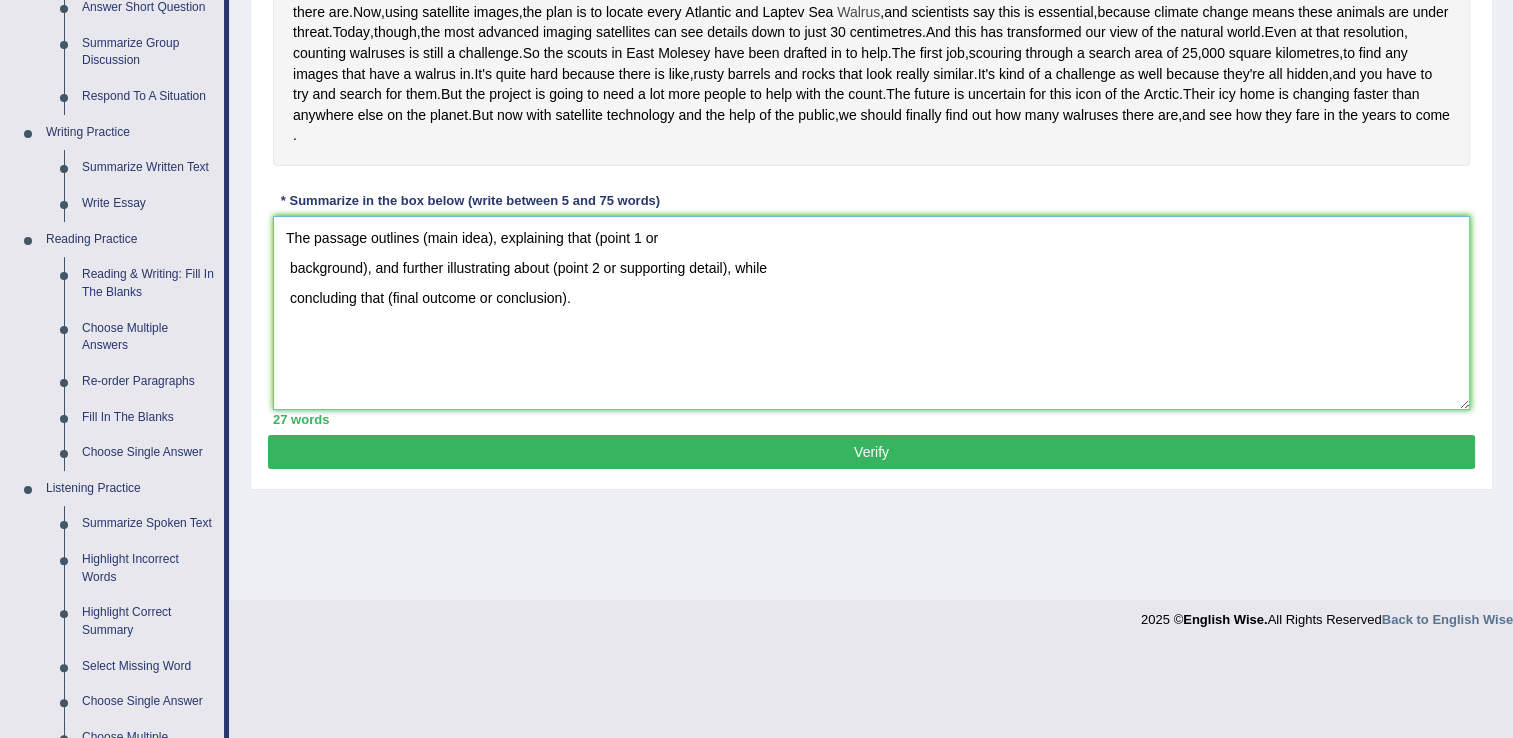 type on "The passage outlines (main idea), explaining that (point 1 or
background), and further illustrating about (point 2 or supporting detail), while
concluding that (final outcome or conclusion)." 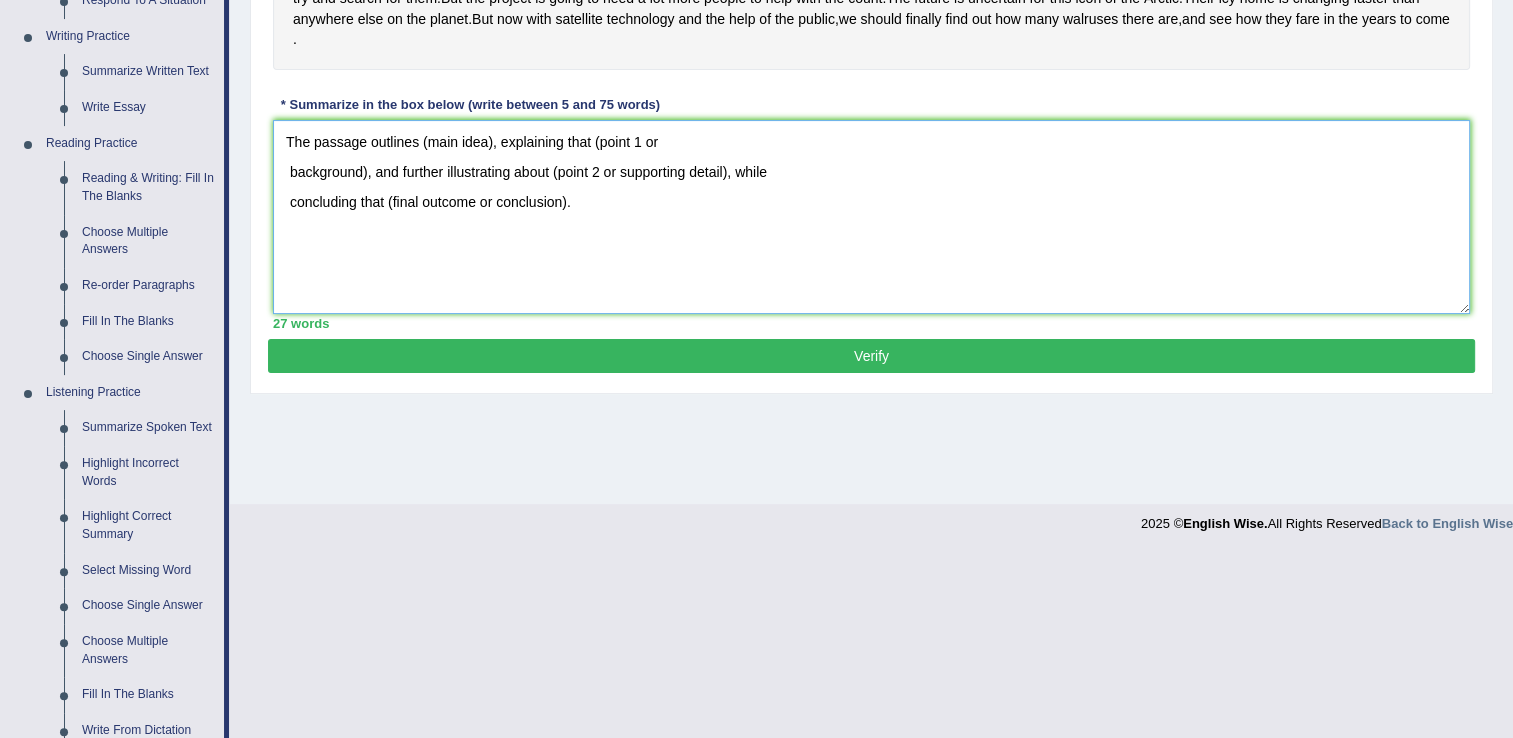 scroll, scrollTop: 500, scrollLeft: 0, axis: vertical 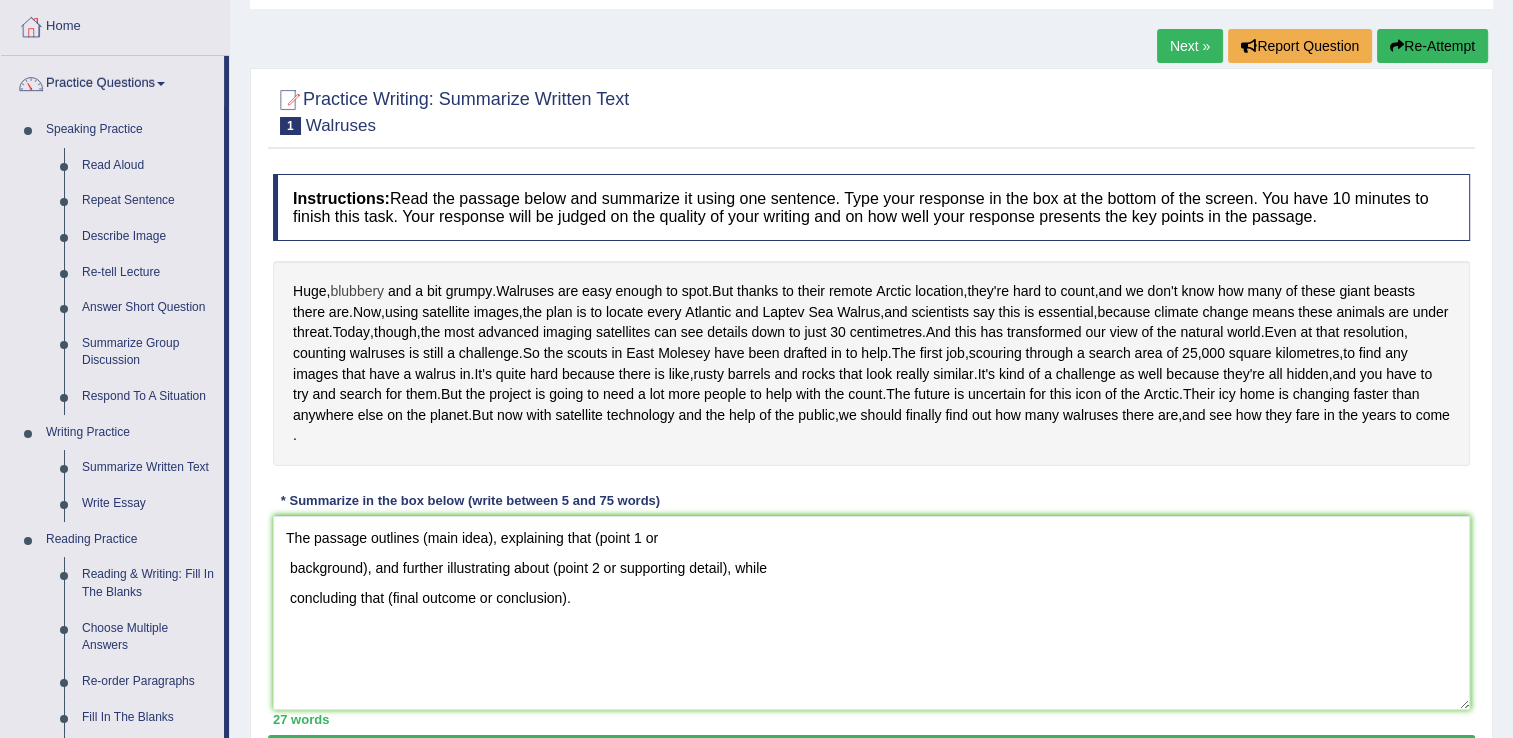 click on "blubbery" at bounding box center [357, 291] 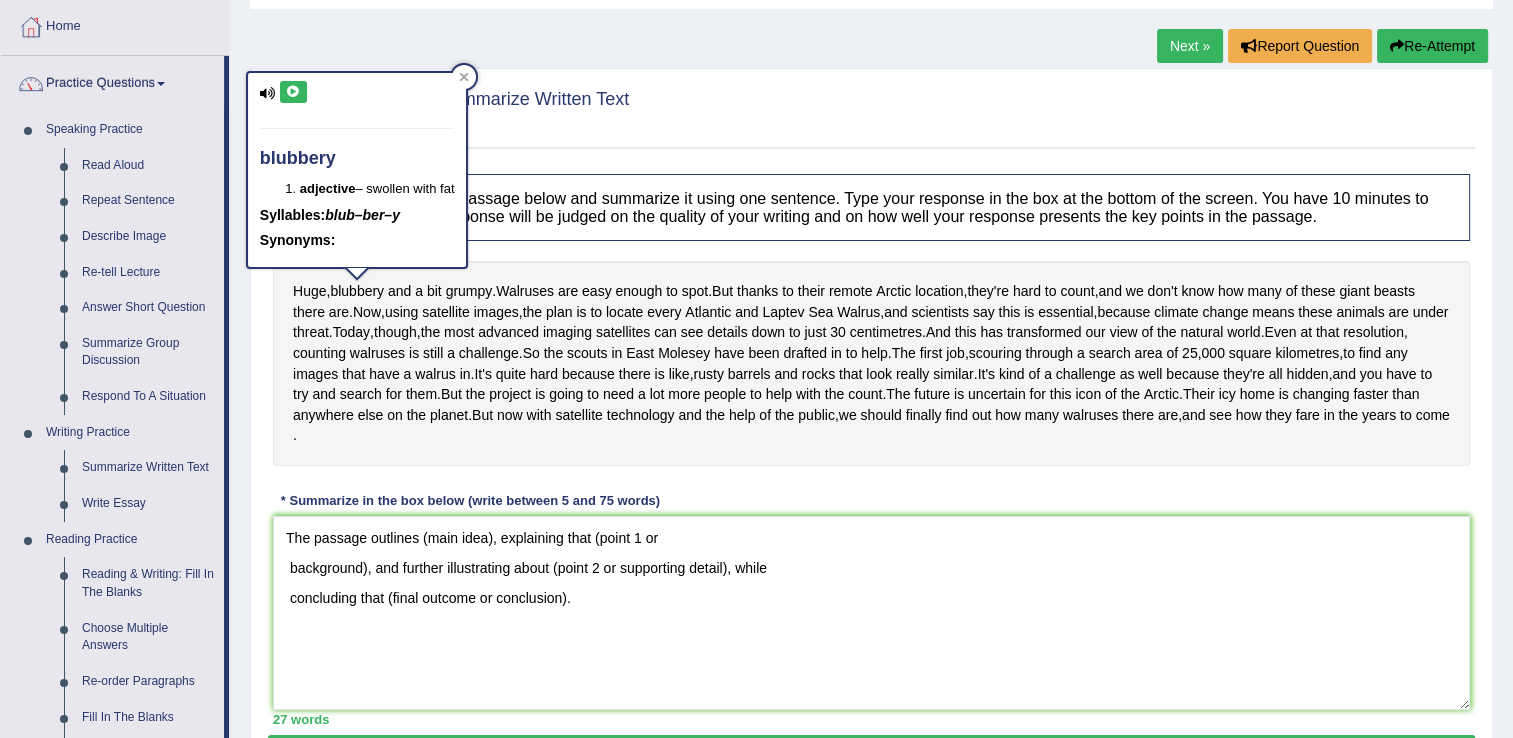 click on "Instructions:  Read the passage below and summarize it using one sentence. Type your response in the box at the bottom of the screen. You have 10 minutes to finish this task. Your response will be judged on the quality of your writing and on how well your response presents the key points in the passage.
Huge ,  blubbery   and   a   bit   grumpy .  Walruses   are   easy   enough   to   spot .  But   thanks   to   their   remote   Arctic   location ,  they're   hard   to   count ,  and   we   don't   know   how   many   of   these   giant   beasts   there   are .  Now ,  using   satellite   images ,  the   plan   is   to   locate   every   Atlantic   and   Laptev   Sea   Walrus ,  and   scientists   say   this   is   essential ,  because   climate   change   means   these   animals   are   under   threat .
Today ,  though ,  the   most   advanced   imaging   satellites   can   see   details   down   to   just   30   centimetres .  And   this   has   transformed   our   view   of   the   natural" at bounding box center (871, 449) 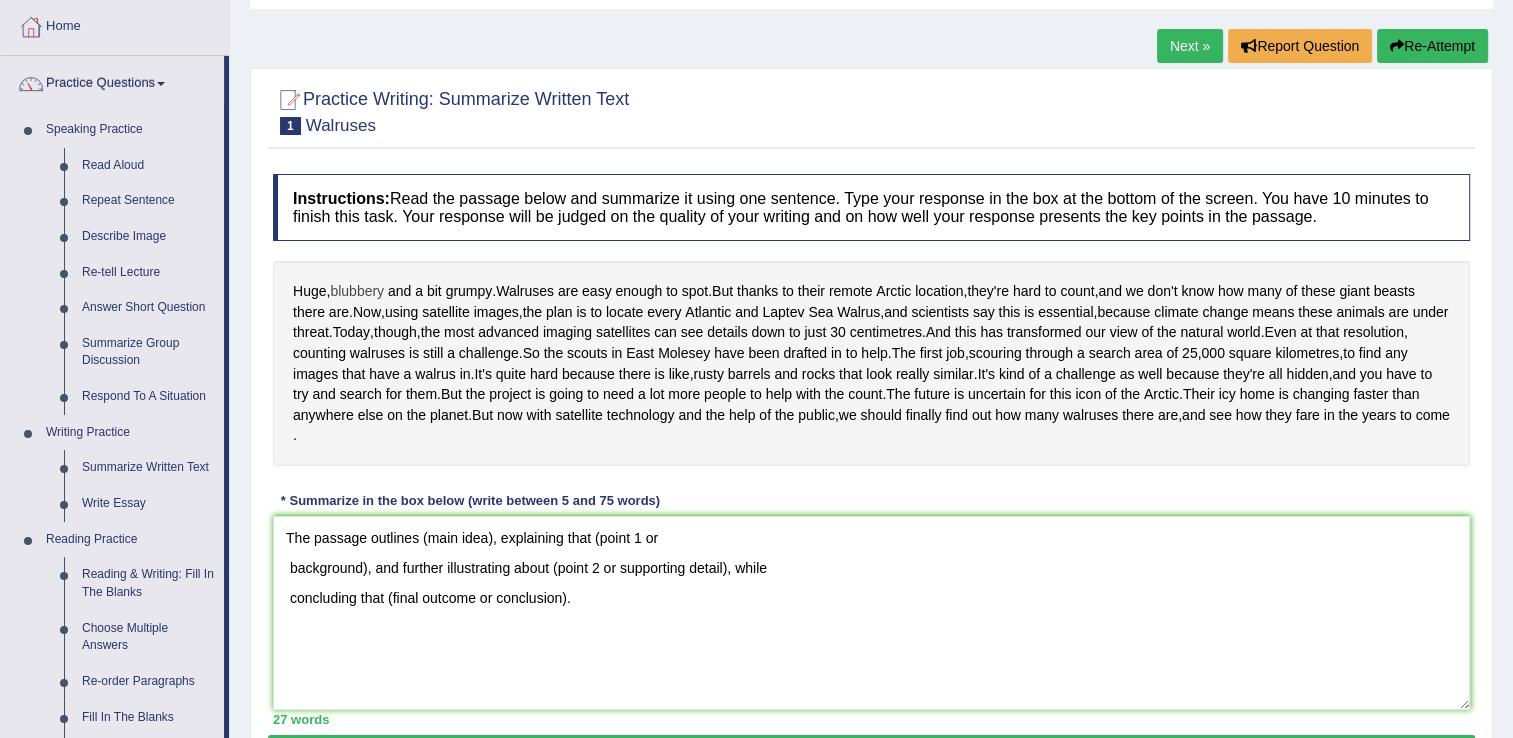 click on "blubbery" at bounding box center (357, 291) 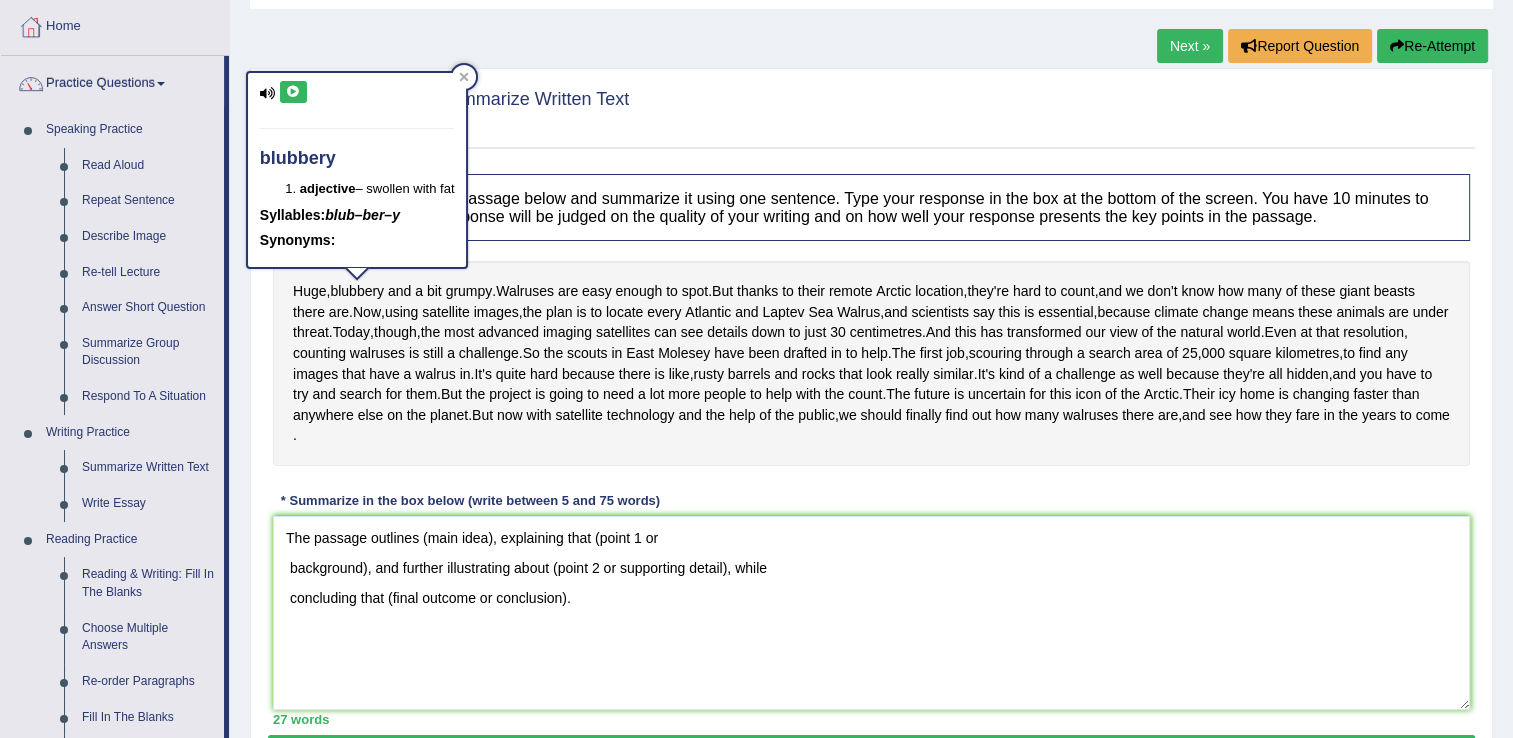 click on "Huge ,  blubbery   and   a   bit   grumpy .  Walruses   are   easy   enough   to   spot .  But   thanks   to   their   remote   Arctic   location ,  they're   hard   to   count ,  and   we   don't   know   how   many   of   these   giant   beasts   there   are .  Now ,  using   satellite   images ,  the   plan   is   to   locate   every   Atlantic   and   Laptev   Sea   Walrus ,  and   scientists   say   this   is   essential ,  because   climate   change   means   these   animals   are   under   threat .
Today ,  though ,  the   most   advanced   imaging   satellites   can   see   details   down   to   just   30   centimetres .  And   this   has   transformed   our   view   of   the   natural   world .
Even   at   that   resolution ,  counting   walruses   is   still   a   challenge .  So   the   scouts   in   East   Molesey   have   been   drafted   in   to   help .  The   first   job ,  scouring   through   a   search   area   of   25 , 000   square   kilometres ,  to   find   any   images   that     a" at bounding box center (871, 363) 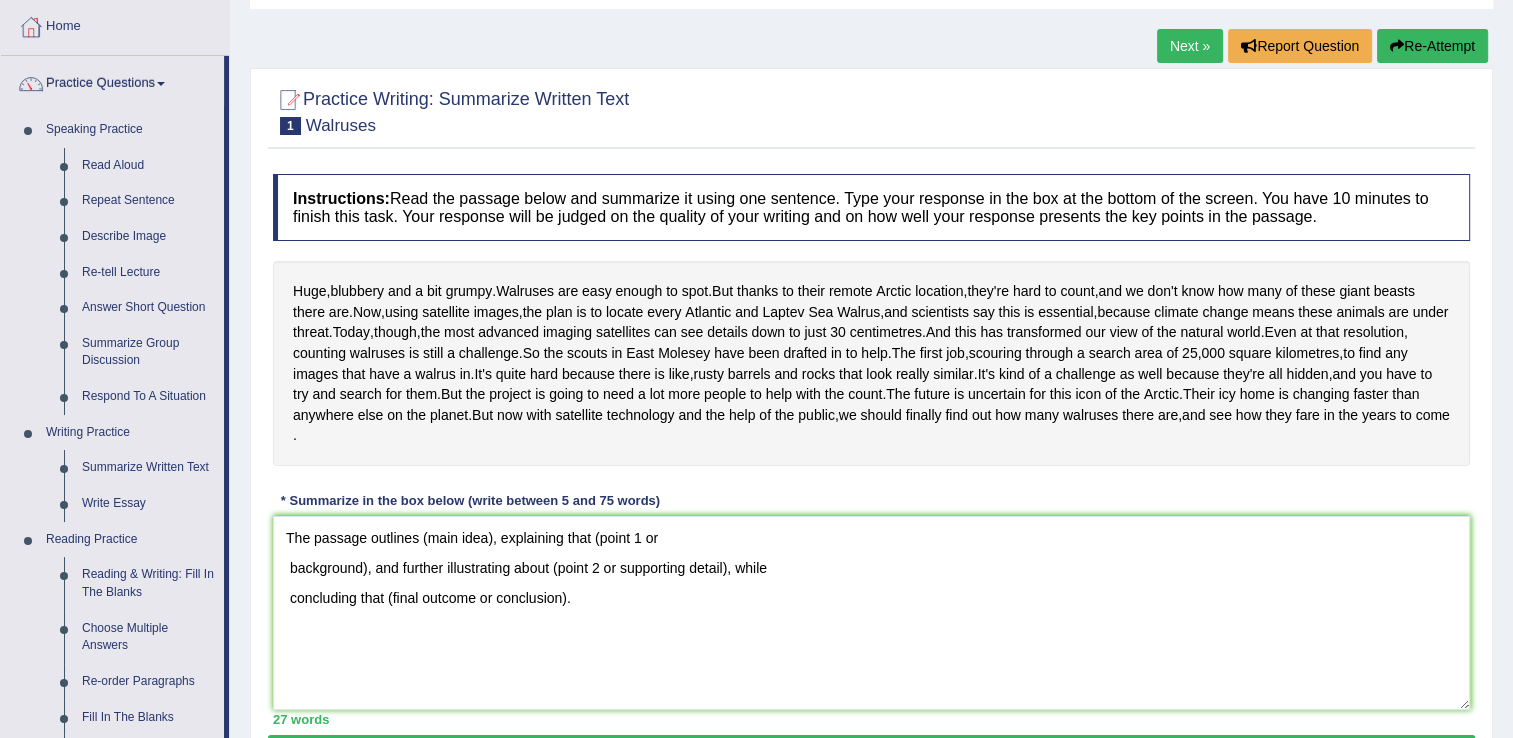 click on "Huge ,  blubbery   and   a   bit   grumpy .  Walruses   are   easy   enough   to   spot .  But   thanks   to   their   remote   Arctic   location ,  they're   hard   to   count ,  and   we   don't   know   how   many   of   these   giant   beasts   there   are .  Now ,  using   satellite   images ,  the   plan   is   to   locate   every   Atlantic   and   Laptev   Sea   Walrus ,  and   scientists   say   this   is   essential ,  because   climate   change   means   these   animals   are   under   threat .
Today ,  though ,  the   most   advanced   imaging   satellites   can   see   details   down   to   just   30   centimetres .  And   this   has   transformed   our   view   of   the   natural   world .
Even   at   that   resolution ,  counting   walruses   is   still   a   challenge .  So   the   scouts   in   East   Molesey   have   been   drafted   in   to   help .  The   first   job ,  scouring   through   a   search   area   of   25 , 000   square   kilometres ,  to   find   any   images   that     a" at bounding box center (871, 363) 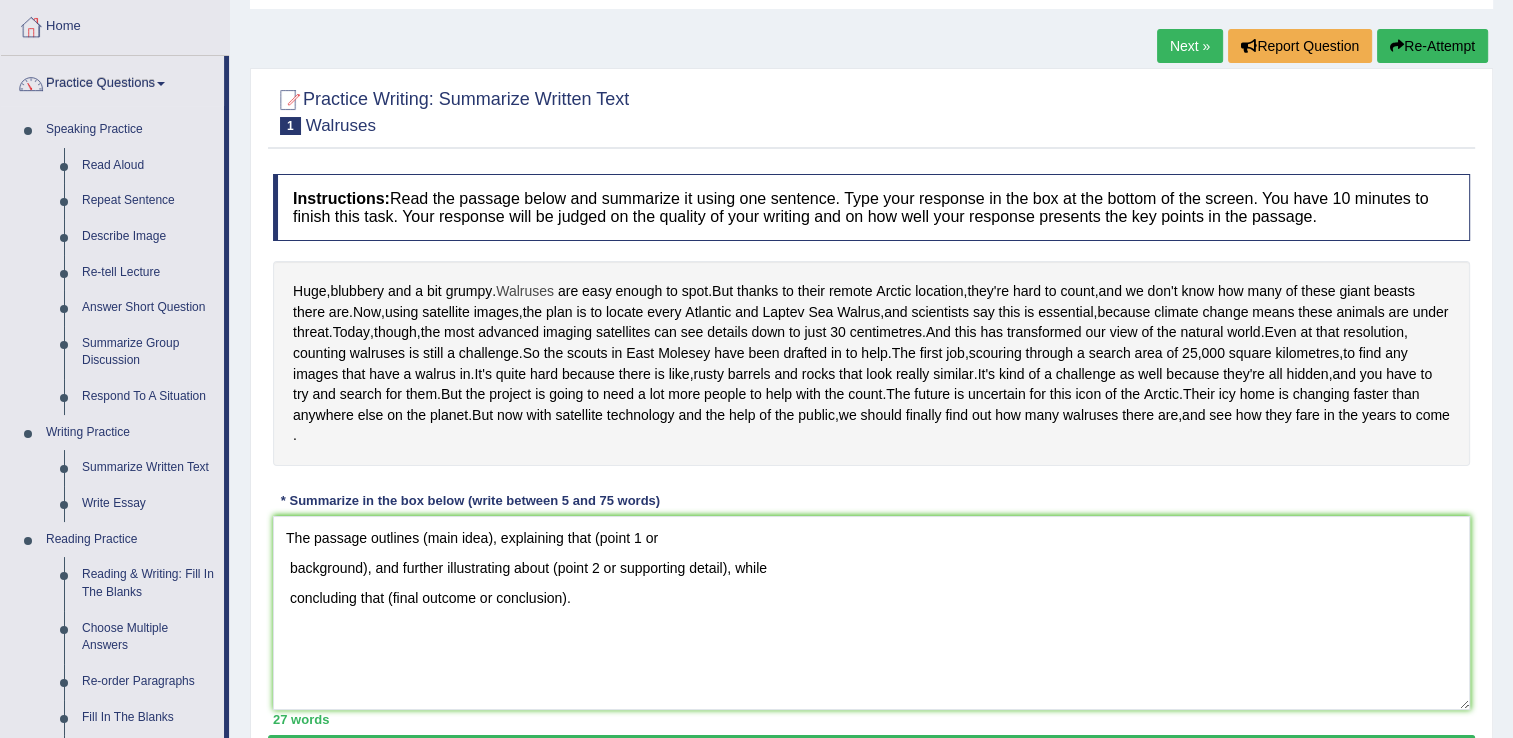 click on "Walruses" at bounding box center (525, 291) 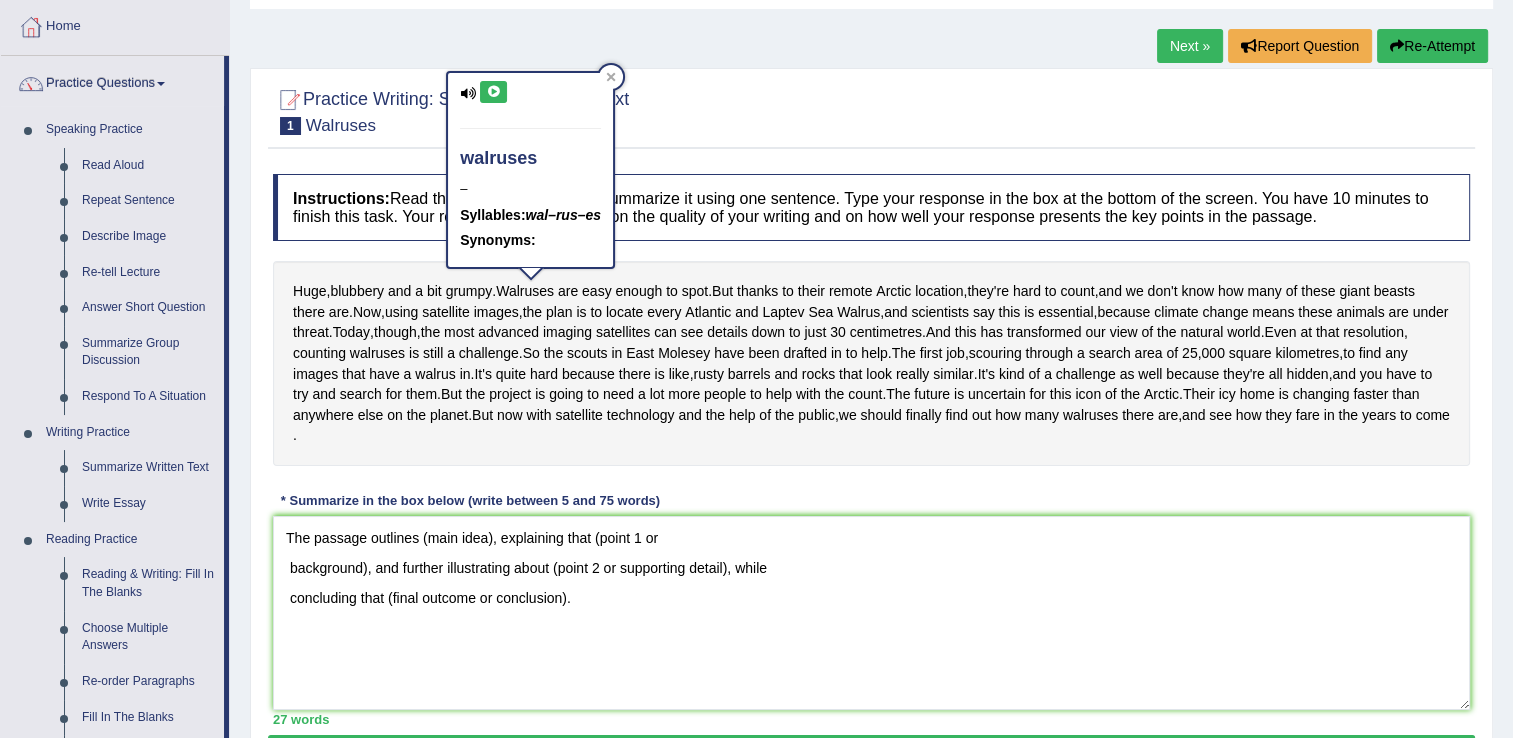 click at bounding box center (493, 92) 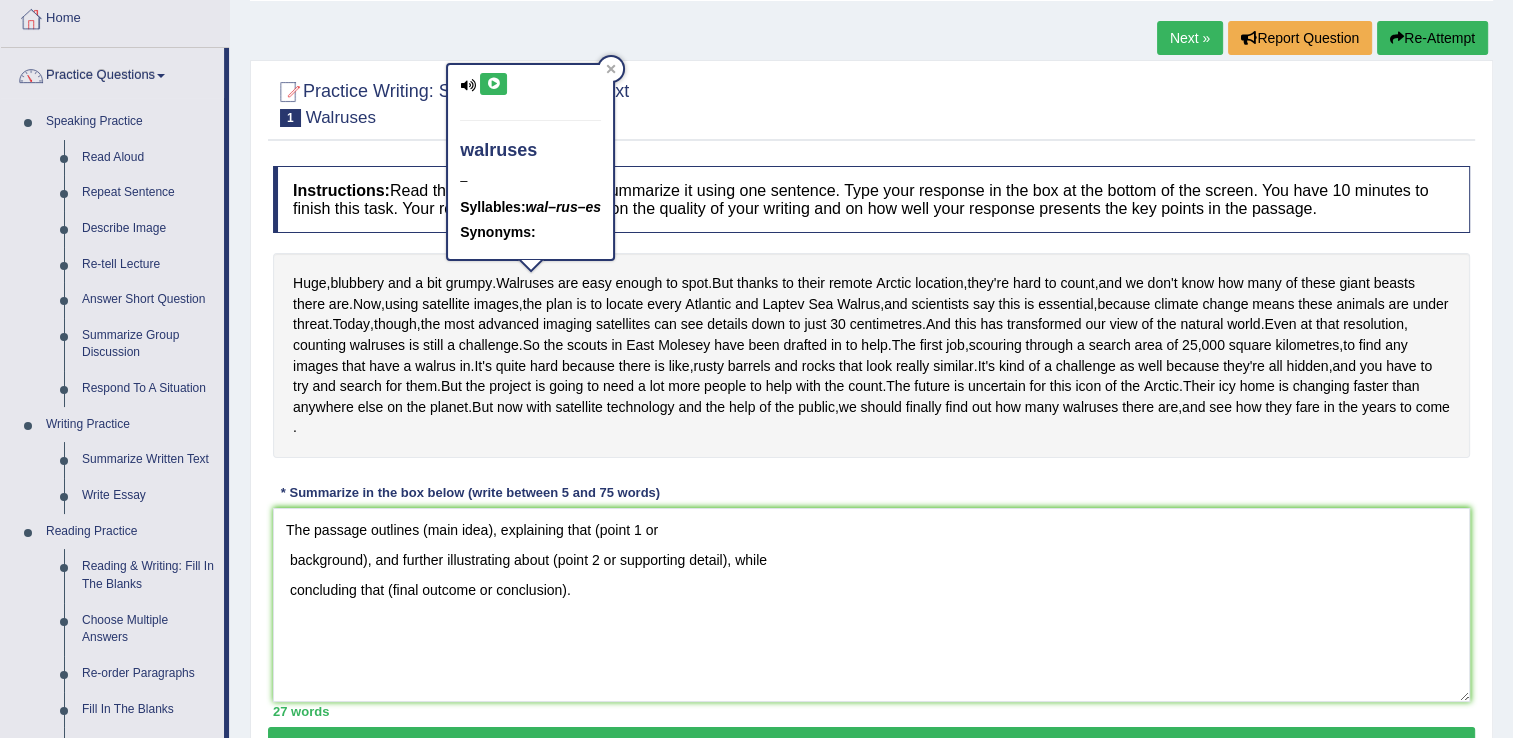 scroll, scrollTop: 100, scrollLeft: 0, axis: vertical 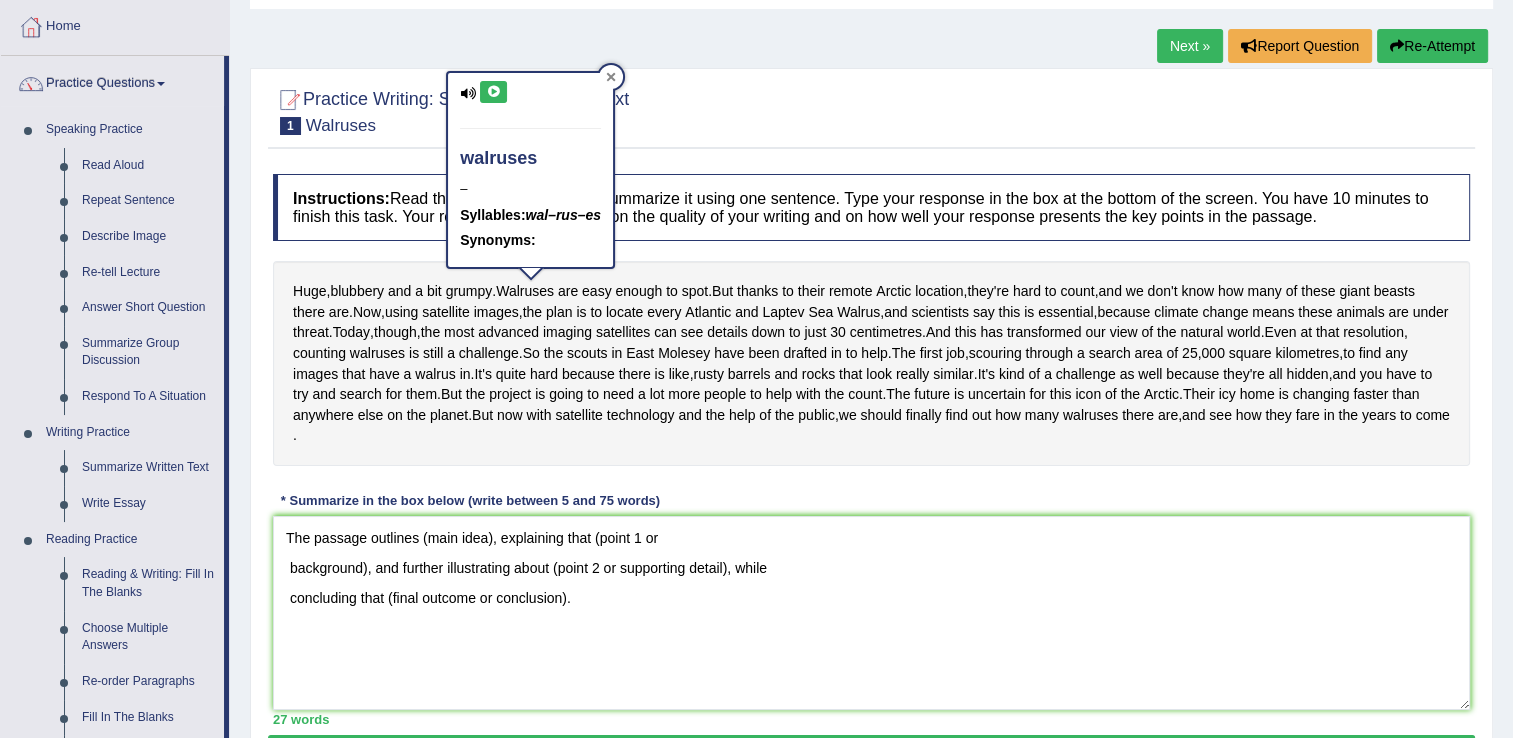click 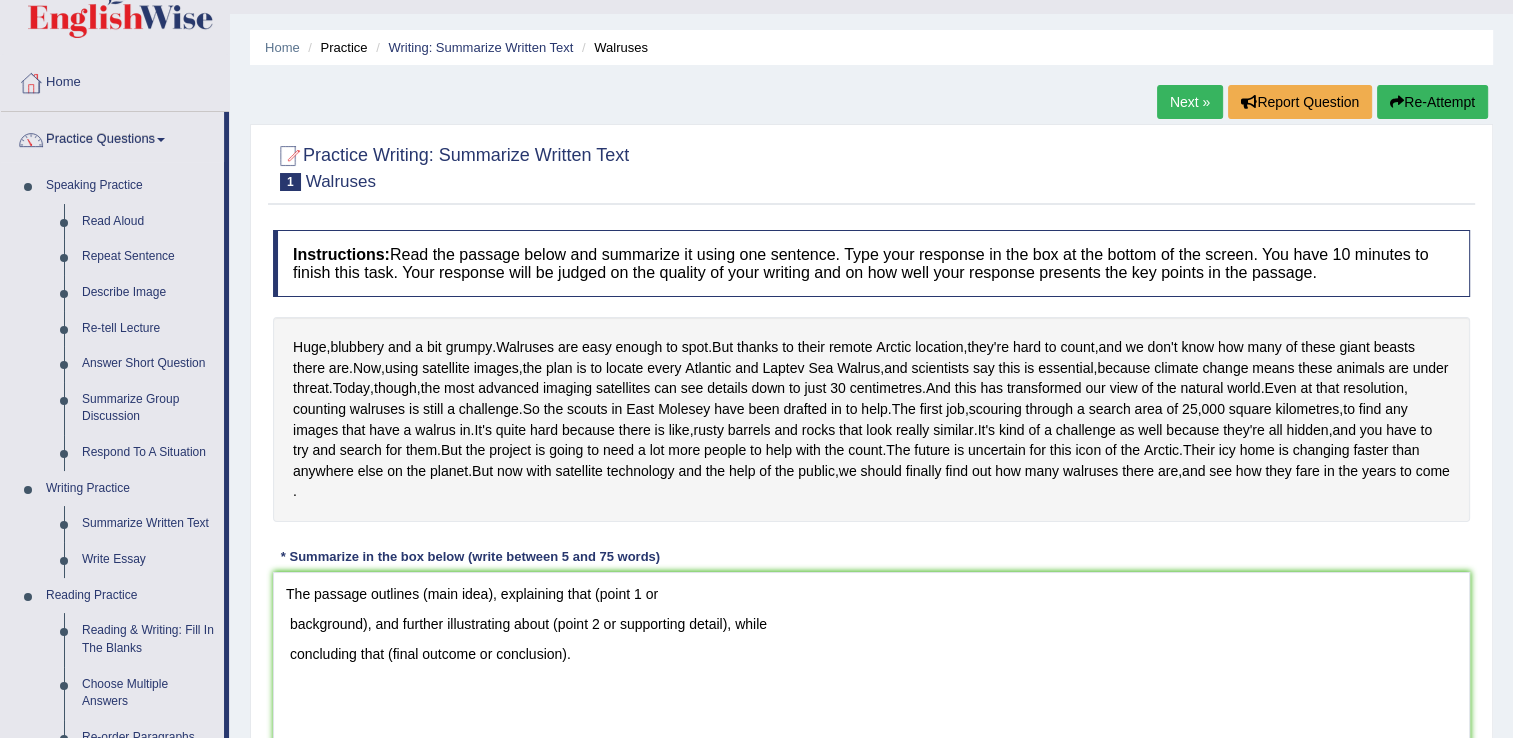 scroll, scrollTop: 100, scrollLeft: 0, axis: vertical 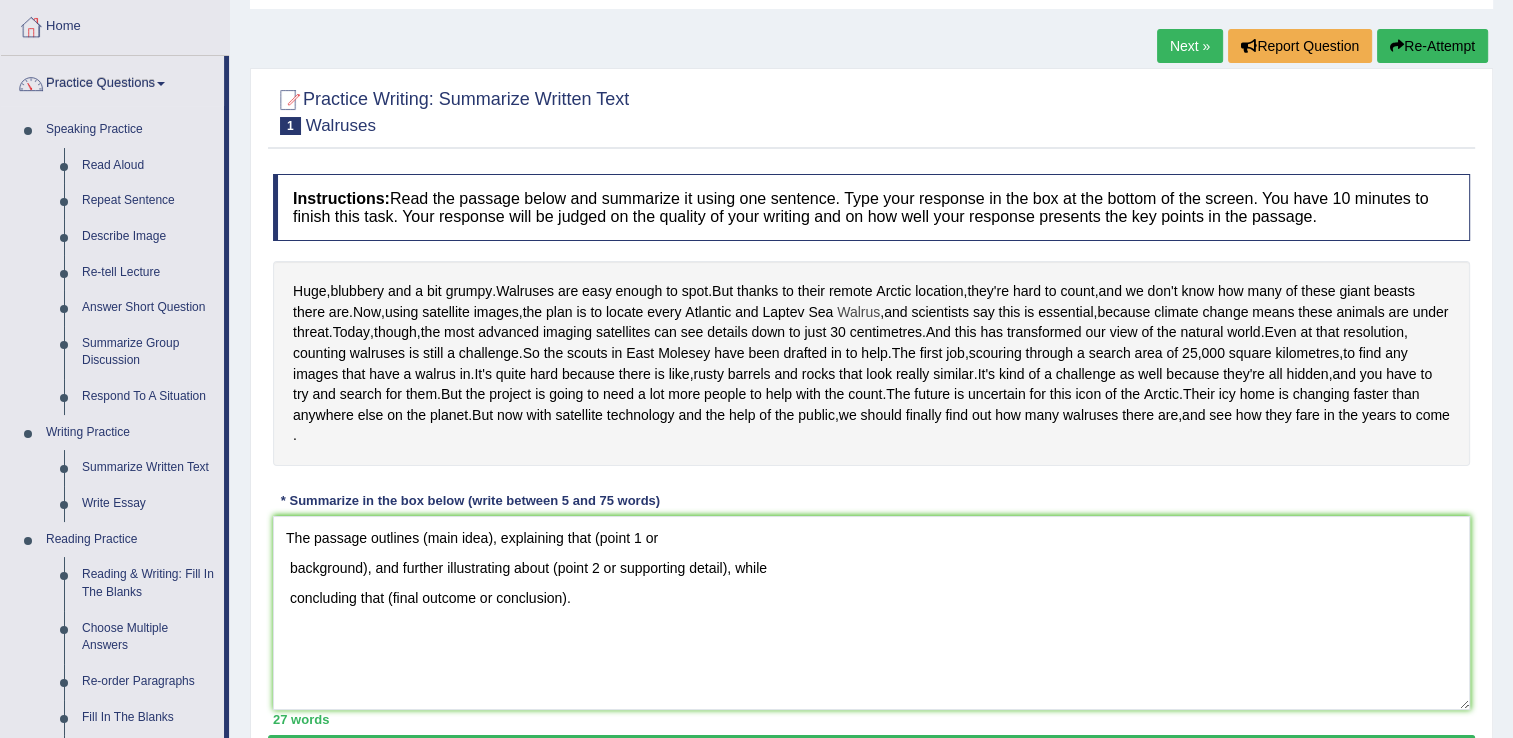 click on "Walrus" at bounding box center [858, 312] 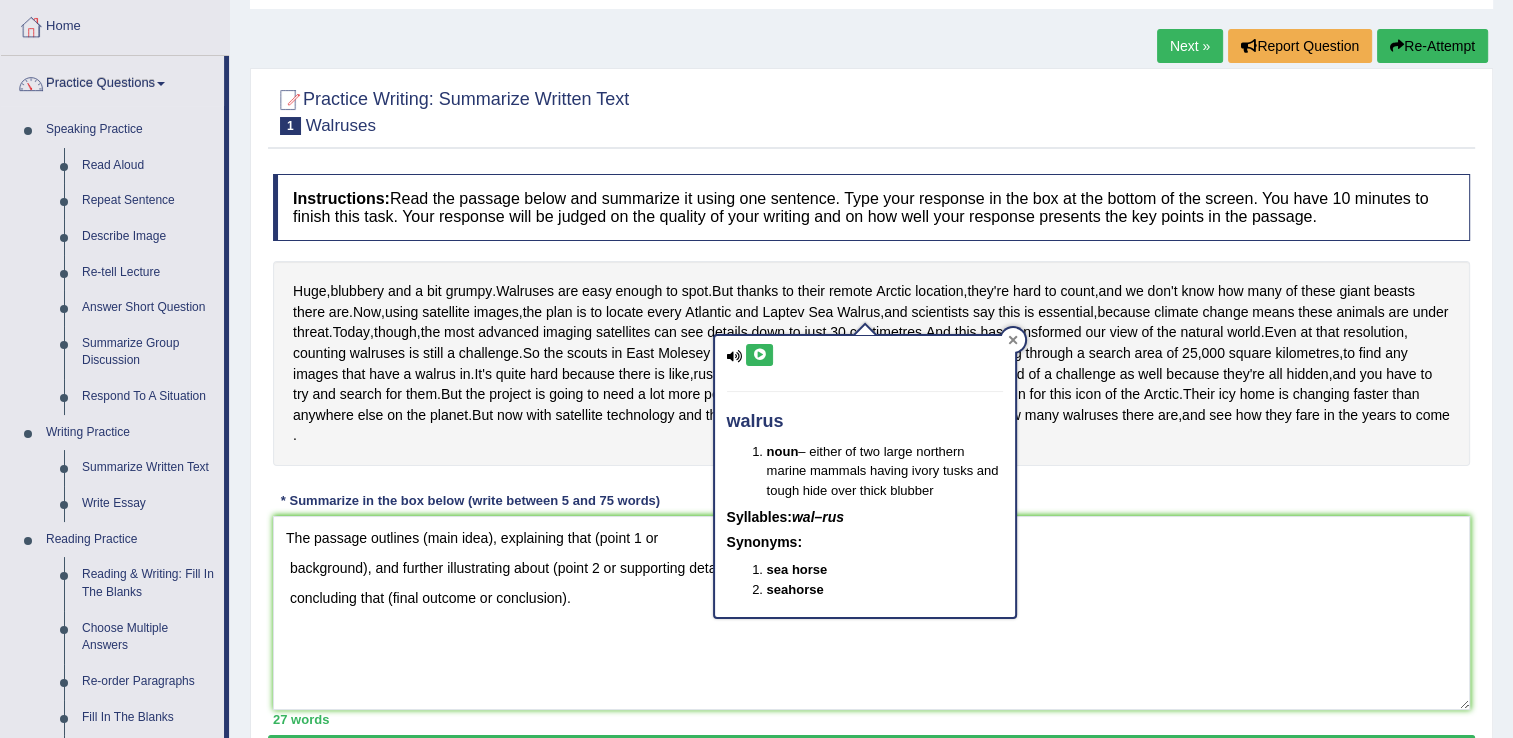 click 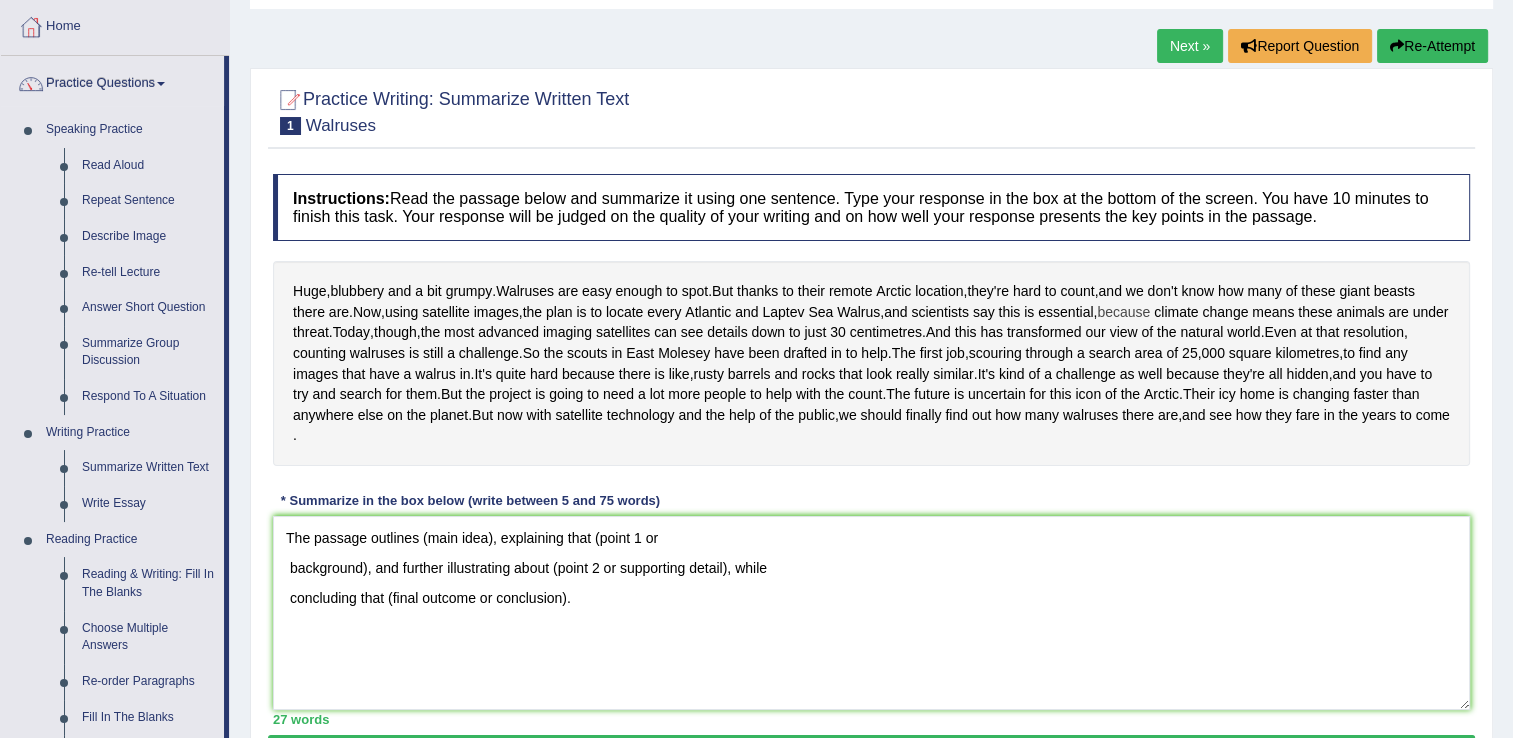 click on "because" at bounding box center (1123, 312) 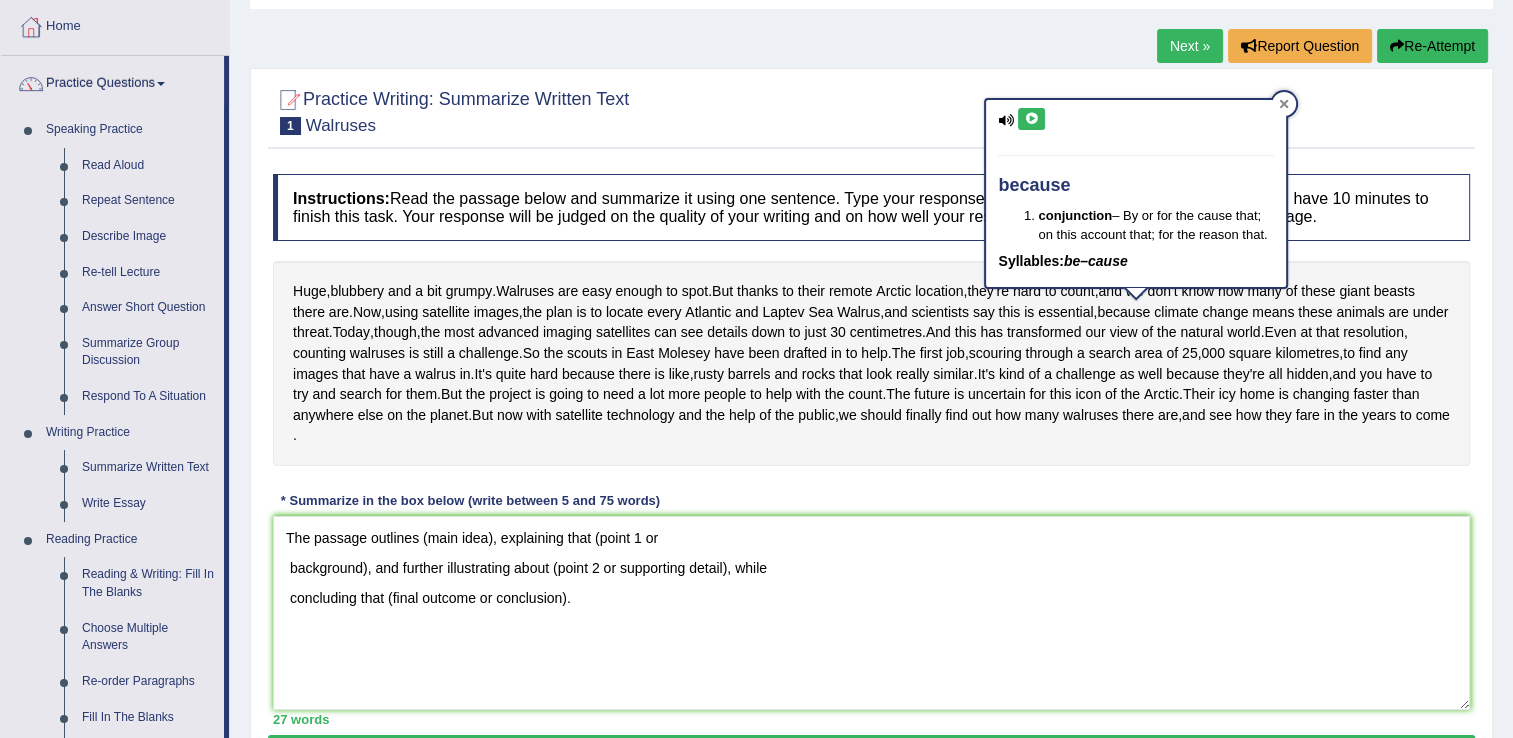 click 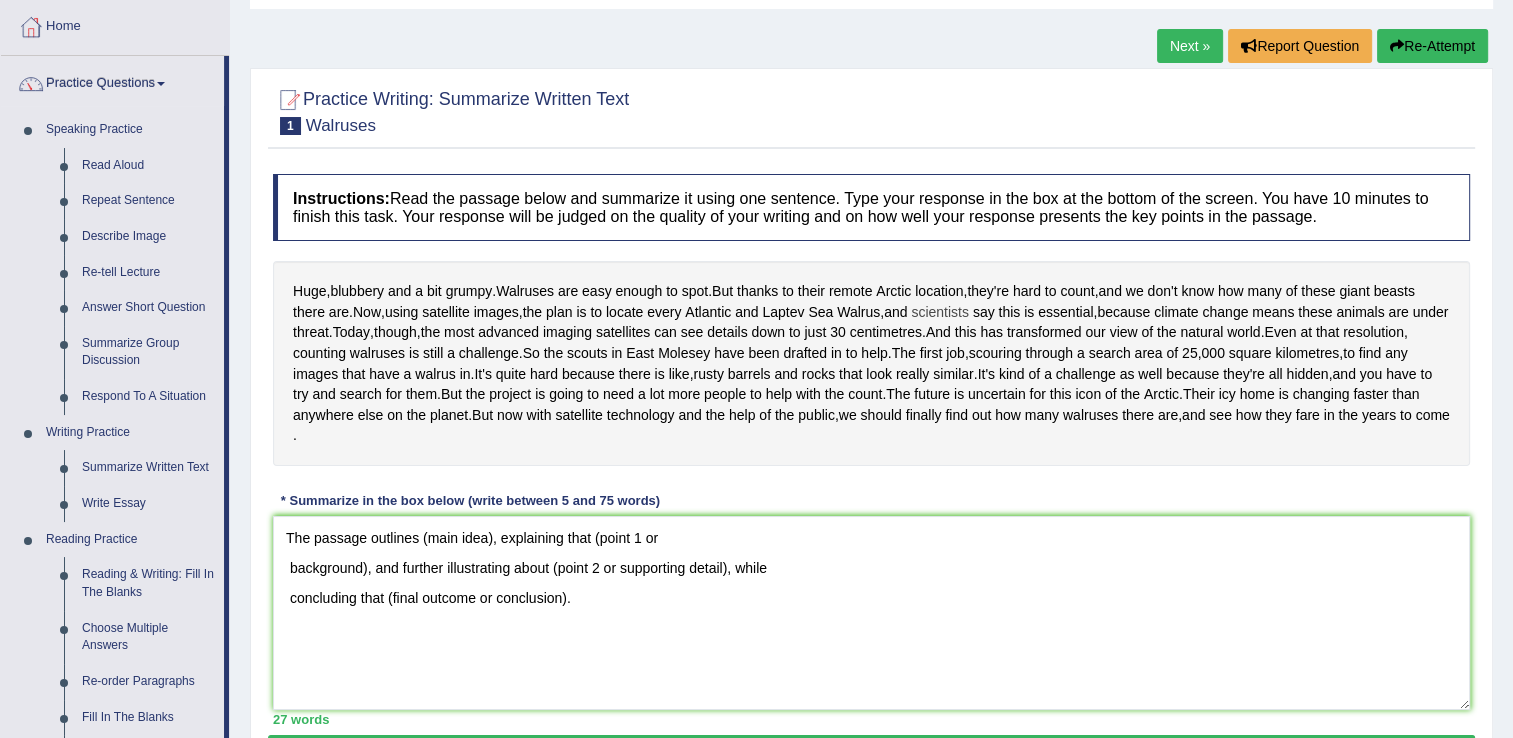 click on "scientists" at bounding box center (940, 312) 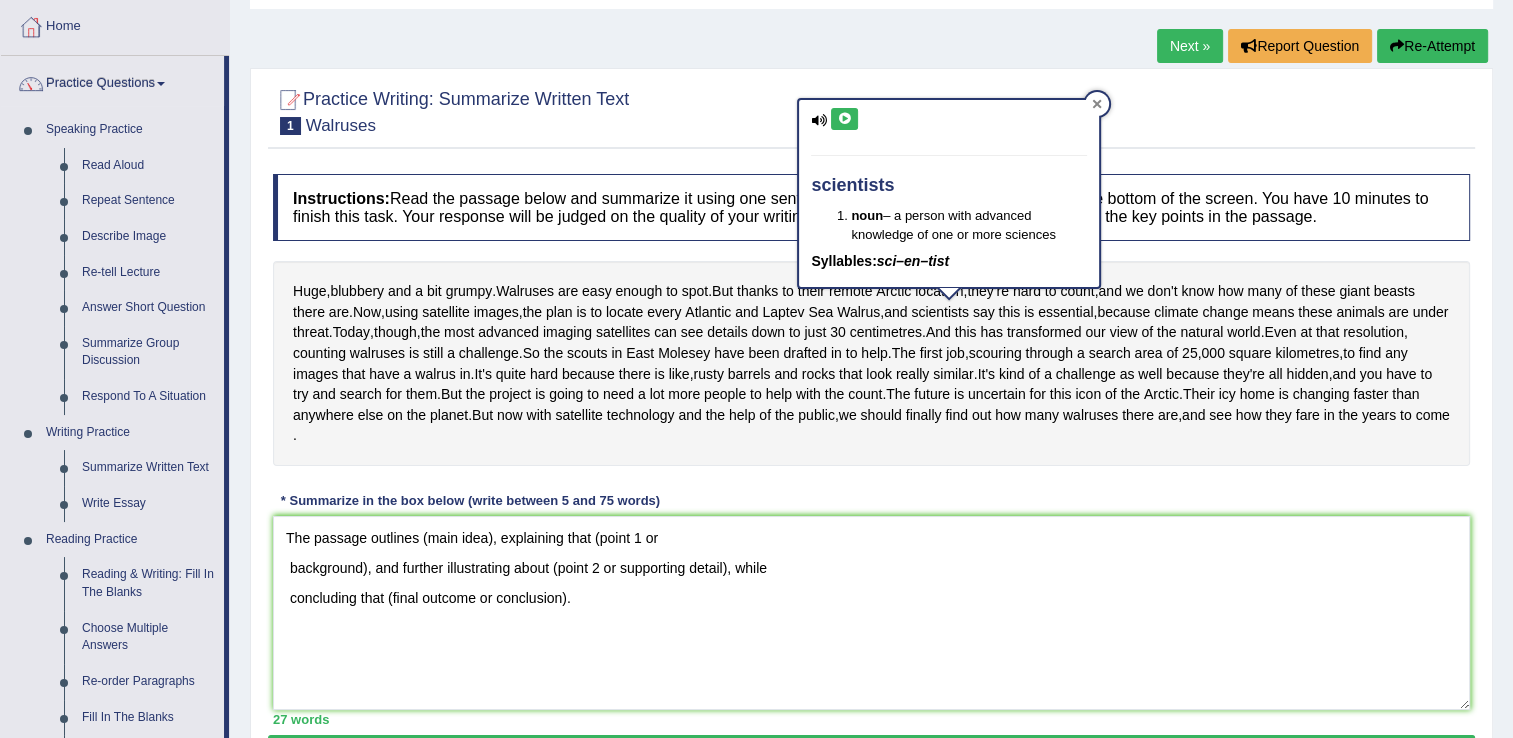click 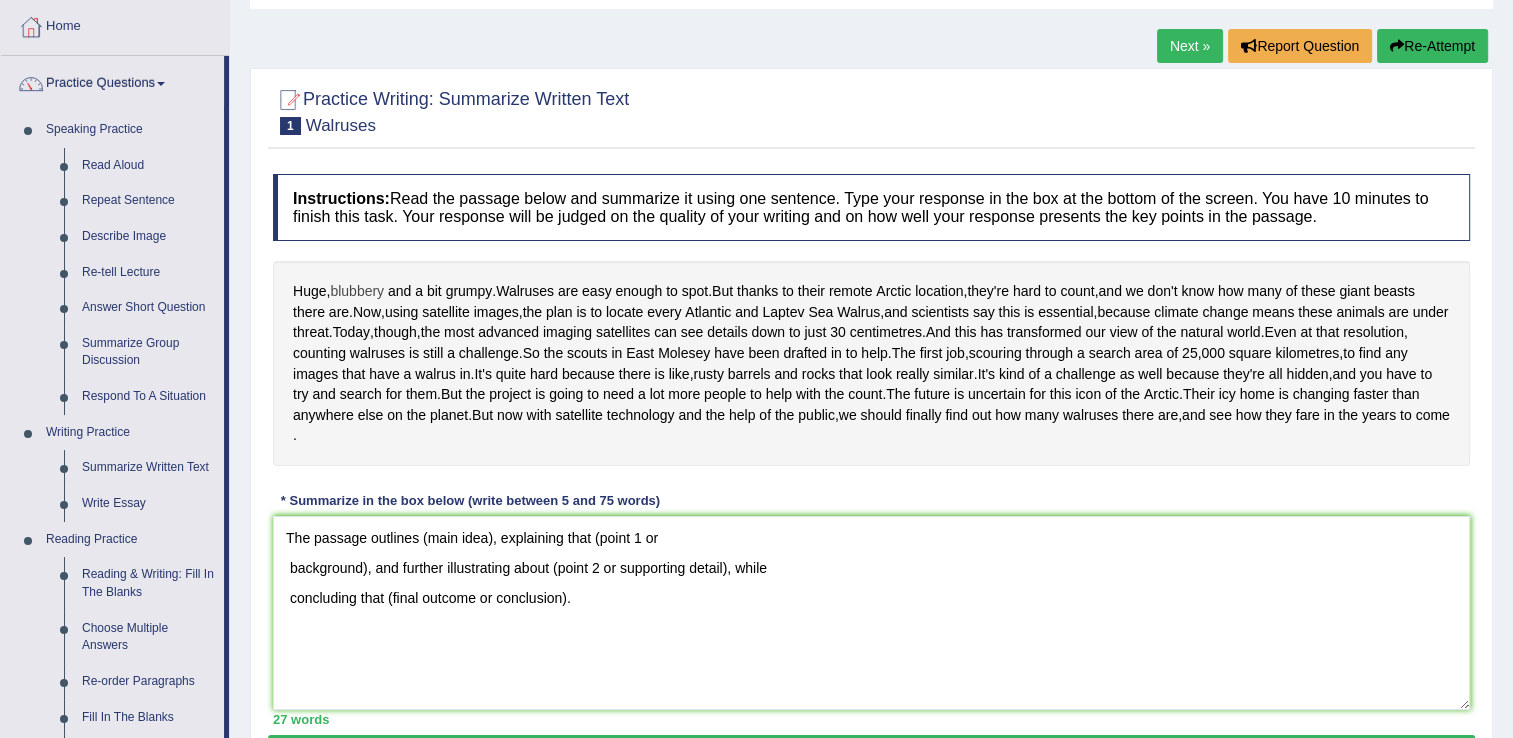 click on "blubbery" at bounding box center [357, 291] 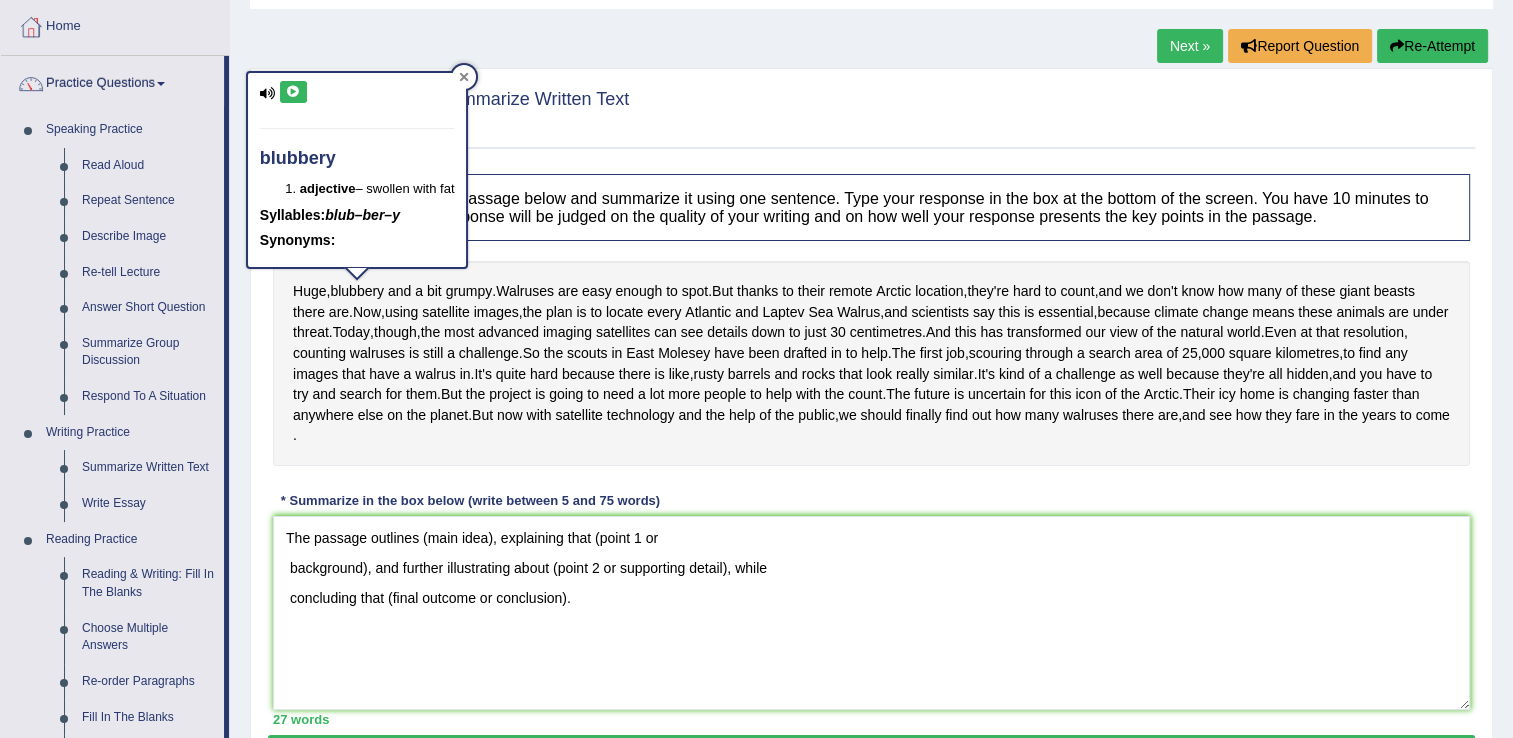 click 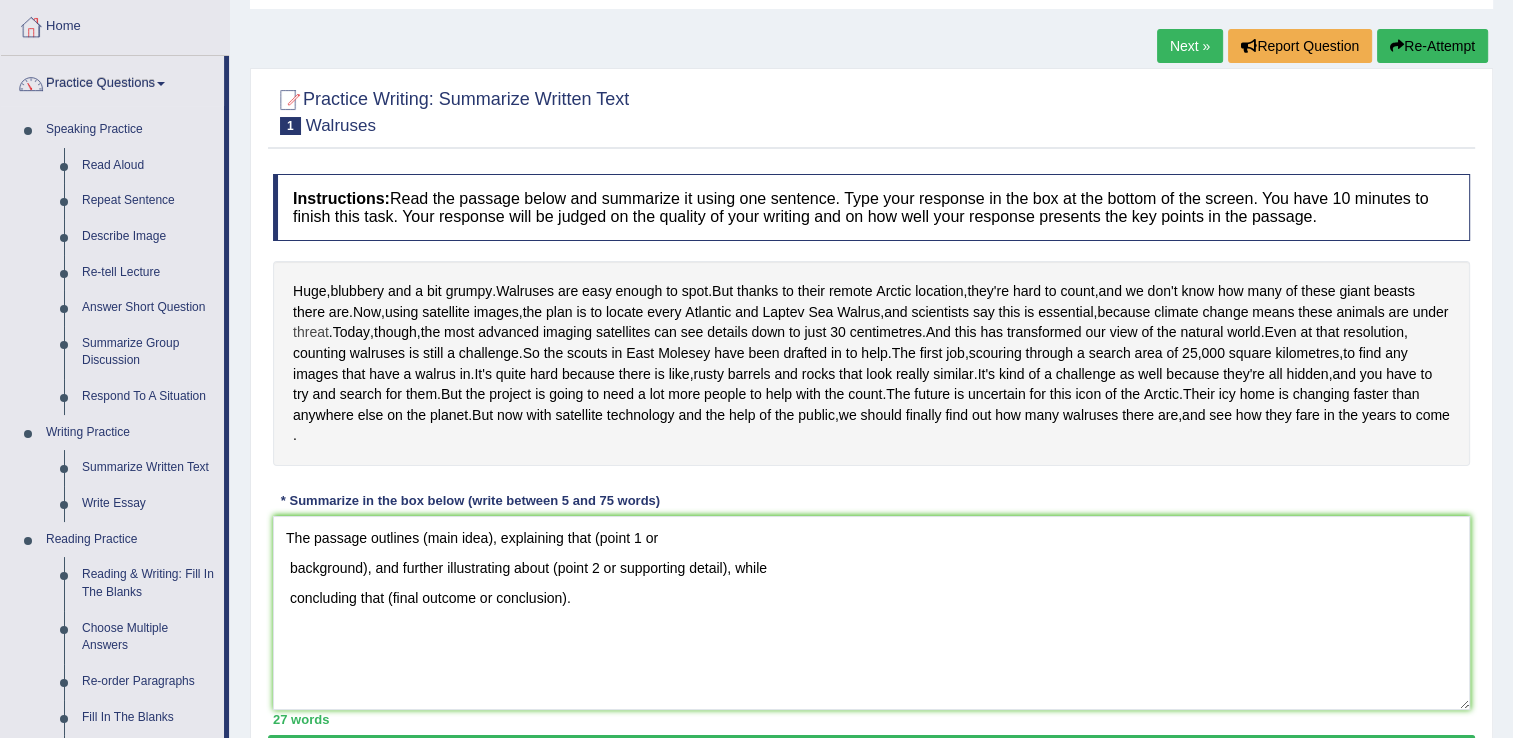 click on "threat" at bounding box center (311, 332) 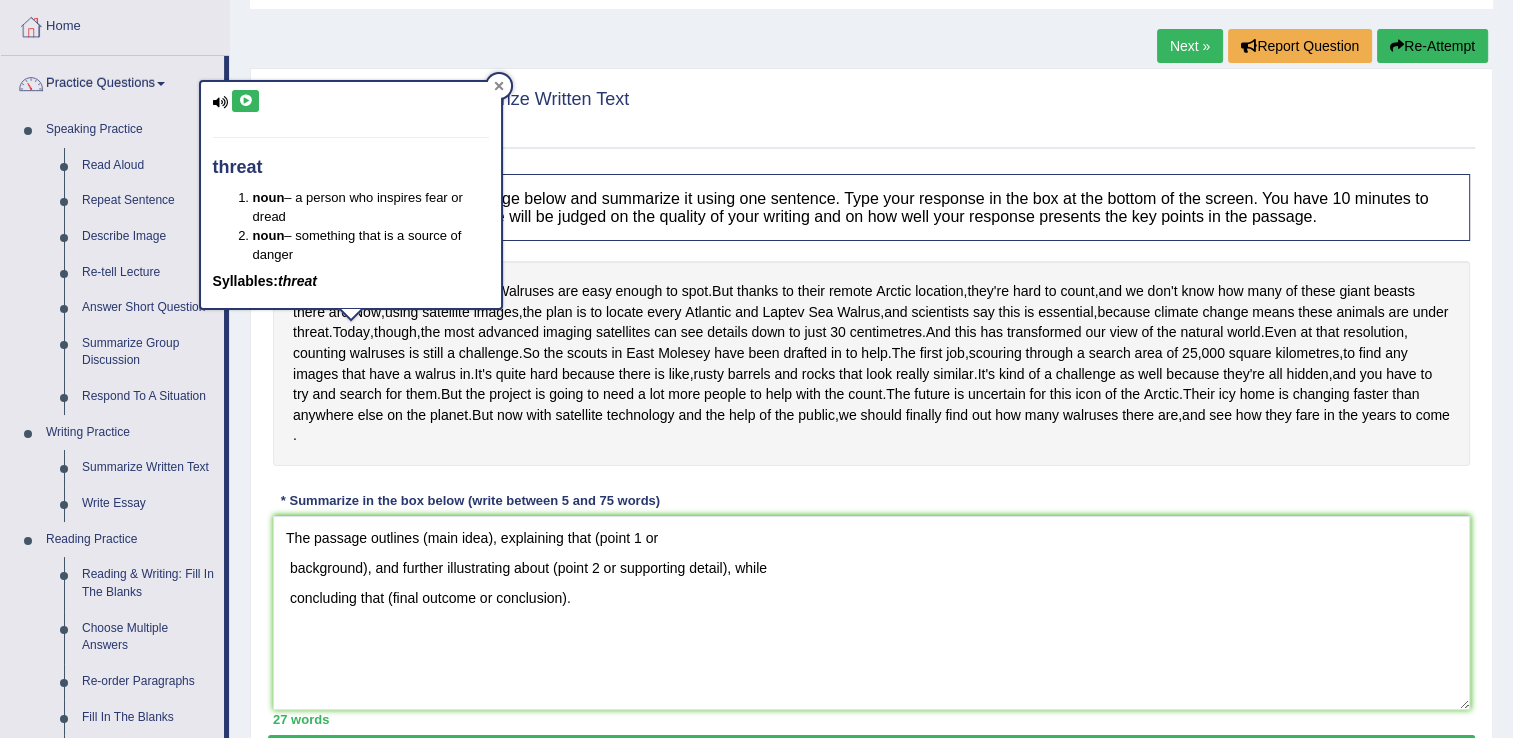 click 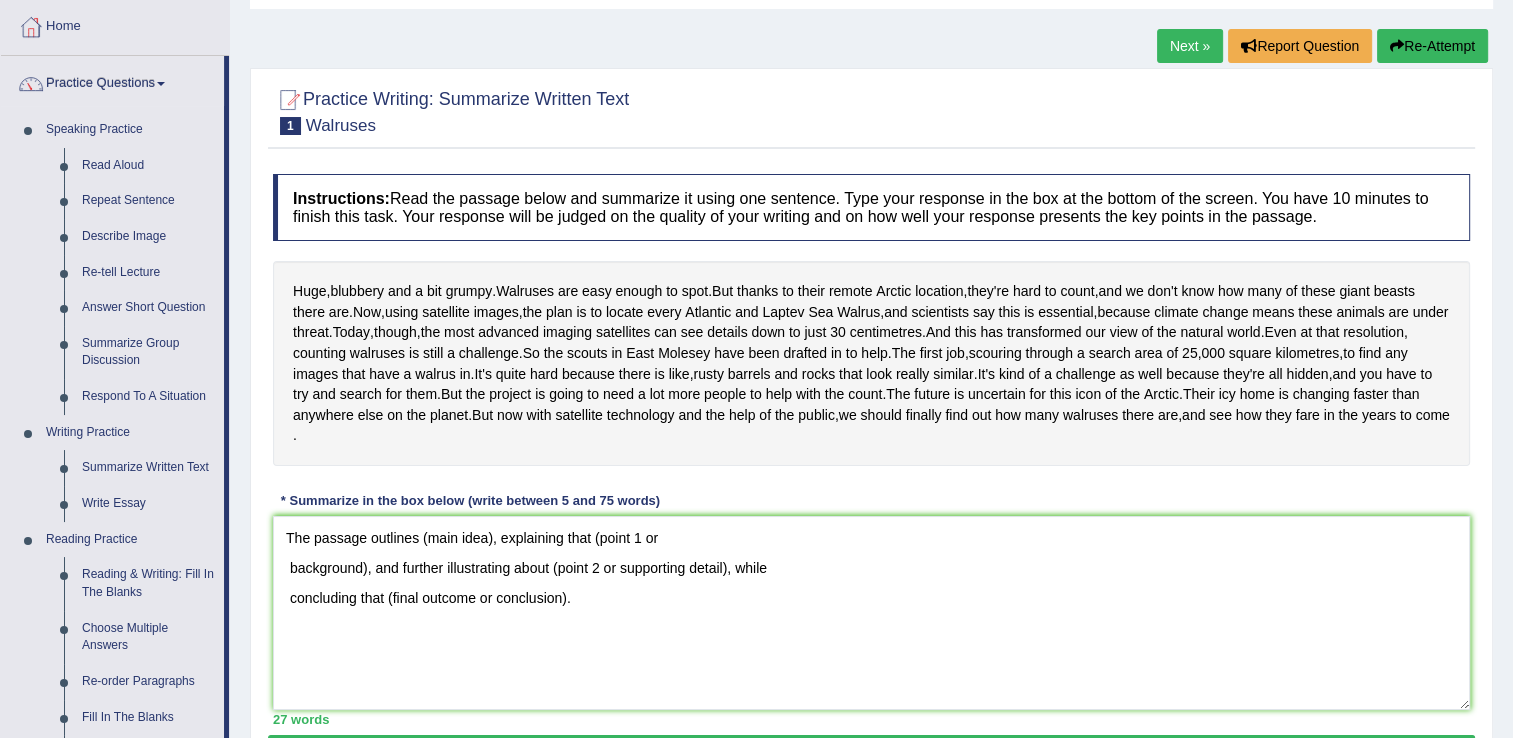 drag, startPoint x: 282, startPoint y: 365, endPoint x: 437, endPoint y: 390, distance: 157.00319 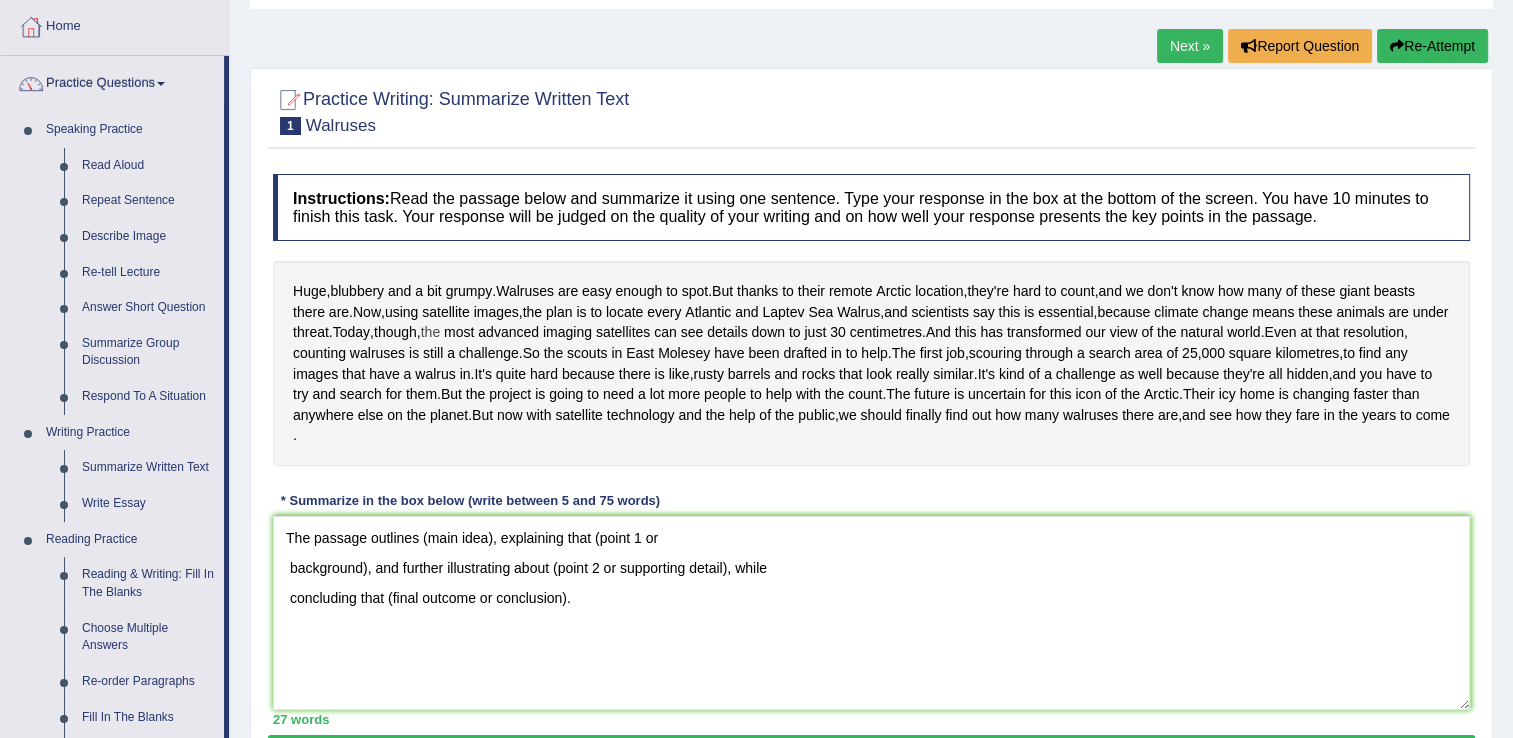 drag, startPoint x: 286, startPoint y: 370, endPoint x: 401, endPoint y: 370, distance: 115 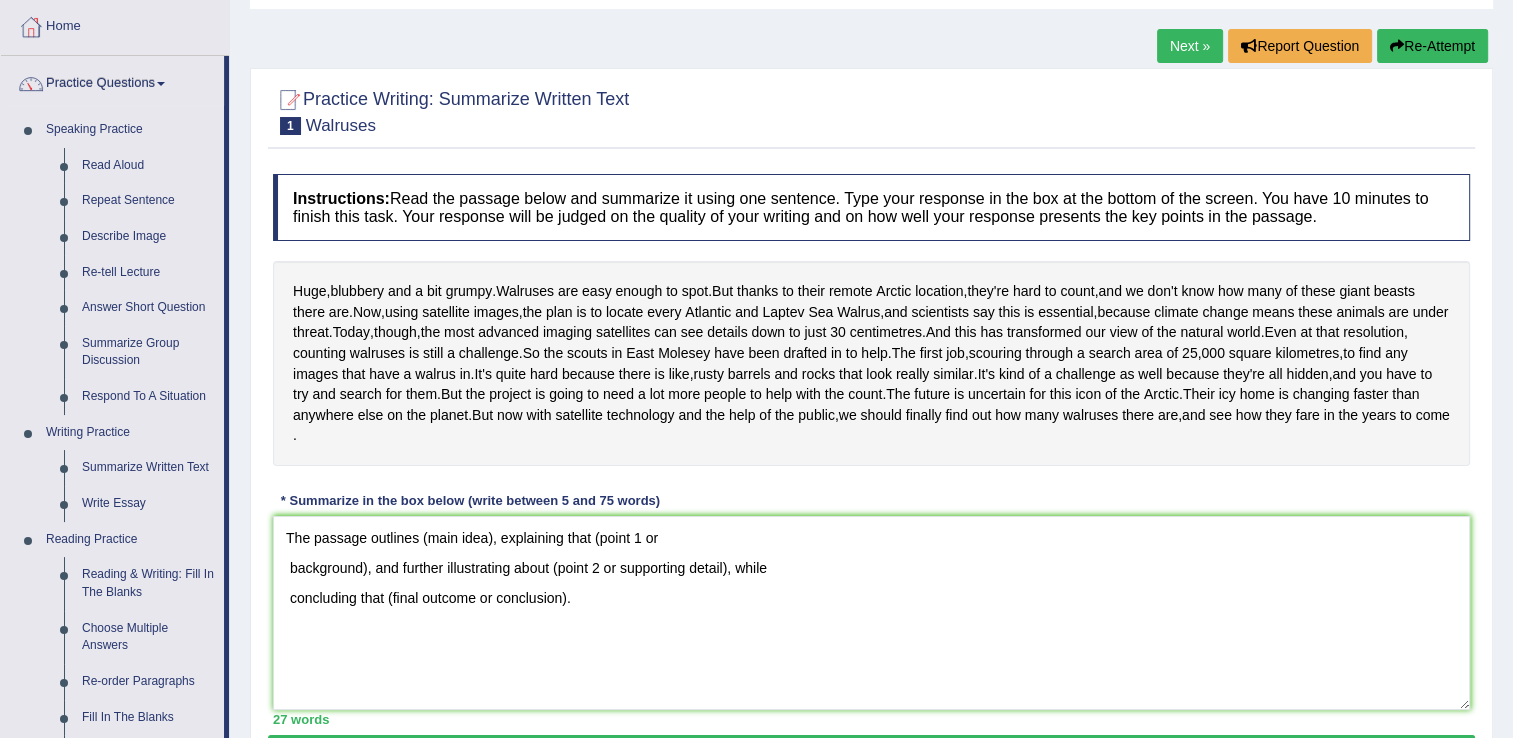 click on "Huge ,  blubbery   and   a   bit   grumpy .  Walruses   are   easy   enough   to   spot .  But   thanks   to   their   remote   Arctic   location ,  they're   hard   to   count ,  and   we   don't   know   how   many   of   these   giant   beasts   there   are .  Now ,  using   satellite   images ,  the   plan   is   to   locate   every   Atlantic   and   Laptev   Sea   Walrus ,  and   scientists   say   this   is   essential ,  because   climate   change   means   these   animals   are   under   threat .
Today ,  though ,  the   most   advanced   imaging   satellites   can   see   details   down   to   just   30   centimetres .  And   this   has   transformed   our   view   of   the   natural   world .
Even   at   that   resolution ,  counting   walruses   is   still   a   challenge .  So   the   scouts   in   East   Molesey   have   been   drafted   in   to   help .  The   first   job ,  scouring   through   a   search   area   of   25 , 000   square   kilometres ,  to   find   any   images   that     a" at bounding box center (871, 363) 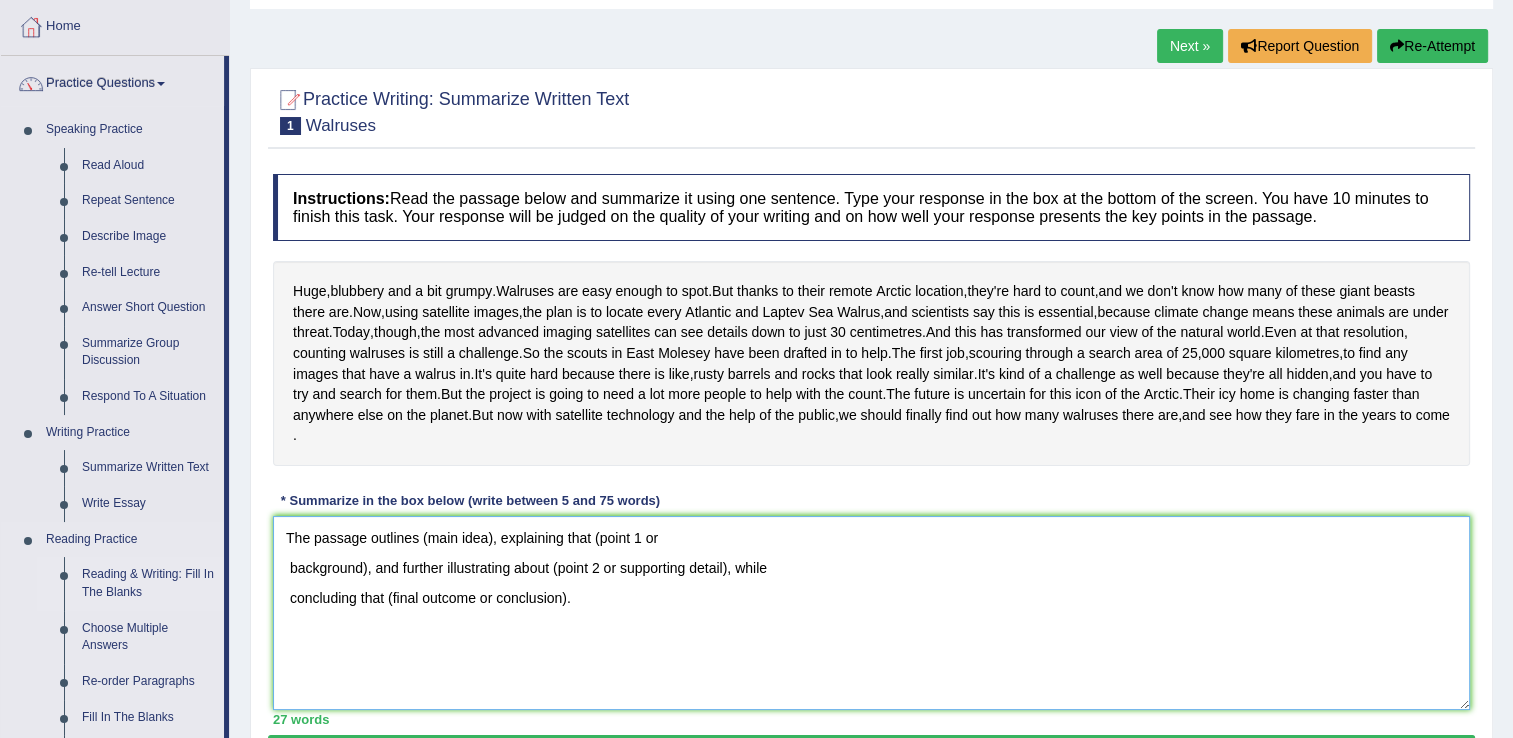 drag, startPoint x: 600, startPoint y: 681, endPoint x: 147, endPoint y: 598, distance: 460.541 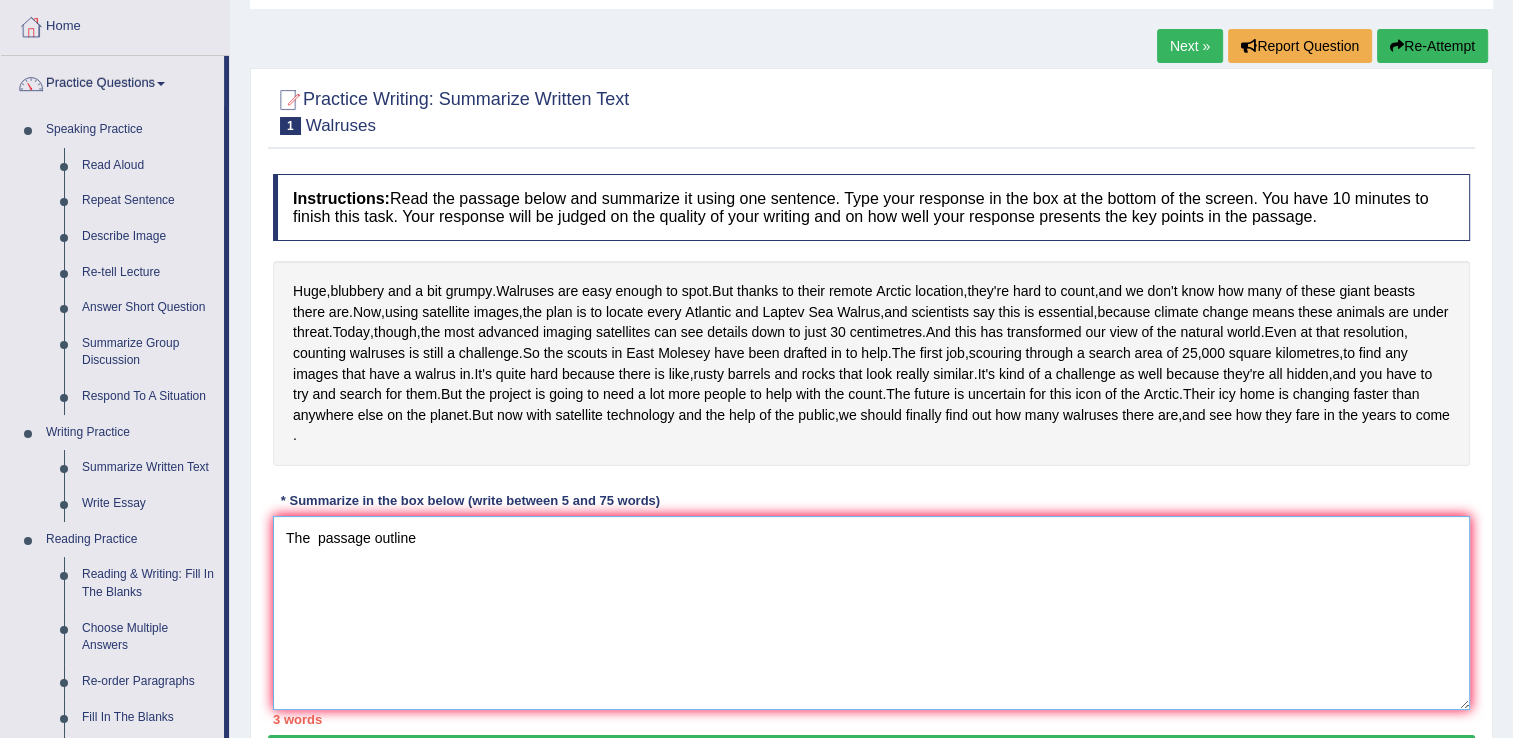 click on "The  passage outline" at bounding box center (871, 613) 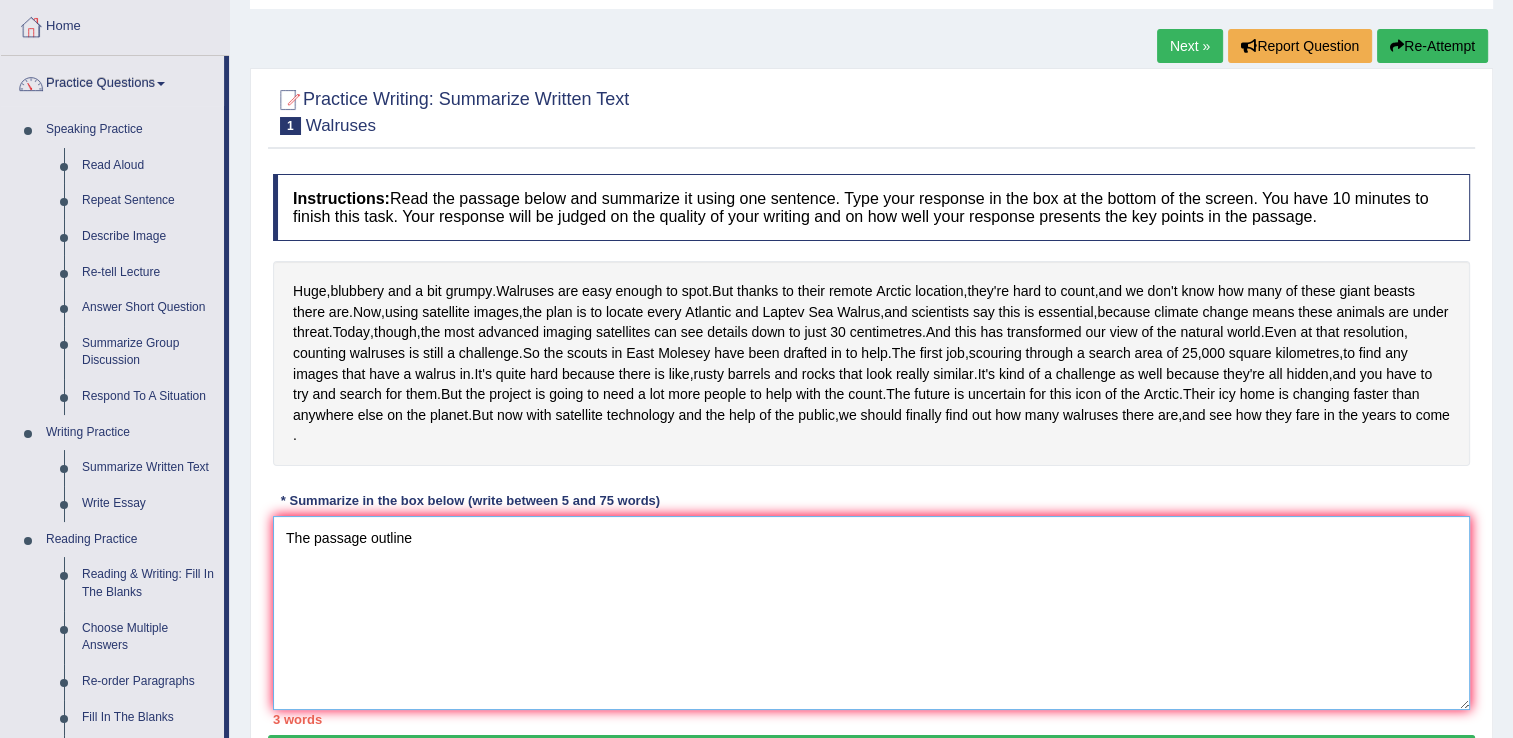 click on "The passage outline" at bounding box center (871, 613) 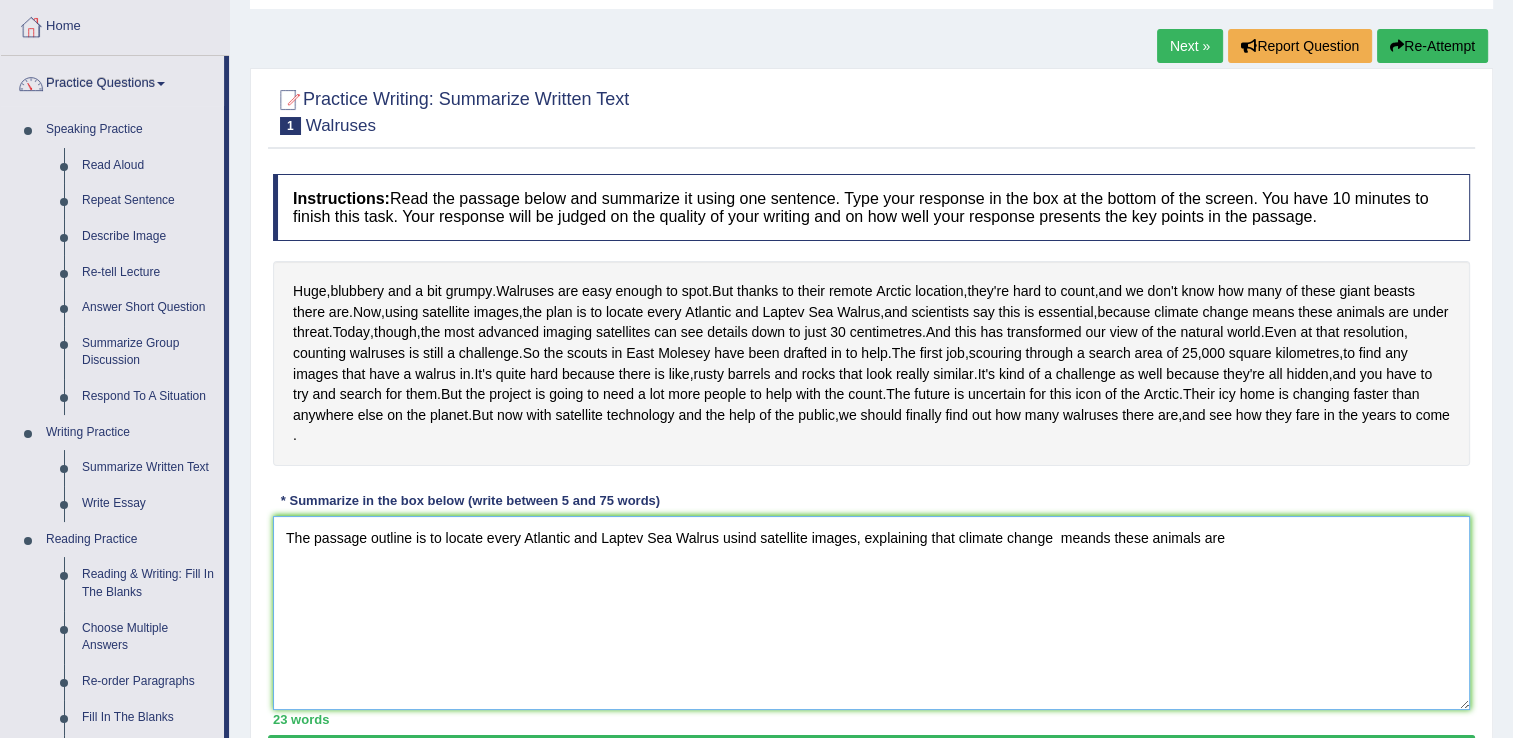 drag, startPoint x: 1260, startPoint y: 618, endPoint x: 419, endPoint y: 709, distance: 845.909 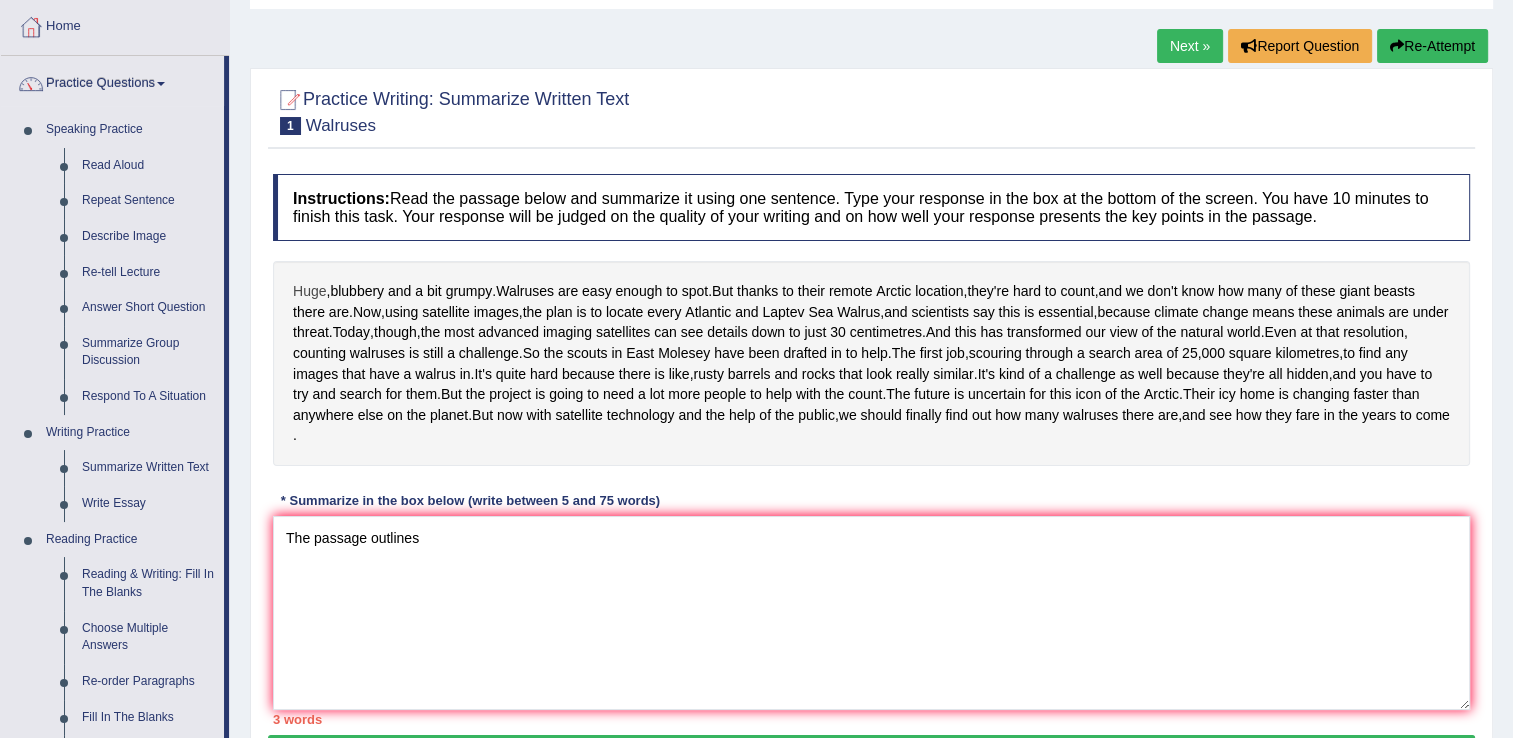 click on "Huge" at bounding box center (309, 291) 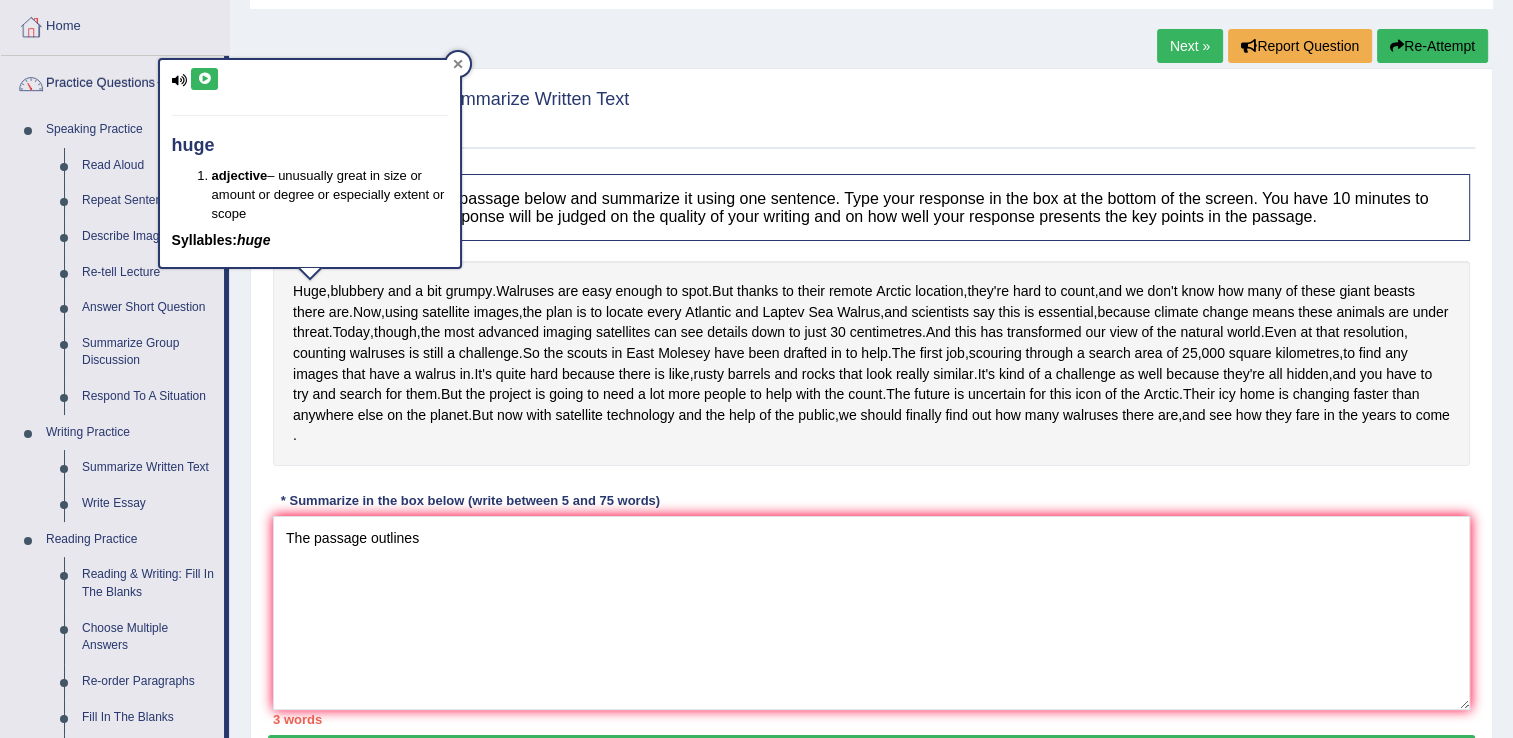 click at bounding box center [458, 64] 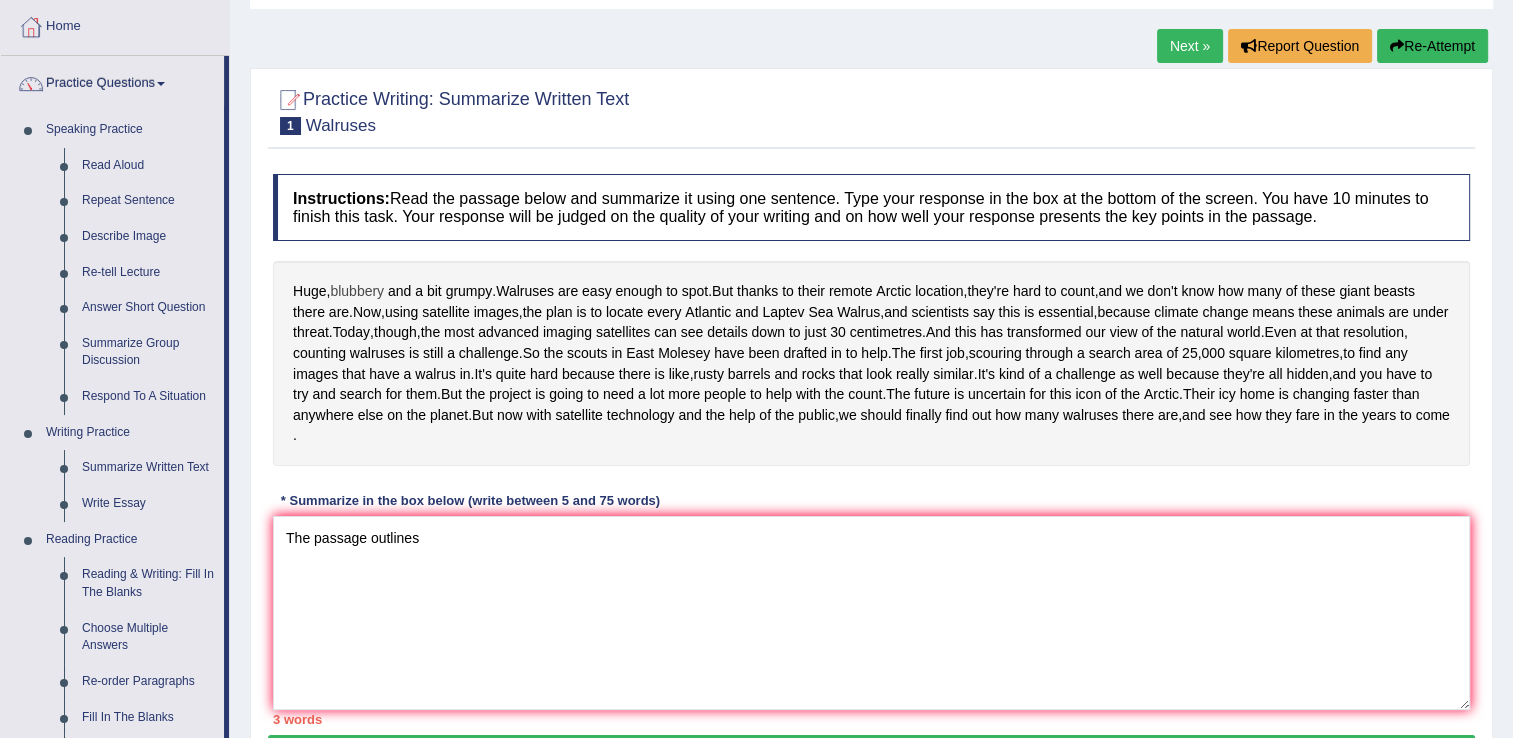 click on "blubbery" at bounding box center [357, 291] 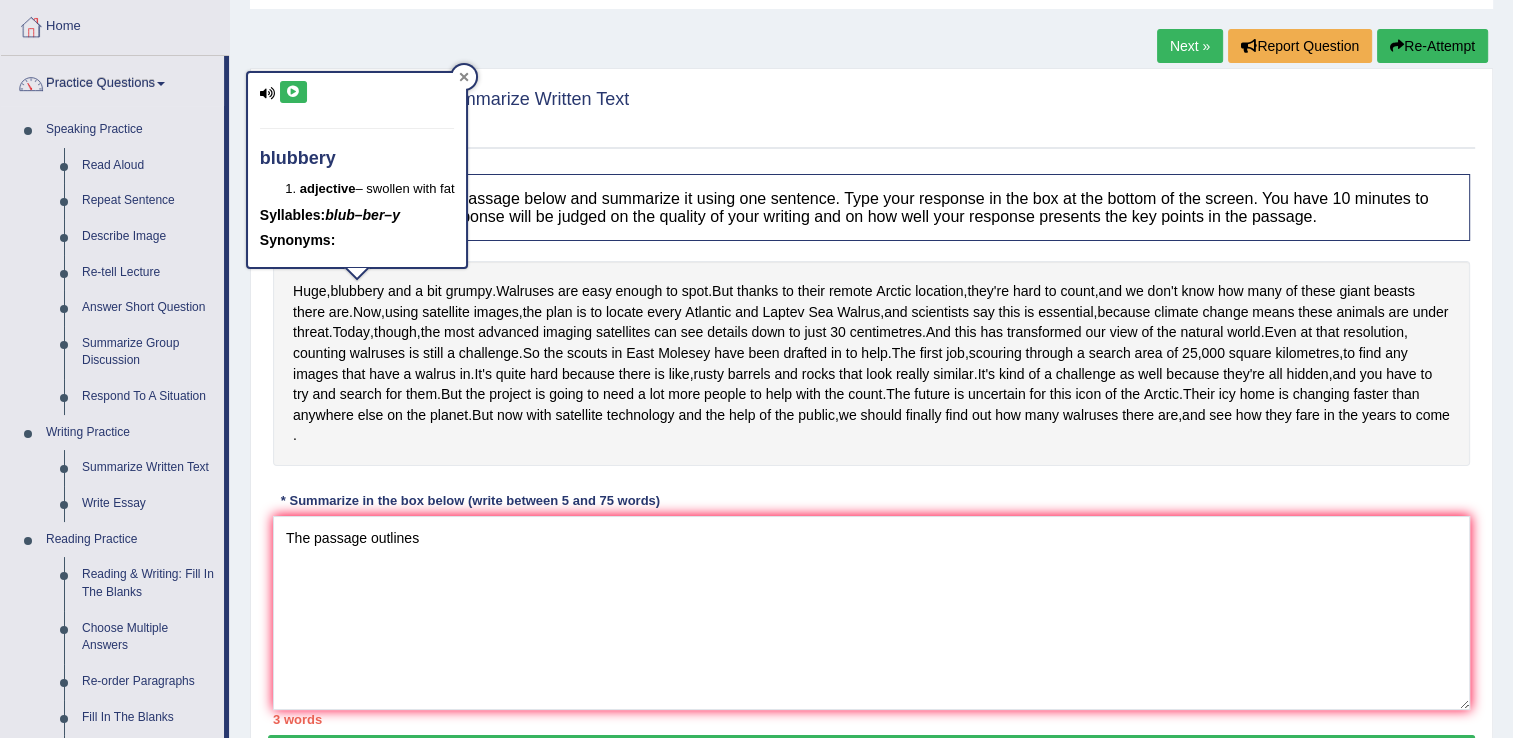 click at bounding box center [464, 77] 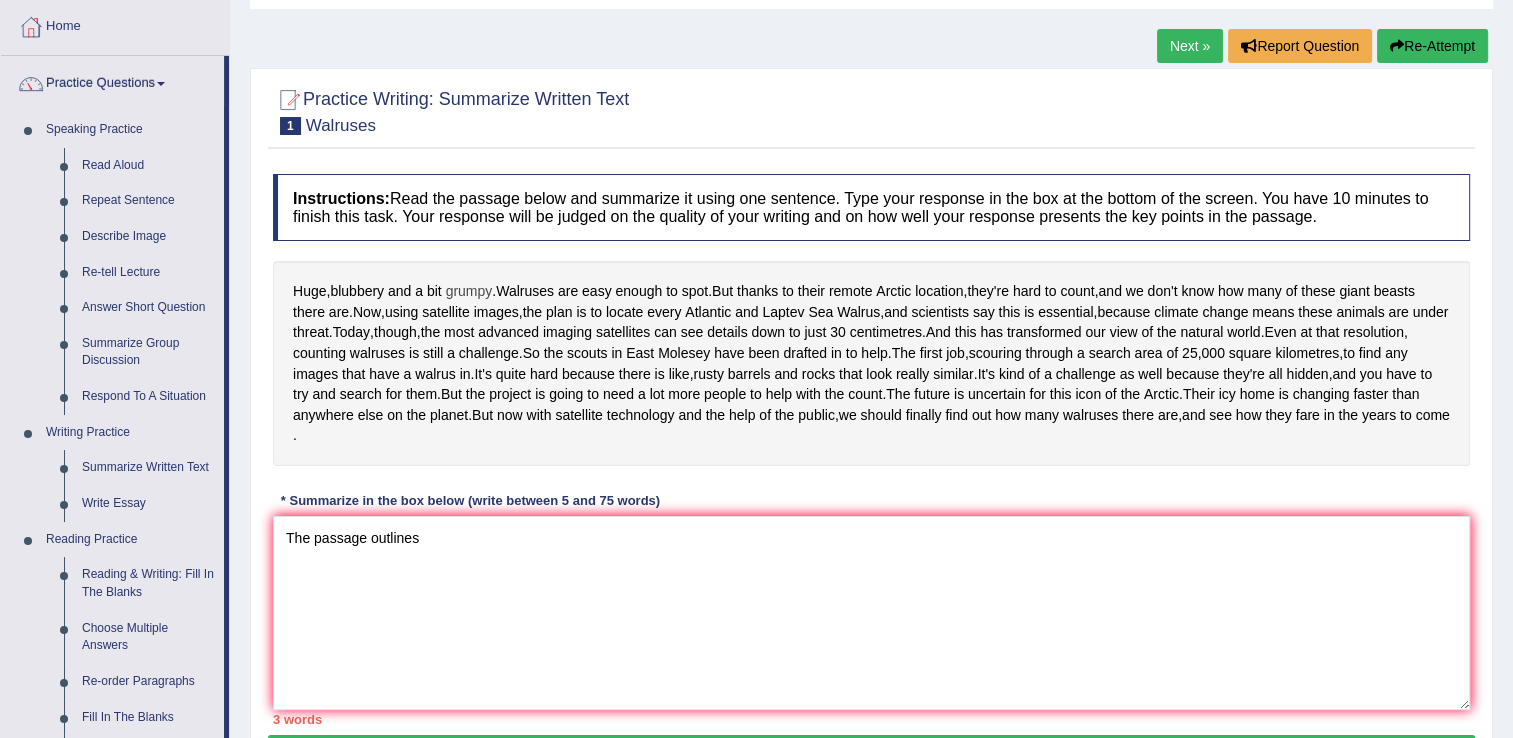 click on "grumpy" at bounding box center [469, 291] 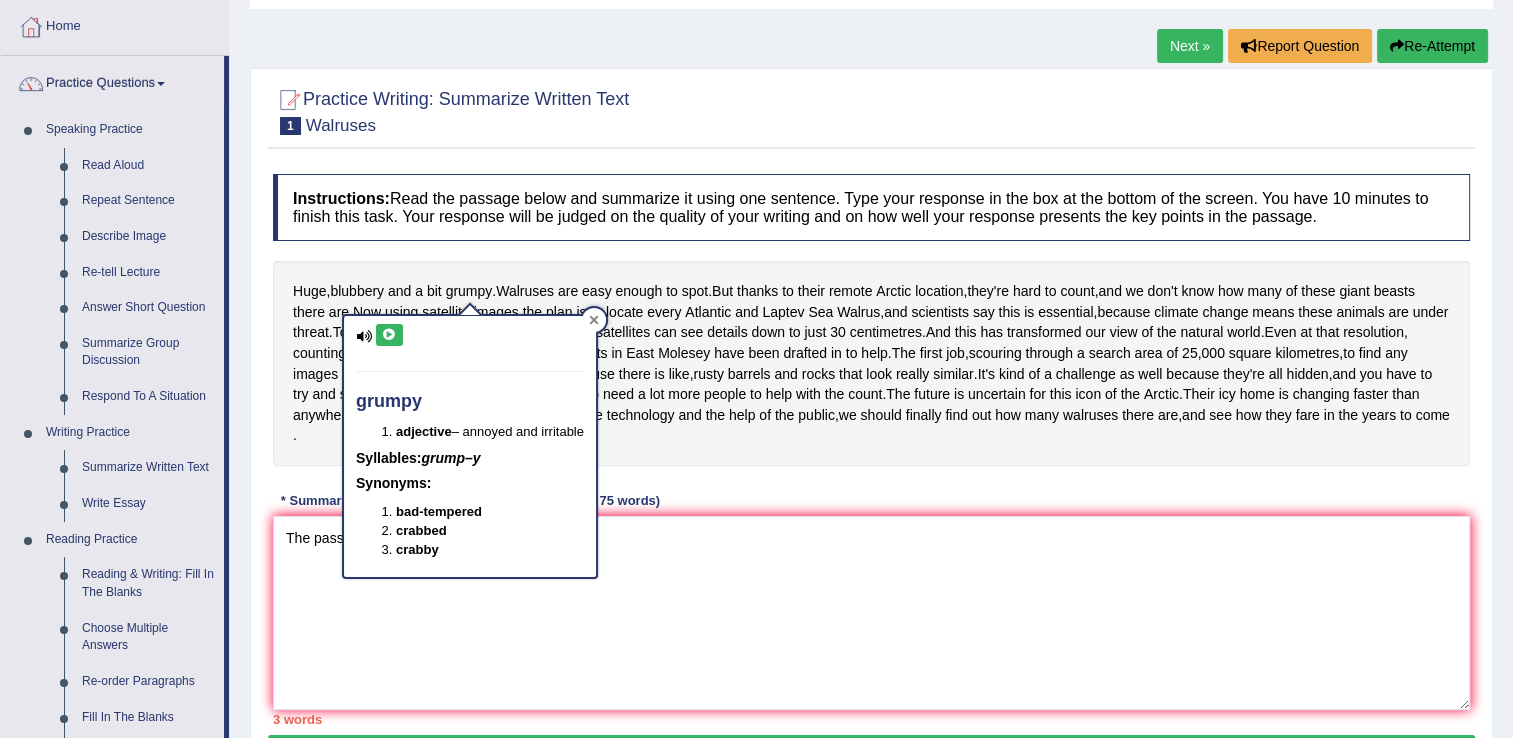 click 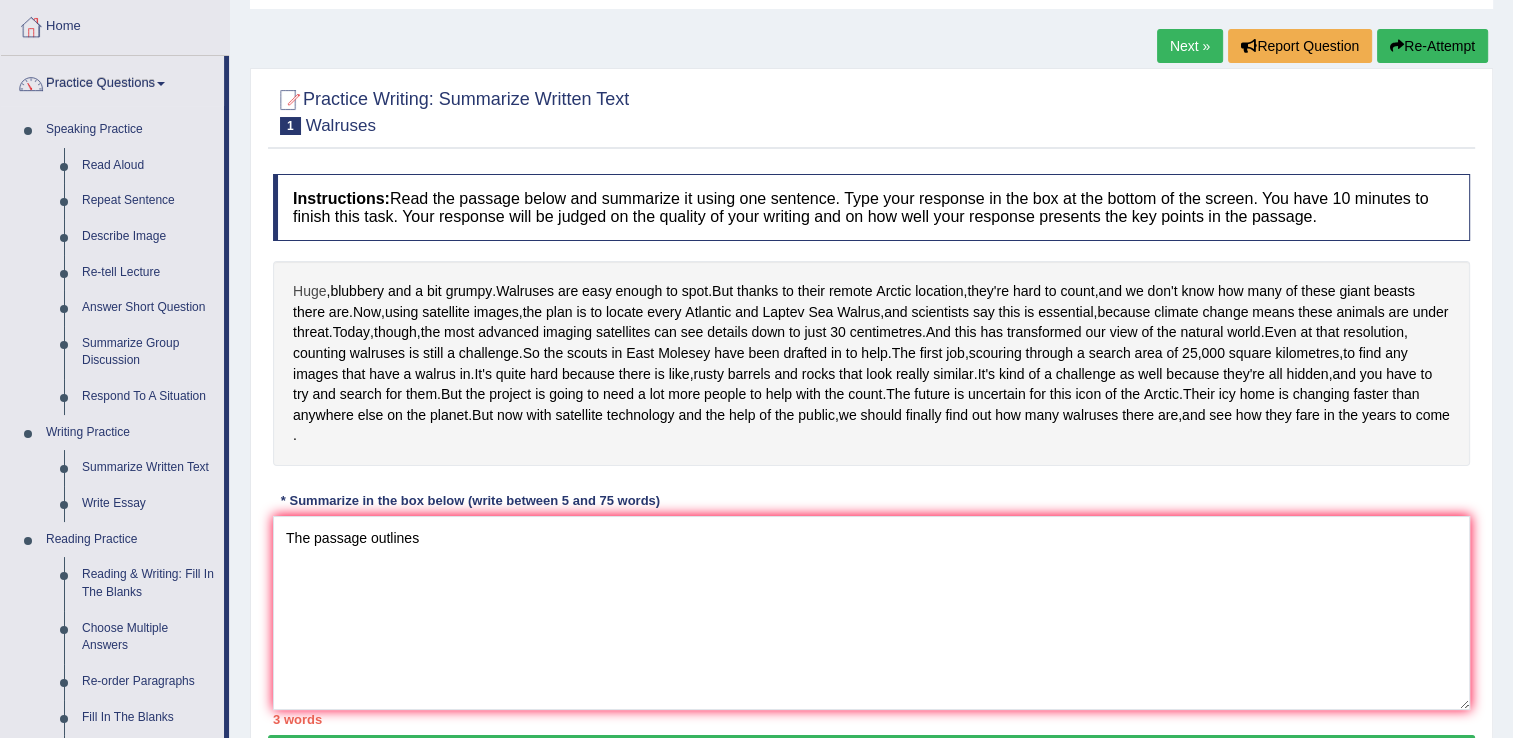 click on "Huge" at bounding box center [309, 291] 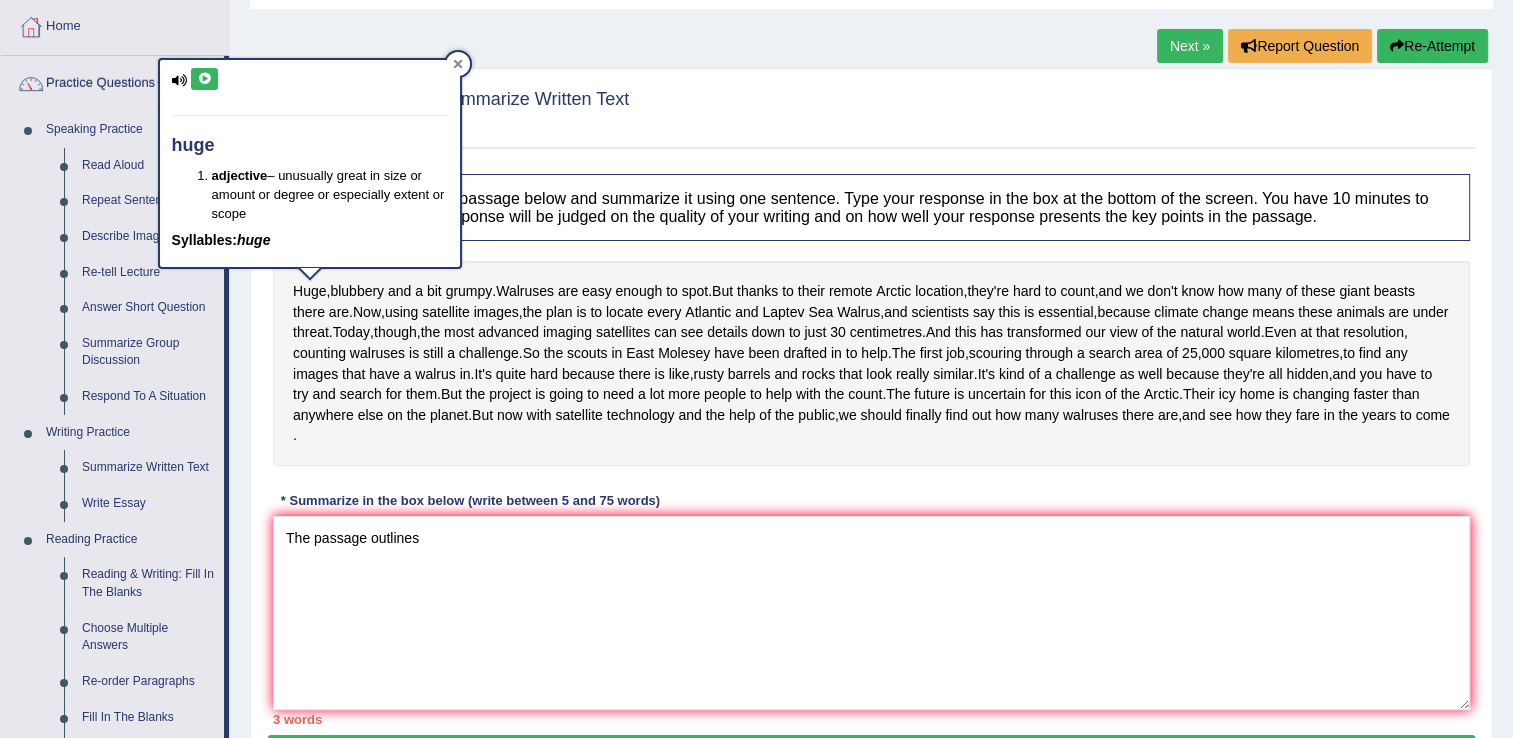 click 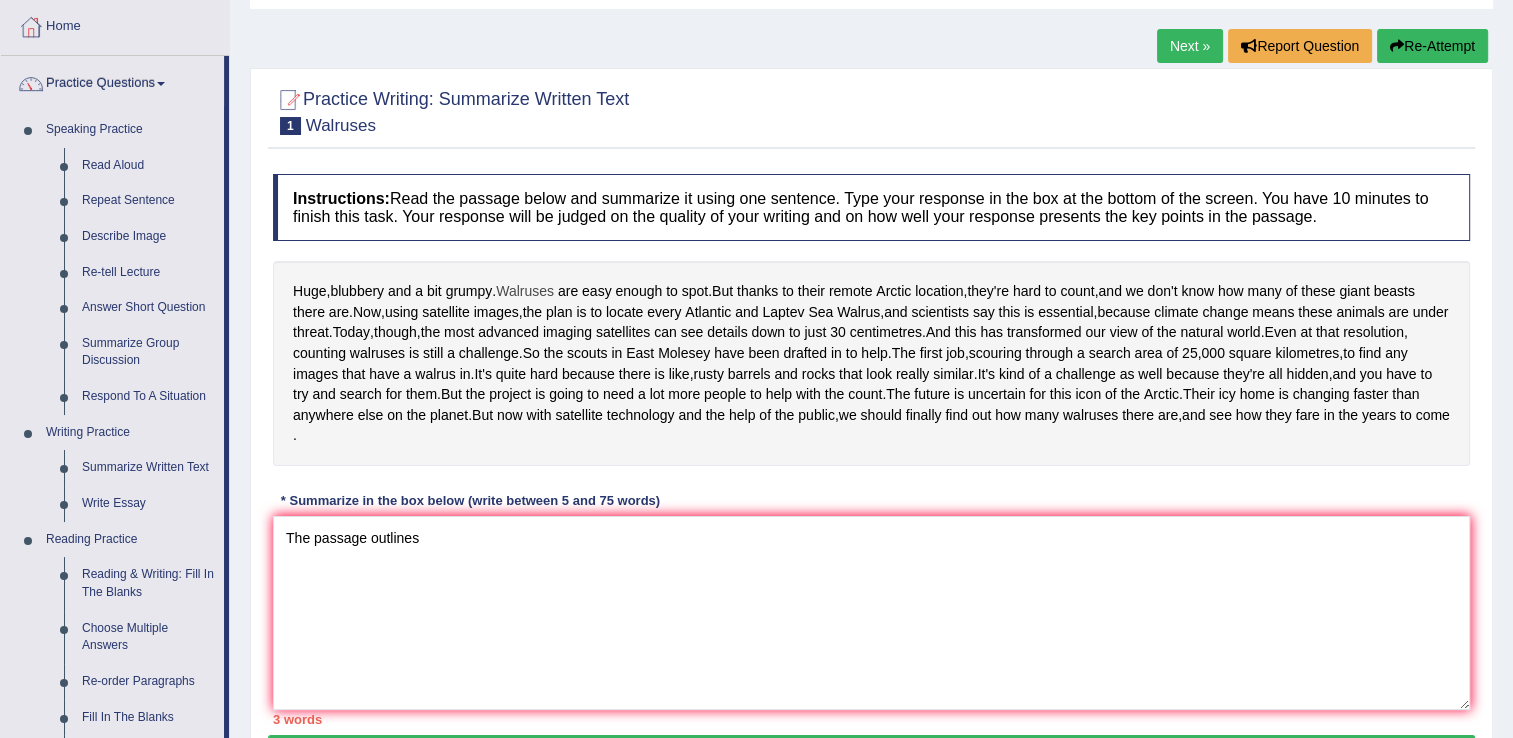 click on "Walruses" at bounding box center [525, 291] 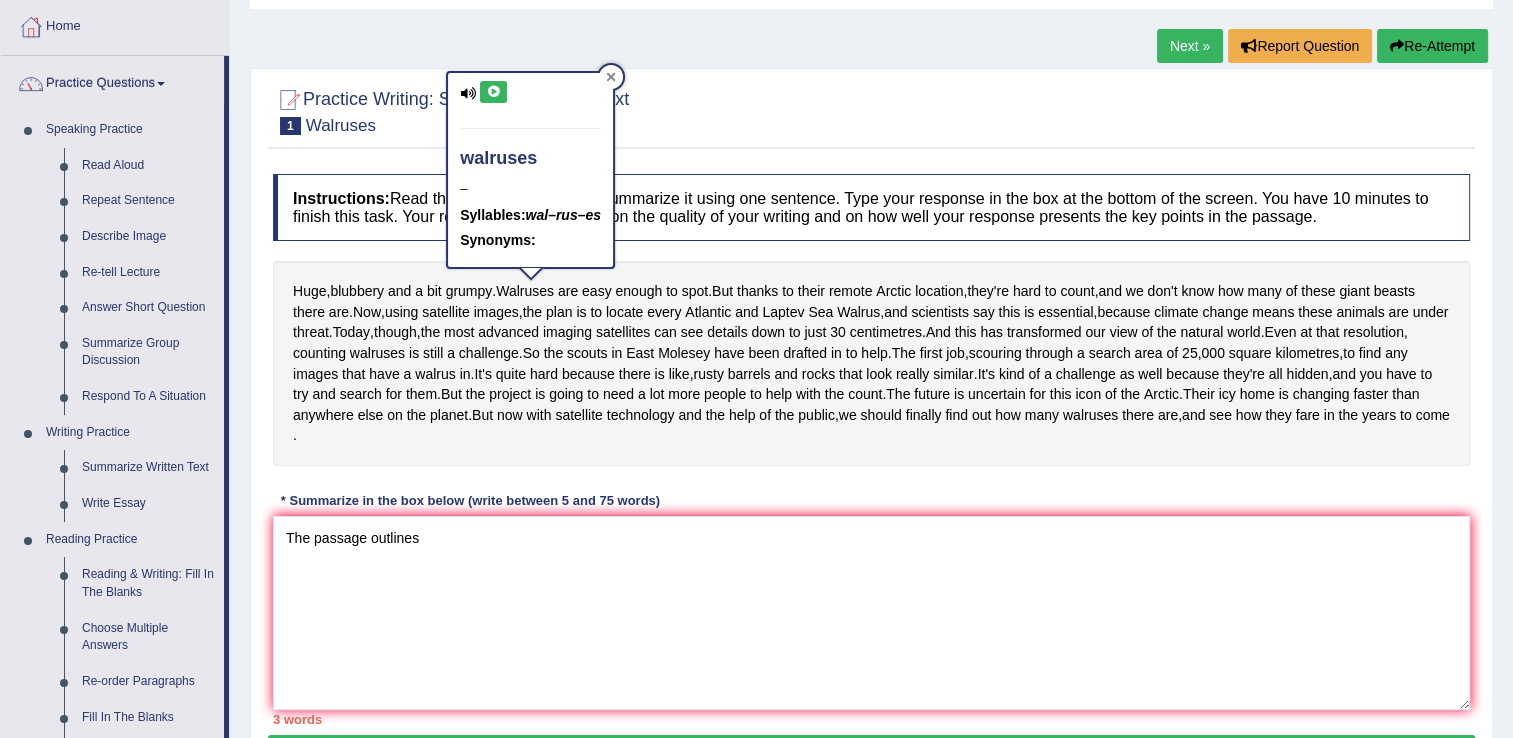 click at bounding box center [611, 77] 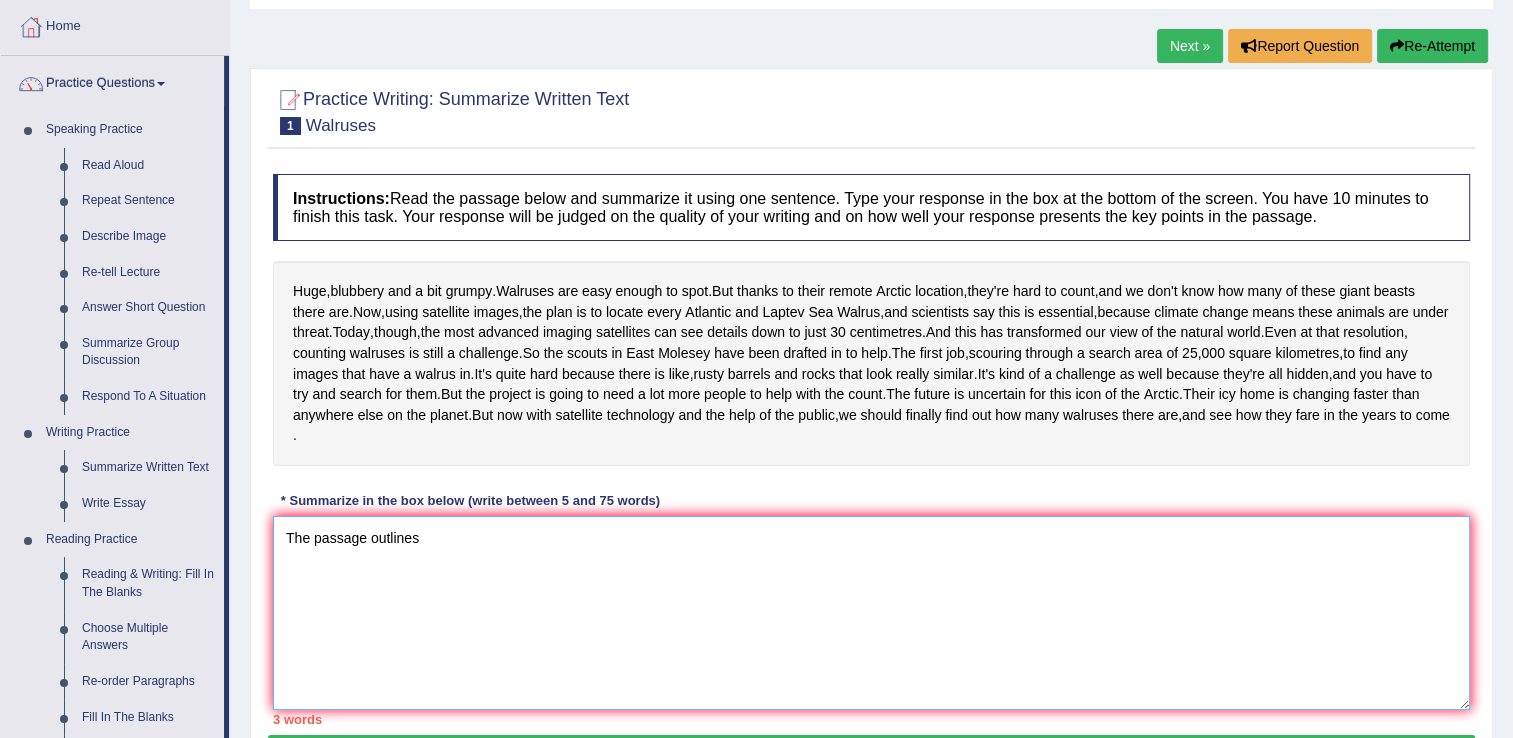 click on "The passage outlines" at bounding box center (871, 613) 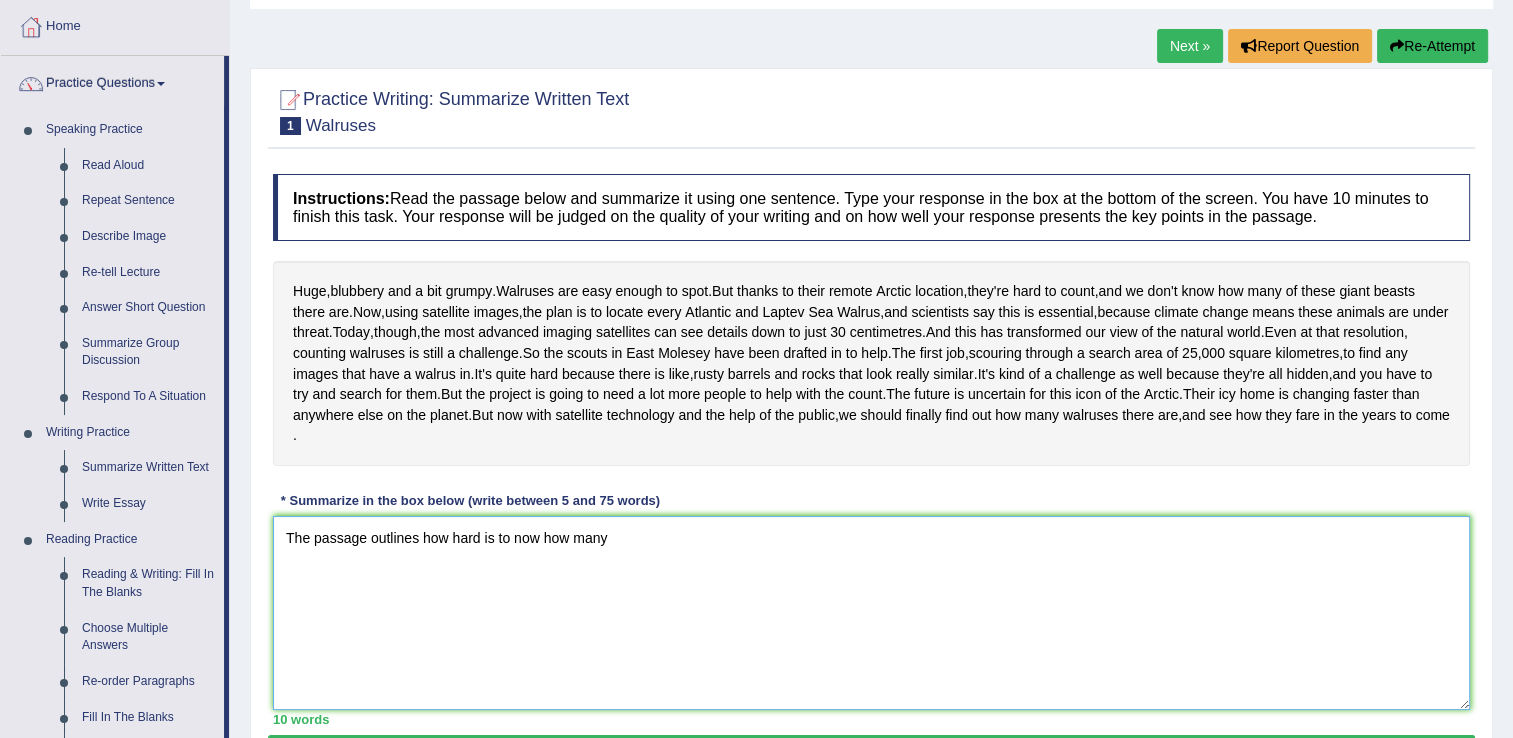 click on "The passage outlines how hard is to now how many" at bounding box center [871, 613] 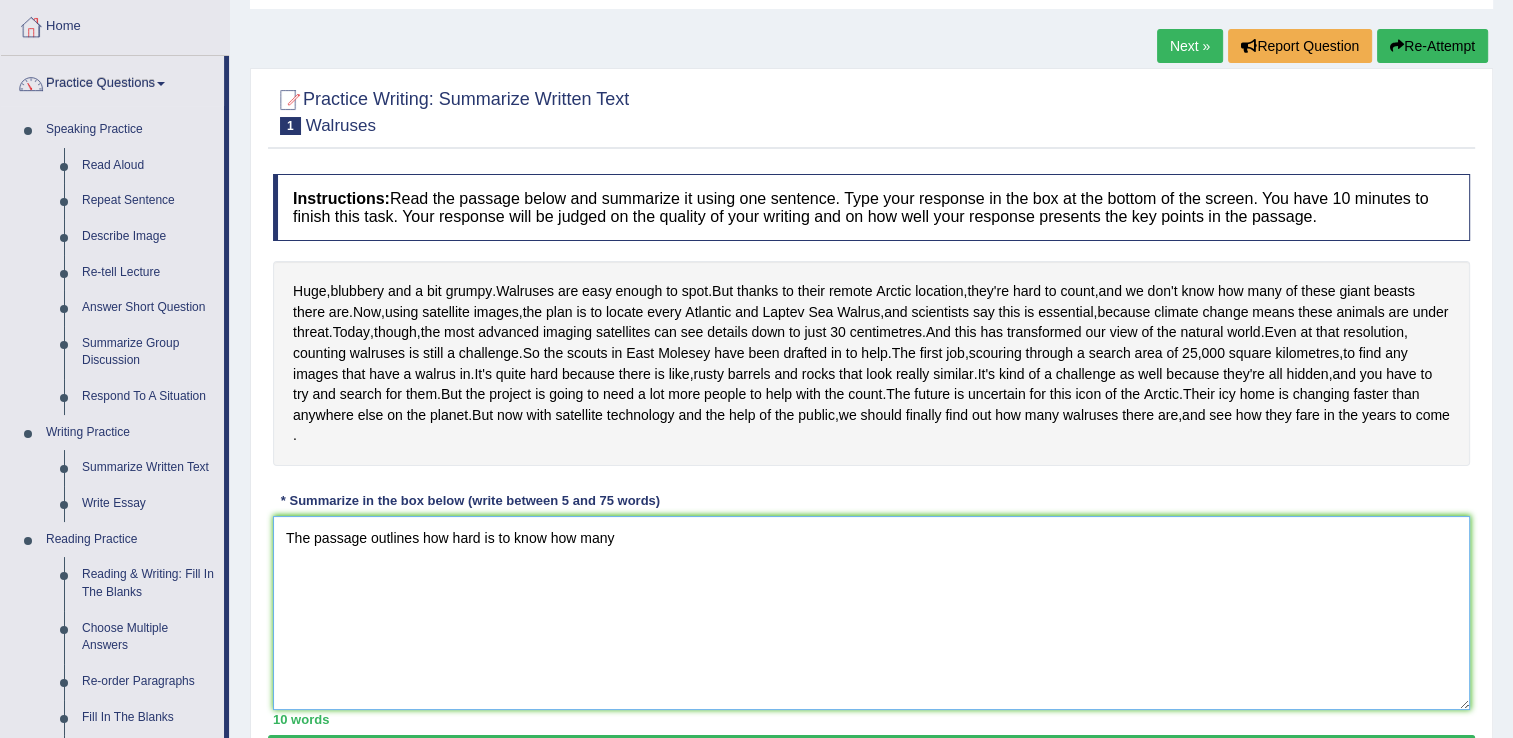 click on "The passage outlines how hard is to know how many" at bounding box center (871, 613) 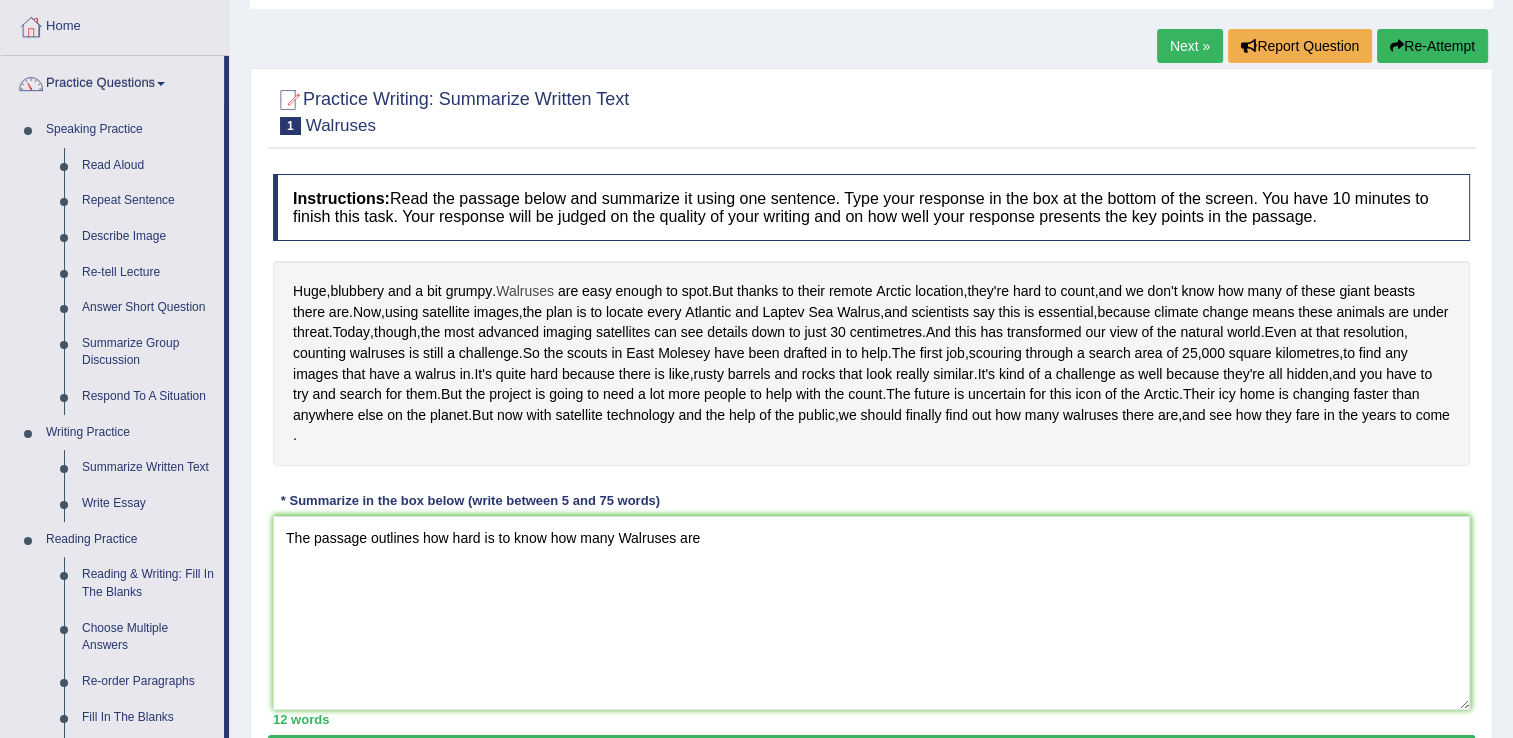 click on "Walruses" at bounding box center [525, 291] 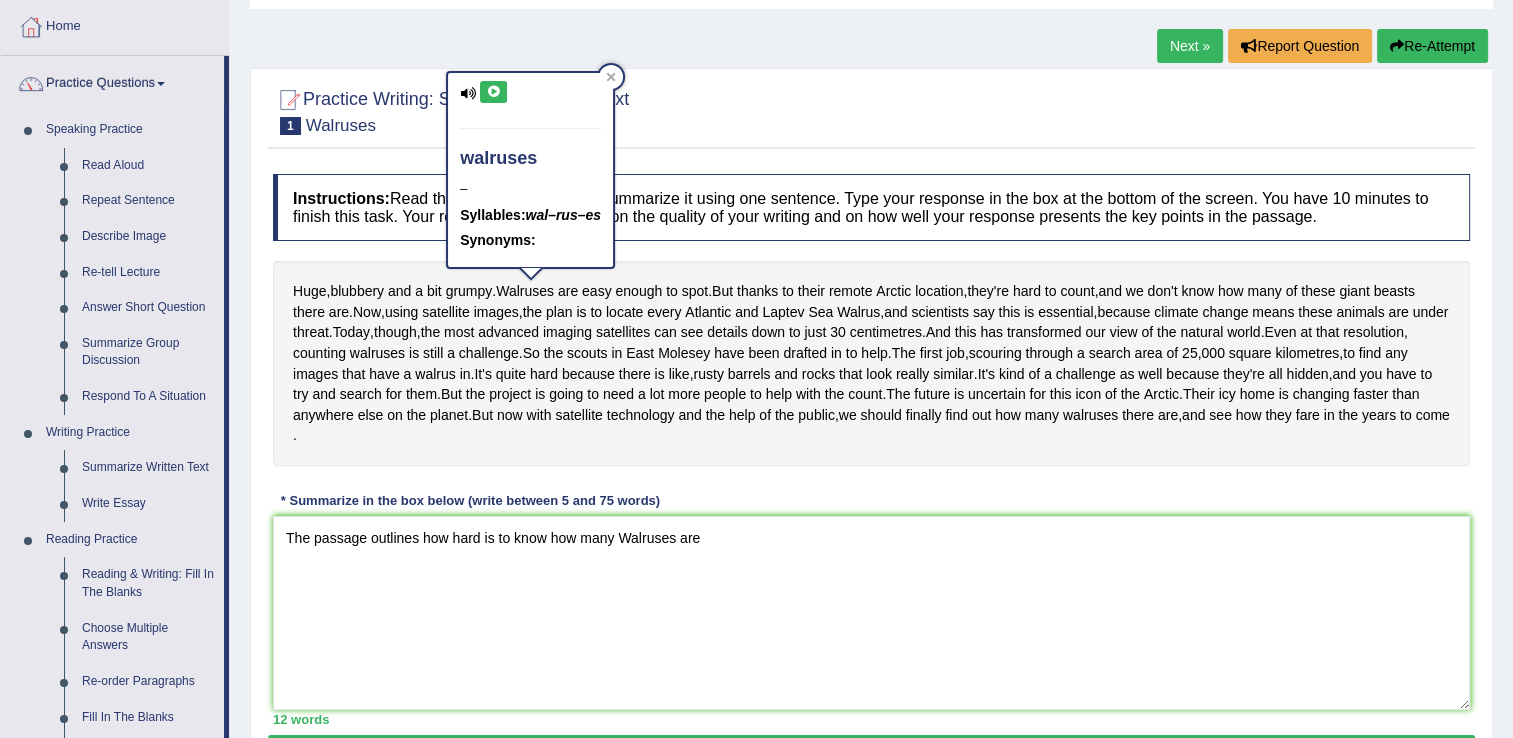click on "walruses – Syllables:  wal–rus–es Synonyms:" at bounding box center [530, 170] 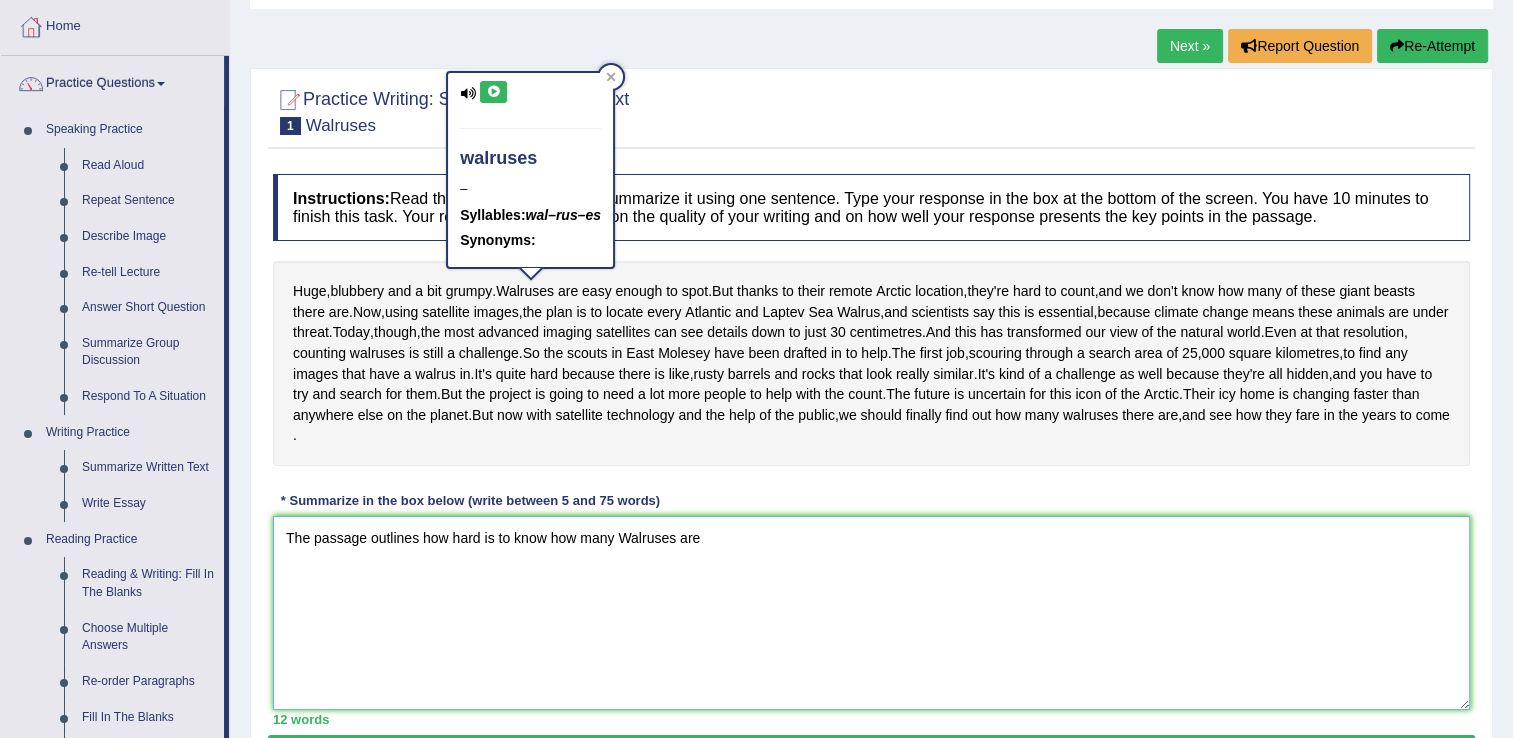 click on "The passage outlines how hard is to know how many Walruses are" at bounding box center (871, 613) 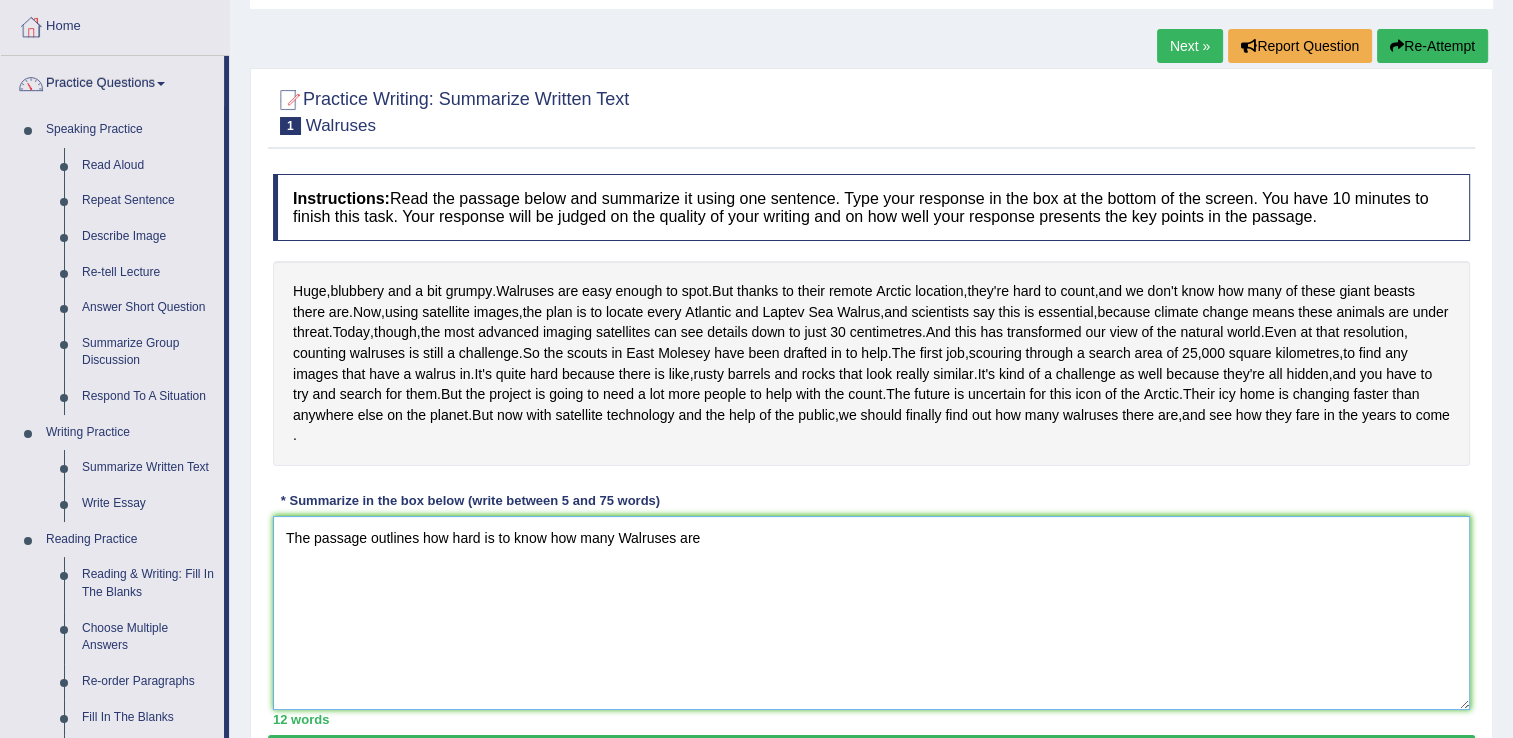 click on "The passage outlines how hard is to know how many Walruses are" at bounding box center [871, 613] 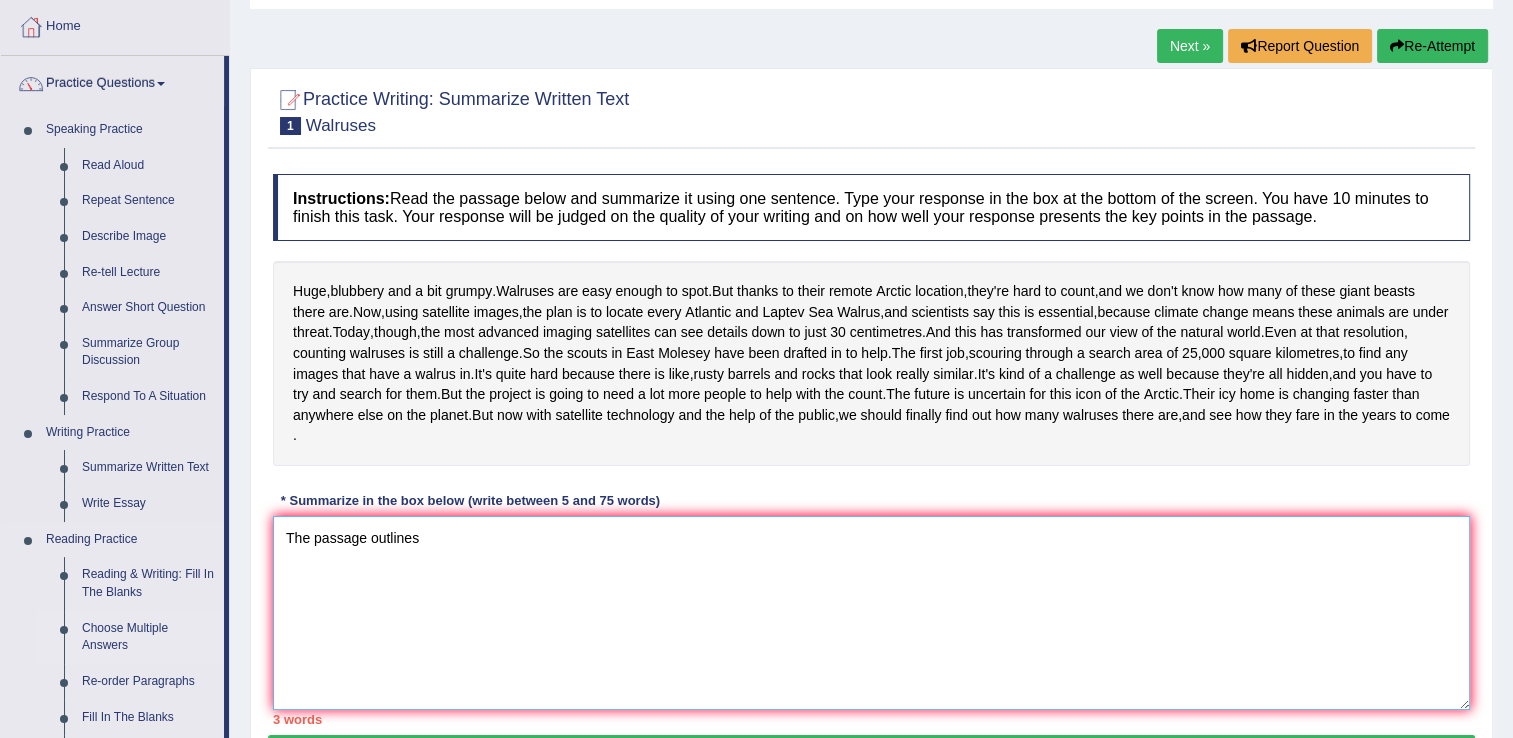drag, startPoint x: 459, startPoint y: 618, endPoint x: 190, endPoint y: 626, distance: 269.11893 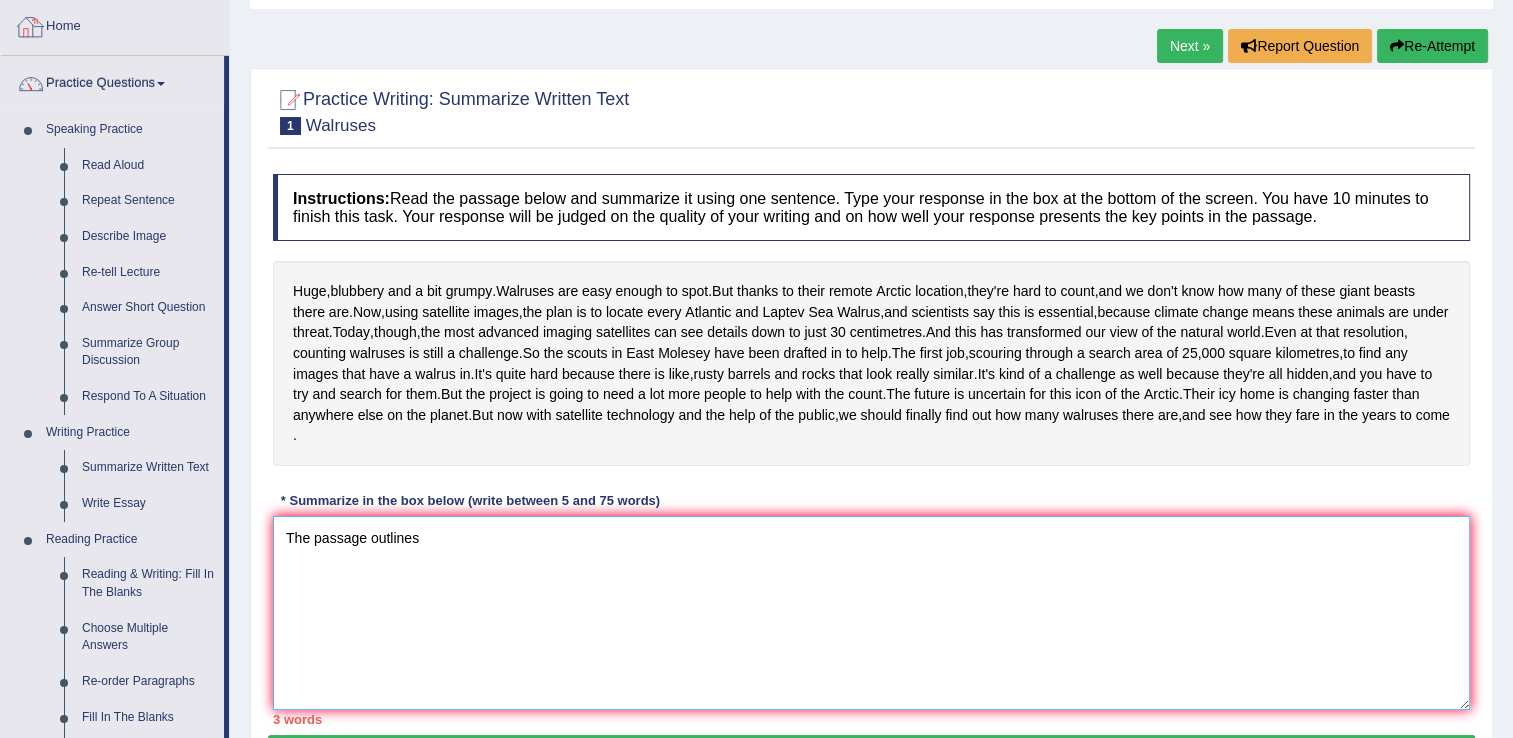 click on "The passage outlines" at bounding box center (871, 613) 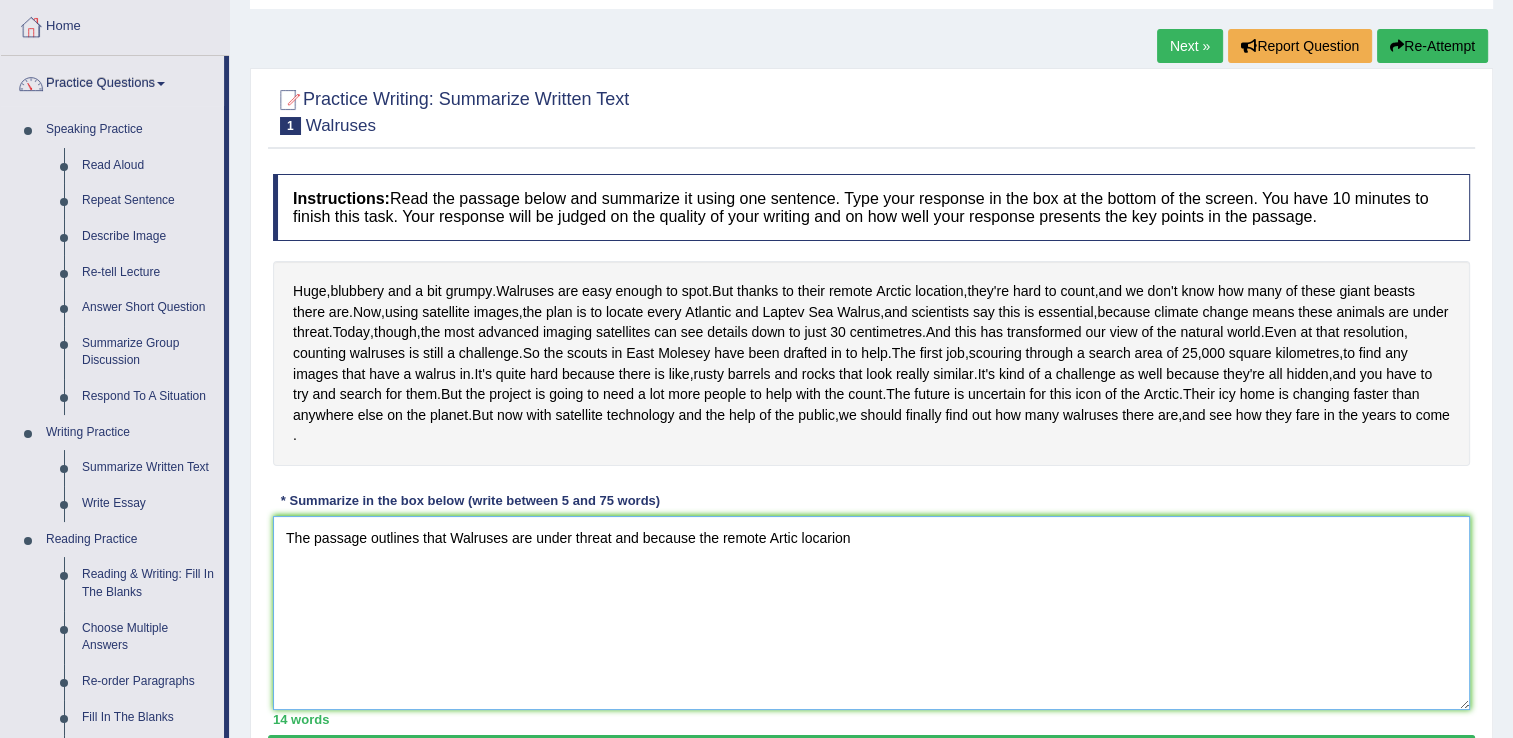 click on "The passage outlines that Walruses are under threat and because the remote Artic locarion" at bounding box center [871, 613] 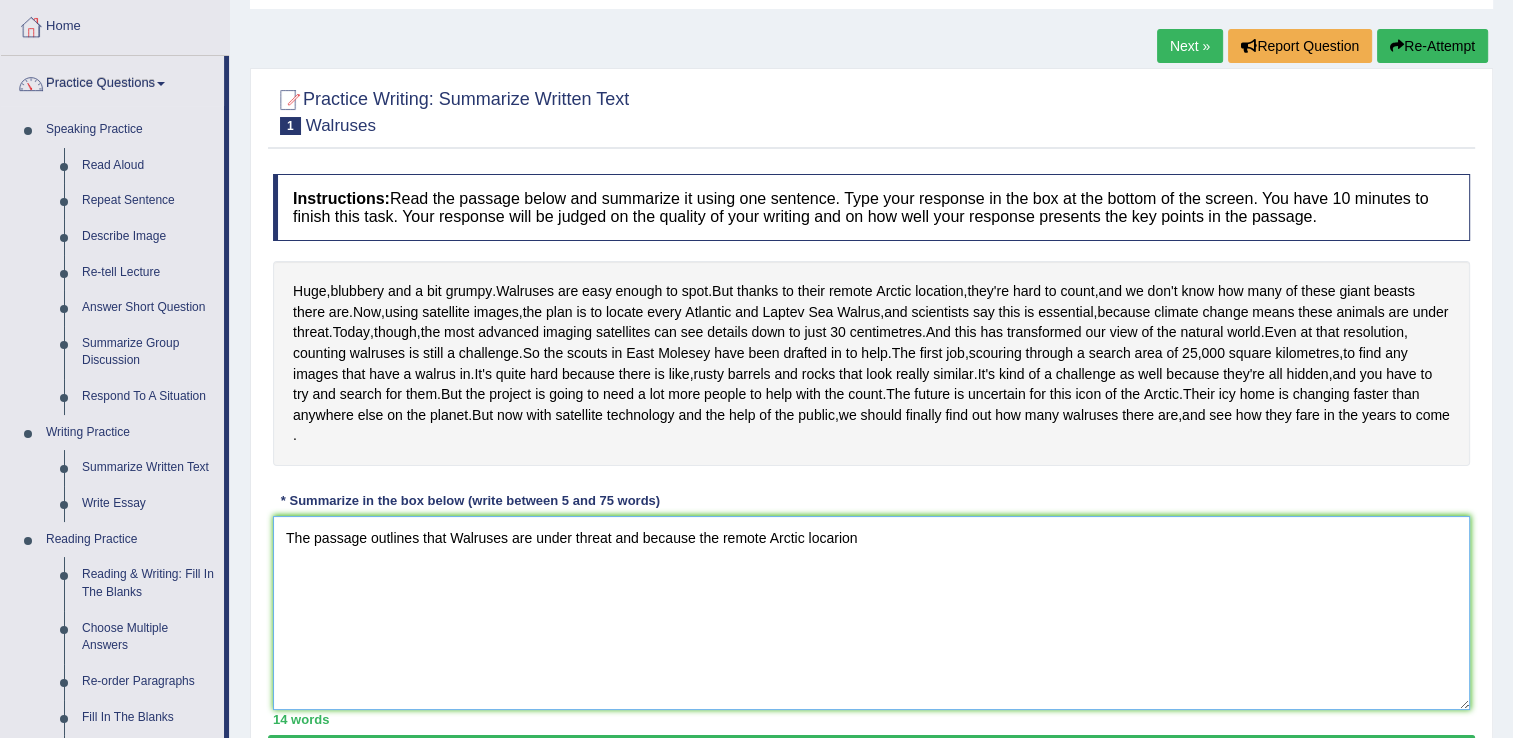 click on "The passage outlines that Walruses are under threat and because the remote Arctic locarion" at bounding box center [871, 613] 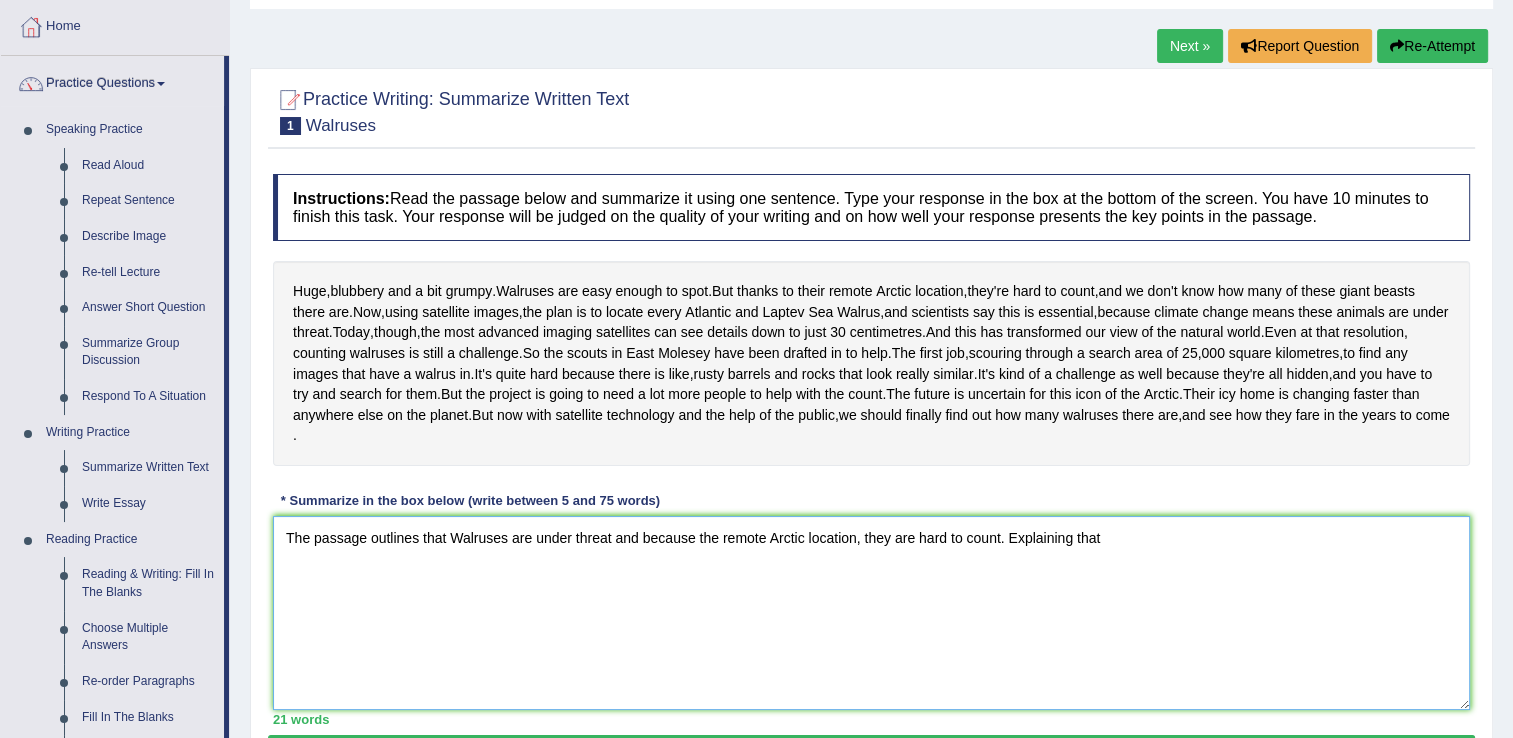 click on "The passage outlines that Walruses are under threat and because the remote Arctic location, they are hard to count. Explaining that" at bounding box center [871, 613] 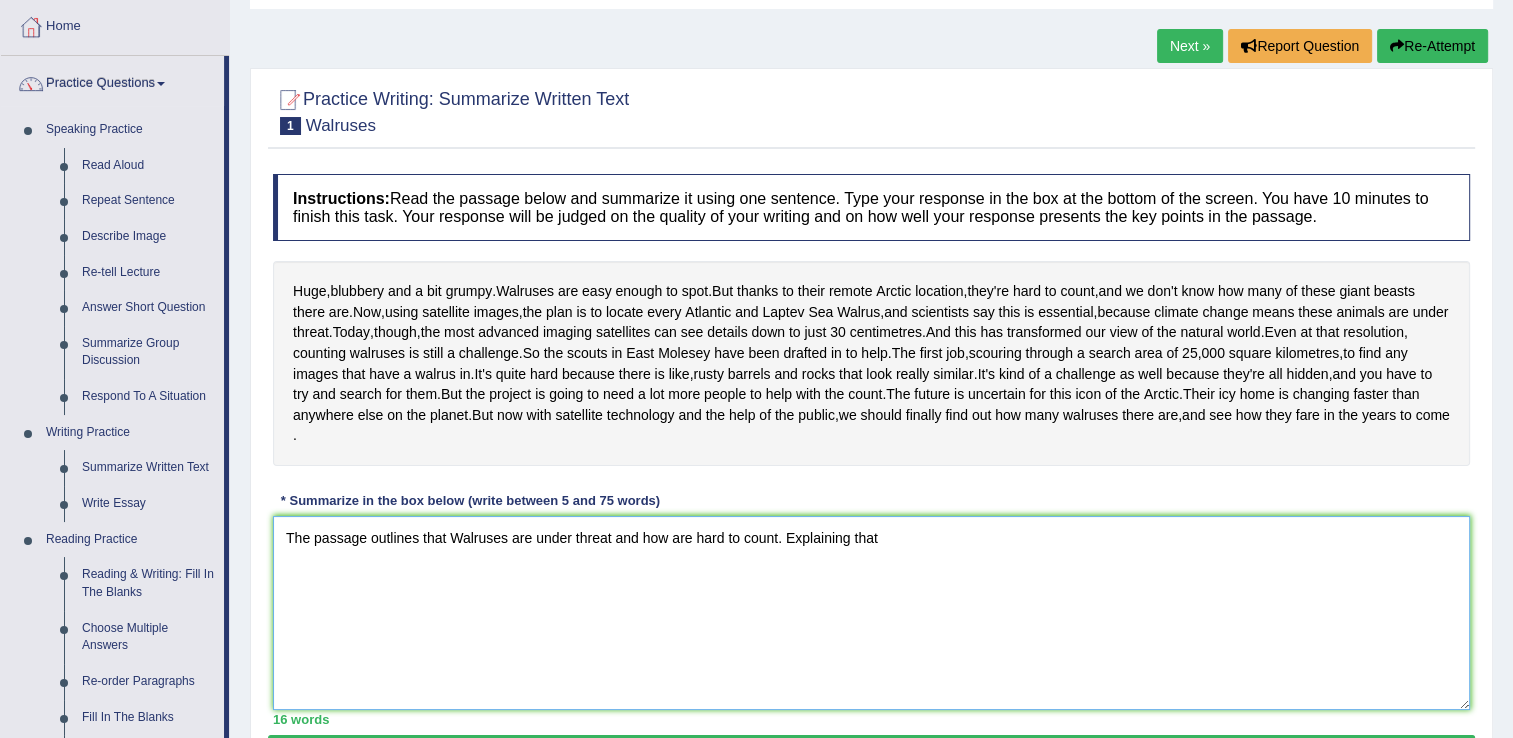 click on "The passage outlines that Walruses are under threat and how are hard to count. Explaining that" at bounding box center (871, 613) 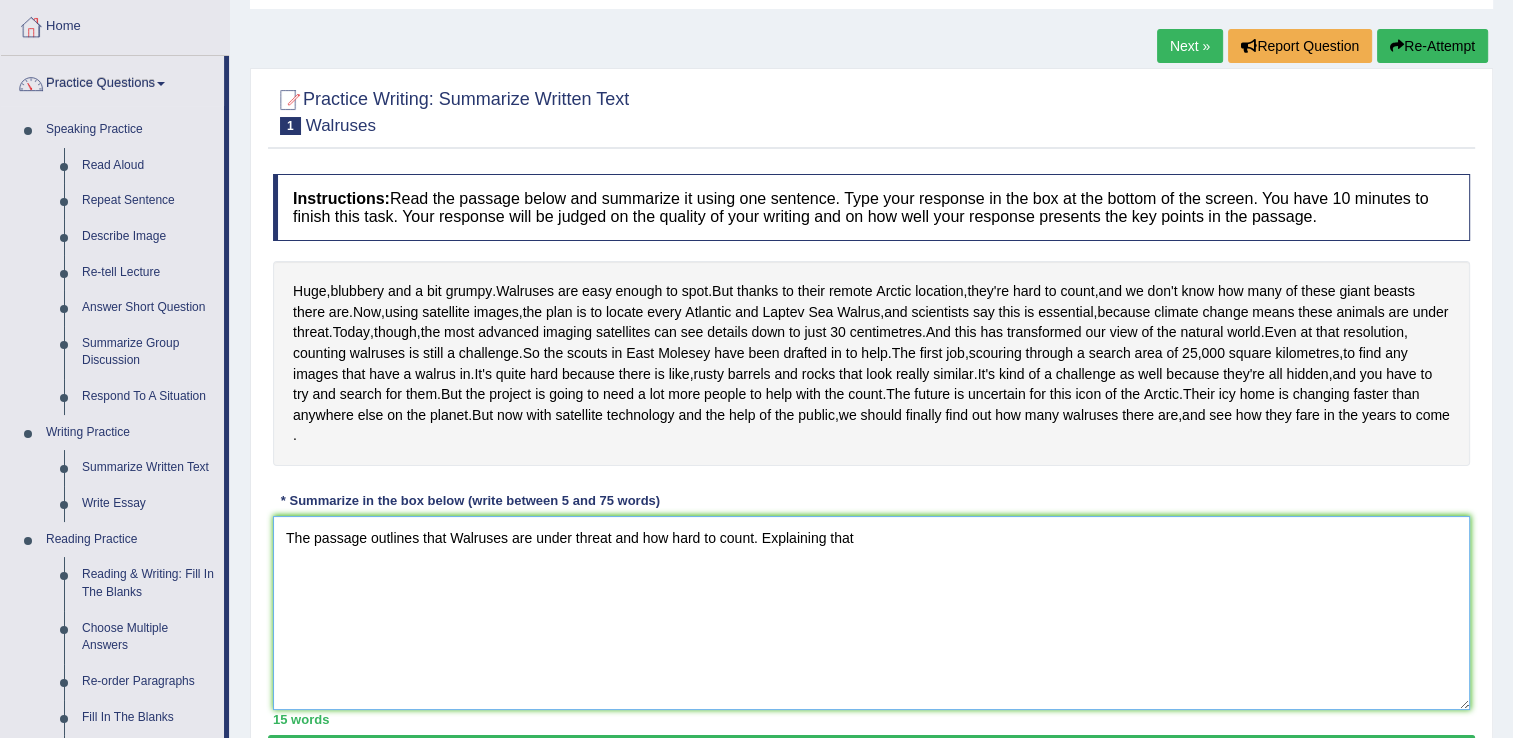 click on "The passage outlines that Walruses are under threat and how hard to count. Explaining that" at bounding box center [871, 613] 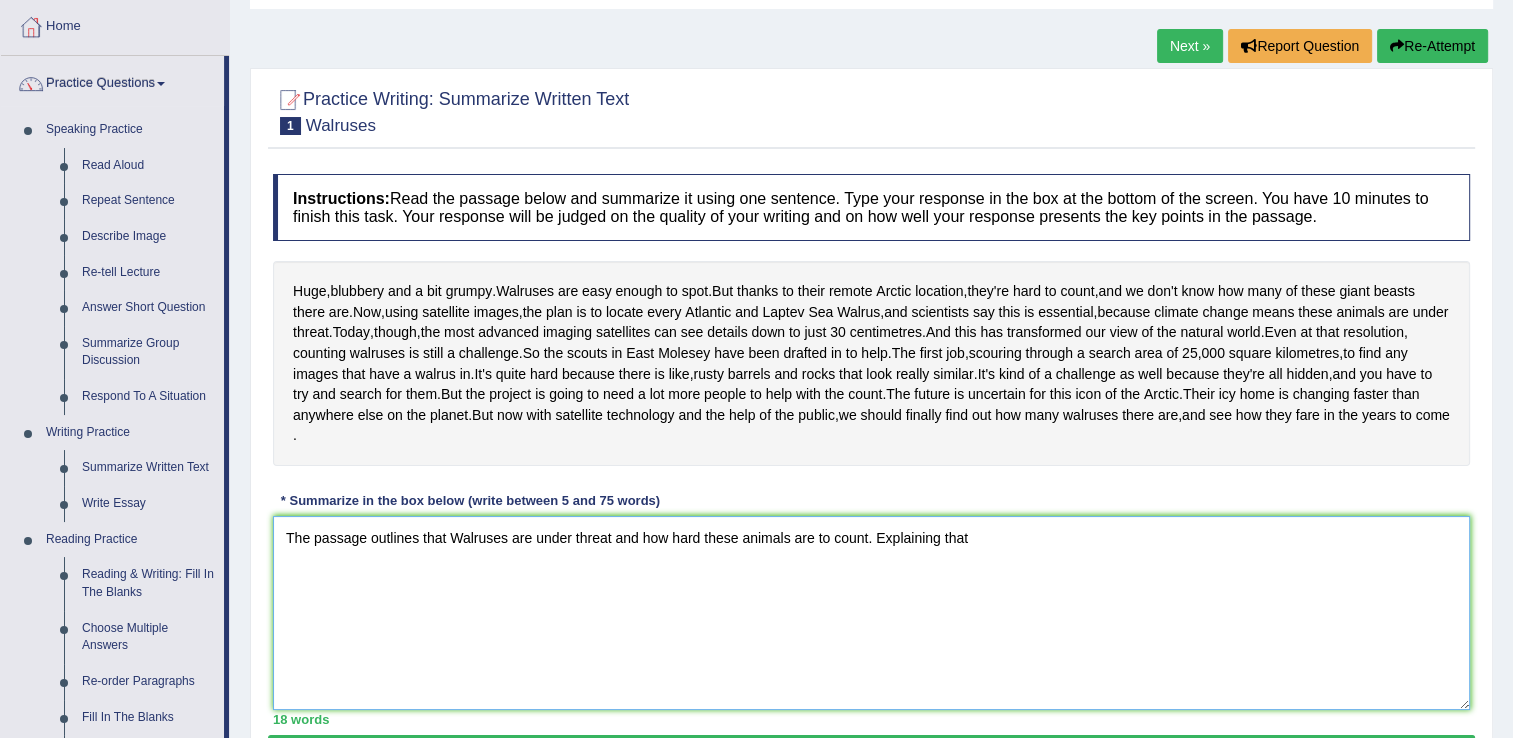 click on "The passage outlines that Walruses are under threat and how hard these animals are to count. Explaining that" at bounding box center (871, 613) 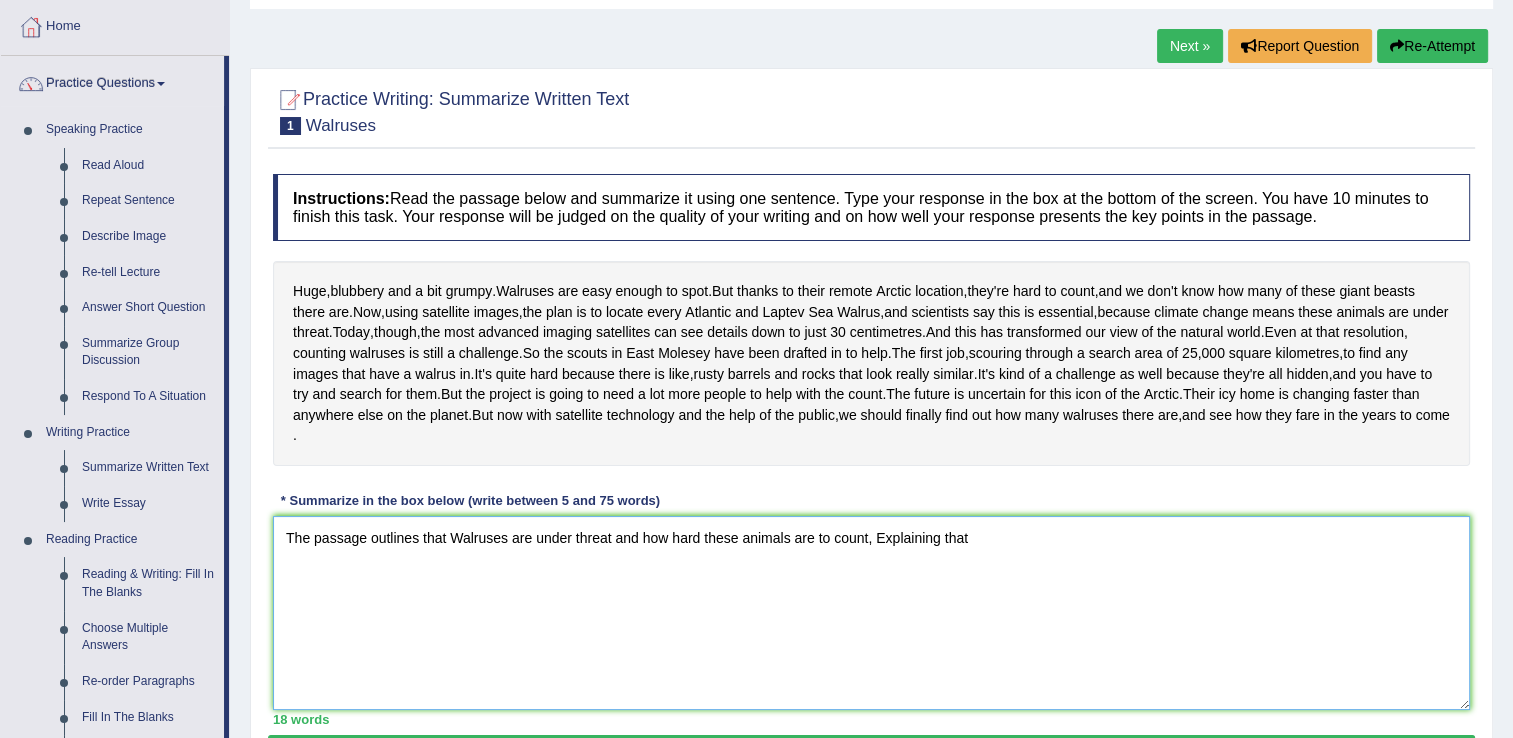 drag, startPoint x: 880, startPoint y: 618, endPoint x: 950, endPoint y: 606, distance: 71.021126 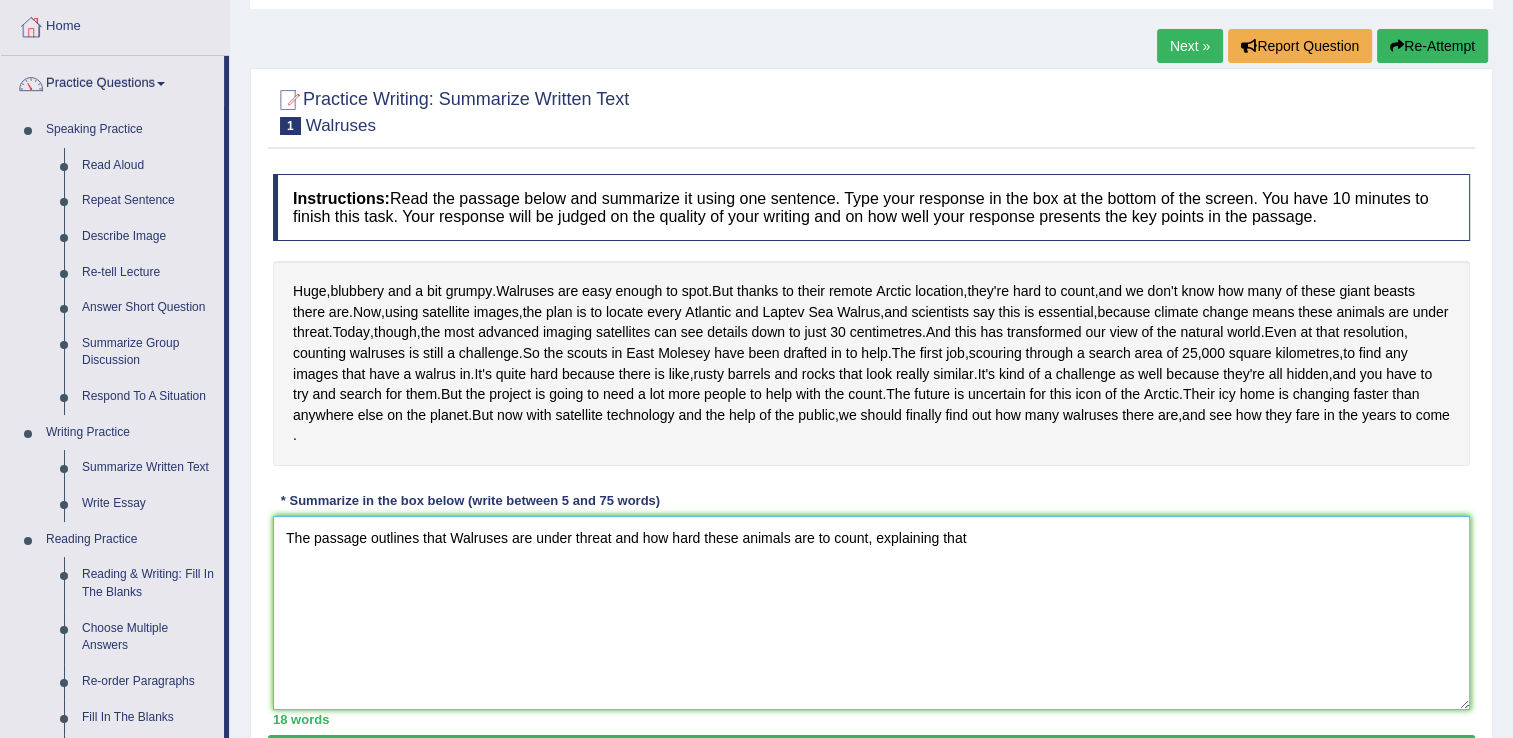 click on "The passage outlines that Walruses are under threat and how hard these animals are to count, explaining that" at bounding box center [871, 613] 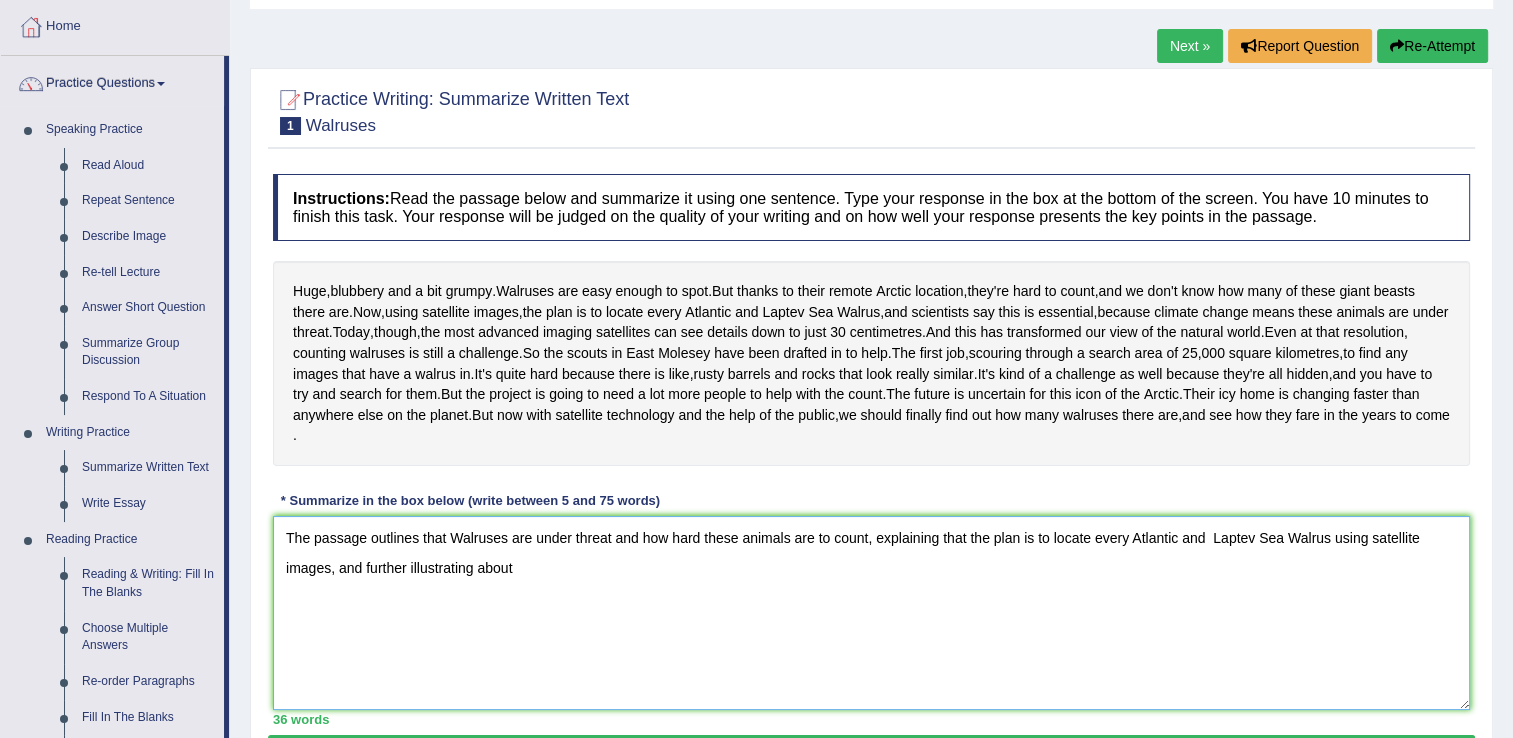 drag, startPoint x: 335, startPoint y: 644, endPoint x: 524, endPoint y: 642, distance: 189.01057 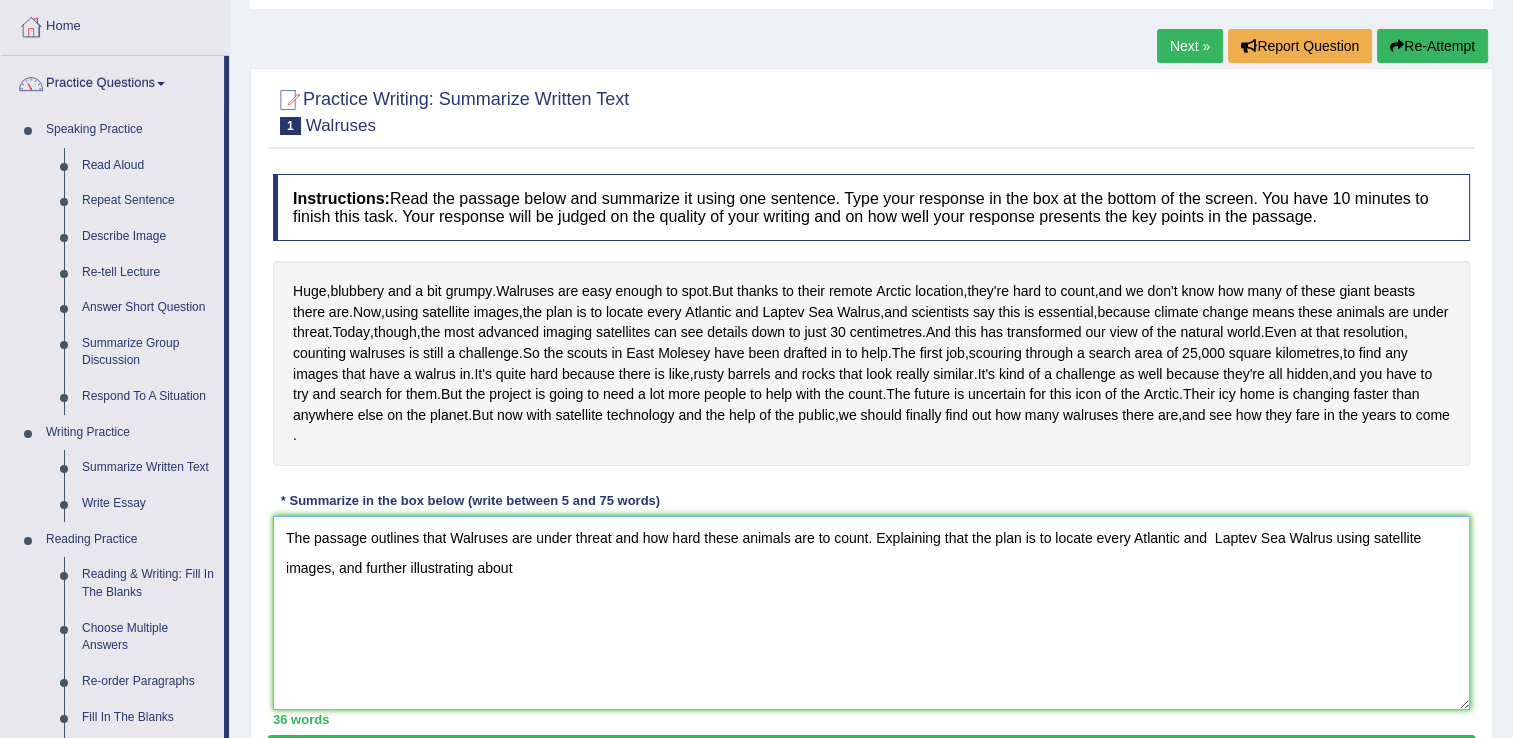 drag, startPoint x: 332, startPoint y: 653, endPoint x: 345, endPoint y: 651, distance: 13.152946 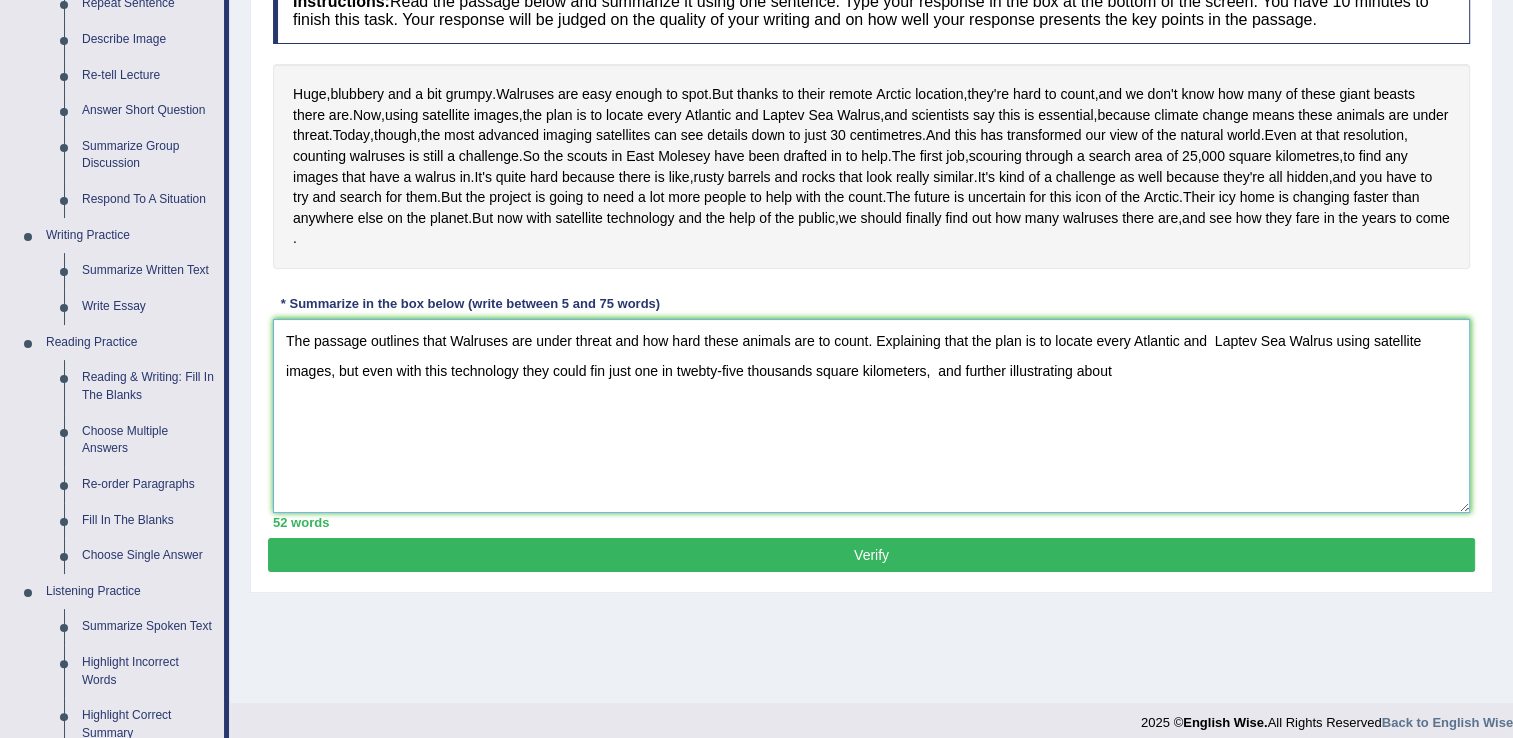 scroll, scrollTop: 300, scrollLeft: 0, axis: vertical 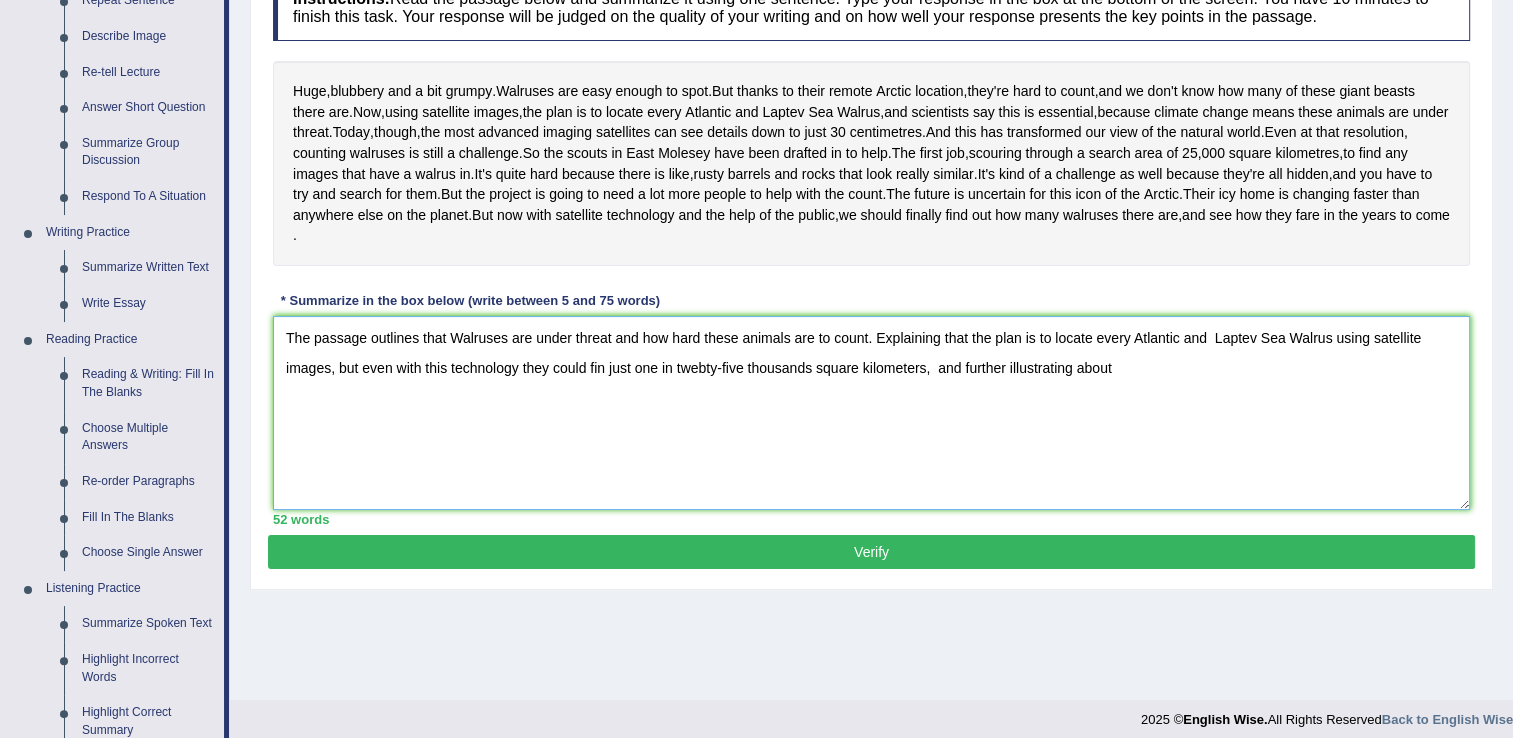 click on "The passage outlines that Walruses are under threat and how hard these animals are to count. Explaining that the plan is to locate every Atlantic and  Laptev Sea Walrus using satellite images, but even with this technology they could fin just one in twebty-five thousands square kilometers,  and further illustrating about" at bounding box center (871, 413) 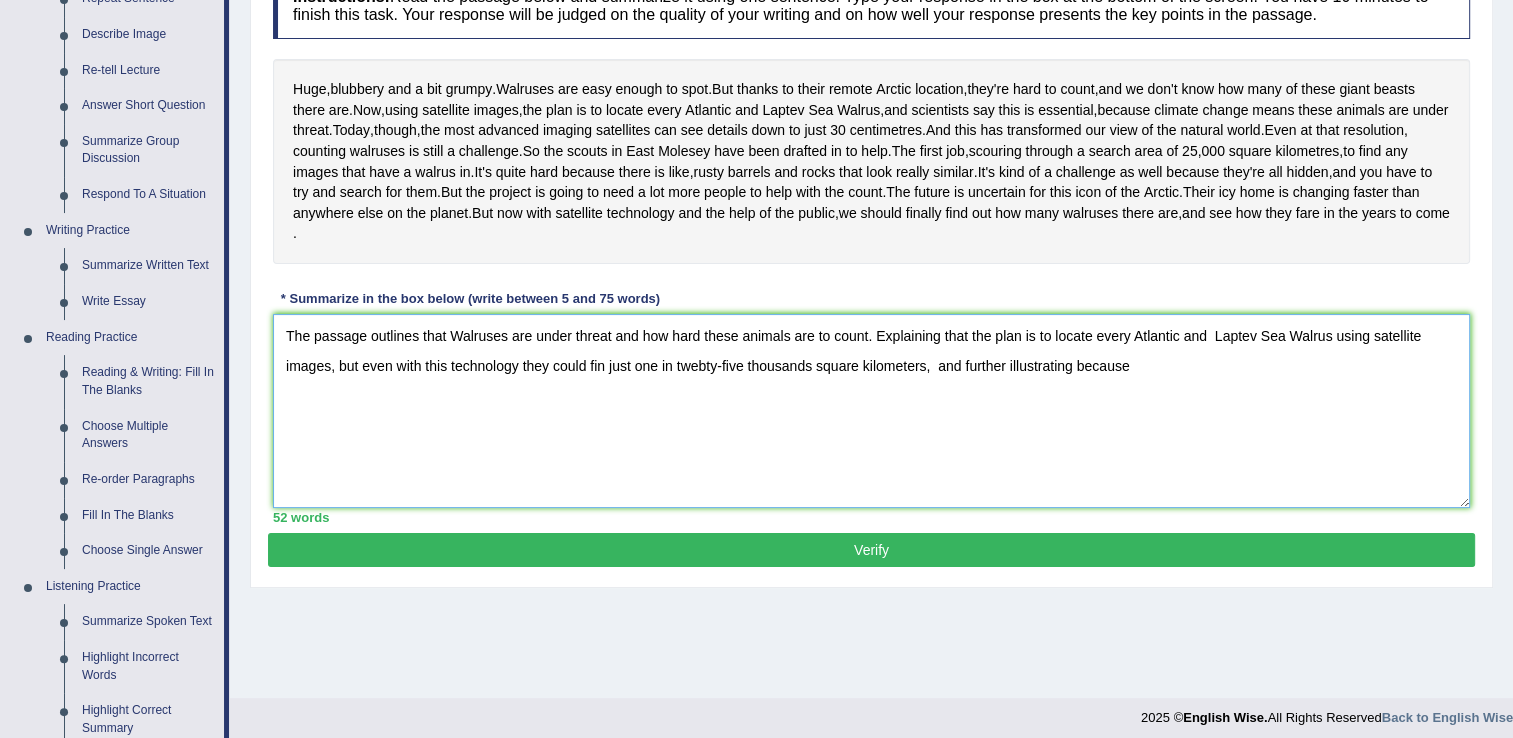scroll, scrollTop: 300, scrollLeft: 0, axis: vertical 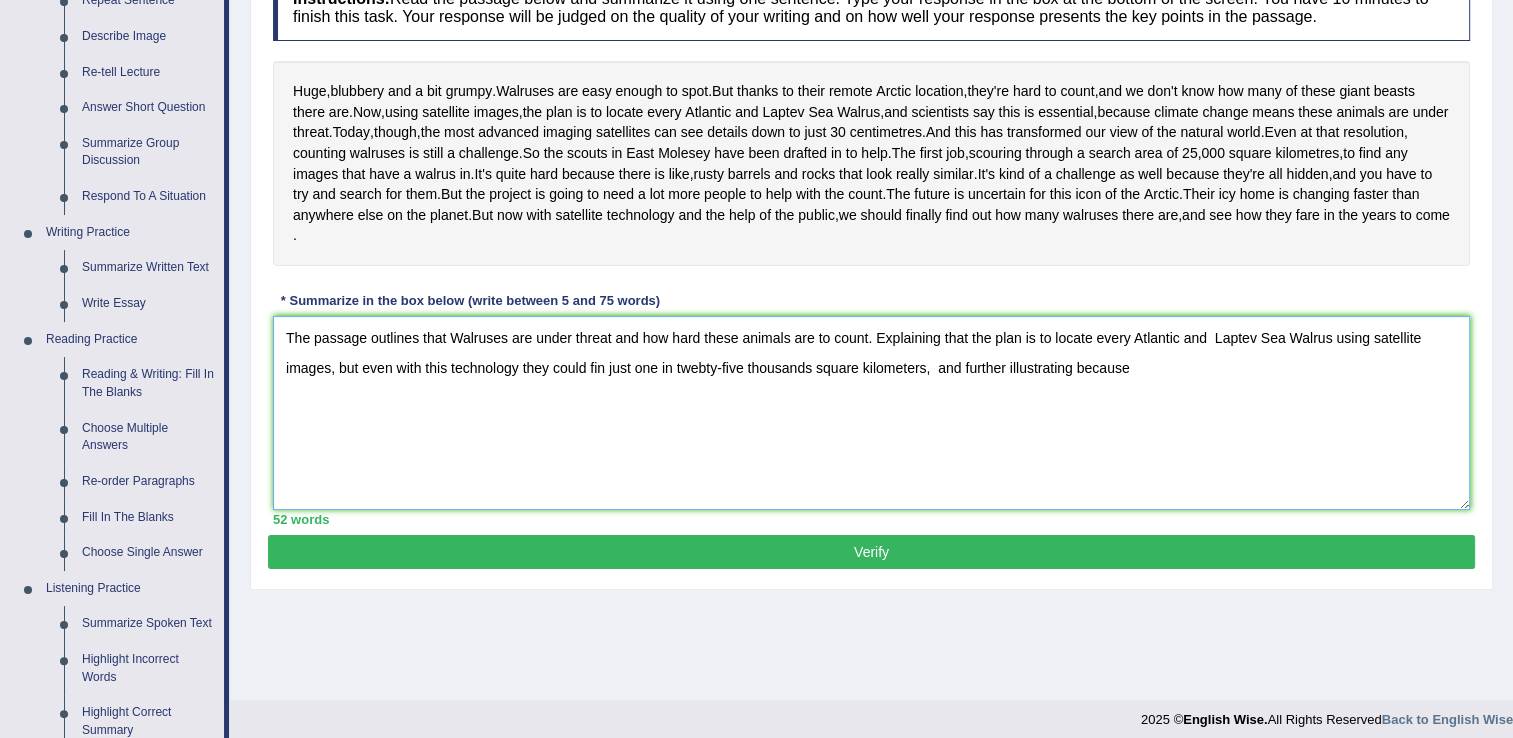 click on "The passage outlines that Walruses are under threat and how hard these animals are to count. Explaining that the plan is to locate every Atlantic and  Laptev Sea Walrus using satellite images, but even with this technology they could fin just one in twebty-five thousands square kilometers,  and further illustrating because" at bounding box center [871, 413] 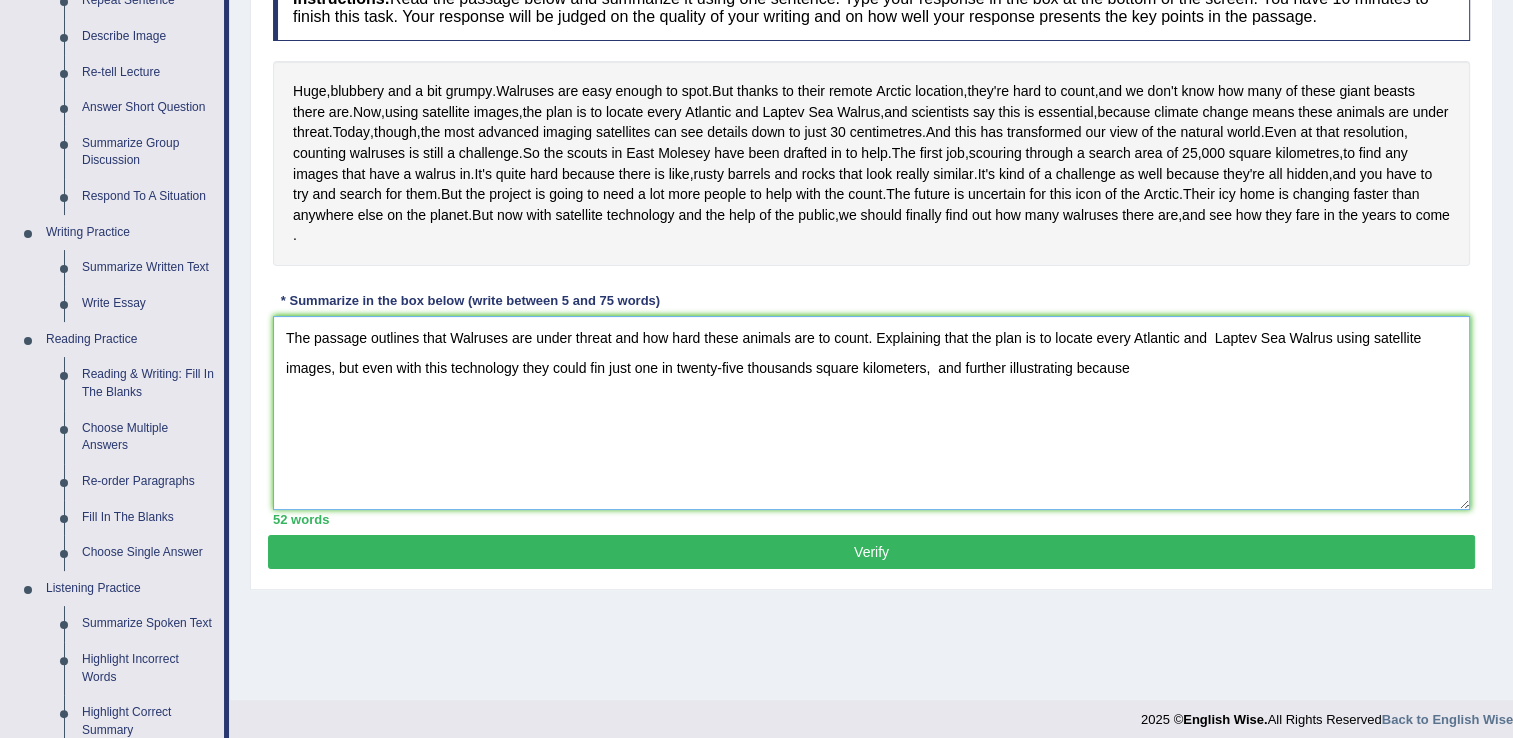 click on "The passage outlines that Walruses are under threat and how hard these animals are to count. Explaining that the plan is to locate every Atlantic and  Laptev Sea Walrus using satellite images, but even with this technology they could fin just one in twenty-five thousands square kilometers,  and further illustrating because" at bounding box center (871, 413) 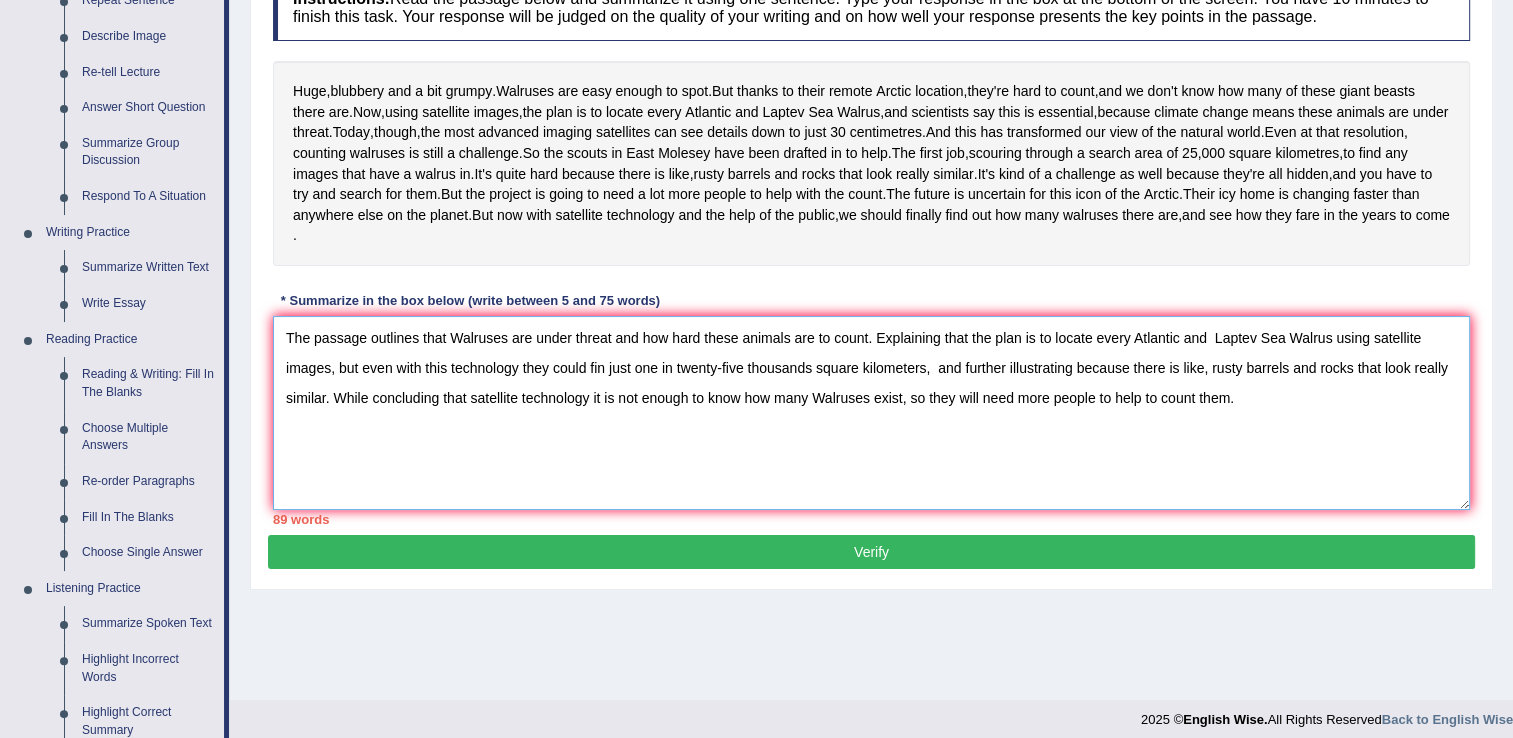 drag, startPoint x: 330, startPoint y: 451, endPoint x: 928, endPoint y: 455, distance: 598.01337 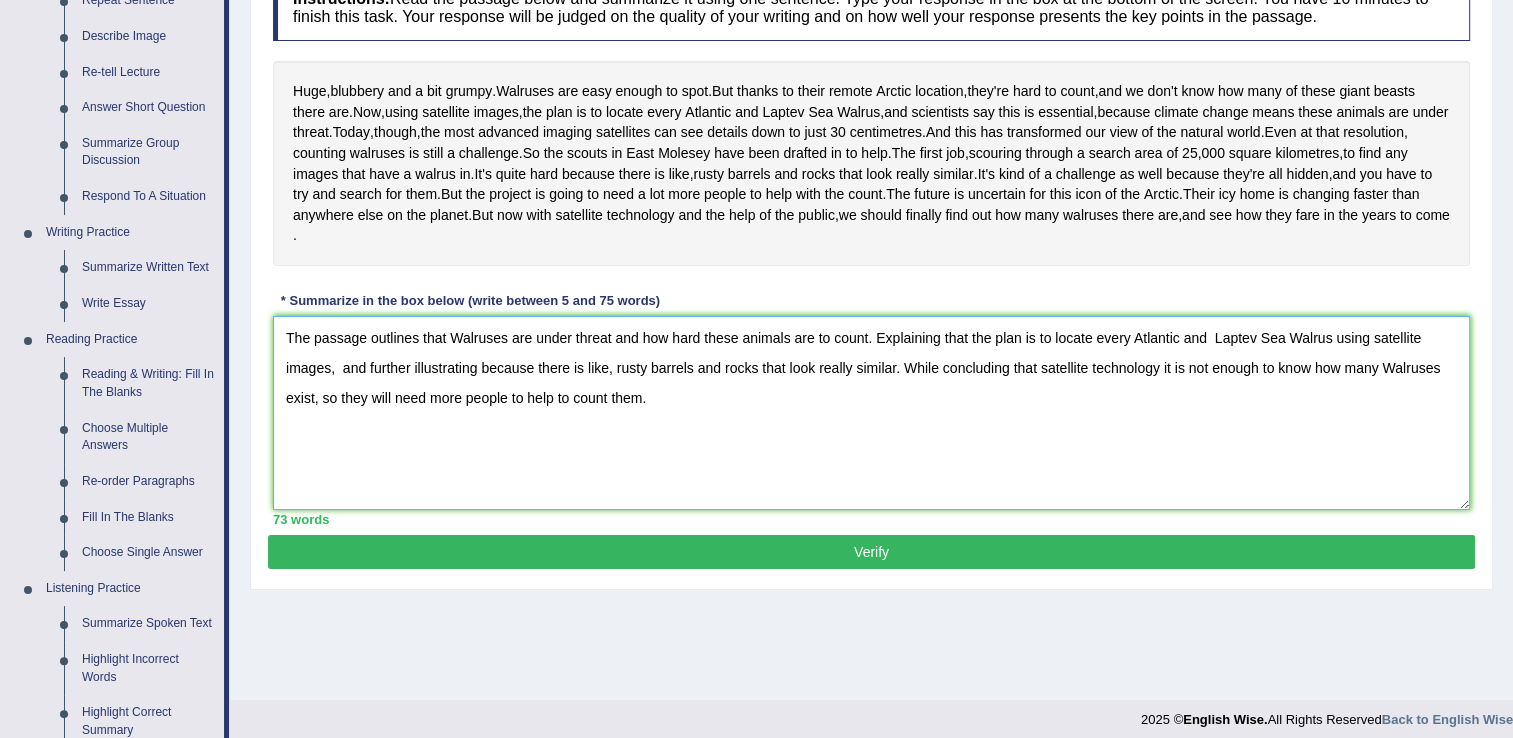 click on "The passage outlines that Walruses are under threat and how hard these animals are to count. Explaining that the plan is to locate every Atlantic and  Laptev Sea Walrus using satellite images,  and further illustrating because there is like, rusty barrels and rocks that look really similar. While concluding that satellite technology it is not enough to know how many Walruses exist, so they will need more people to help to count them." at bounding box center (871, 413) 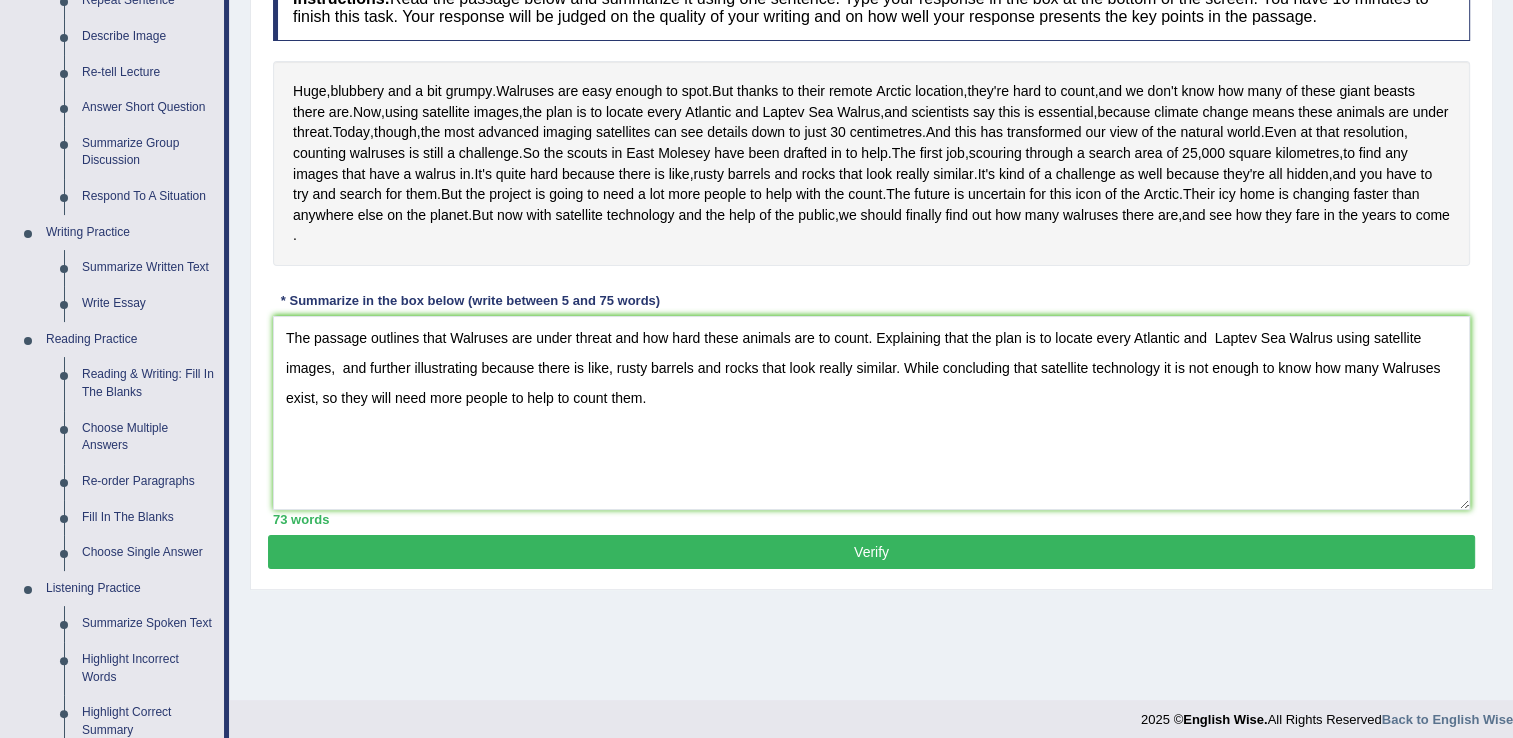 click on "Verify" at bounding box center [871, 552] 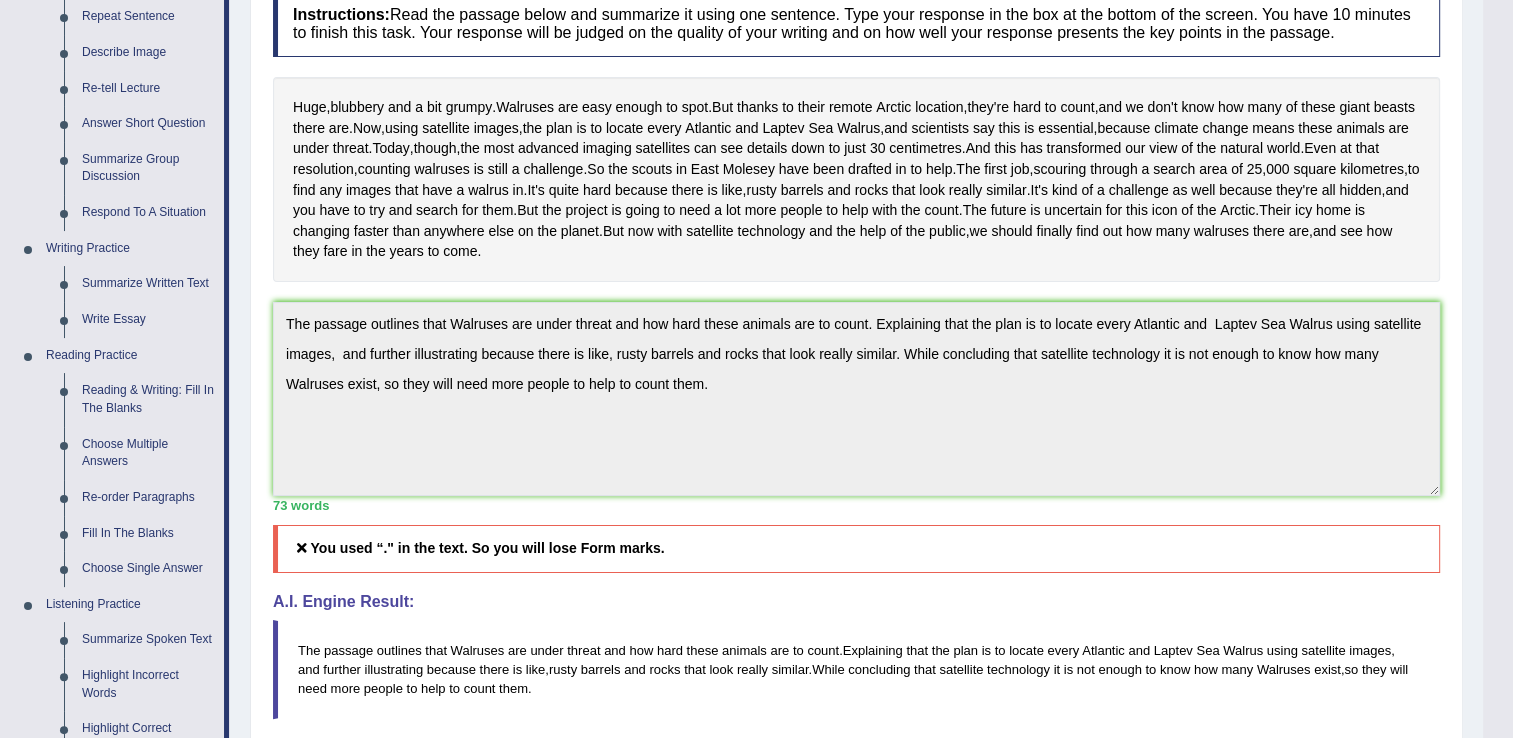 scroll, scrollTop: 0, scrollLeft: 0, axis: both 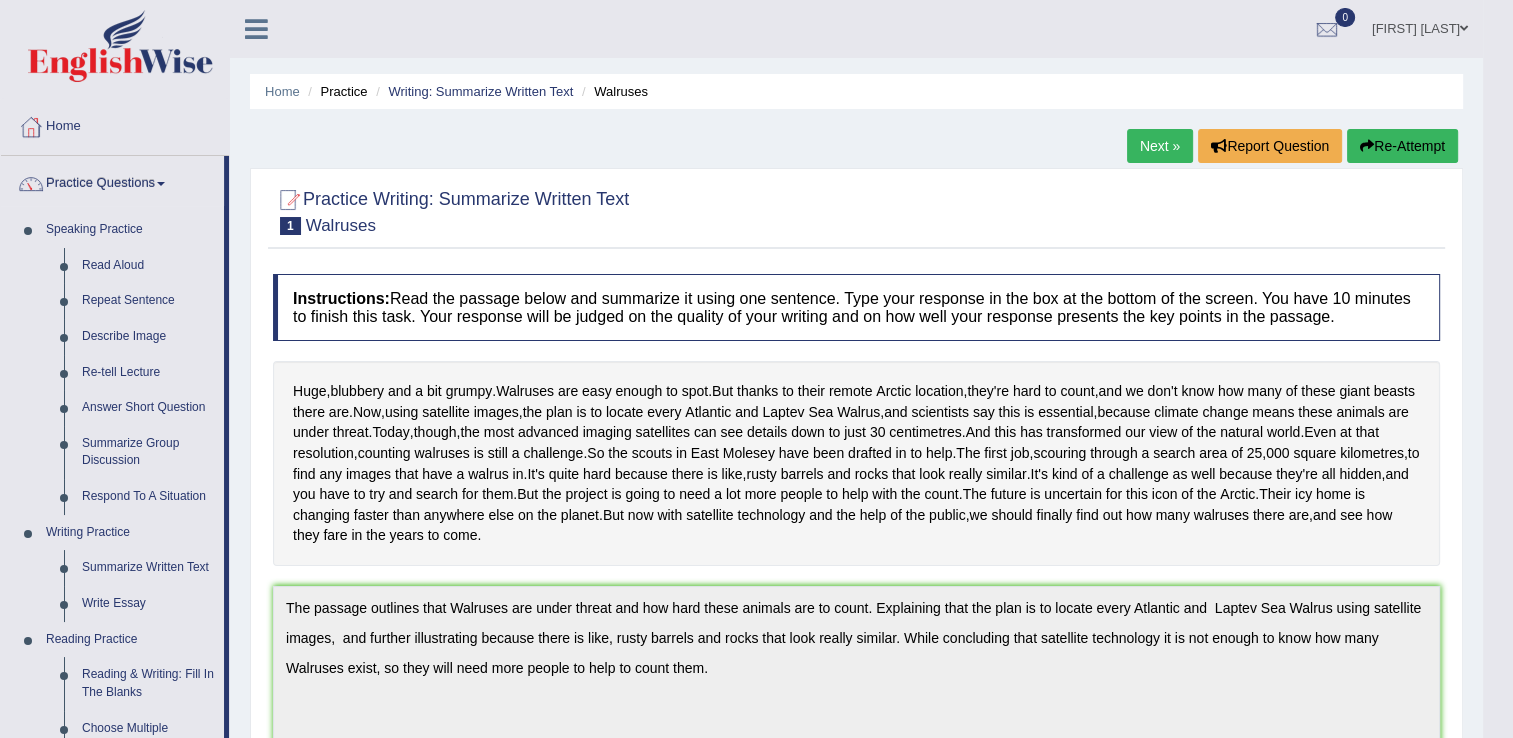 click on "Re-Attempt" at bounding box center (1402, 146) 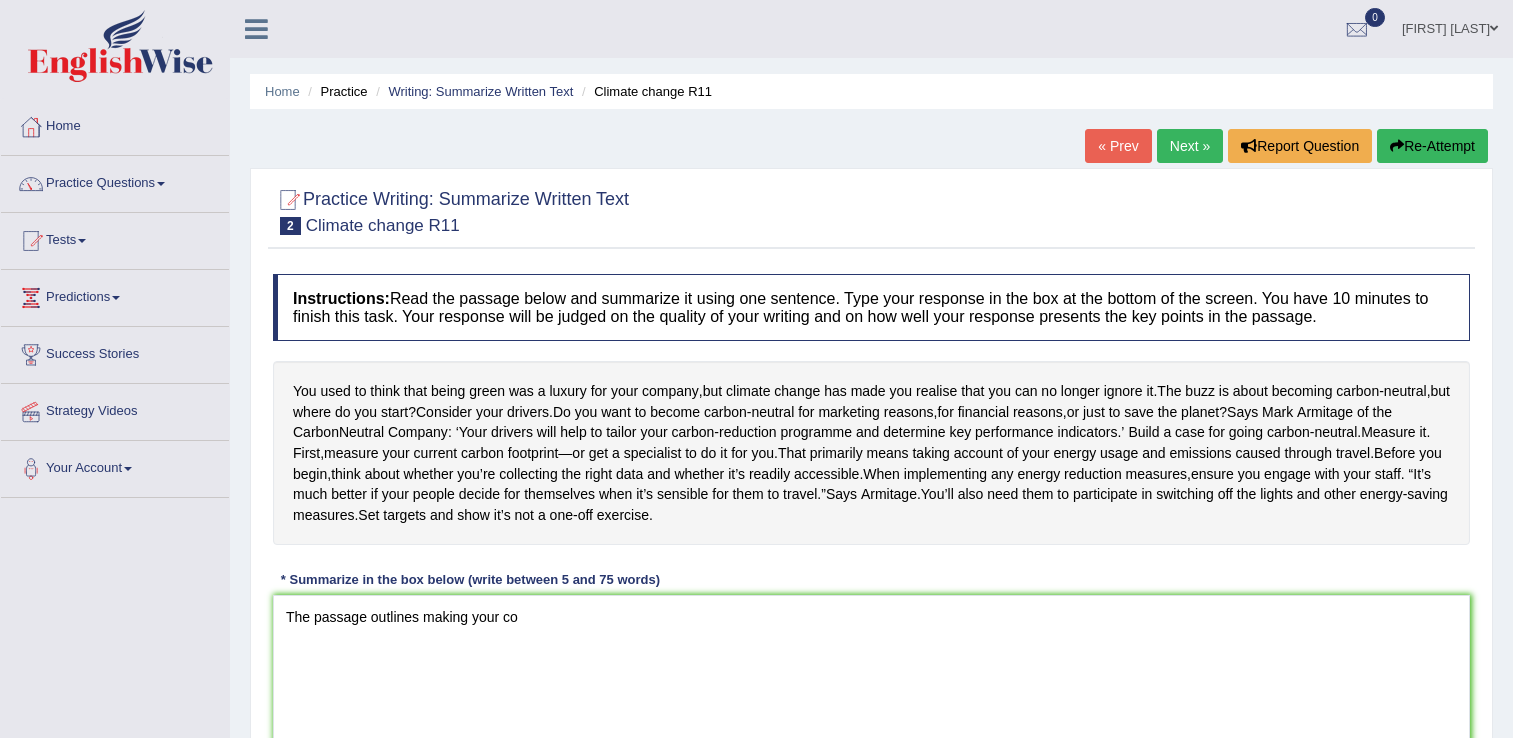 scroll, scrollTop: 200, scrollLeft: 0, axis: vertical 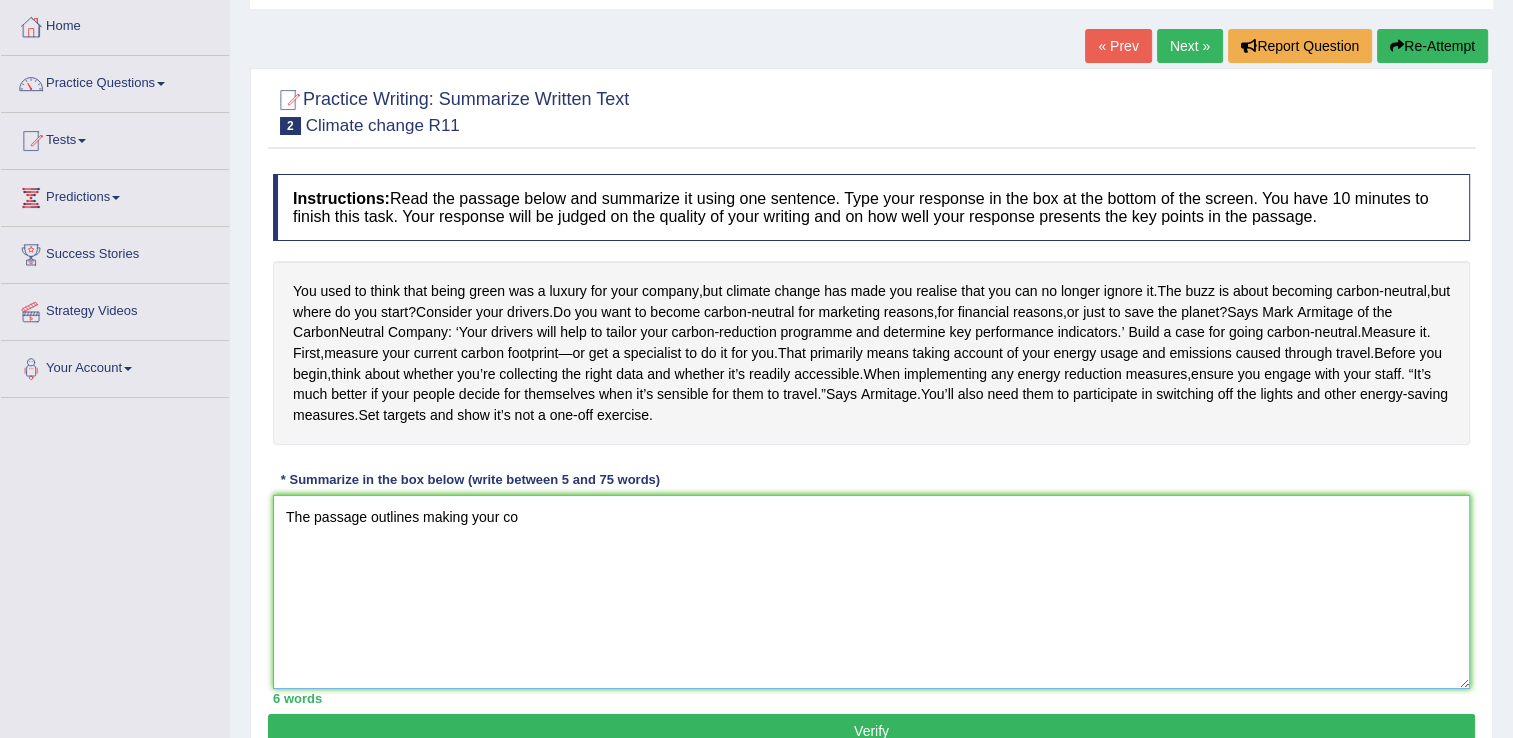 drag, startPoint x: 533, startPoint y: 596, endPoint x: 244, endPoint y: 602, distance: 289.0623 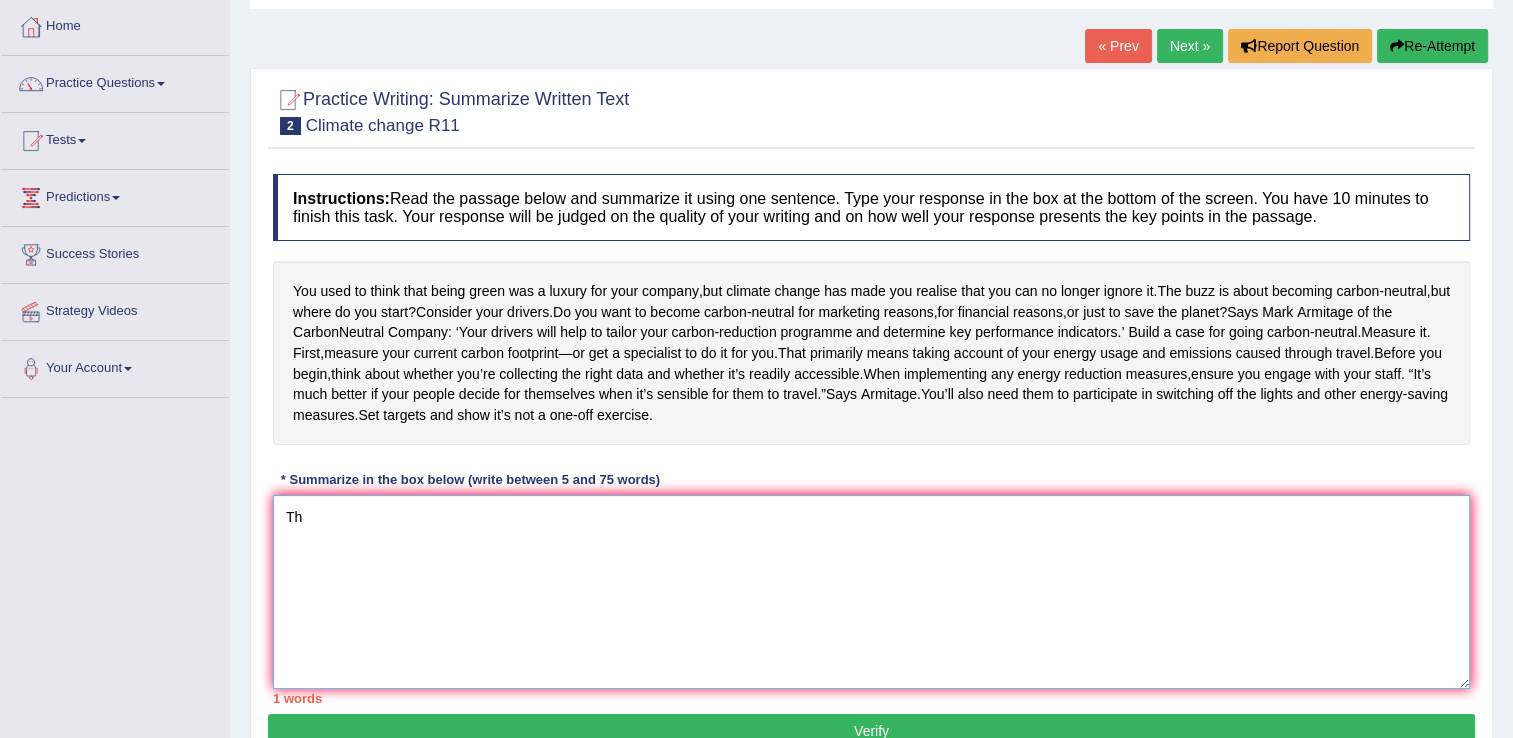 type on "T" 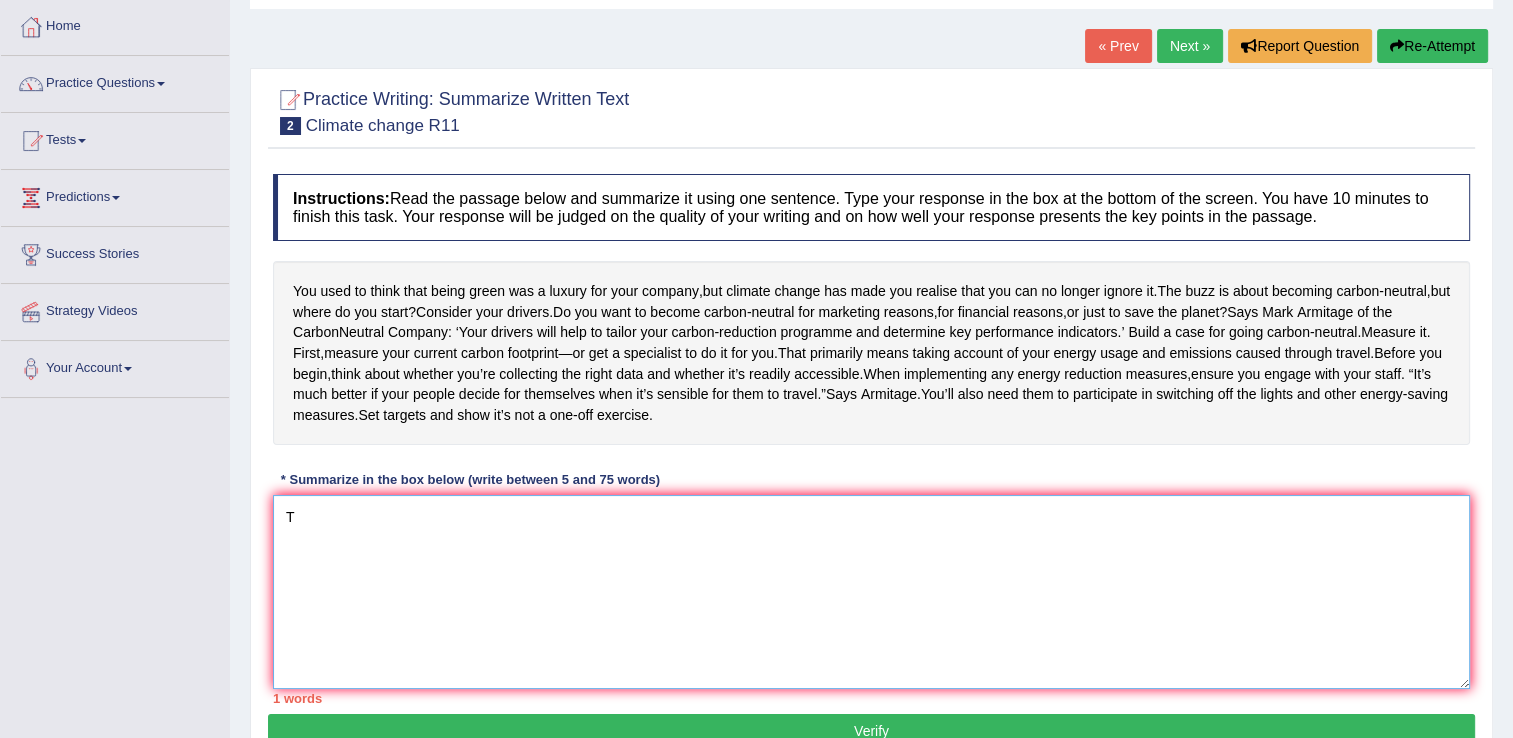 type 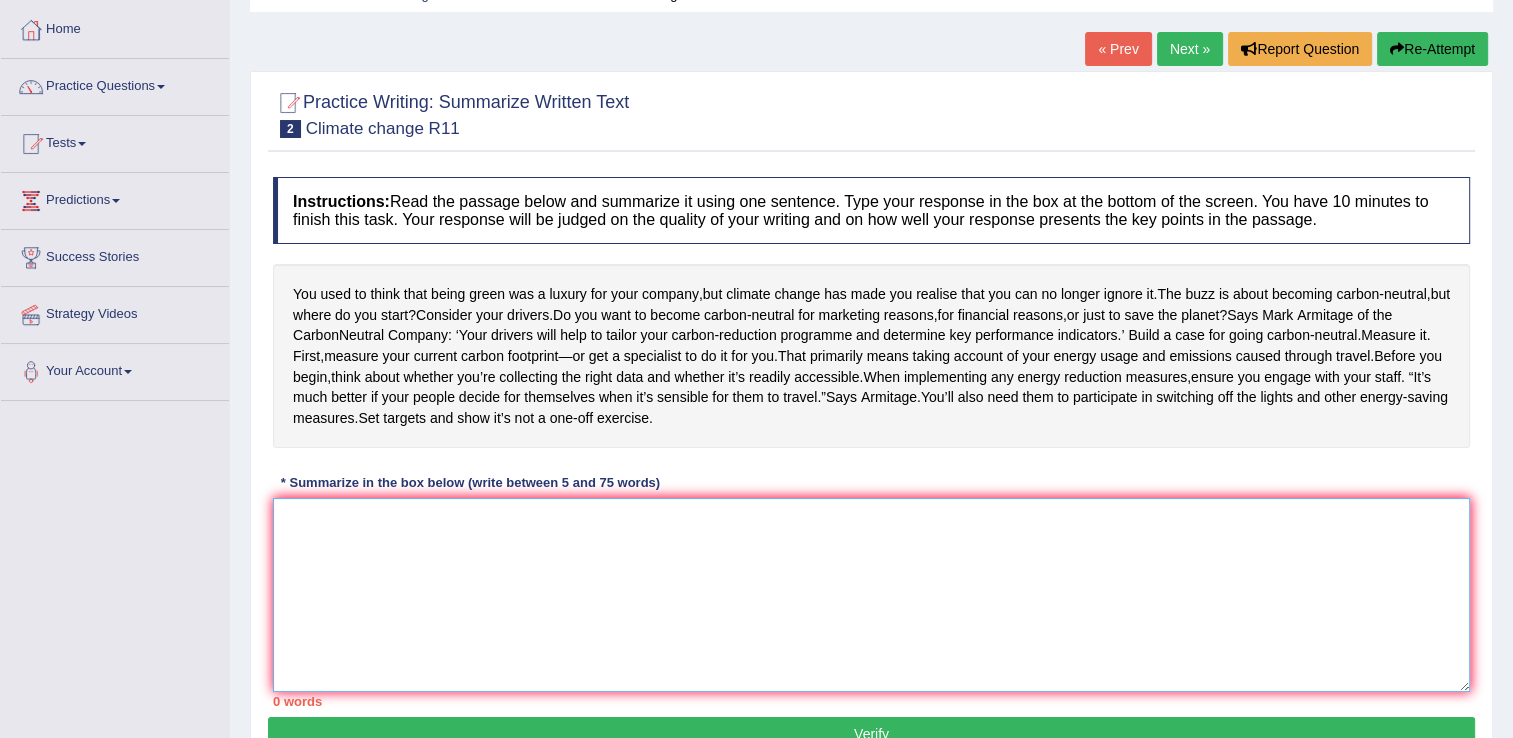 scroll, scrollTop: 100, scrollLeft: 0, axis: vertical 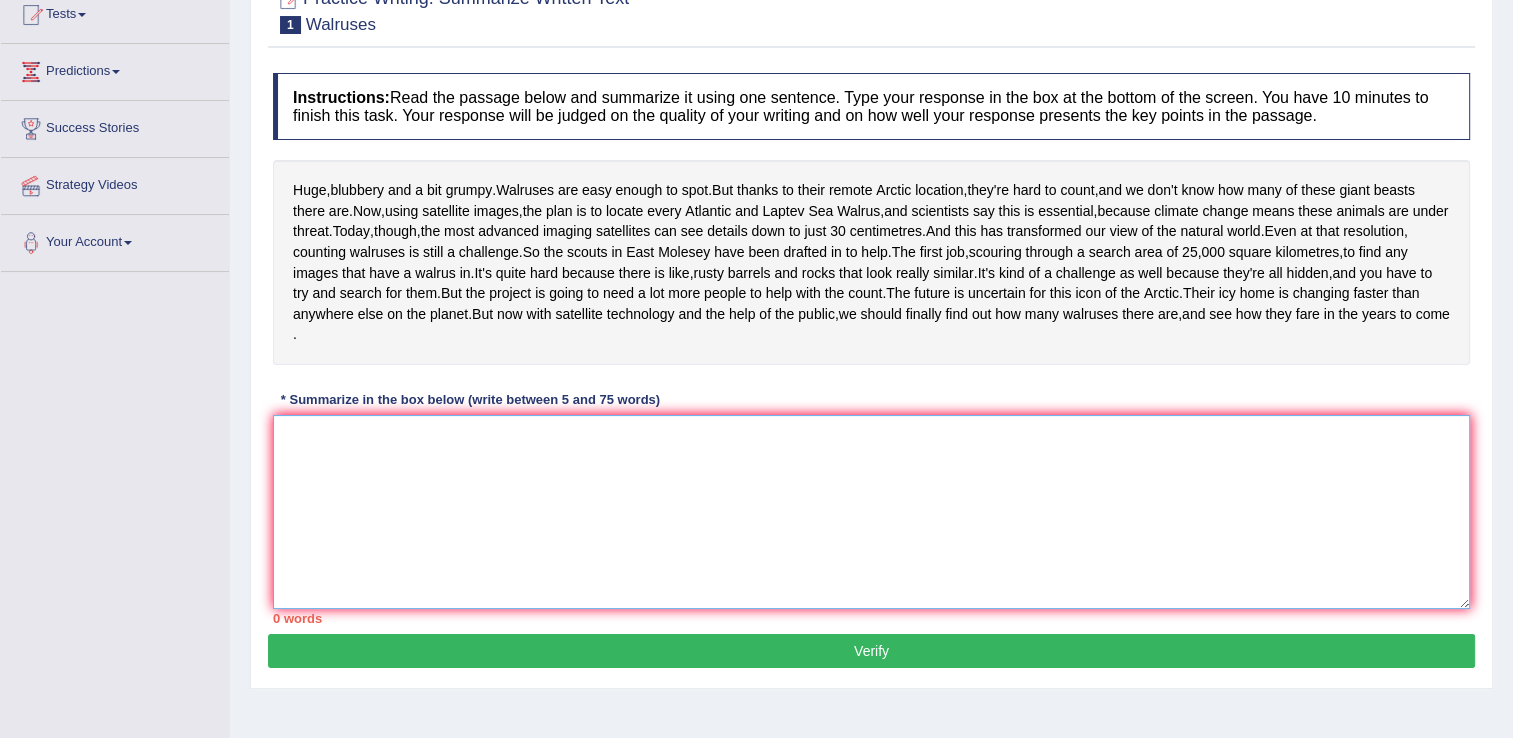 click at bounding box center (871, 512) 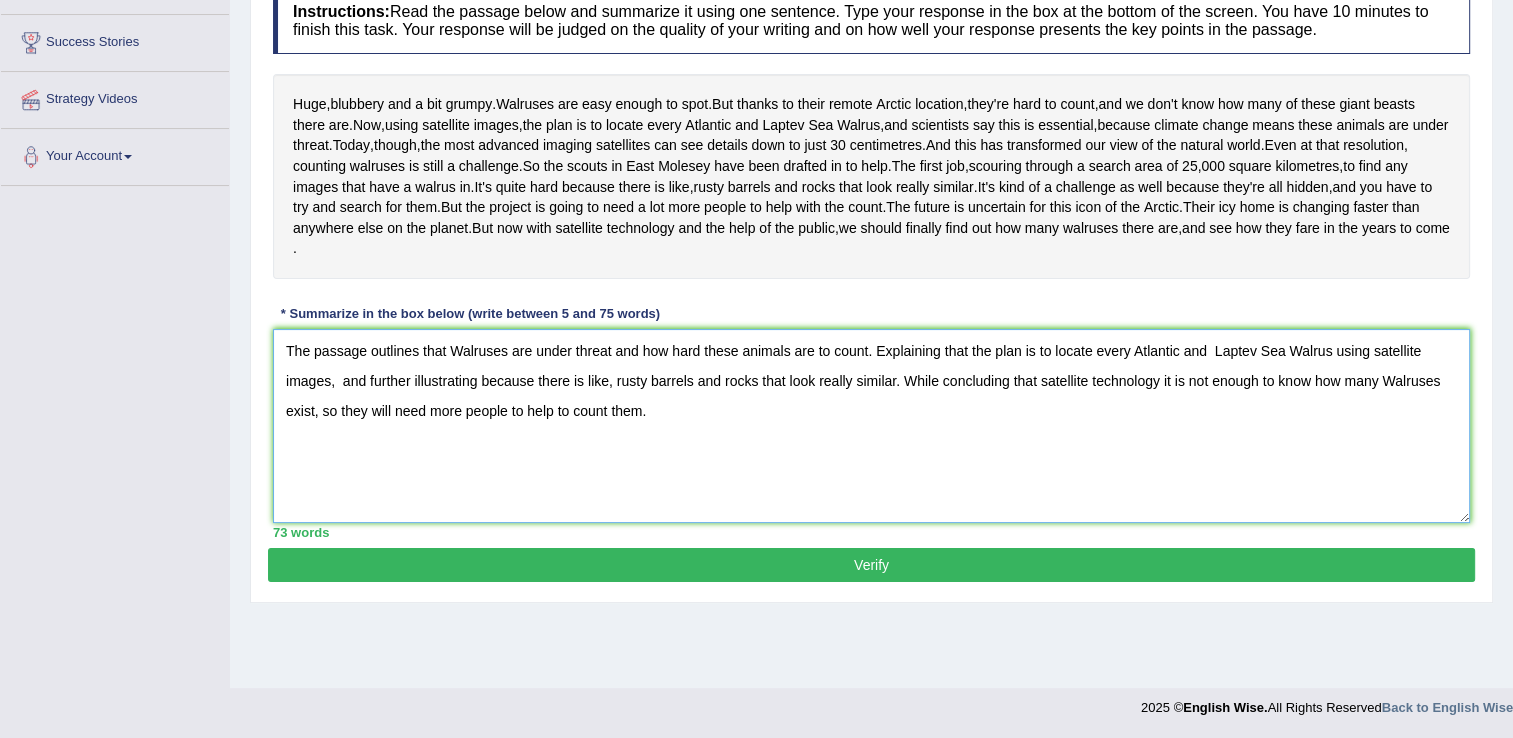 type on "The passage outlines that Walruses are under threat and how hard these animals are to count. Explaining that the plan is to locate every Atlantic and  Laptev Sea Walrus using satellite images,  and further illustrating because there is like, rusty barrels and rocks that look really similar. While concluding that satellite technology it is not enough to know how many Walruses exist, so they will need more people to help to count them." 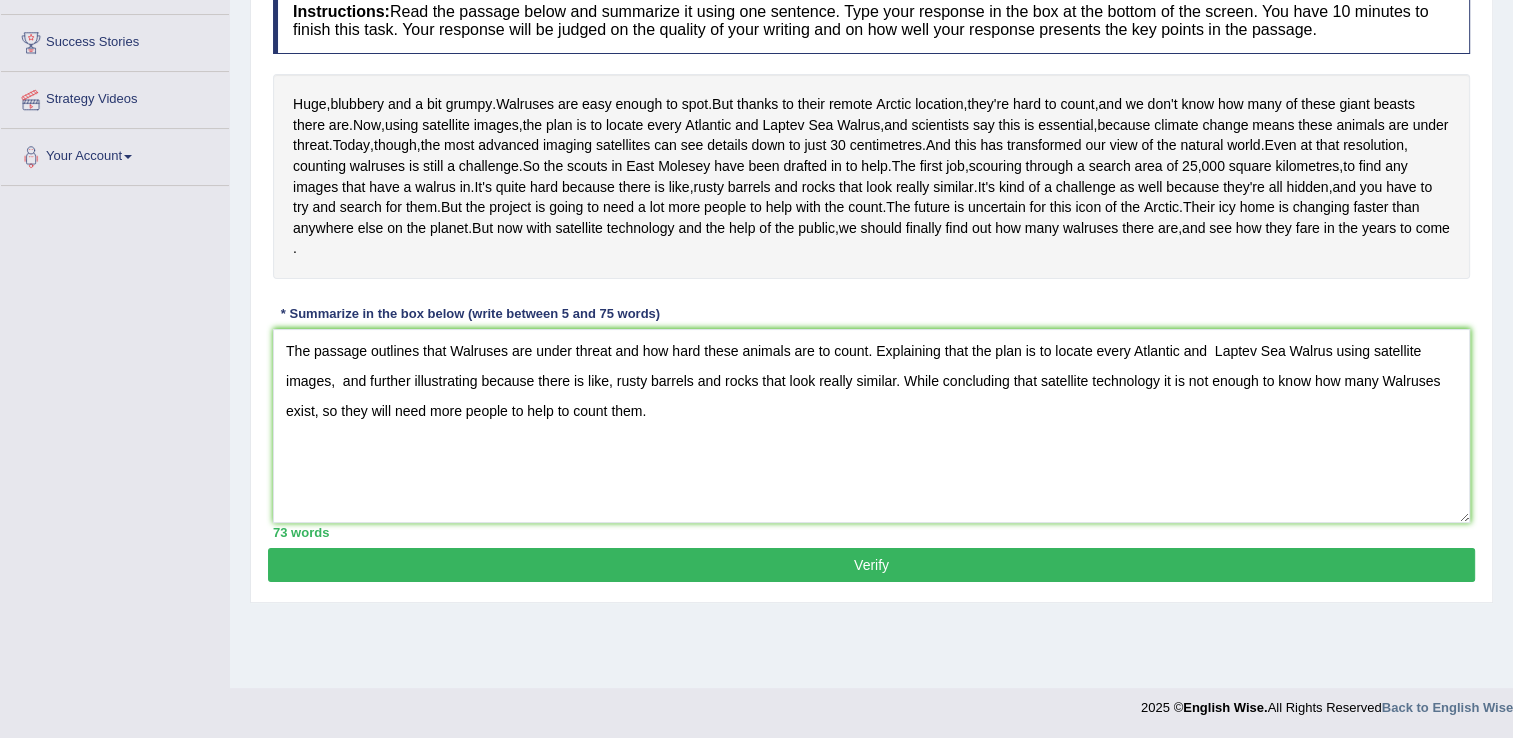 click on "Verify" at bounding box center (871, 565) 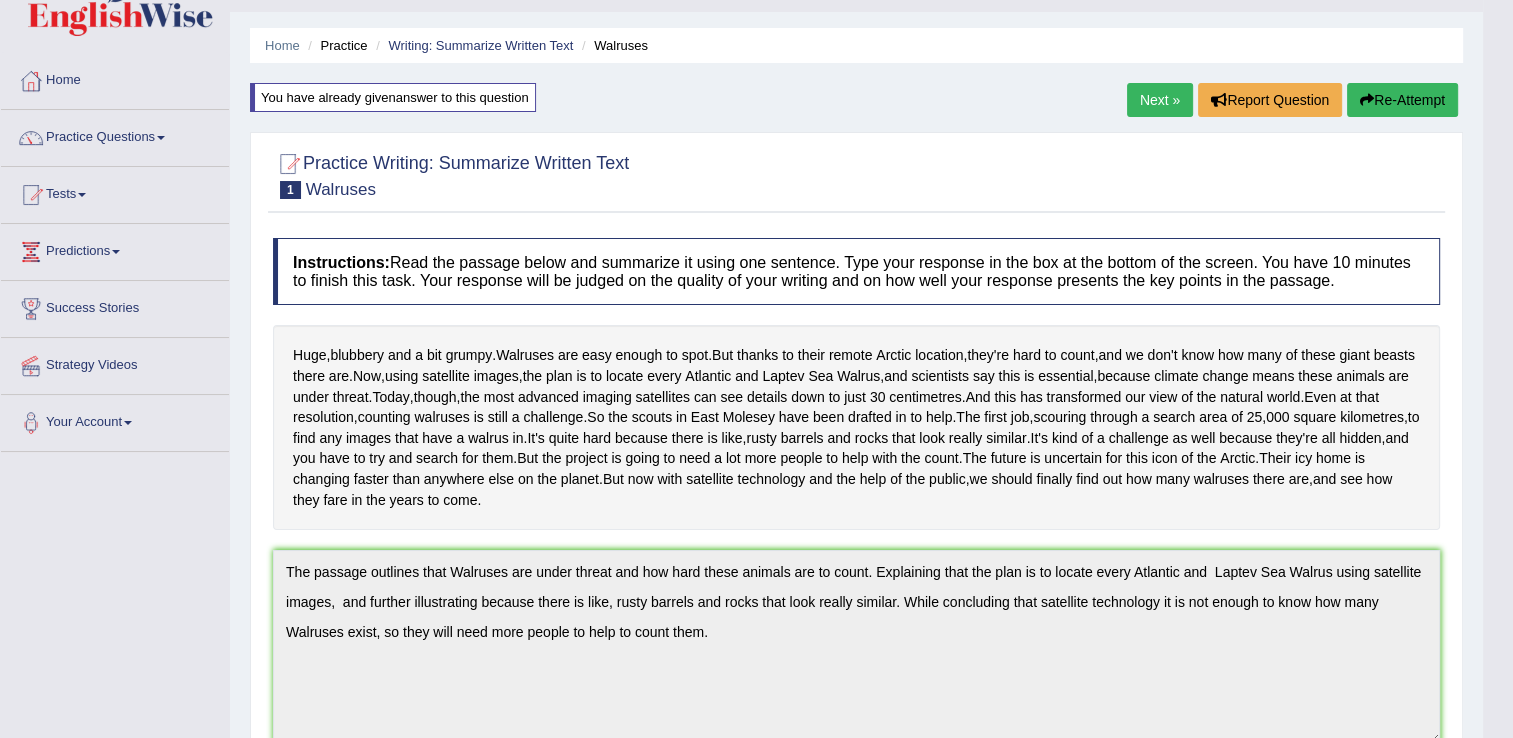 scroll, scrollTop: 0, scrollLeft: 0, axis: both 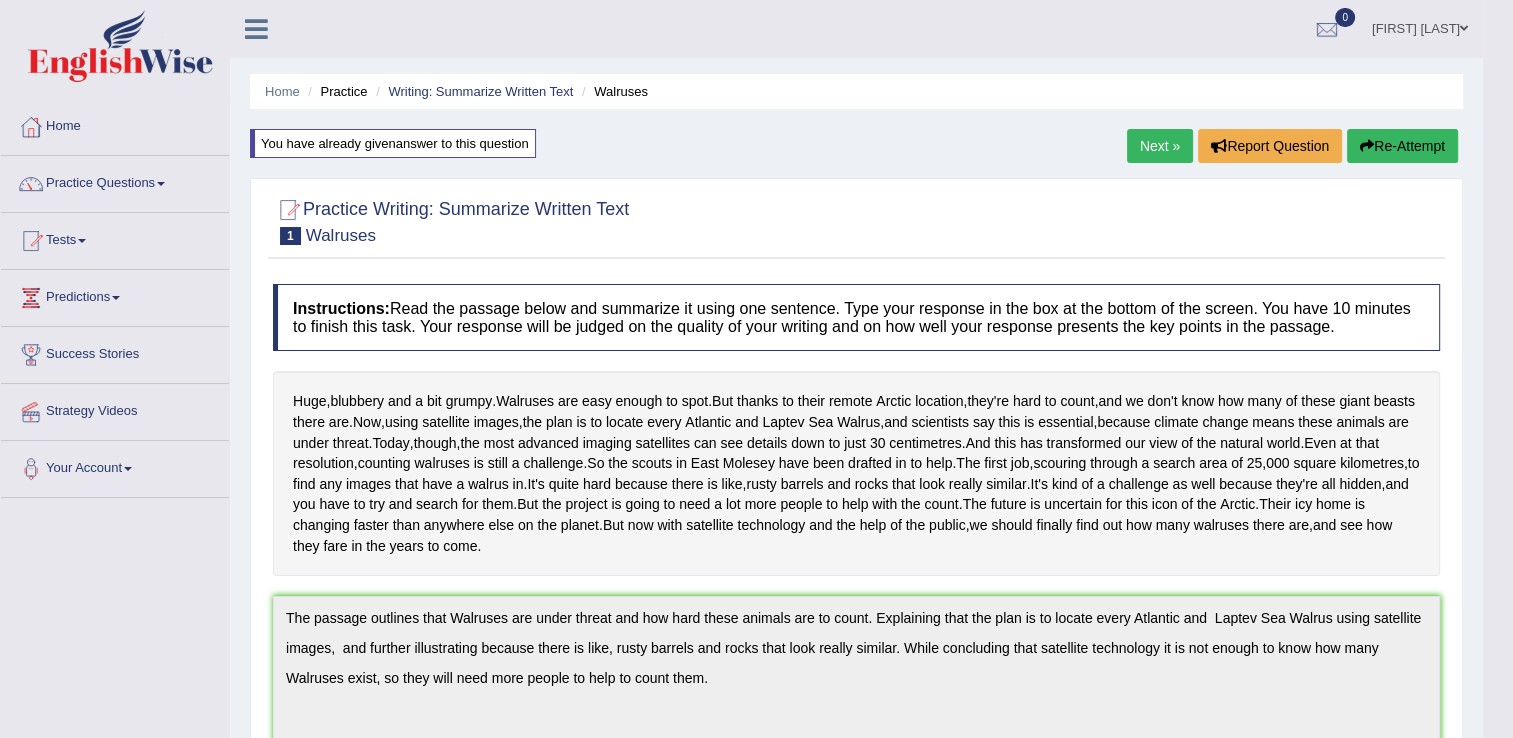 click on "Re-Attempt" at bounding box center (1402, 146) 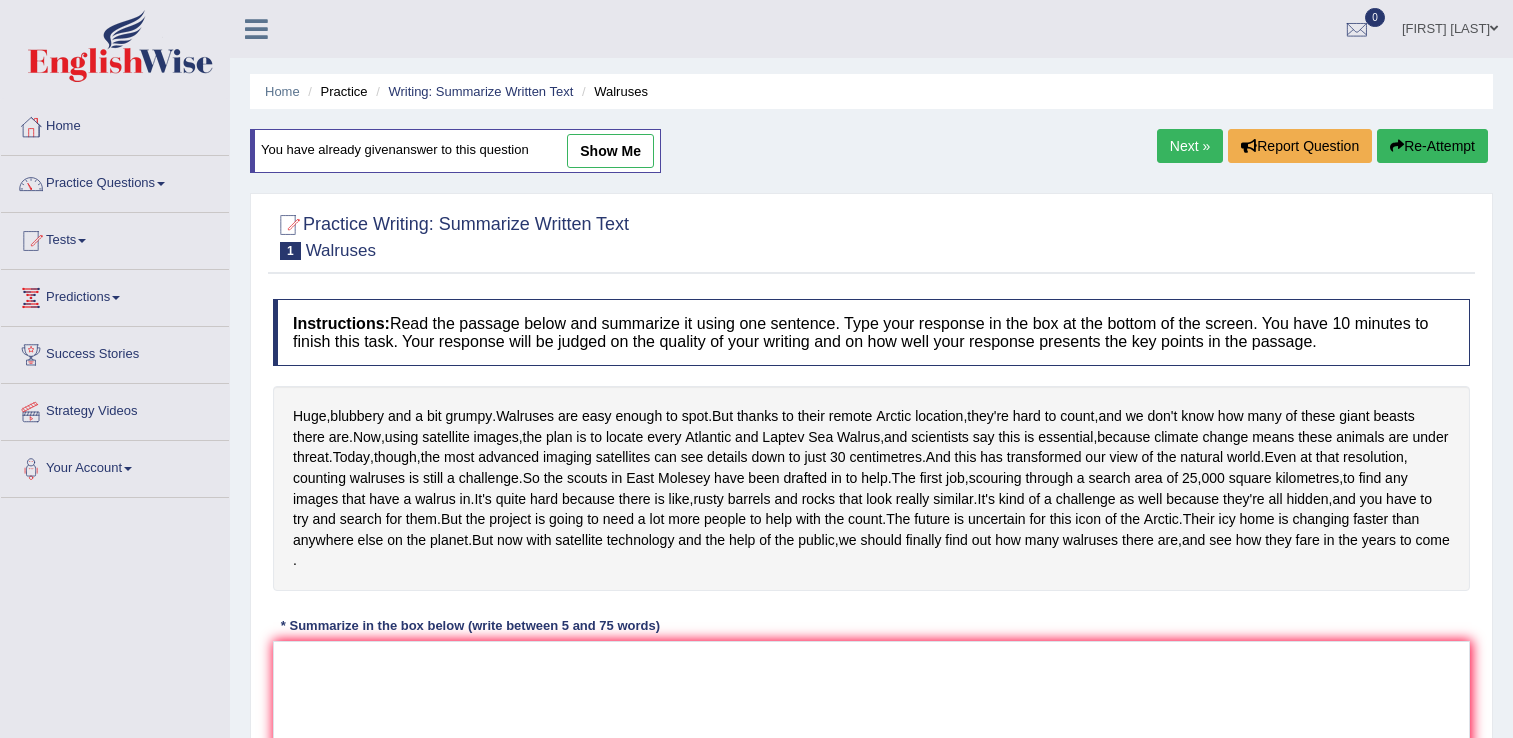 scroll, scrollTop: 0, scrollLeft: 0, axis: both 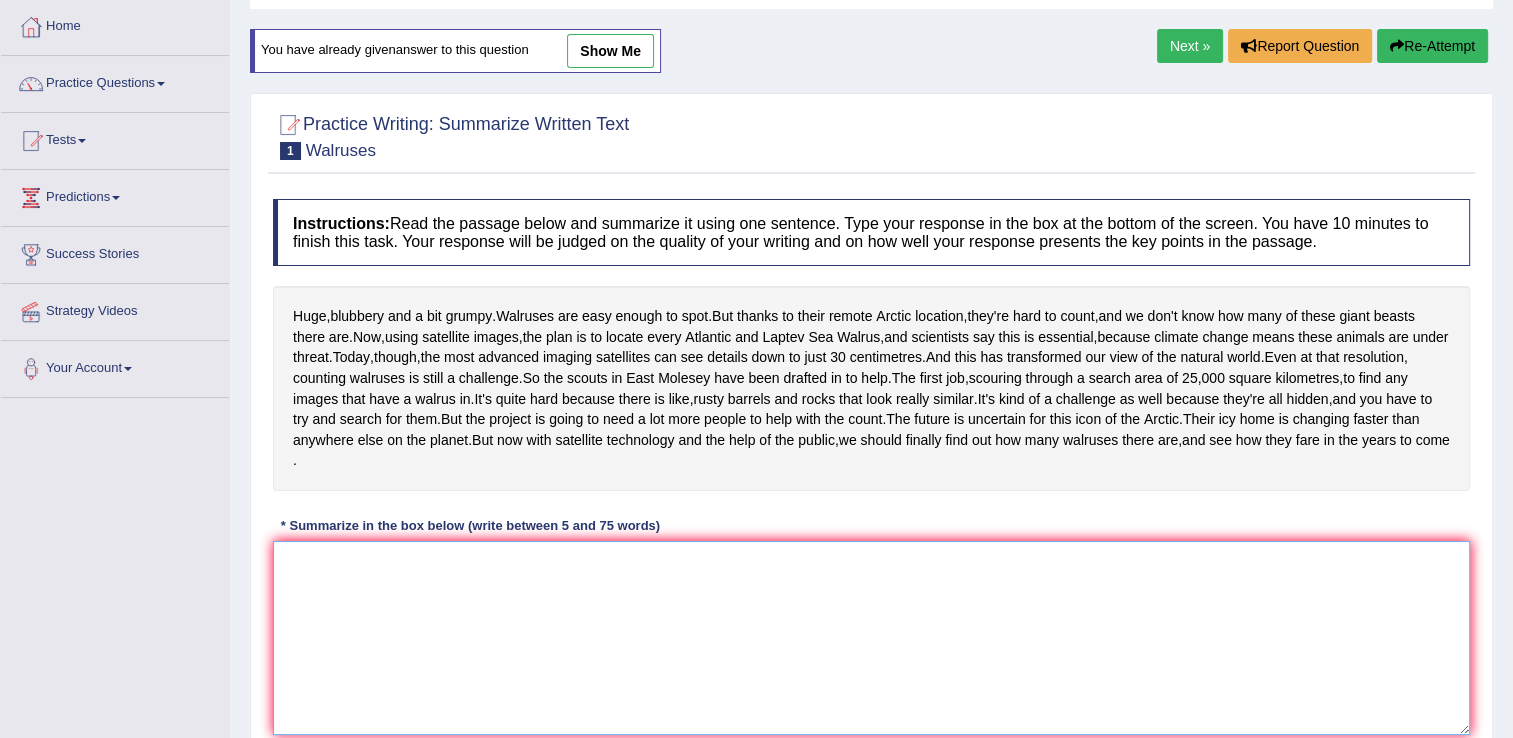 click at bounding box center (871, 638) 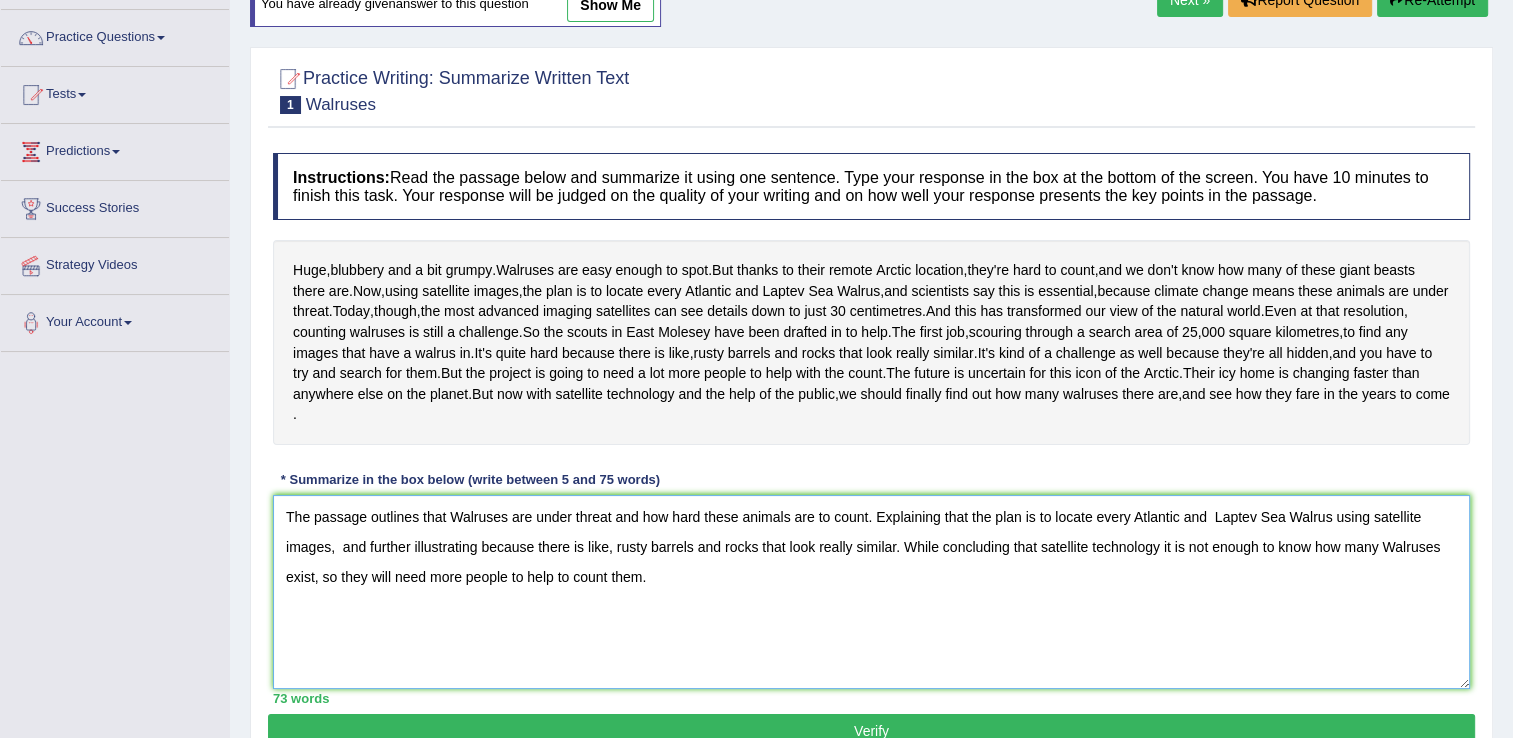 scroll, scrollTop: 200, scrollLeft: 0, axis: vertical 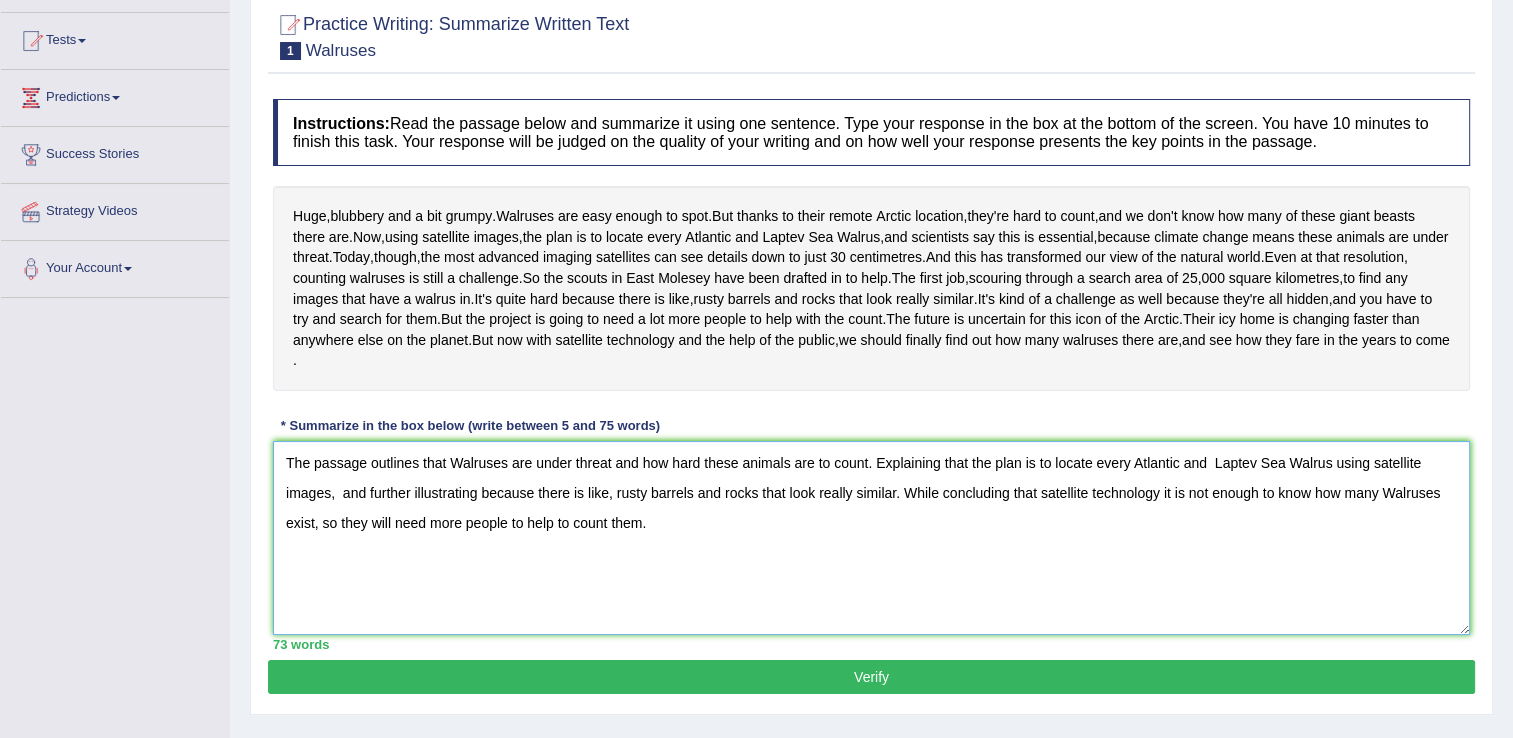 click on "The passage outlines that Walruses are under threat and how hard these animals are to count. Explaining that the plan is to locate every Atlantic and  Laptev Sea Walrus using satellite images,  and further illustrating because there is like, rusty barrels and rocks that look really similar. While concluding that satellite technology it is not enough to know how many Walruses exist, so they will need more people to help to count them." at bounding box center [871, 538] 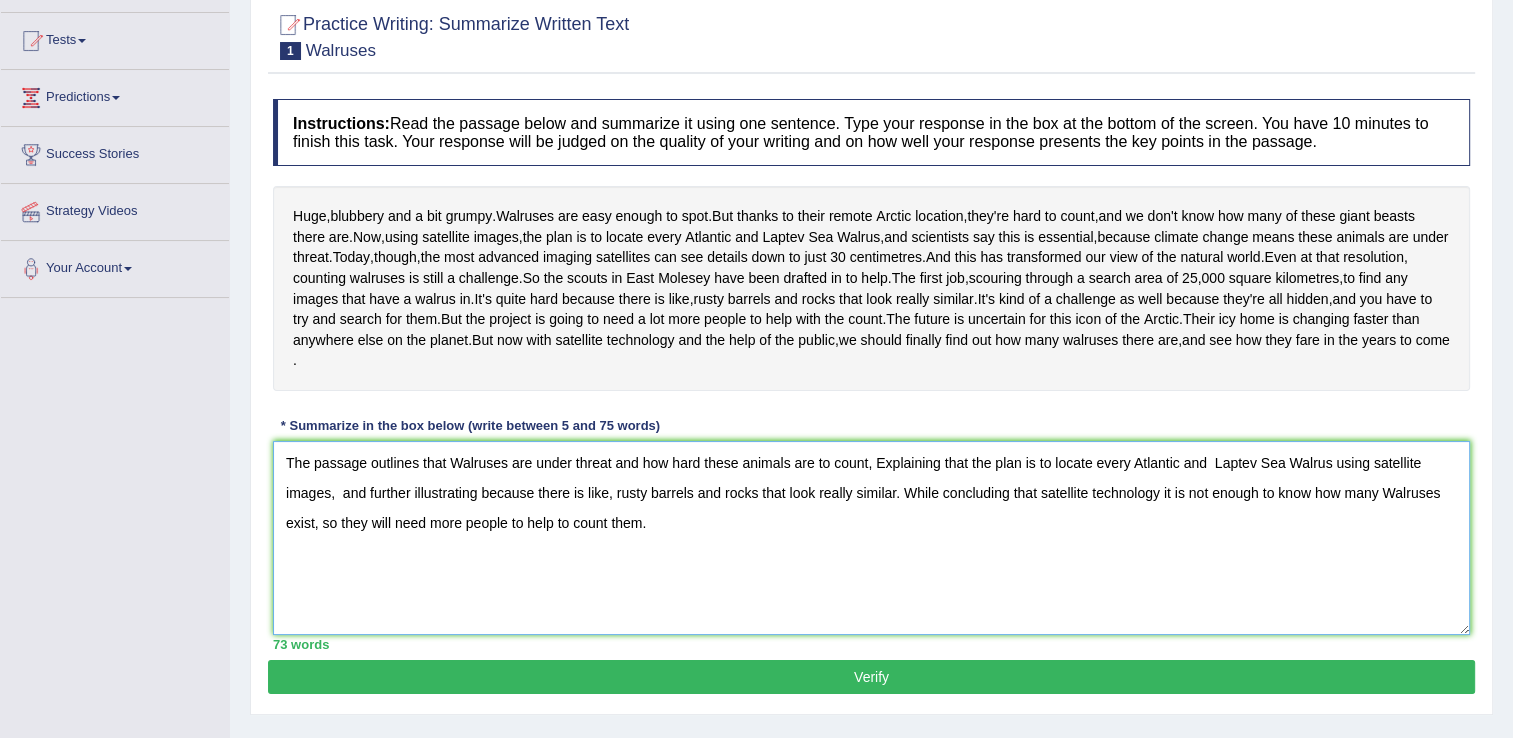 click on "The passage outlines that Walruses are under threat and how hard these animals are to count, Explaining that the plan is to locate every Atlantic and  Laptev Sea Walrus using satellite images,  and further illustrating because there is like, rusty barrels and rocks that look really similar. While concluding that satellite technology it is not enough to know how many Walruses exist, so they will need more people to help to count them." at bounding box center [871, 538] 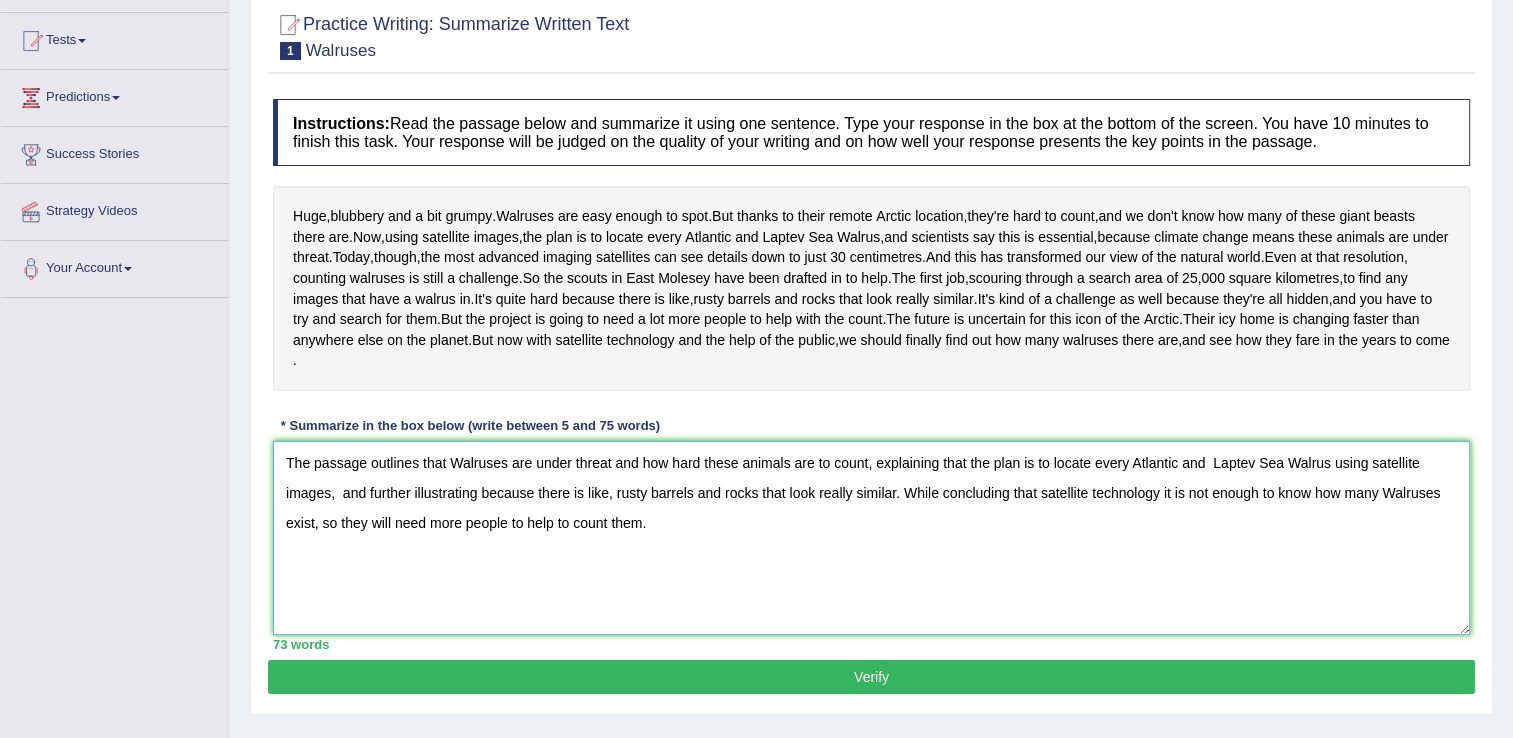 click on "The passage outlines that Walruses are under threat and how hard these animals are to count, explaining that the plan is to locate every Atlantic and  Laptev Sea Walrus using satellite images,  and further illustrating because there is like, rusty barrels and rocks that look really similar. While concluding that satellite technology it is not enough to know how many Walruses exist, so they will need more people to help to count them." at bounding box center [871, 538] 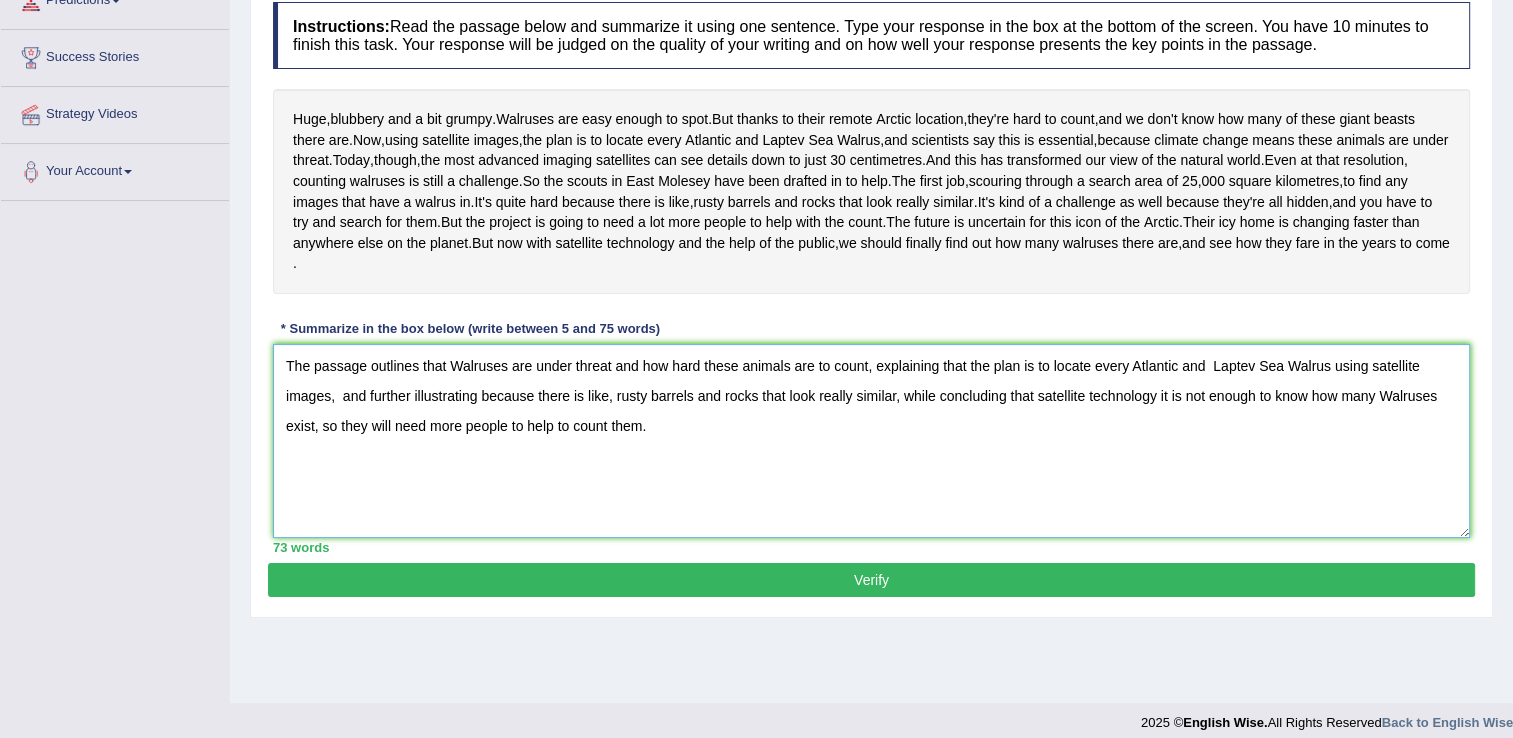 scroll, scrollTop: 300, scrollLeft: 0, axis: vertical 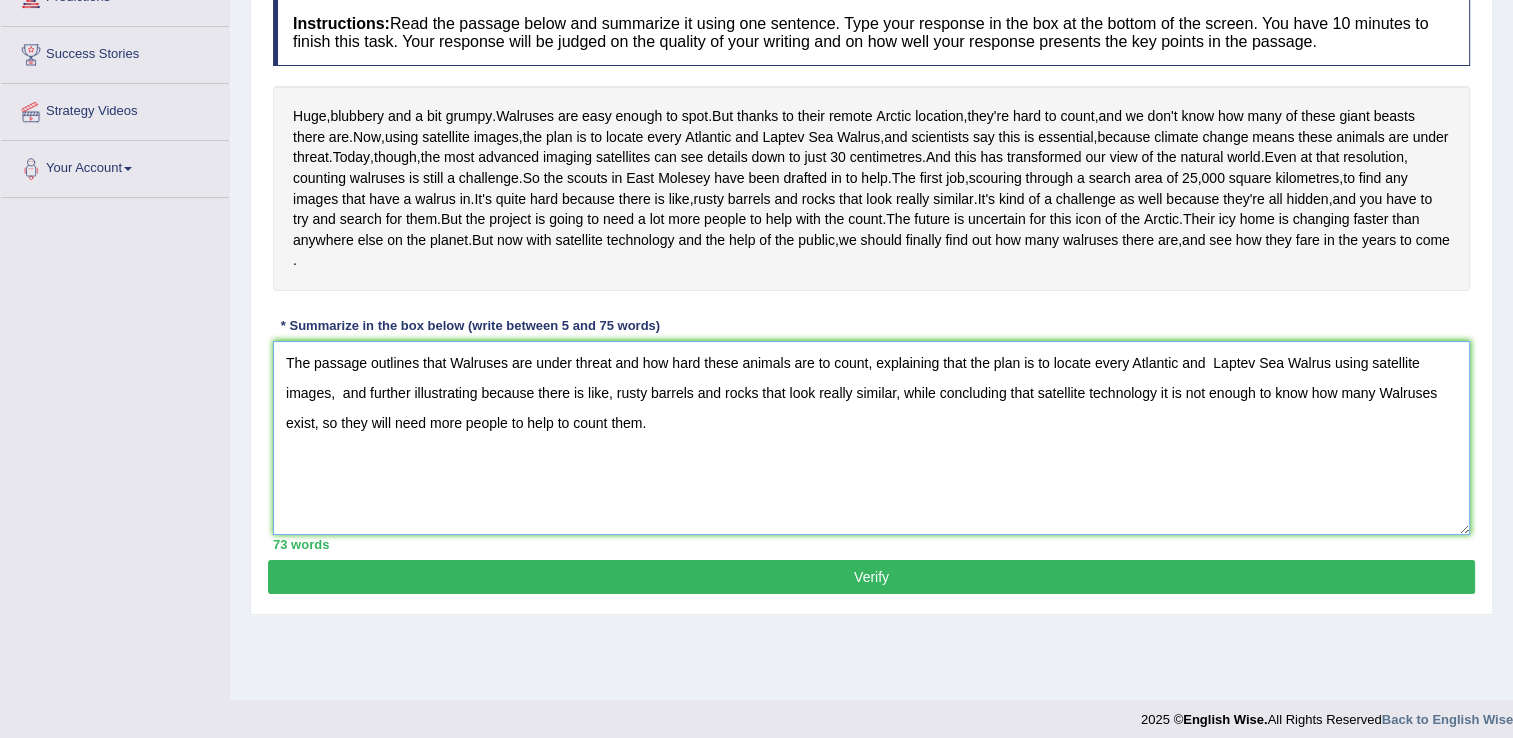 type on "The passage outlines that Walruses are under threat and how hard these animals are to count, explaining that the plan is to locate every Atlantic and  Laptev Sea Walrus using satellite images,  and further illustrating because there is like, rusty barrels and rocks that look really similar, while concluding that satellite technology it is not enough to know how many Walruses exist, so they will need more people to help to count them." 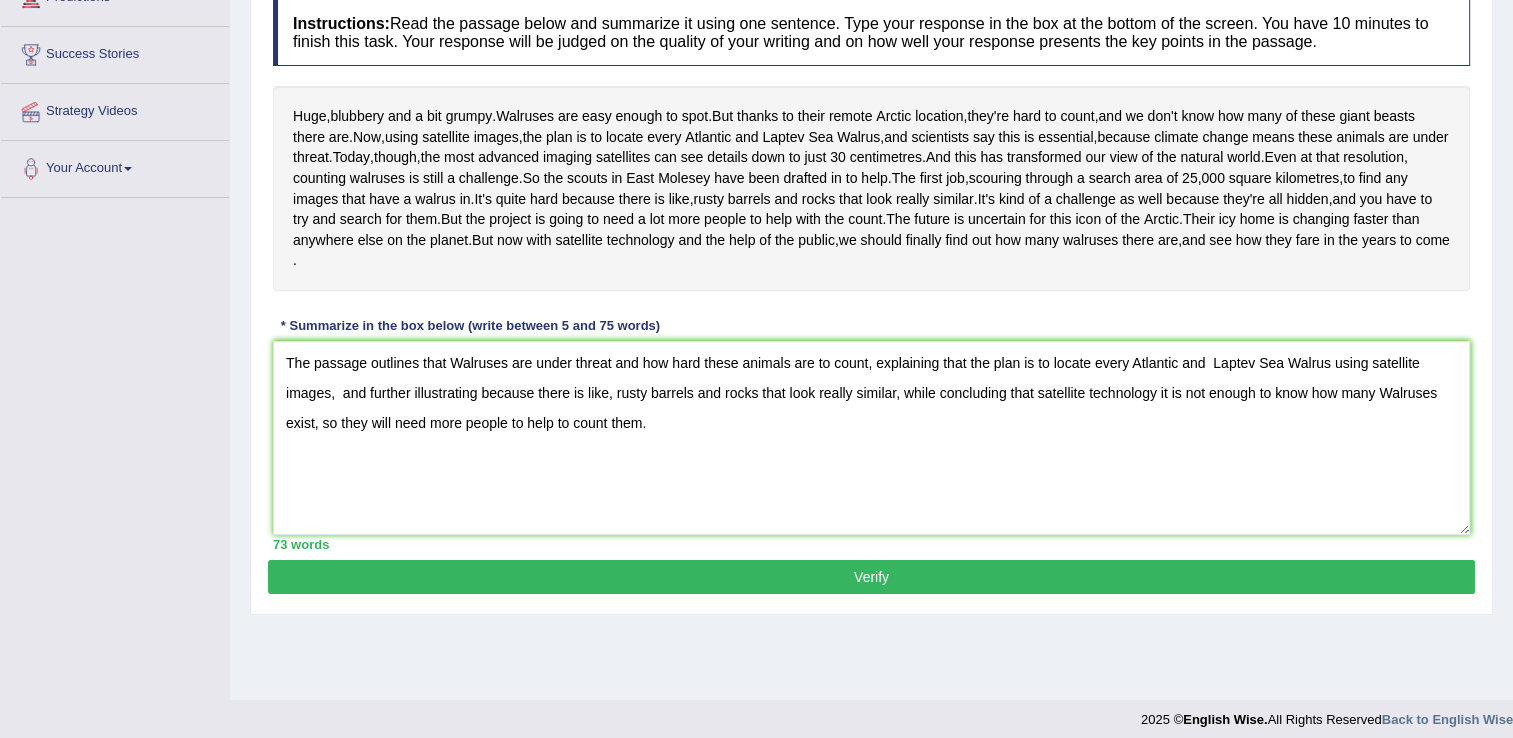 click on "Verify" at bounding box center (871, 577) 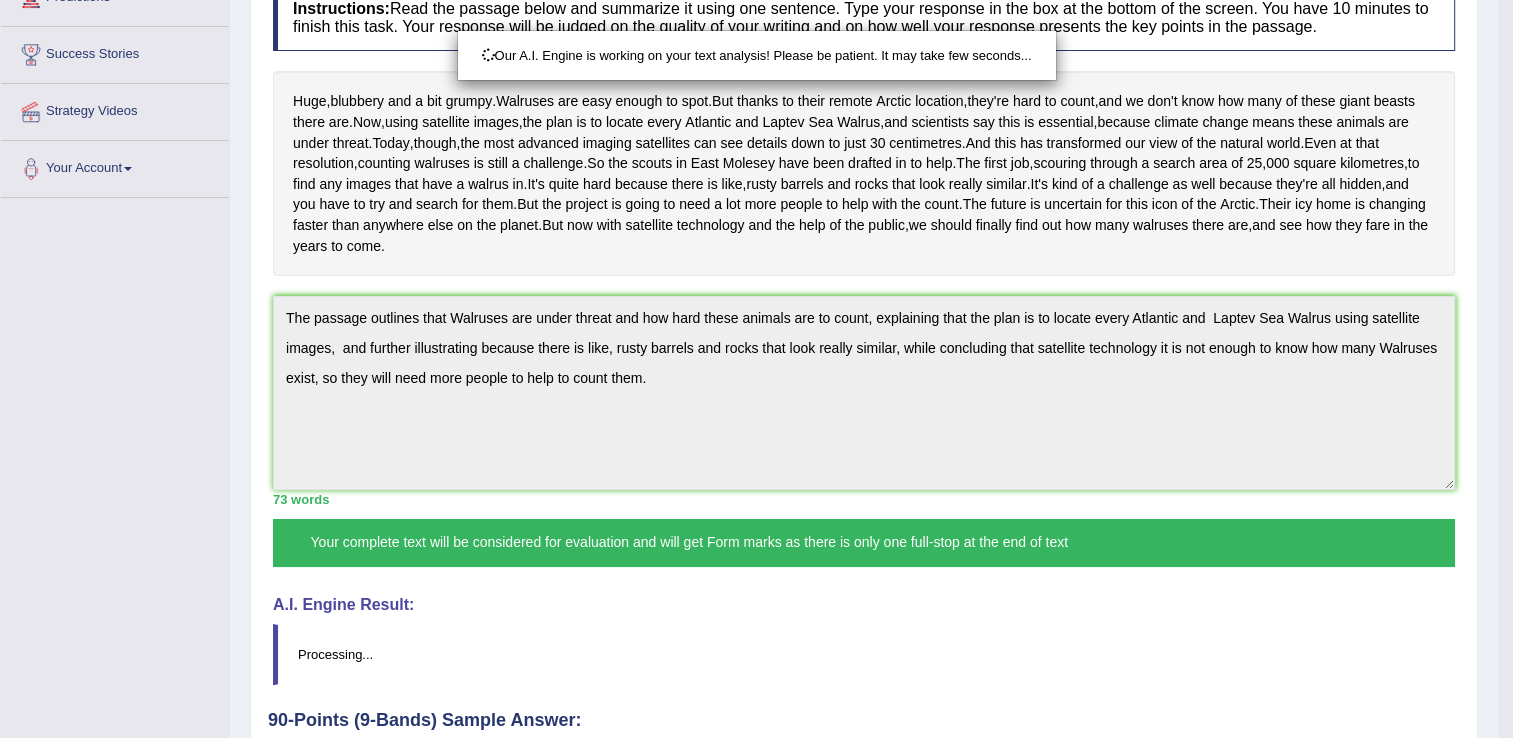 scroll, scrollTop: 400, scrollLeft: 0, axis: vertical 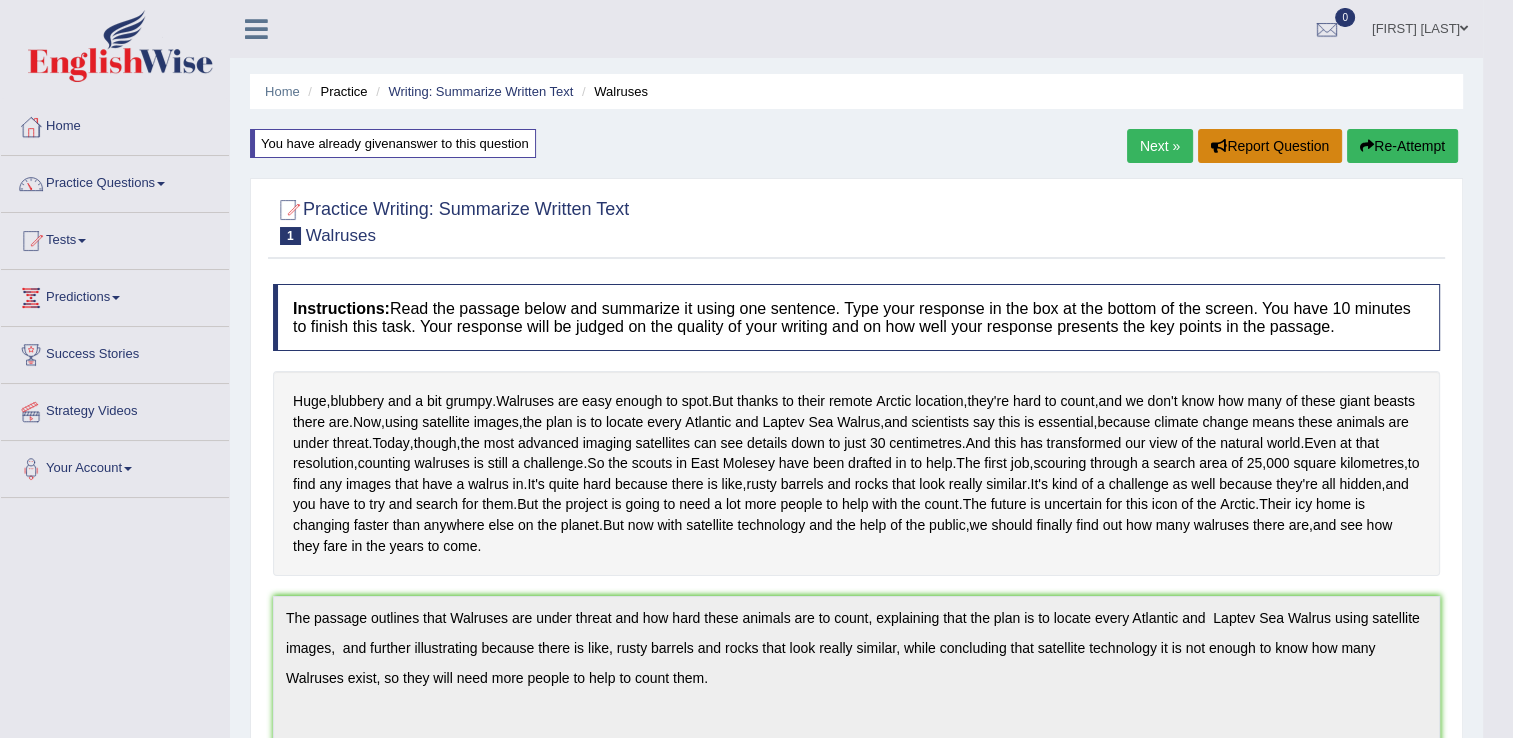 click on "Report Question" at bounding box center [1270, 146] 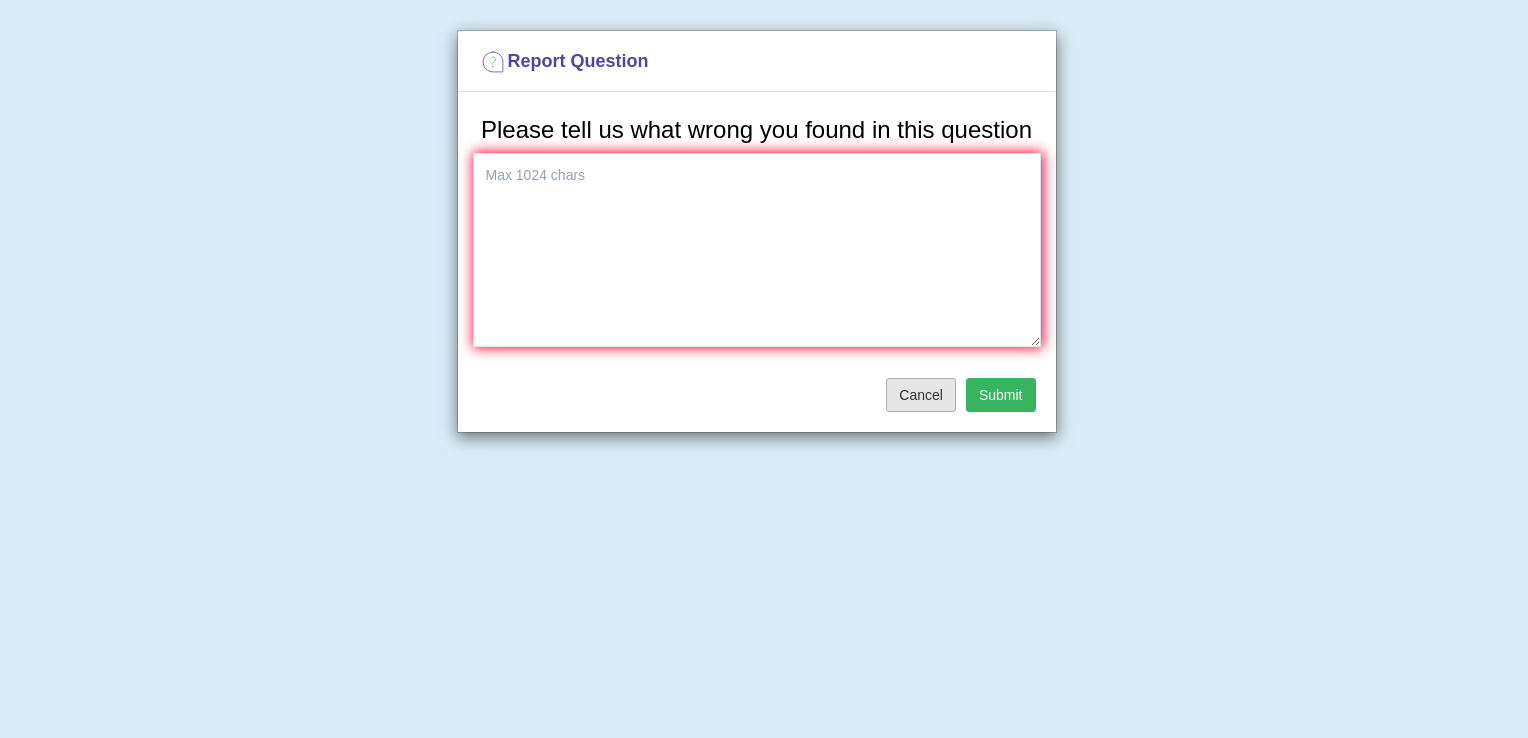 click on "Cancel" at bounding box center [921, 395] 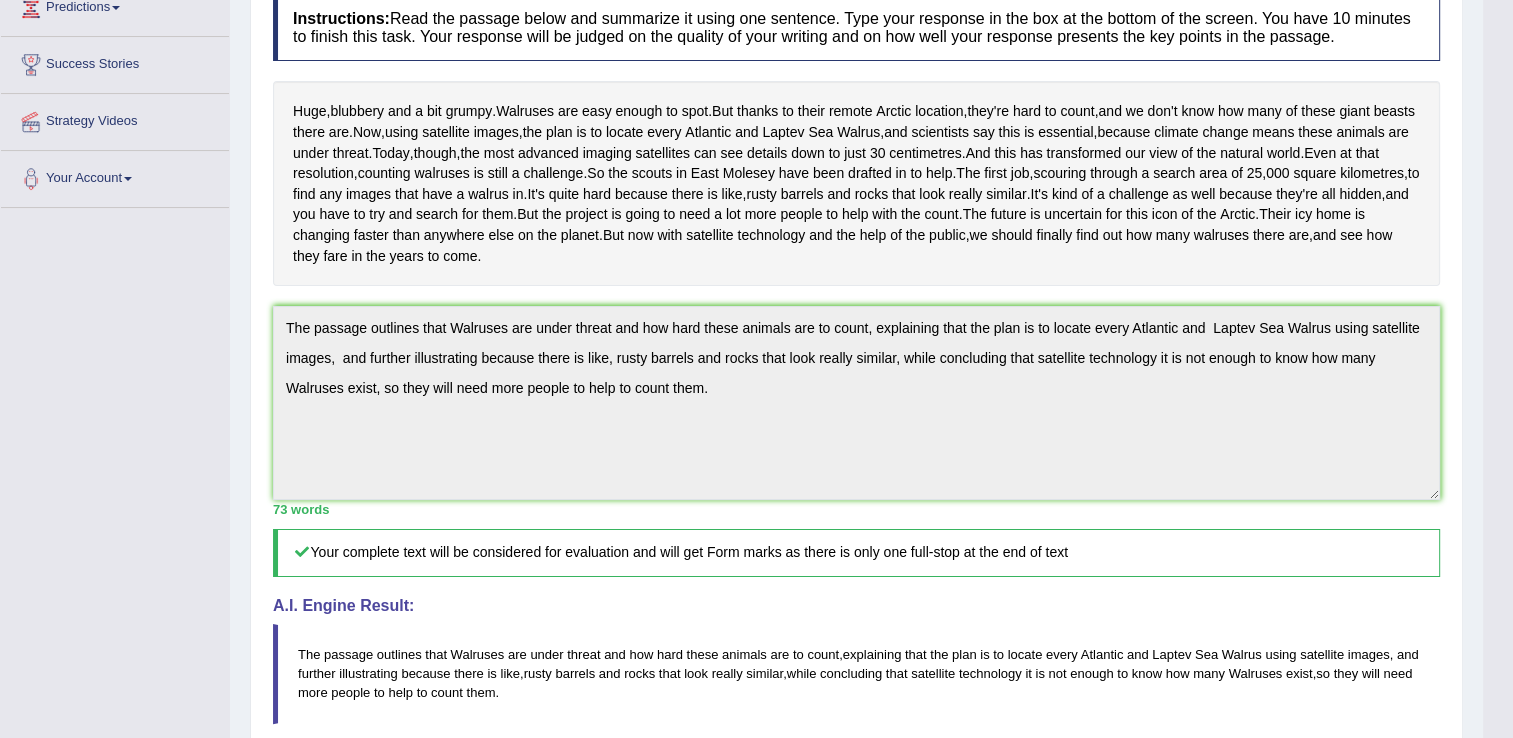 scroll, scrollTop: 433, scrollLeft: 0, axis: vertical 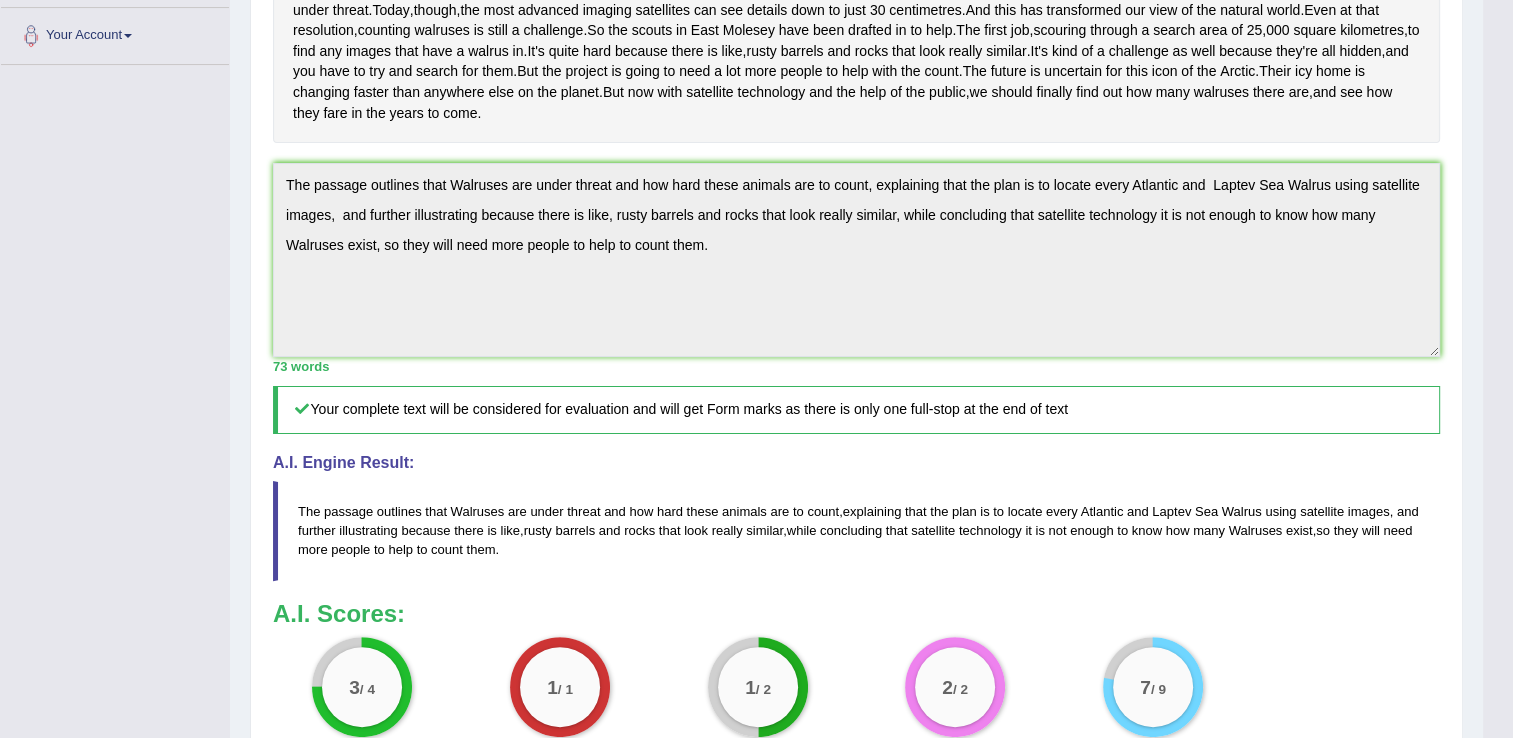 click on "Practice Writing: Summarize Written Text
1
Walruses
Instructions:  Read the passage below and summarize it using one sentence. Type your response in the box at the bottom of the screen. You have 10 minutes to finish this task. Your response will be judged on the quality of your writing and on how well your response presents the key points in the passage.
Huge ,  blubbery   and   a   bit   grumpy .  Walruses   are   easy   enough   to   spot .  But   thanks   to   their   remote   Arctic   location ,  they're   hard   to   count ,  and   we   don't   know   how   many   of   these   giant   beasts   there   are .  Now ,  using   satellite   images ,  the   plan   is   to   locate   every   Atlantic   and   Laptev   Sea   Walrus ,  and   scientists   say   this   is   essential ,  because   climate   change   means   these   animals   are   under   threat .
Today ,  though ,  the   most   advanced   imaging   satellites   can" at bounding box center [856, 319] 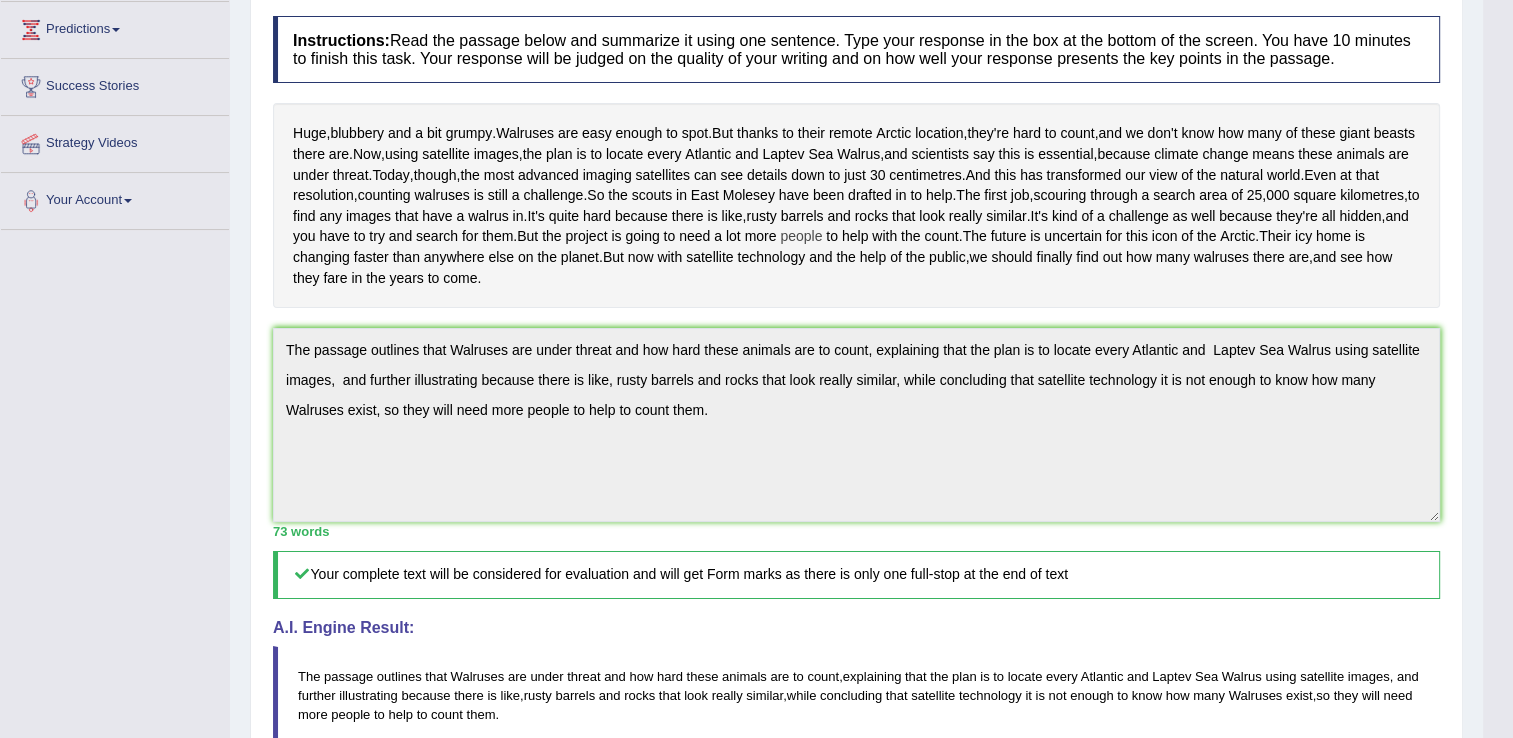 scroll, scrollTop: 233, scrollLeft: 0, axis: vertical 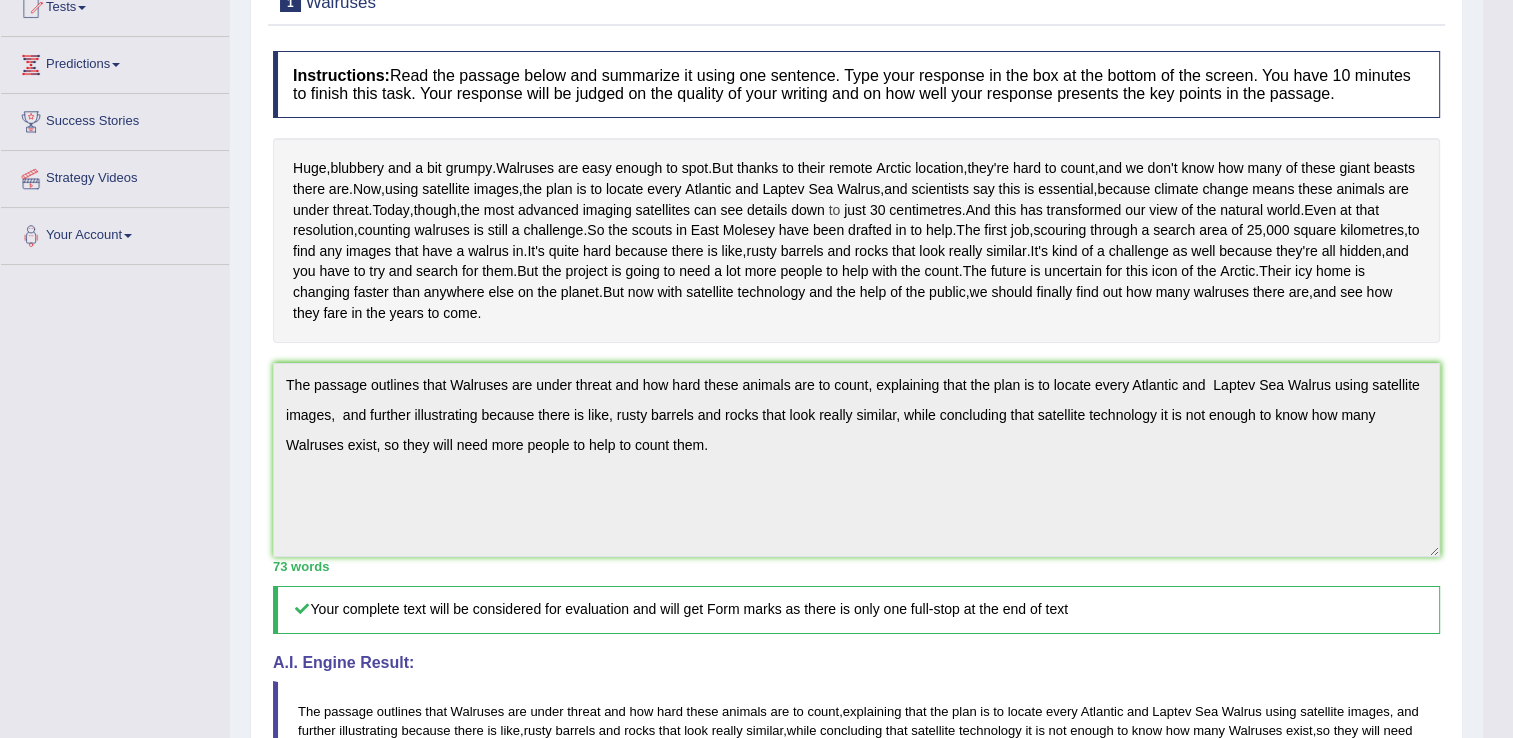 drag, startPoint x: 288, startPoint y: 162, endPoint x: 760, endPoint y: 248, distance: 479.77078 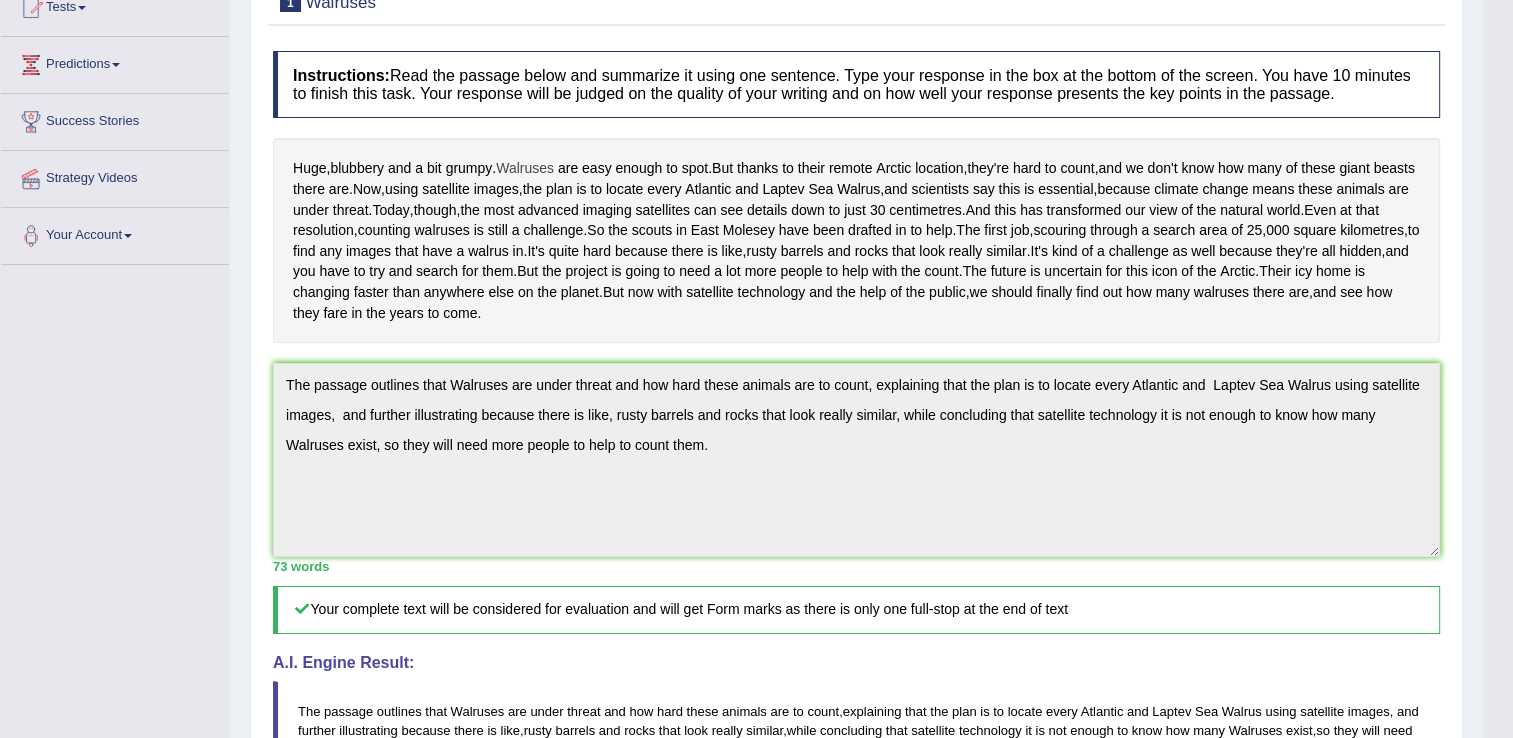 drag, startPoint x: 1334, startPoint y: 387, endPoint x: 514, endPoint y: 168, distance: 848.74084 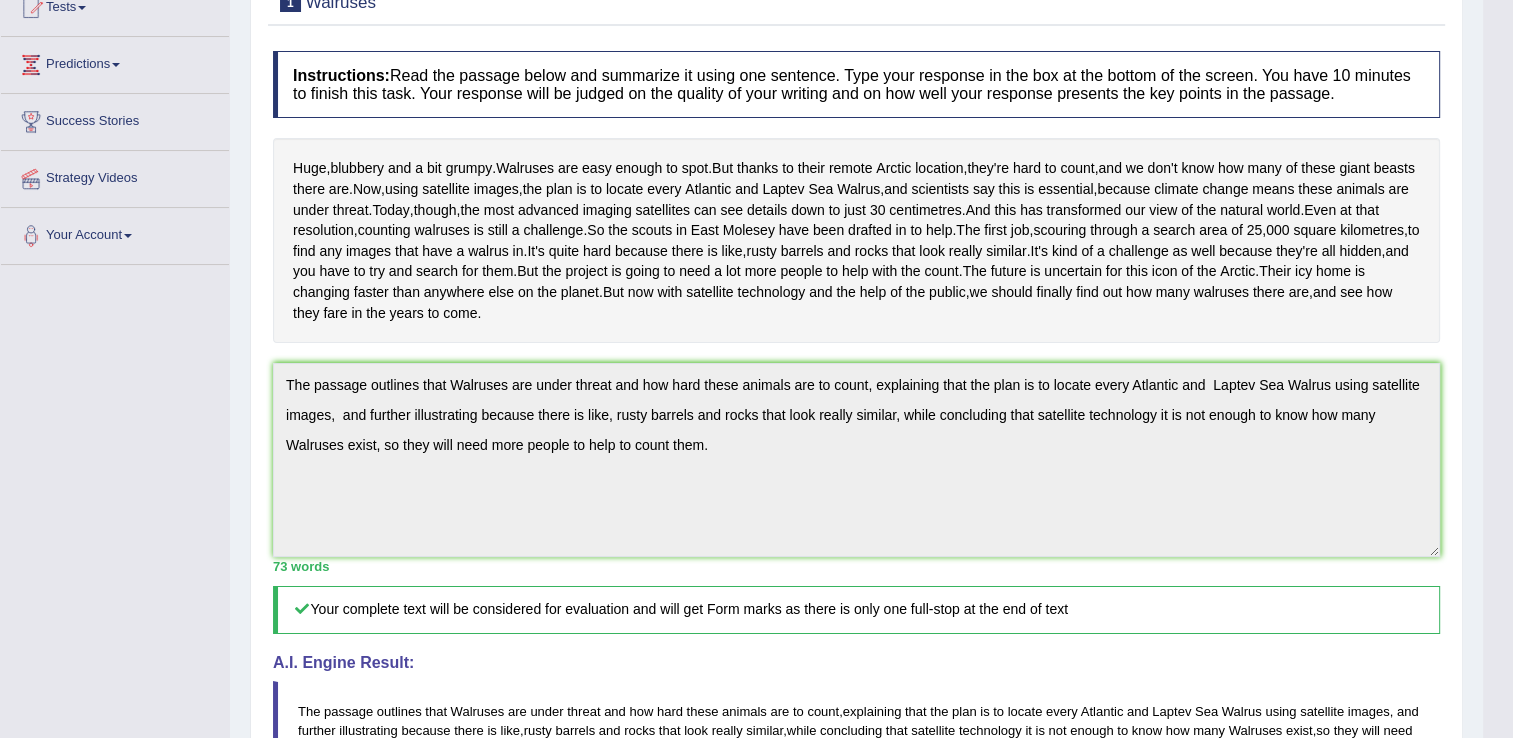 drag, startPoint x: 292, startPoint y: 166, endPoint x: 695, endPoint y: 210, distance: 405.39487 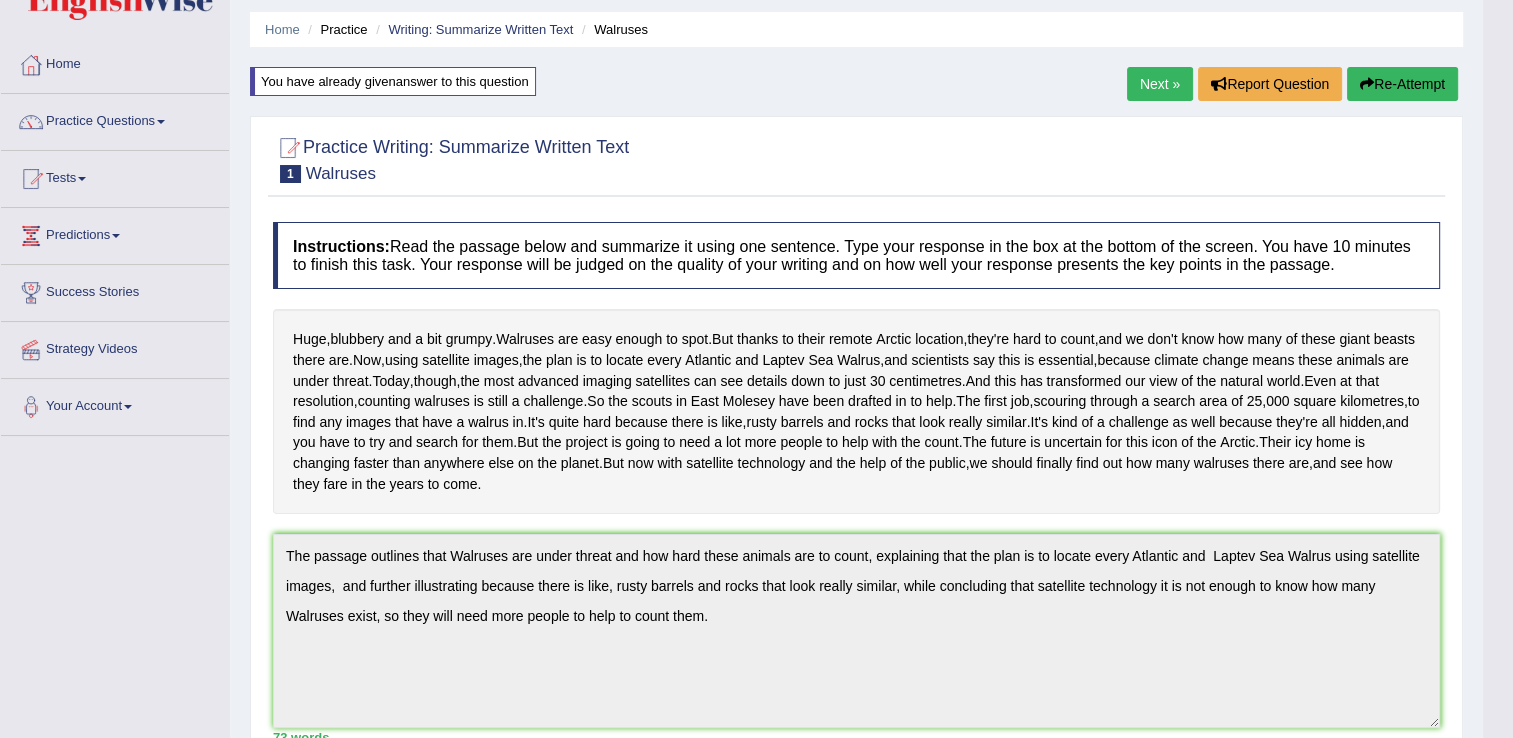 scroll, scrollTop: 33, scrollLeft: 0, axis: vertical 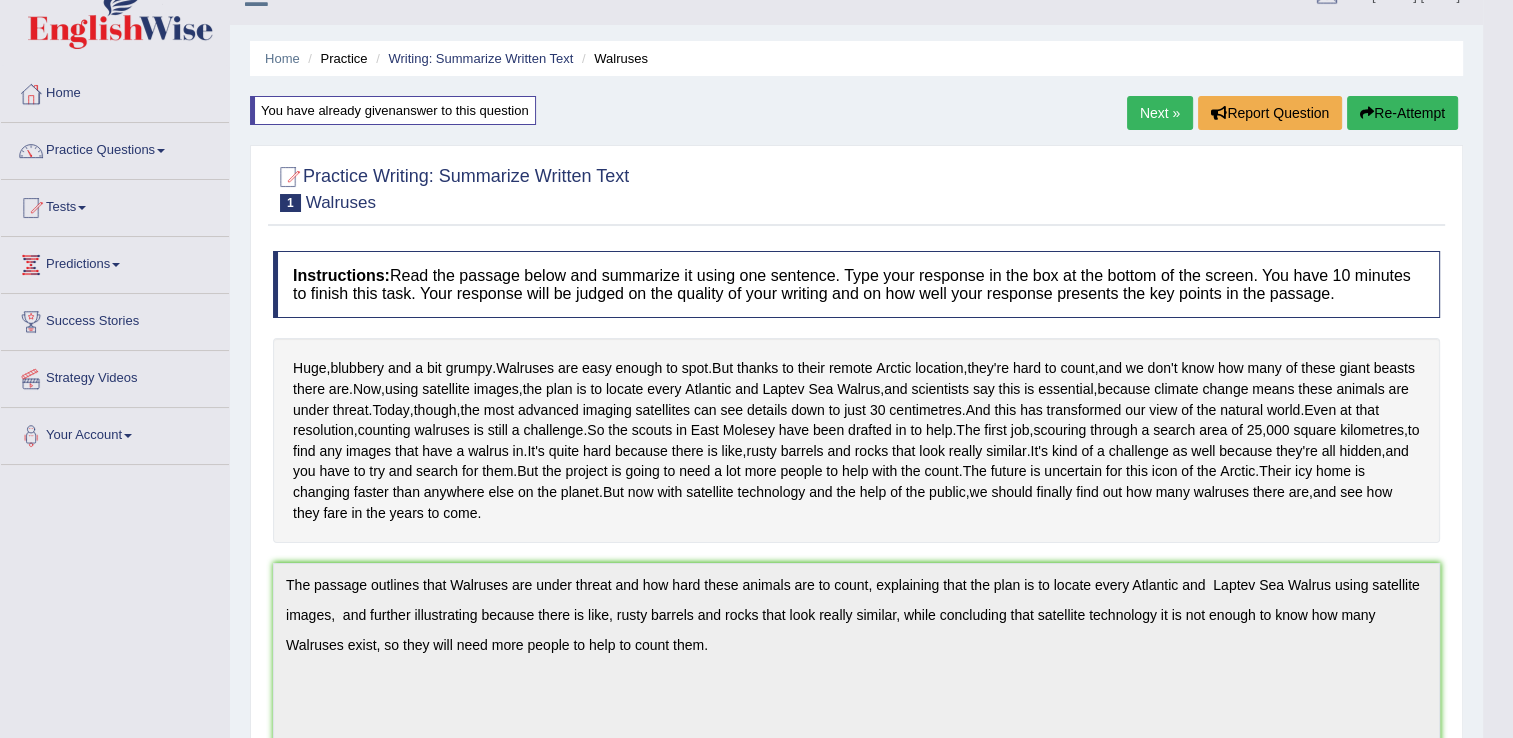 drag, startPoint x: 287, startPoint y: 362, endPoint x: 1305, endPoint y: 606, distance: 1046.8334 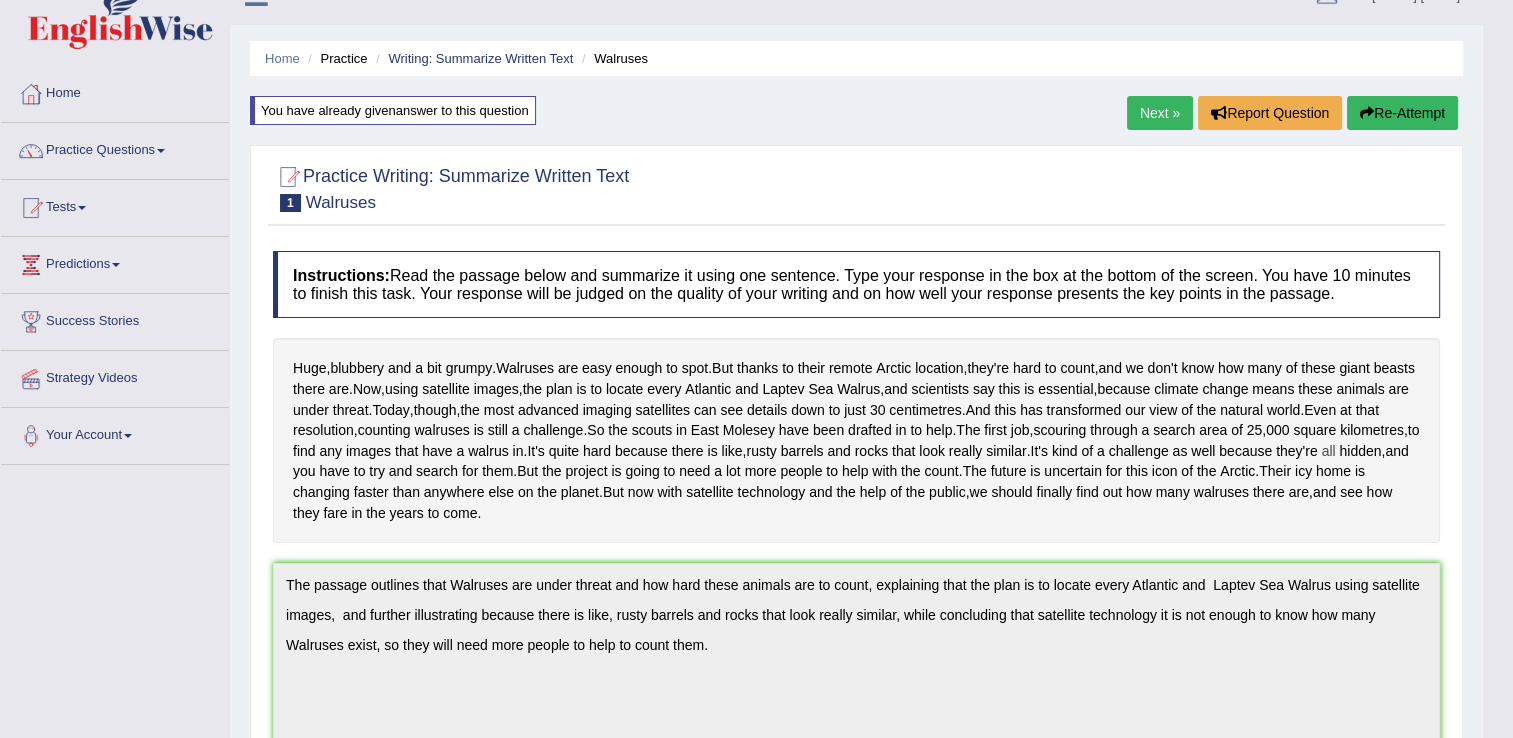 drag, startPoint x: 284, startPoint y: 358, endPoint x: 1098, endPoint y: 554, distance: 837.2646 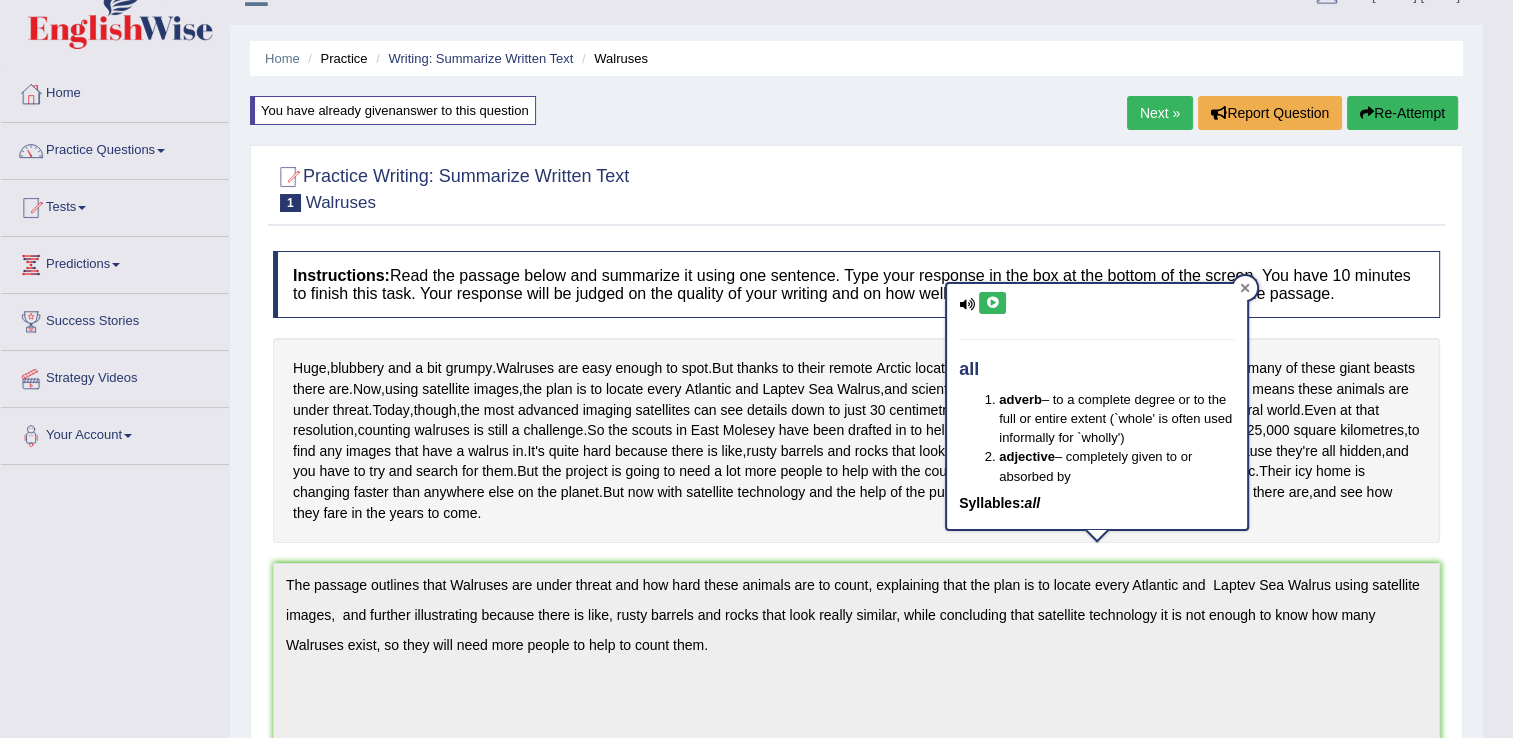 click 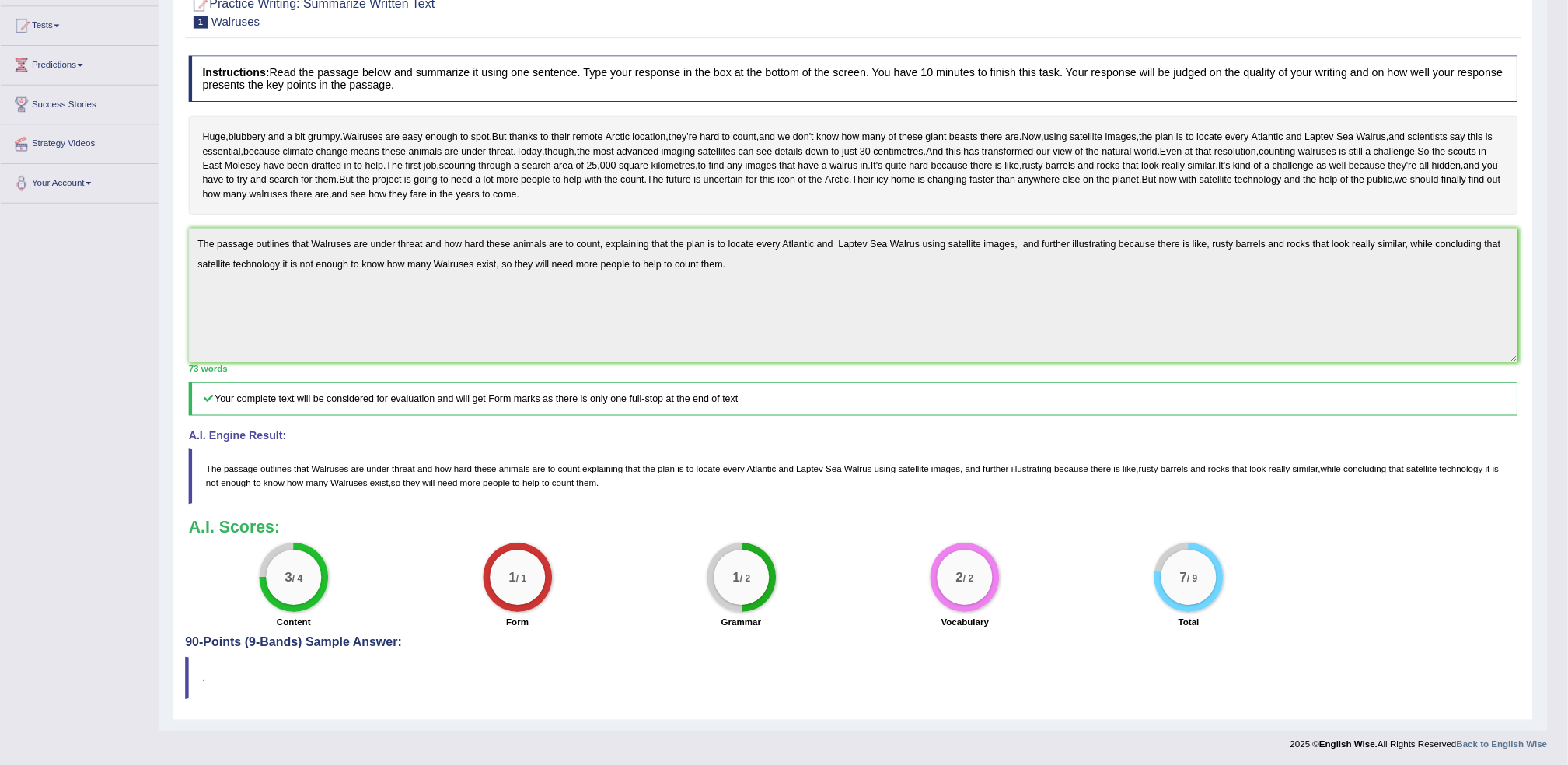 scroll, scrollTop: 225, scrollLeft: 0, axis: vertical 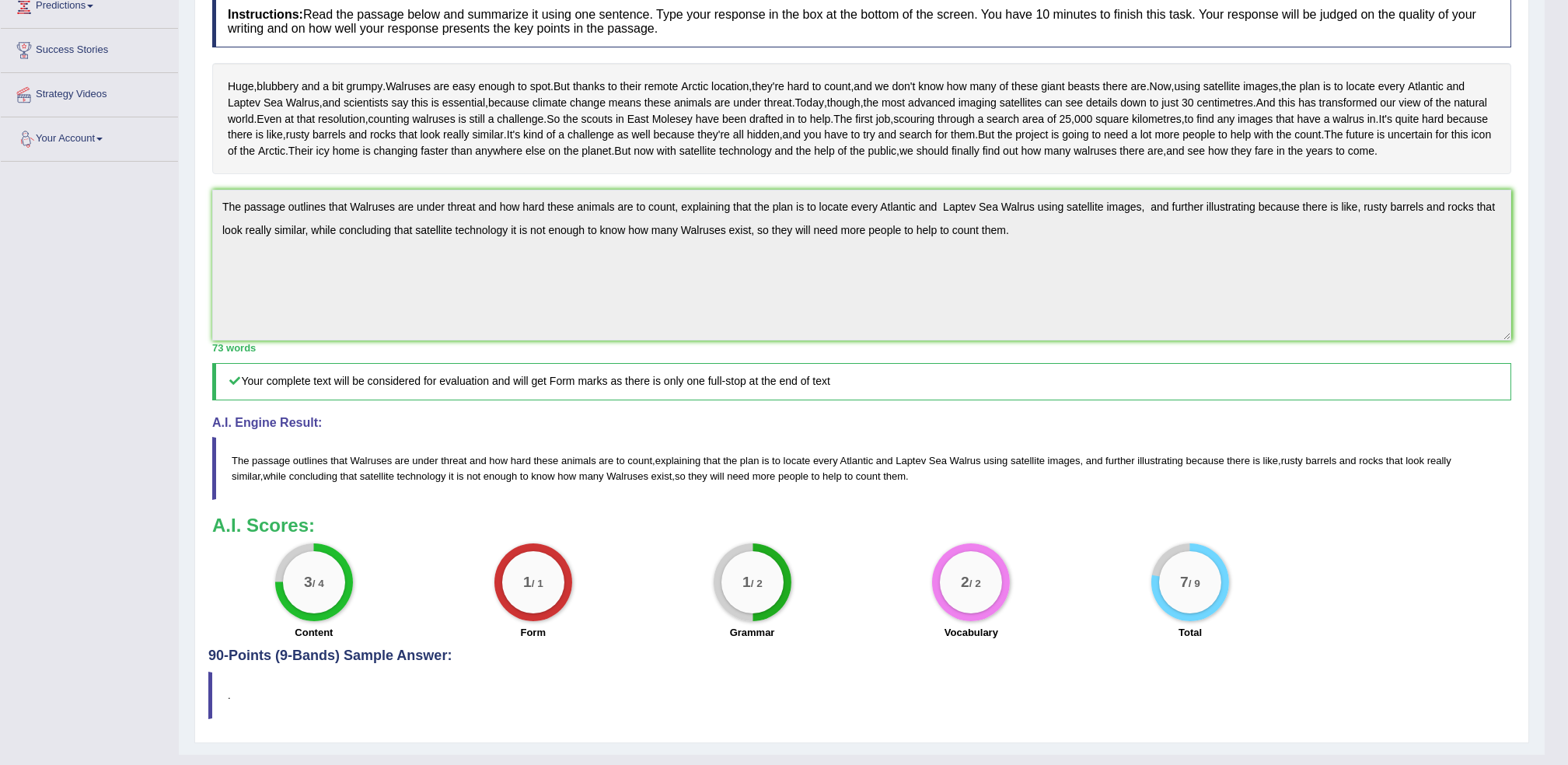 drag, startPoint x: 207, startPoint y: 59, endPoint x: 219, endPoint y: 88, distance: 31.38471 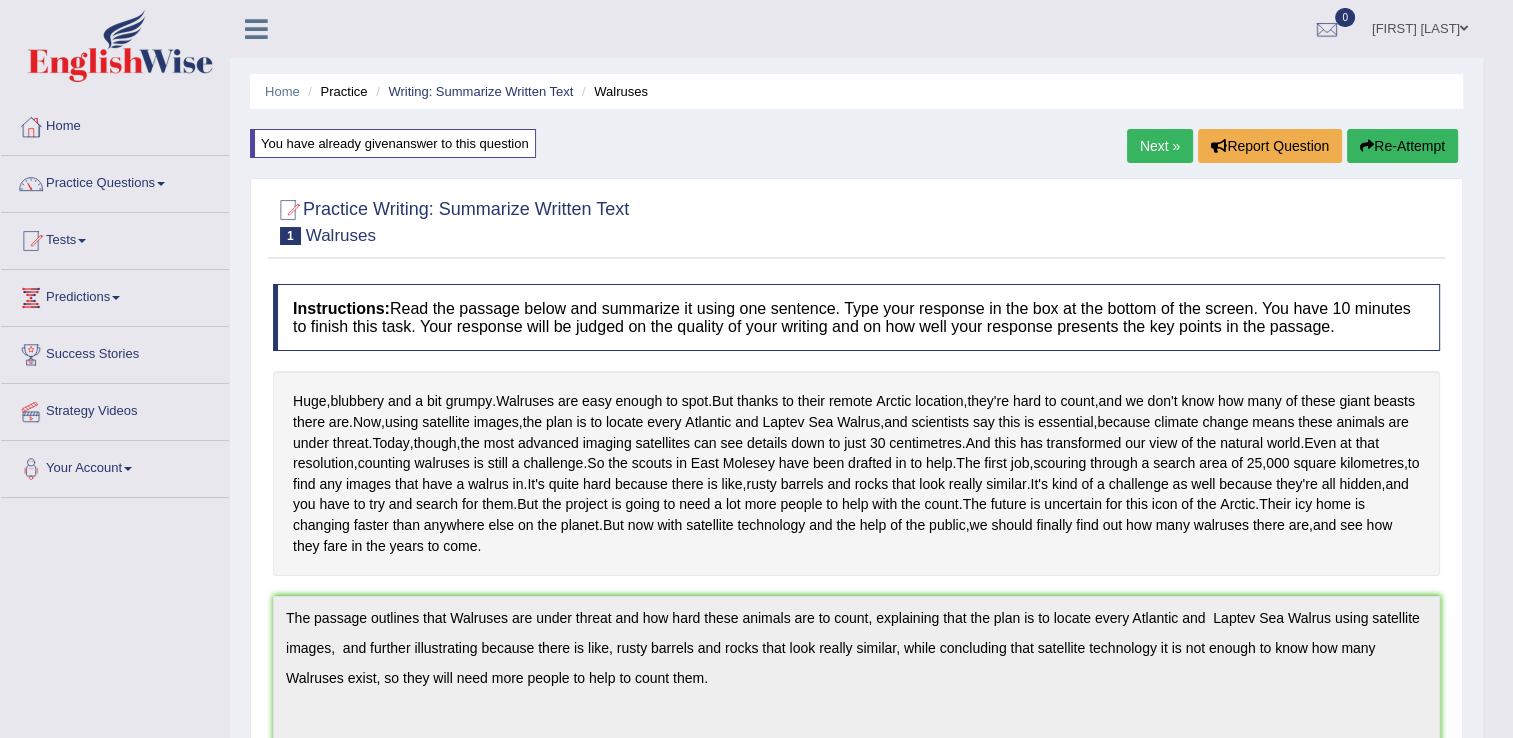 scroll, scrollTop: 0, scrollLeft: 0, axis: both 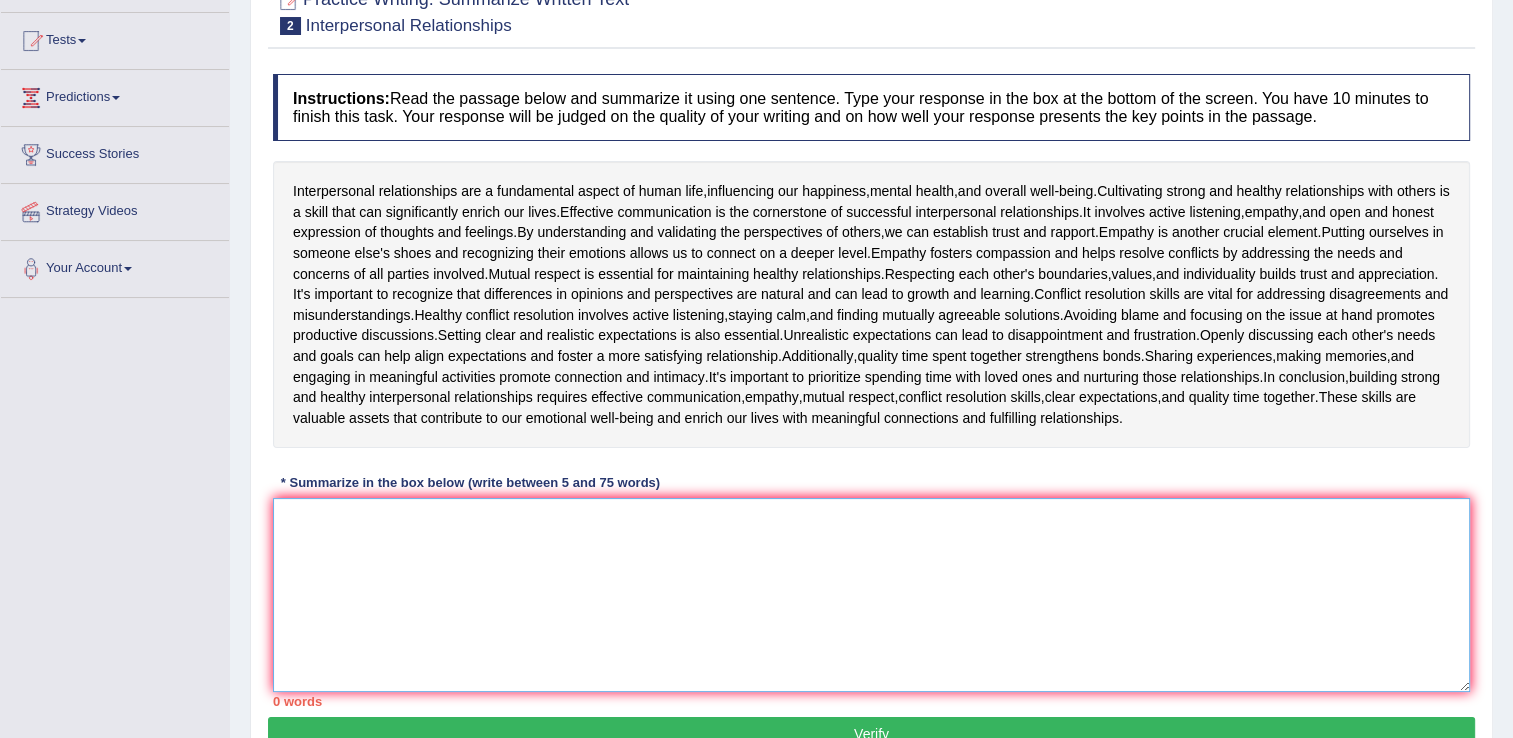 click at bounding box center [871, 595] 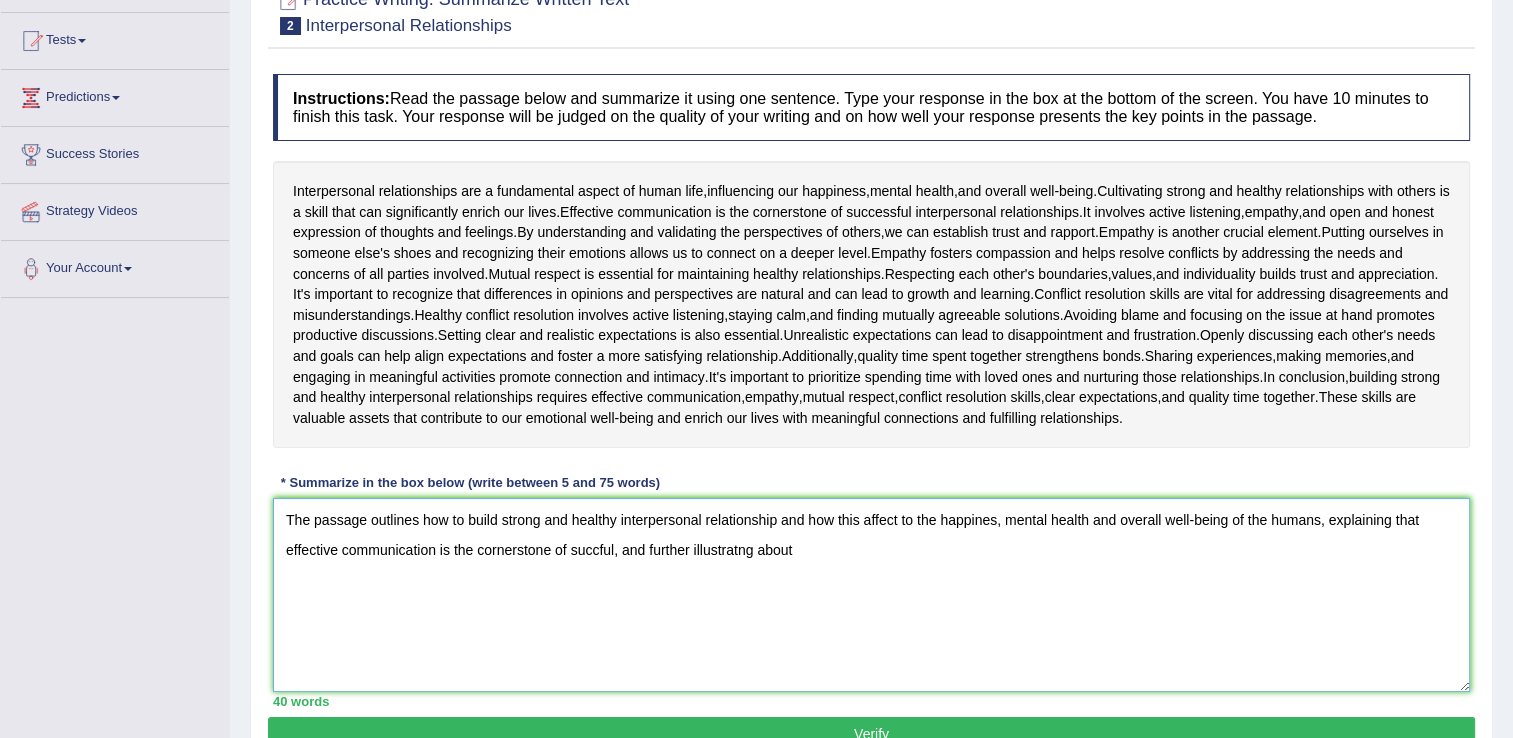 click on "The passage outlines how to build strong and healthy interpersonal relationship and how this affect to the happines, mental health and overall well-being of the humans, explaining that effective communication is the cornerstone of succful, and further illustratng about" at bounding box center [871, 595] 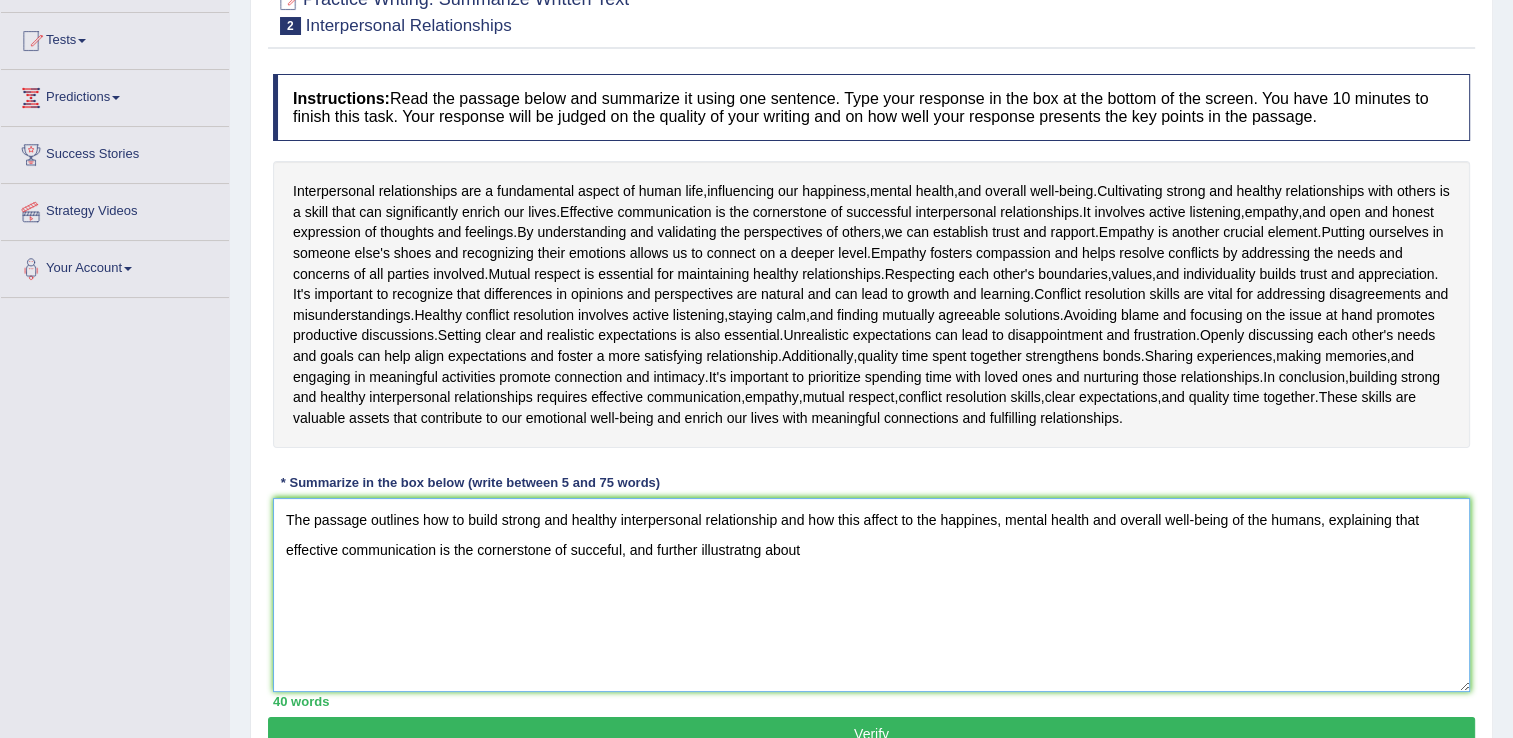 click on "The passage outlines how to build strong and healthy interpersonal relationship and how this affect to the happines, mental health and overall well-being of the humans, explaining that effective communication is the cornerstone of succeful, and further illustratng about" at bounding box center [871, 595] 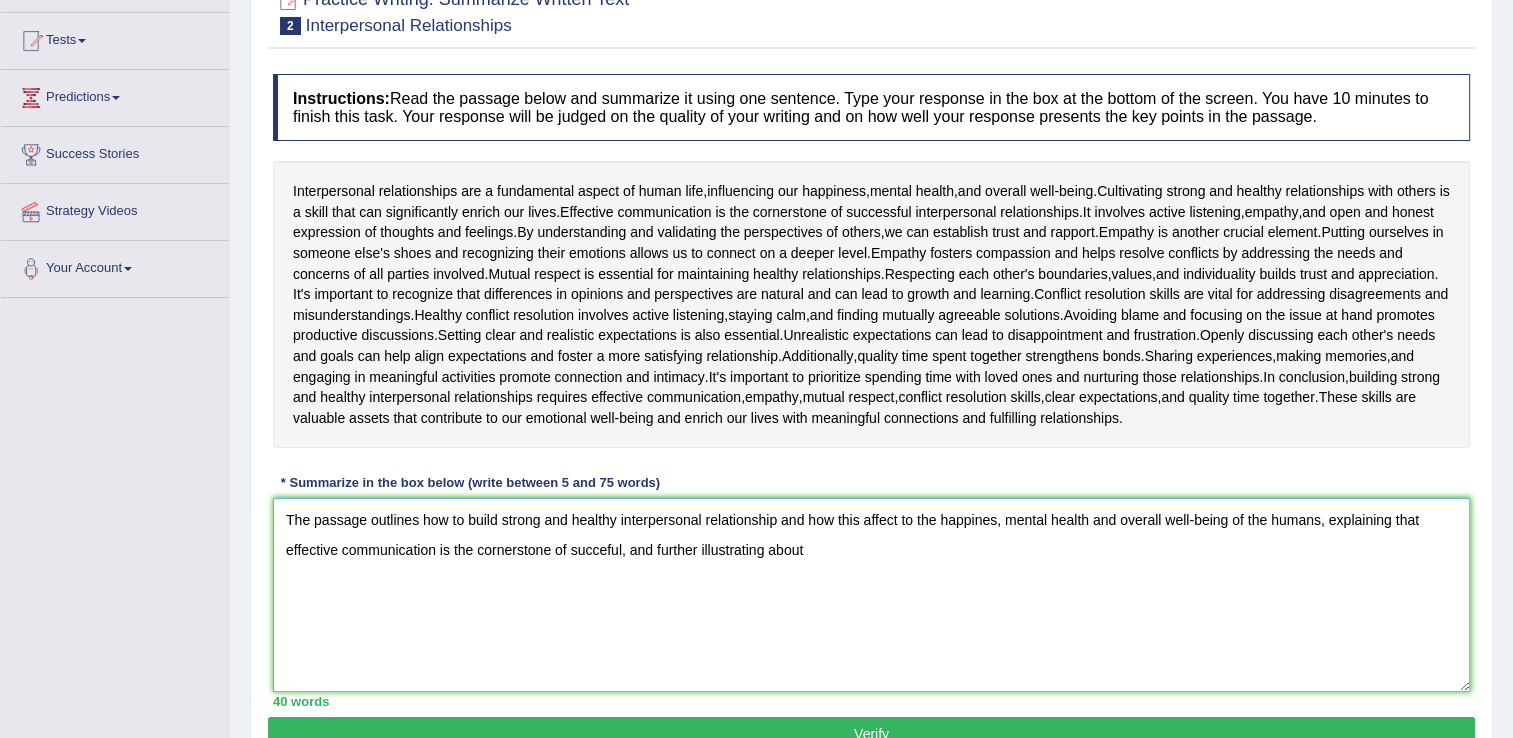 click on "The passage outlines how to build strong and healthy interpersonal relationship and how this affect to the happines, mental health and overall well-being of the humans, explaining that effective communication is the cornerstone of succeful, and further illustrating about" at bounding box center (871, 595) 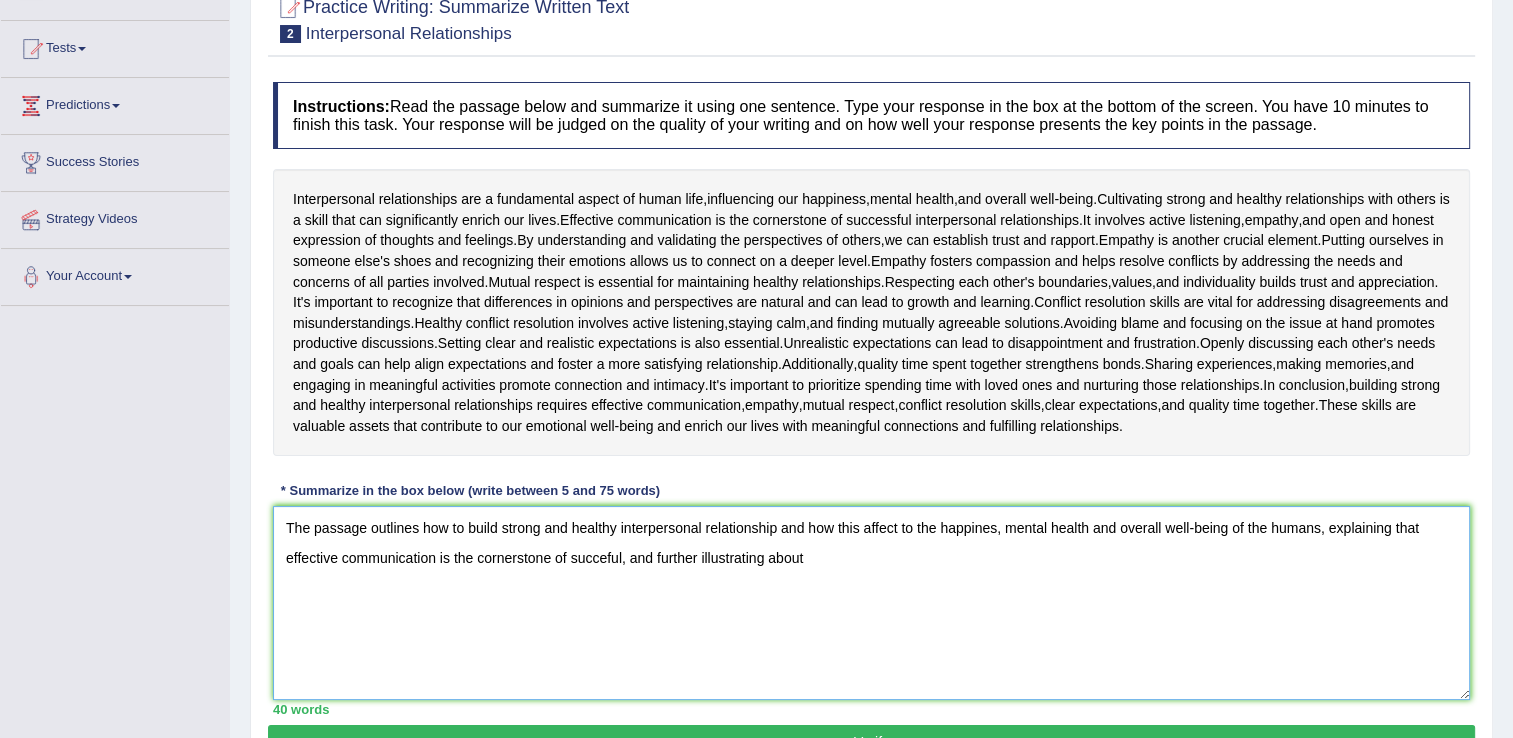 scroll, scrollTop: 200, scrollLeft: 0, axis: vertical 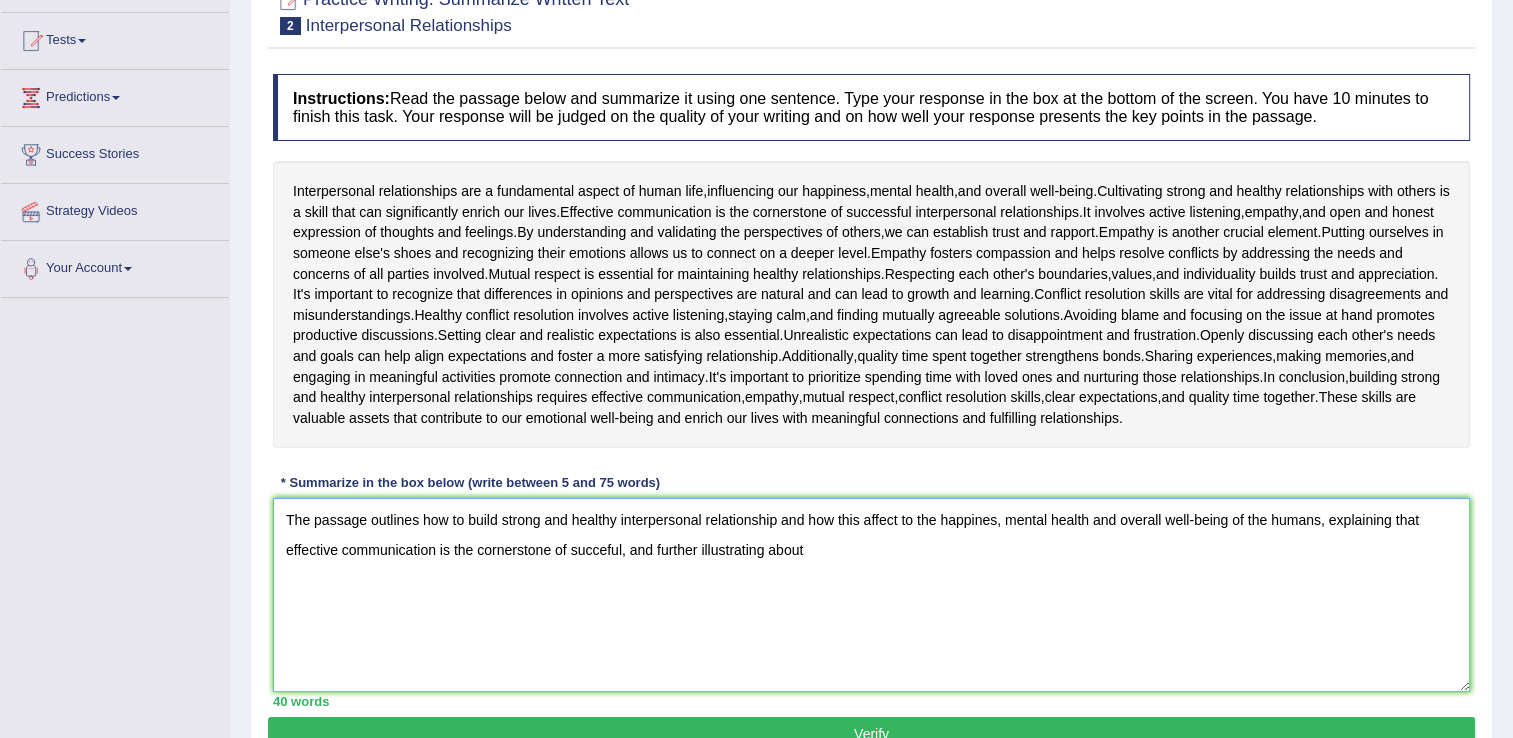 click on "The passage outlines how to build strong and healthy interpersonal relationship and how this affect to the happines, mental health and overall well-being of the humans, explaining that effective communication is the cornerstone of succeful, and further illustrating about" at bounding box center (871, 595) 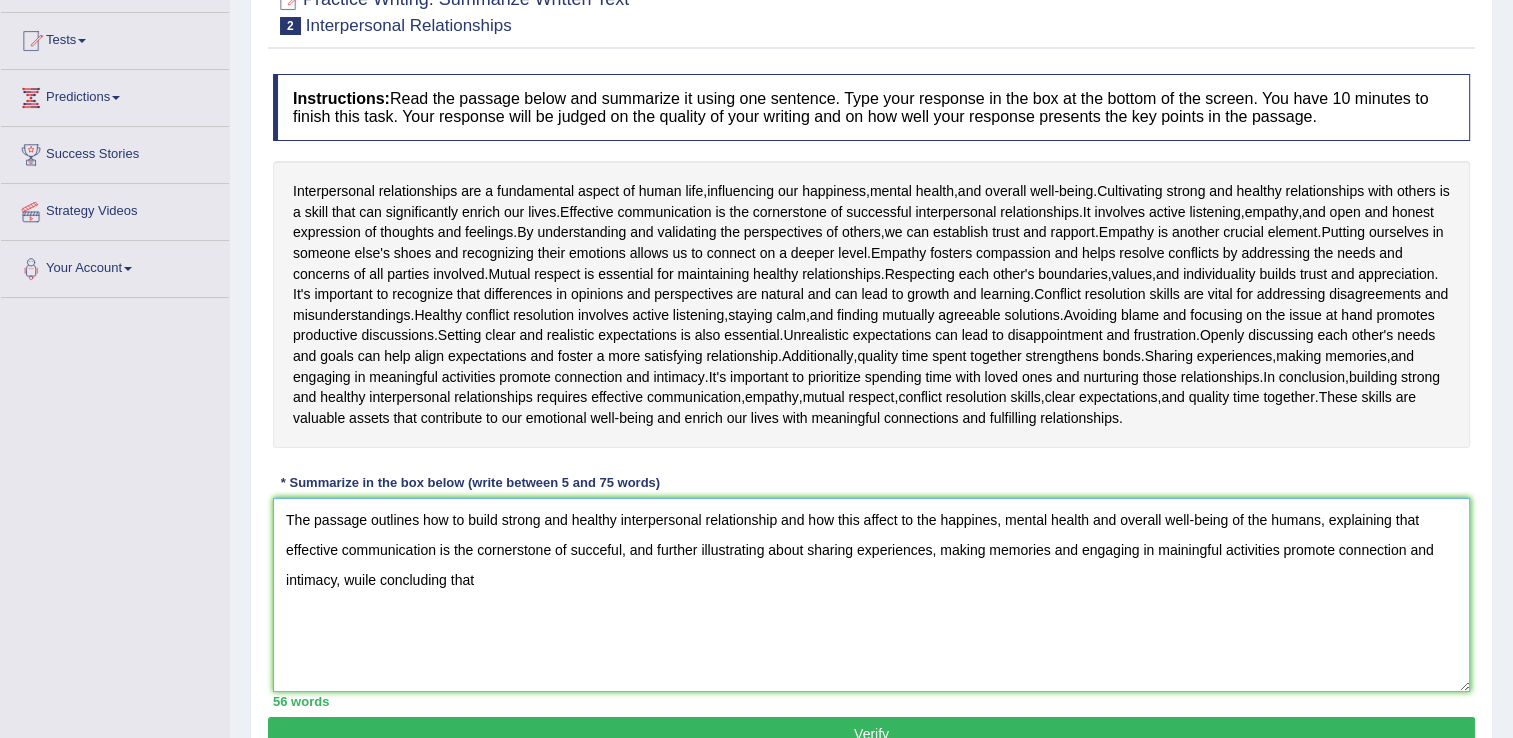 click on "The passage outlines how to build strong and healthy interpersonal relationship and how this affect to the happines, mental health and overall well-being of the humans, explaining that effective communication is the cornerstone of succeful, and further illustrating about sharing experiences, making memories and engaging in mainingful activities promote connection and intimacy, wuile concluding that" at bounding box center (871, 595) 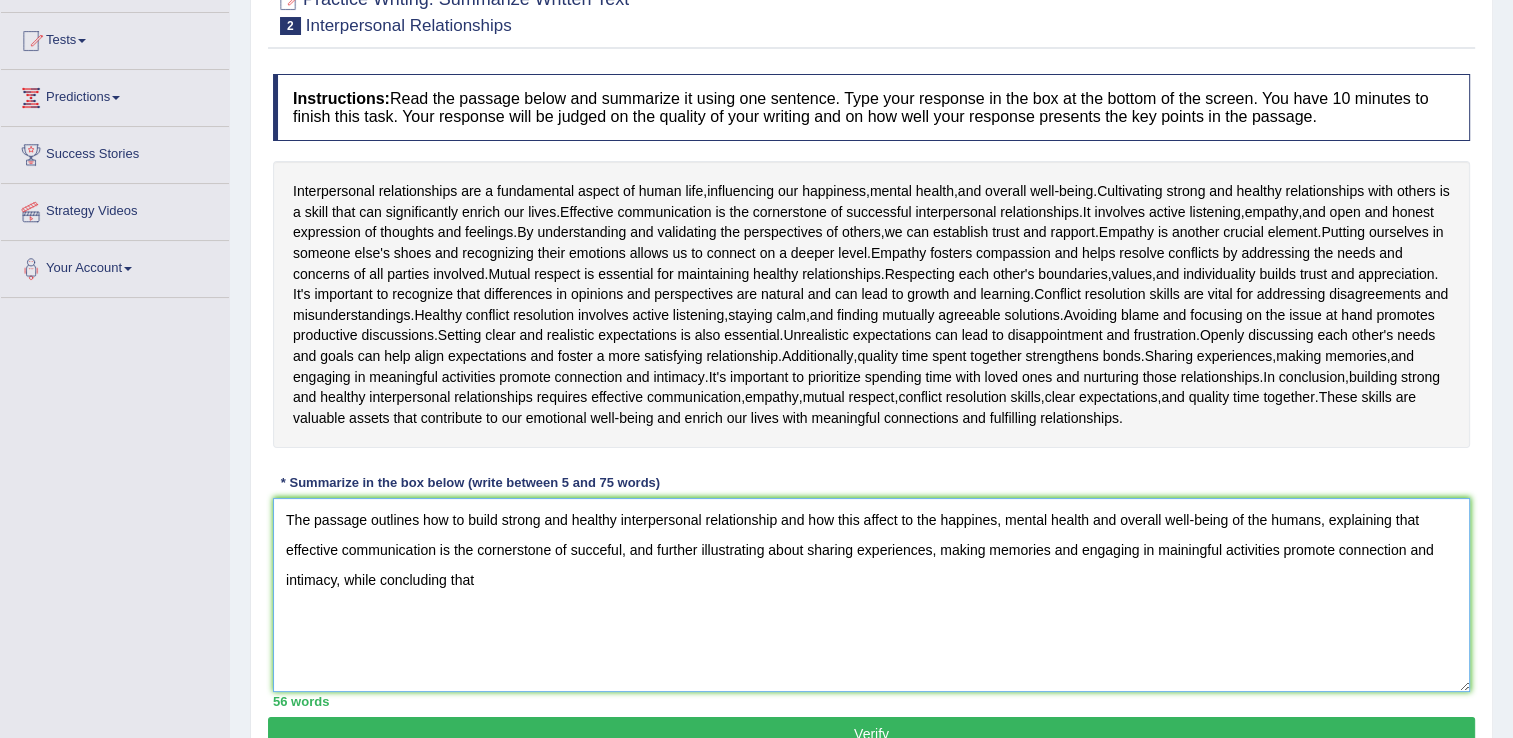 click on "The passage outlines how to build strong and healthy interpersonal relationship and how this affect to the happines, mental health and overall well-being of the humans, explaining that effective communication is the cornerstone of succeful, and further illustrating about sharing experiences, making memories and engaging in mainingful activities promote connection and intimacy, while concluding that" at bounding box center (871, 595) 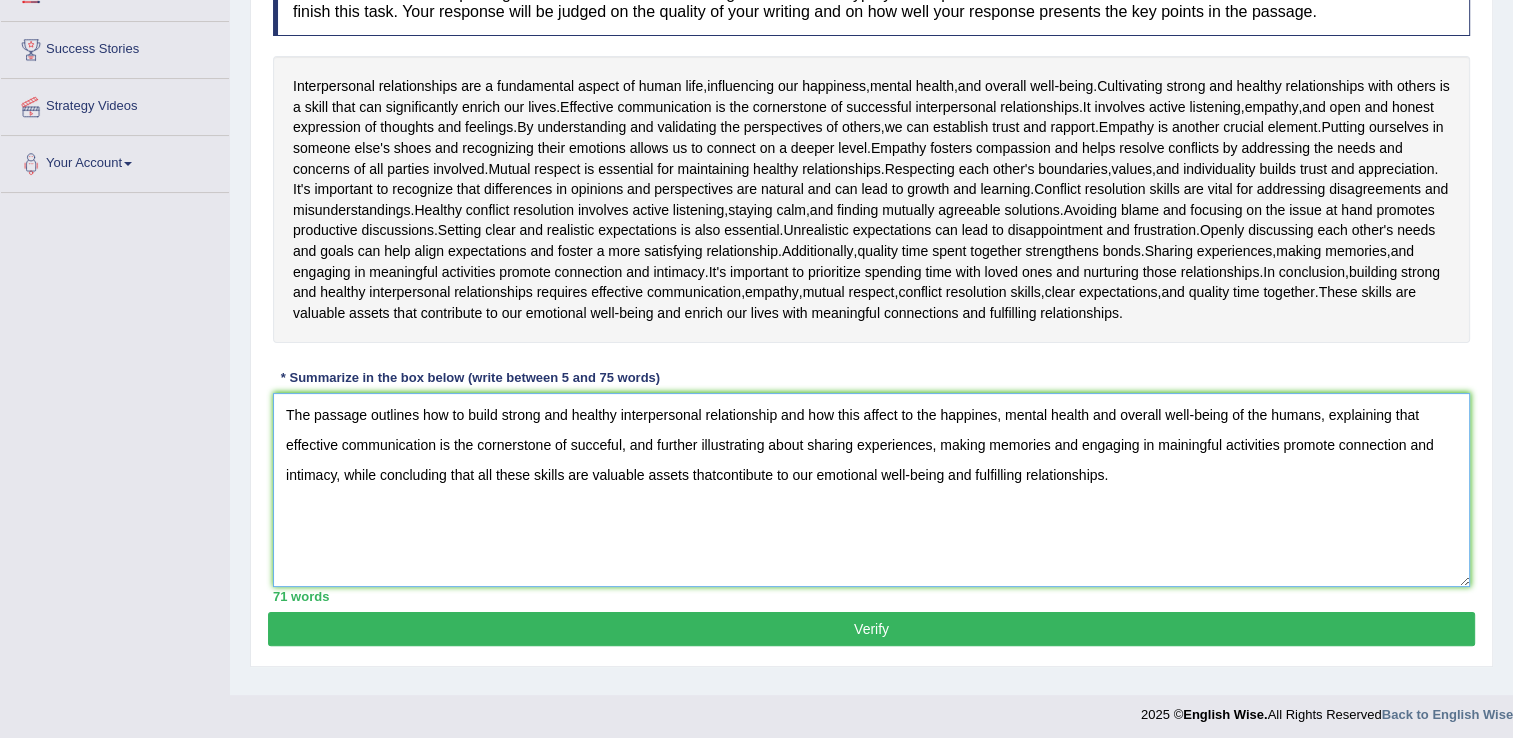 scroll, scrollTop: 317, scrollLeft: 0, axis: vertical 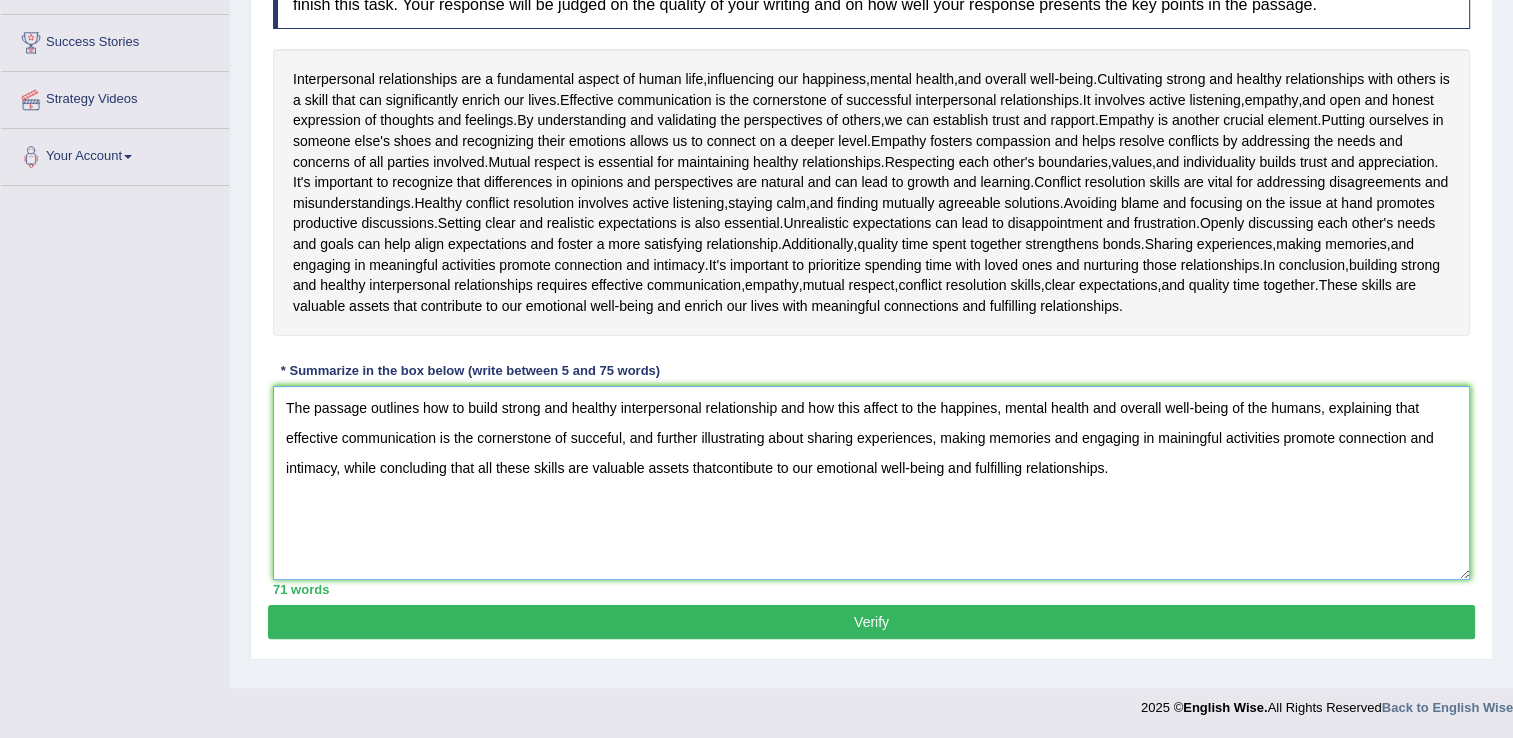 type on "The passage outlines how to build strong and healthy interpersonal relationship and how this affect to the happines, mental health and overall well-being of the humans, explaining that effective communication is the cornerstone of succeful, and further illustrating about sharing experiences, making memories and engaging in mainingful activities promote connection and intimacy, while concluding that all these skills are valuable assets thatcontibute to our emotional well-being and fulfilling relationships." 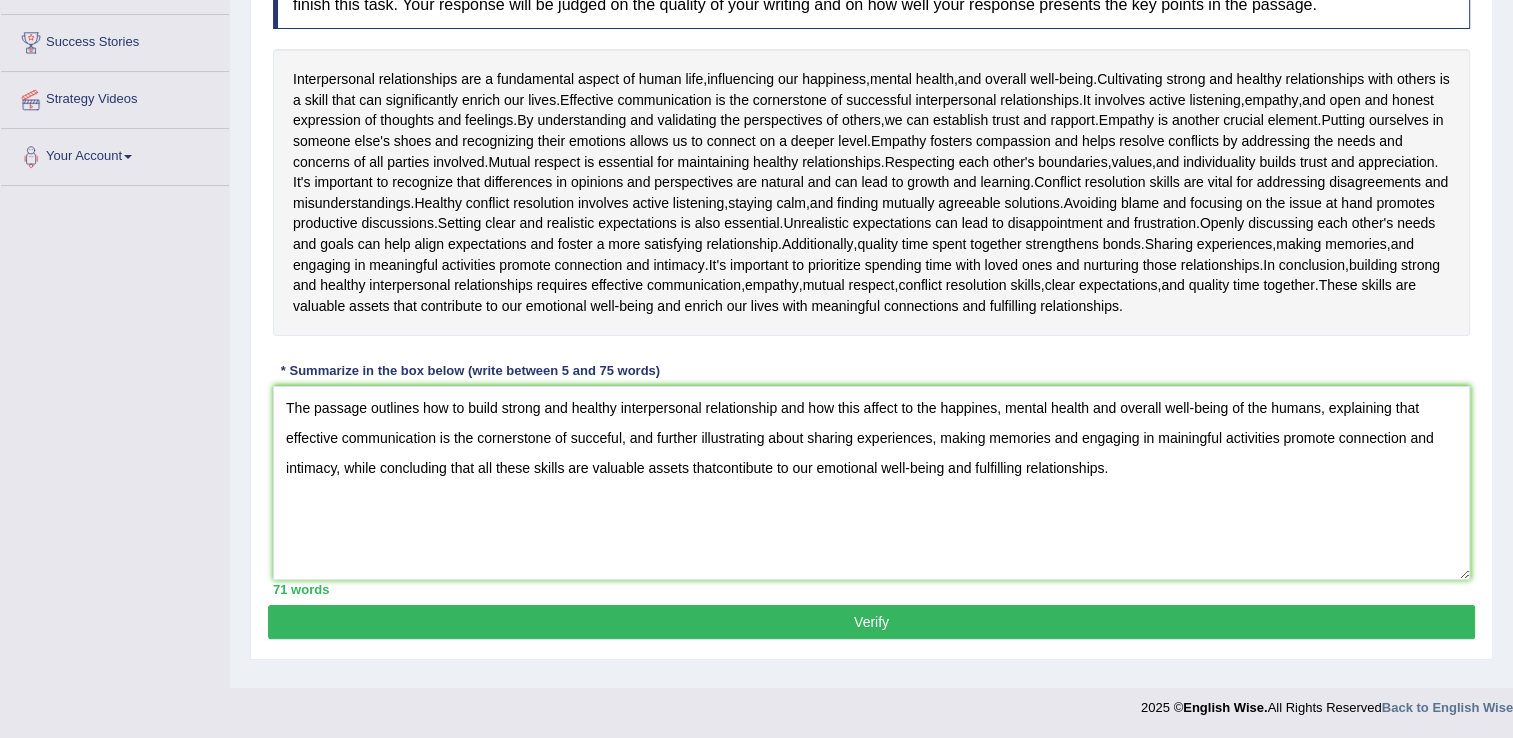 click on "Verify" at bounding box center (871, 622) 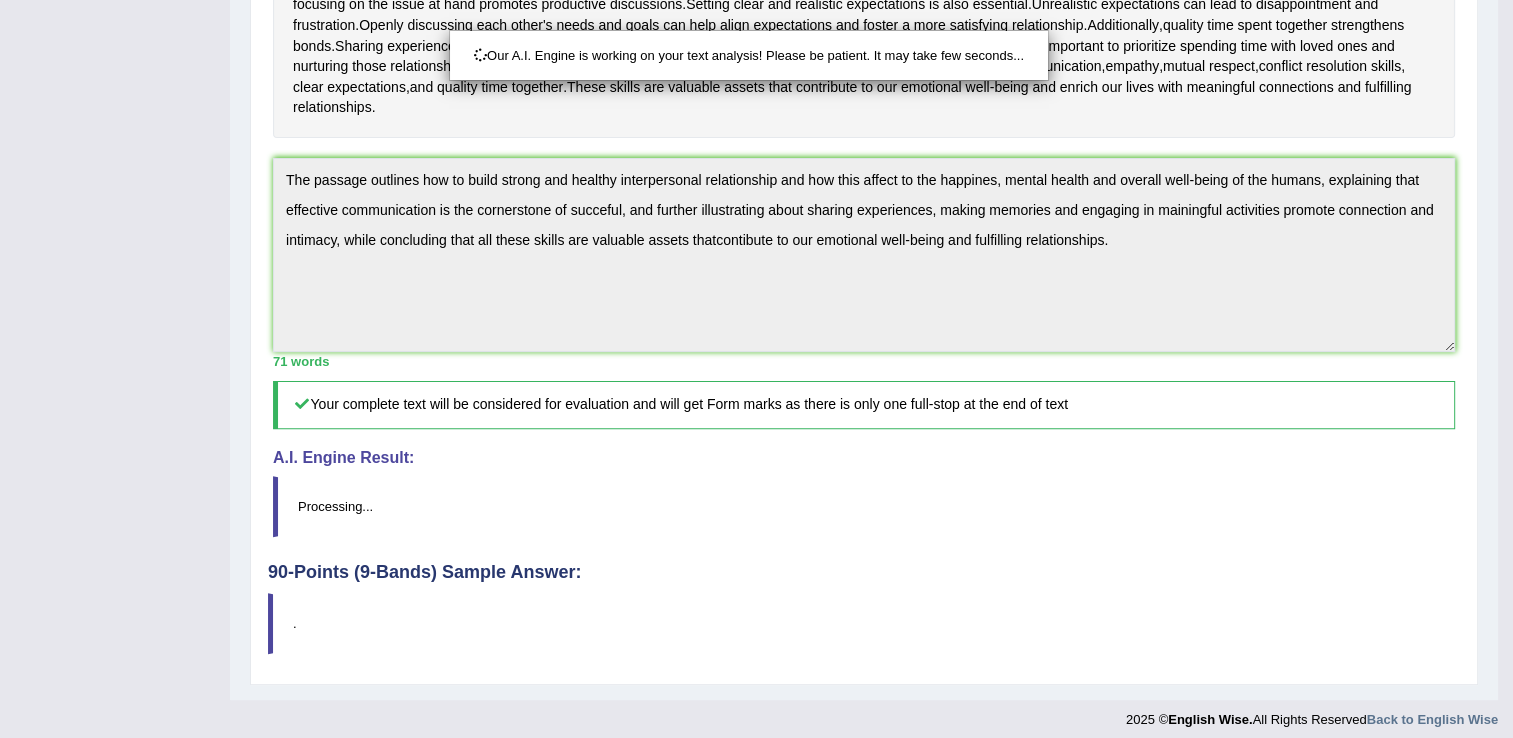 scroll, scrollTop: 540, scrollLeft: 0, axis: vertical 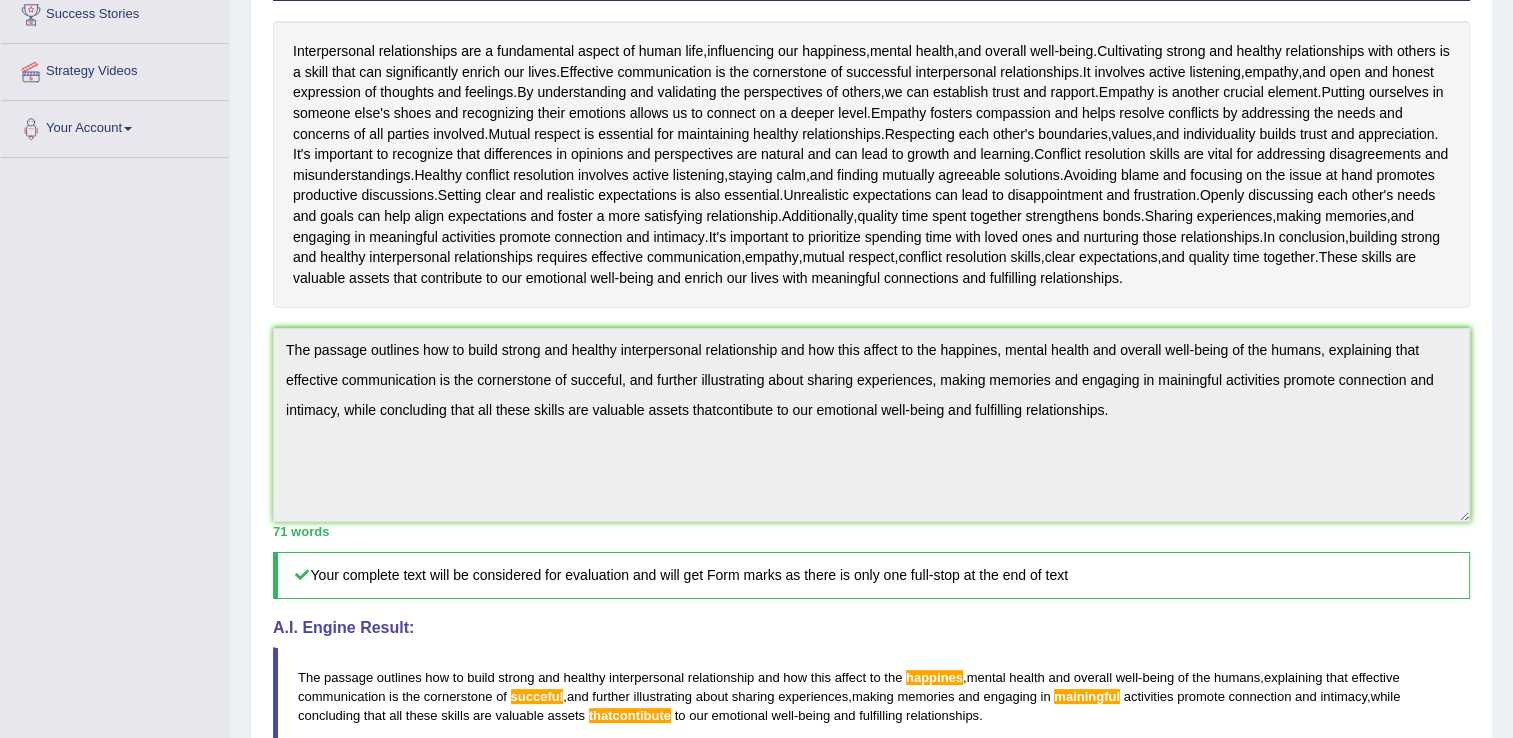 click on "Practice Writing: Summarize Written Text
2
Interpersonal Relationships
Instructions:  Read the passage below and summarize it using one sentence. Type your response in the box at the bottom of the screen. You have 10 minutes to finish this task. Your response will be judged on the quality of your writing and on how well your response presents the key points in the passage.
Interpersonal   relationships   are   a   fundamental   aspect   of   human   life ,  influencing   our   happiness ,  mental   health ,  and   overall   well - being .  Cultivating   strong   and   healthy   relationships   with   others   is   a   skill   that   can   significantly   enrich   our   lives .  Effective   communication   is   the   cornerstone   of   successful   interpersonal   relationships .  It   involves   active   listening ,  empathy ,  and   open   and   honest   expression   of   thoughts   and   feelings .  By   understanding   and" at bounding box center (871, 443) 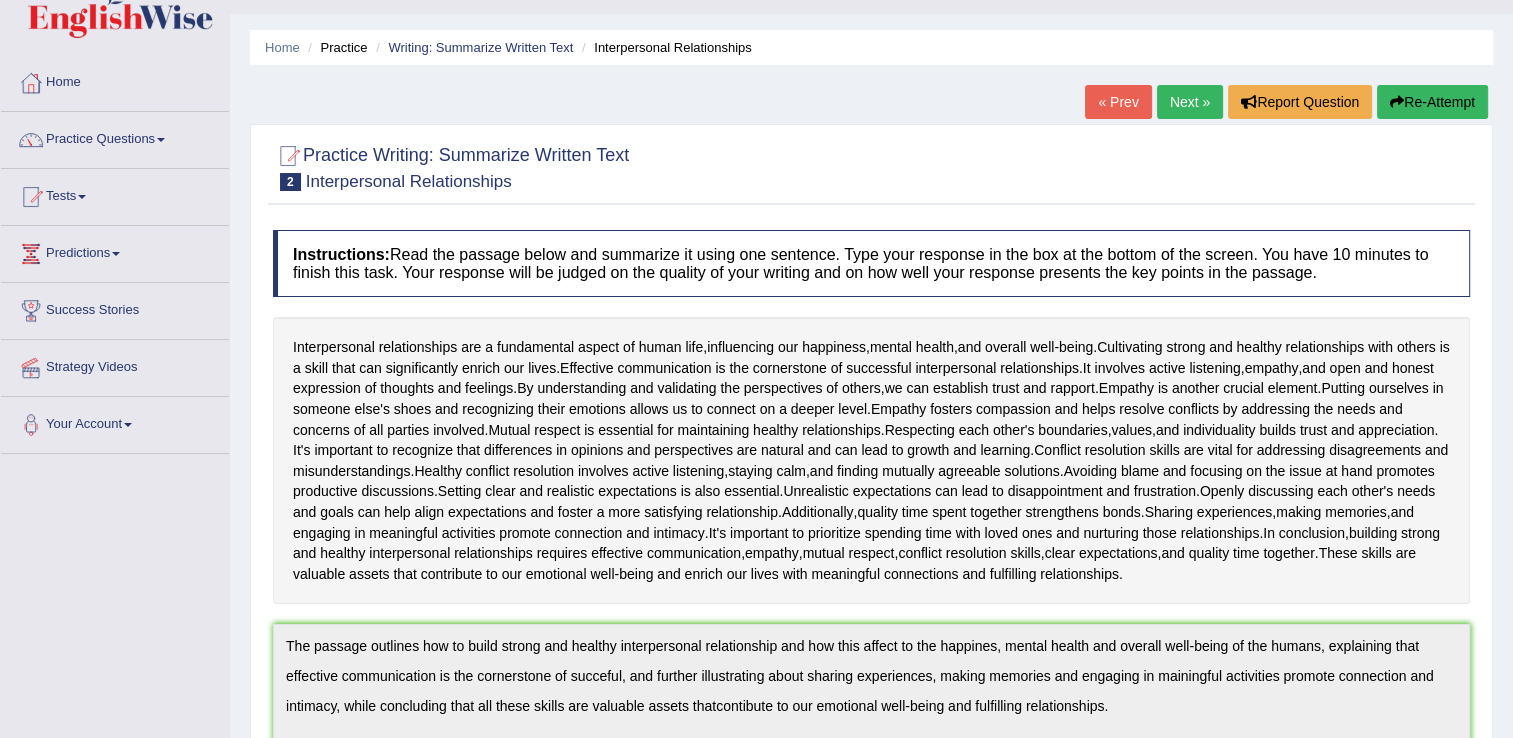 scroll, scrollTop: 40, scrollLeft: 0, axis: vertical 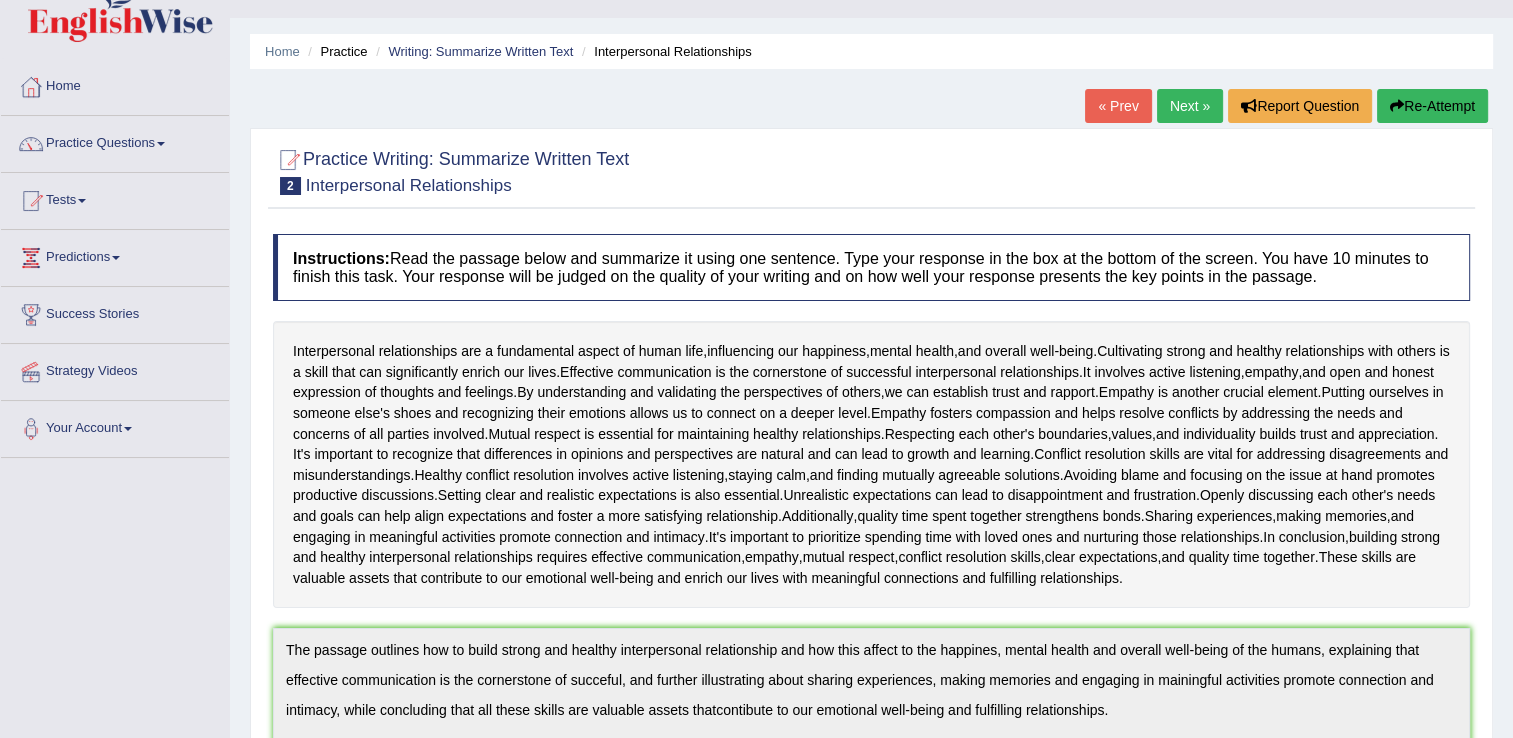 click on "Re-Attempt" at bounding box center (1432, 106) 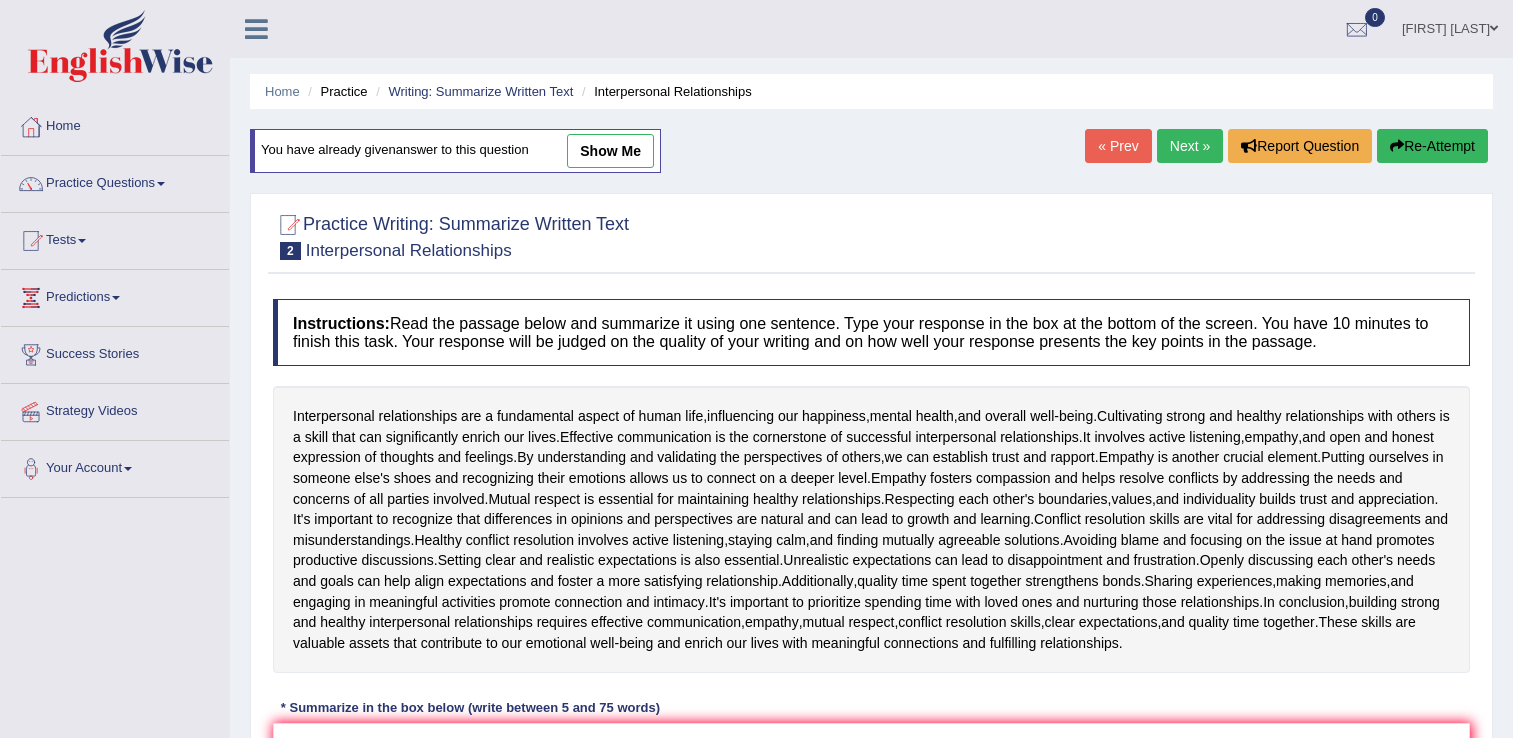 scroll, scrollTop: 340, scrollLeft: 0, axis: vertical 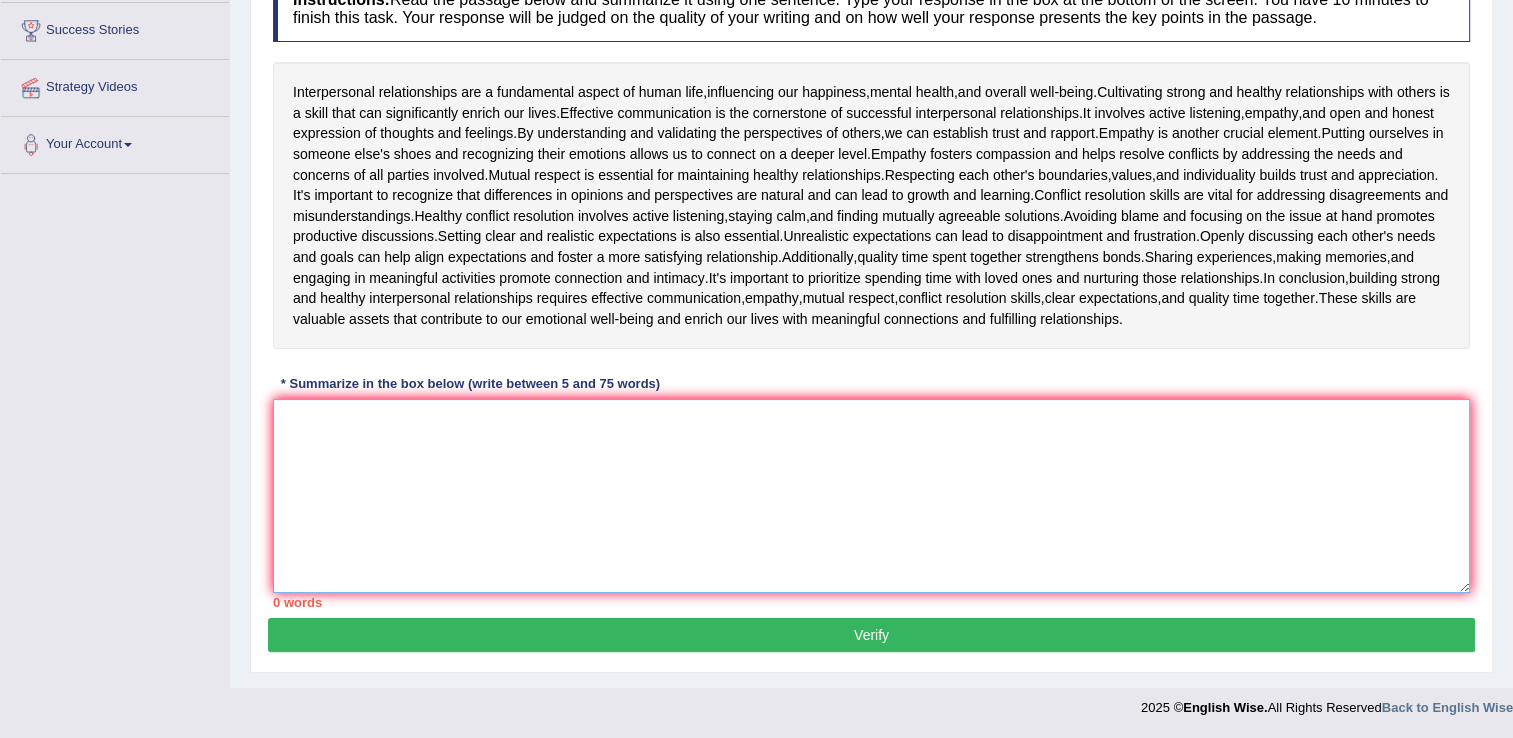 click at bounding box center [871, 496] 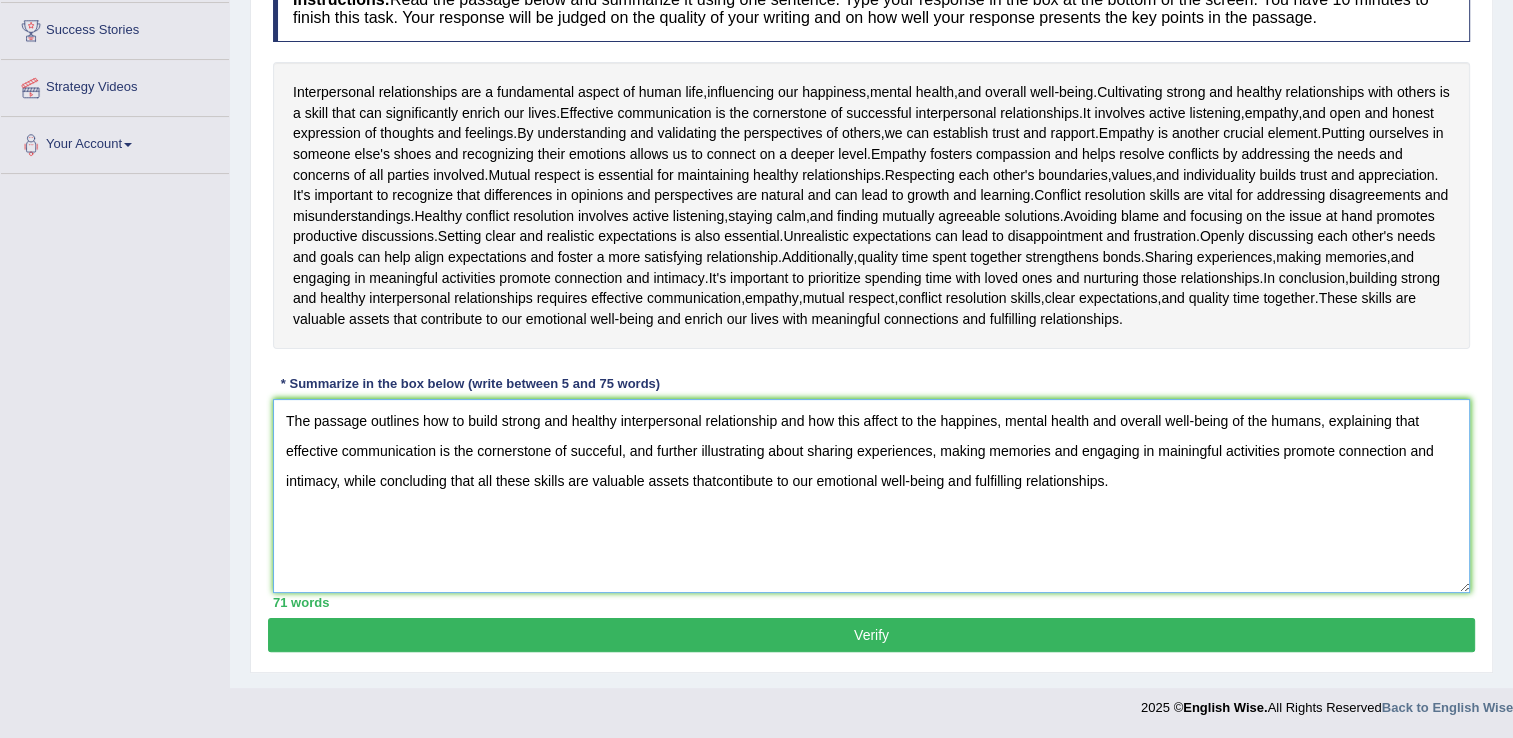 click on "The passage outlines how to build strong and healthy interpersonal relationship and how this affect to the happines, mental health and overall well-being of the humans, explaining that effective communication is the cornerstone of succeful, and further illustrating about sharing experiences, making memories and engaging in mainingful activities promote connection and intimacy, while concluding that all these skills are valuable assets thatcontibute to our emotional well-being and fulfilling relationships." at bounding box center (871, 496) 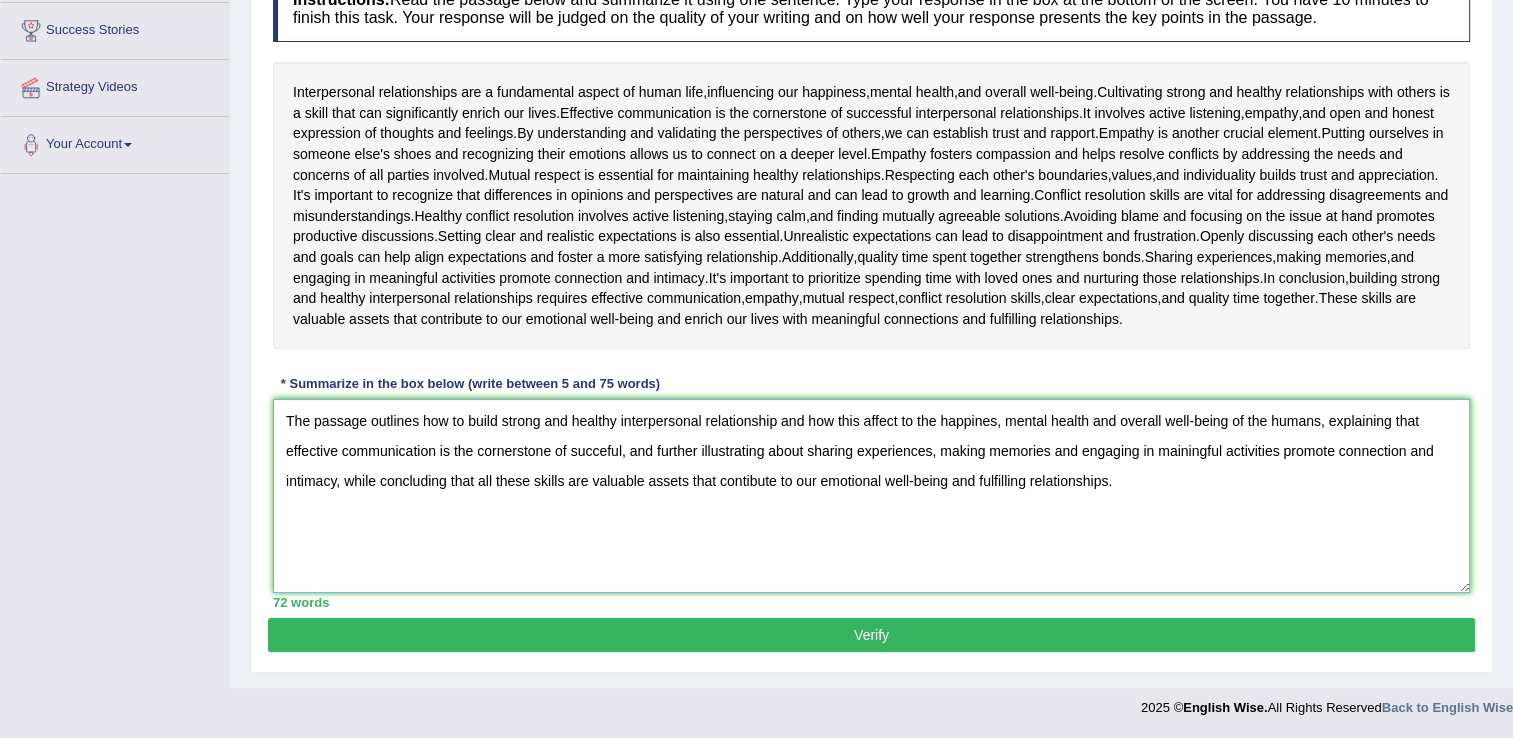 click on "The passage outlines how to build strong and healthy interpersonal relationship and how this affect to the happines, mental health and overall well-being of the humans, explaining that effective communication is the cornerstone of succeful, and further illustrating about sharing experiences, making memories and engaging in mainingful activities promote connection and intimacy, while concluding that all these skills are valuable assets that contibute to our emotional well-being and fulfilling relationships." at bounding box center (871, 496) 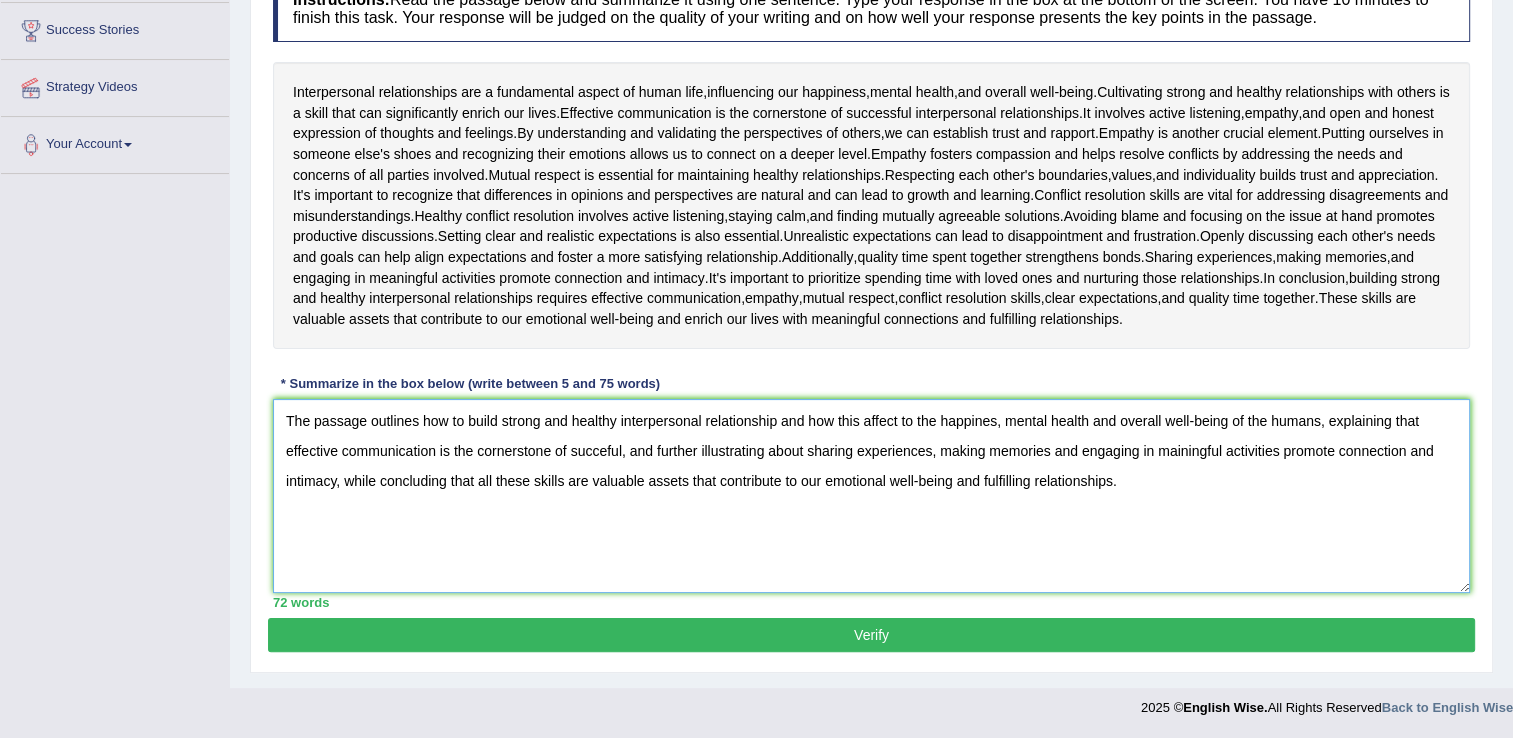 click on "The passage outlines how to build strong and healthy interpersonal relationship and how this affect to the happines, mental health and overall well-being of the humans, explaining that effective communication is the cornerstone of succeful, and further illustrating about sharing experiences, making memories and engaging in mainingful activities promote connection and intimacy, while concluding that all these skills are valuable assets that contribute to our emotional well-being and fulfilling relationships." at bounding box center [871, 496] 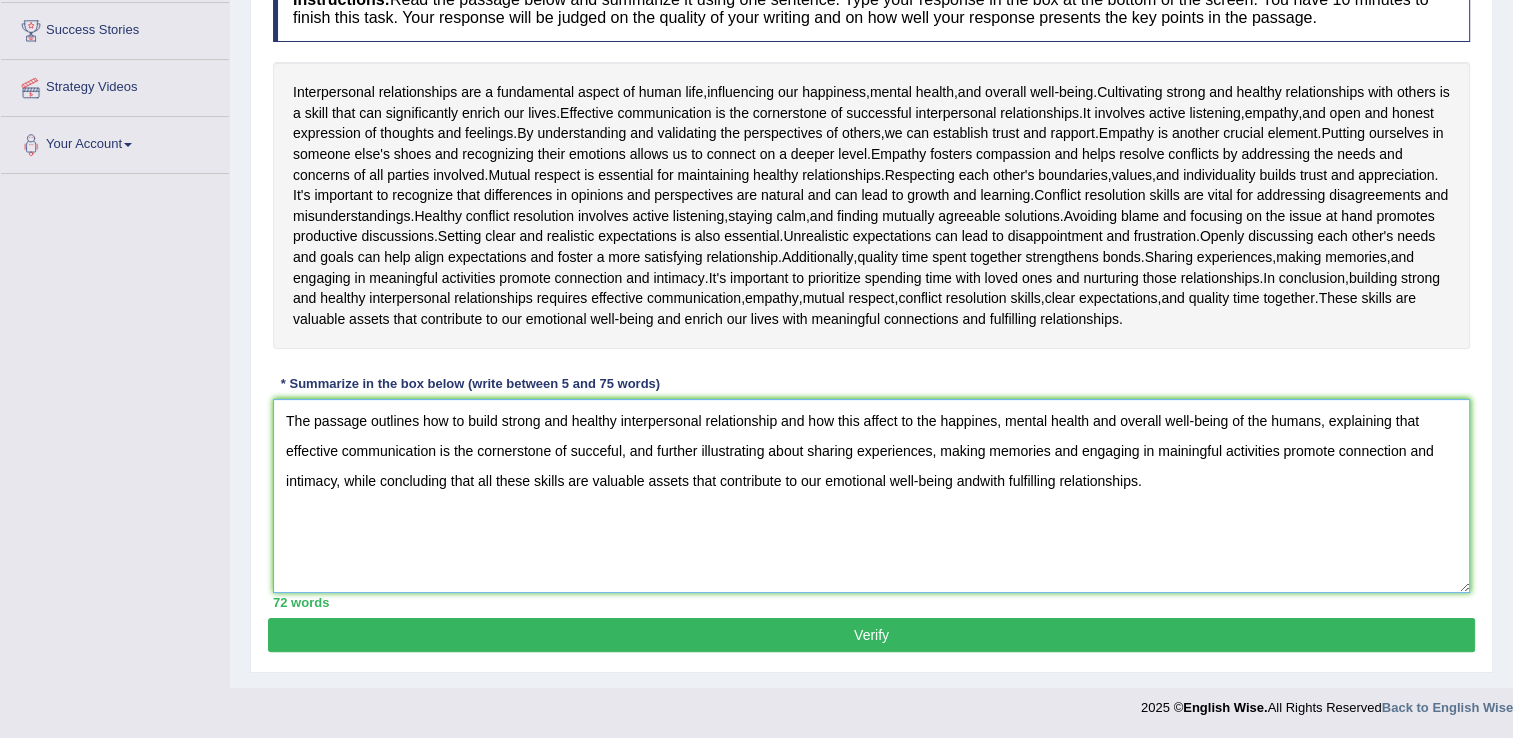 click on "The passage outlines how to build strong and healthy interpersonal relationship and how this affect to the happines, mental health and overall well-being of the humans, explaining that effective communication is the cornerstone of succeful, and further illustrating about sharing experiences, making memories and engaging in mainingful activities promote connection and intimacy, while concluding that all these skills are valuable assets that contribute to our emotional well-being andwith fulfilling relationships." at bounding box center (871, 496) 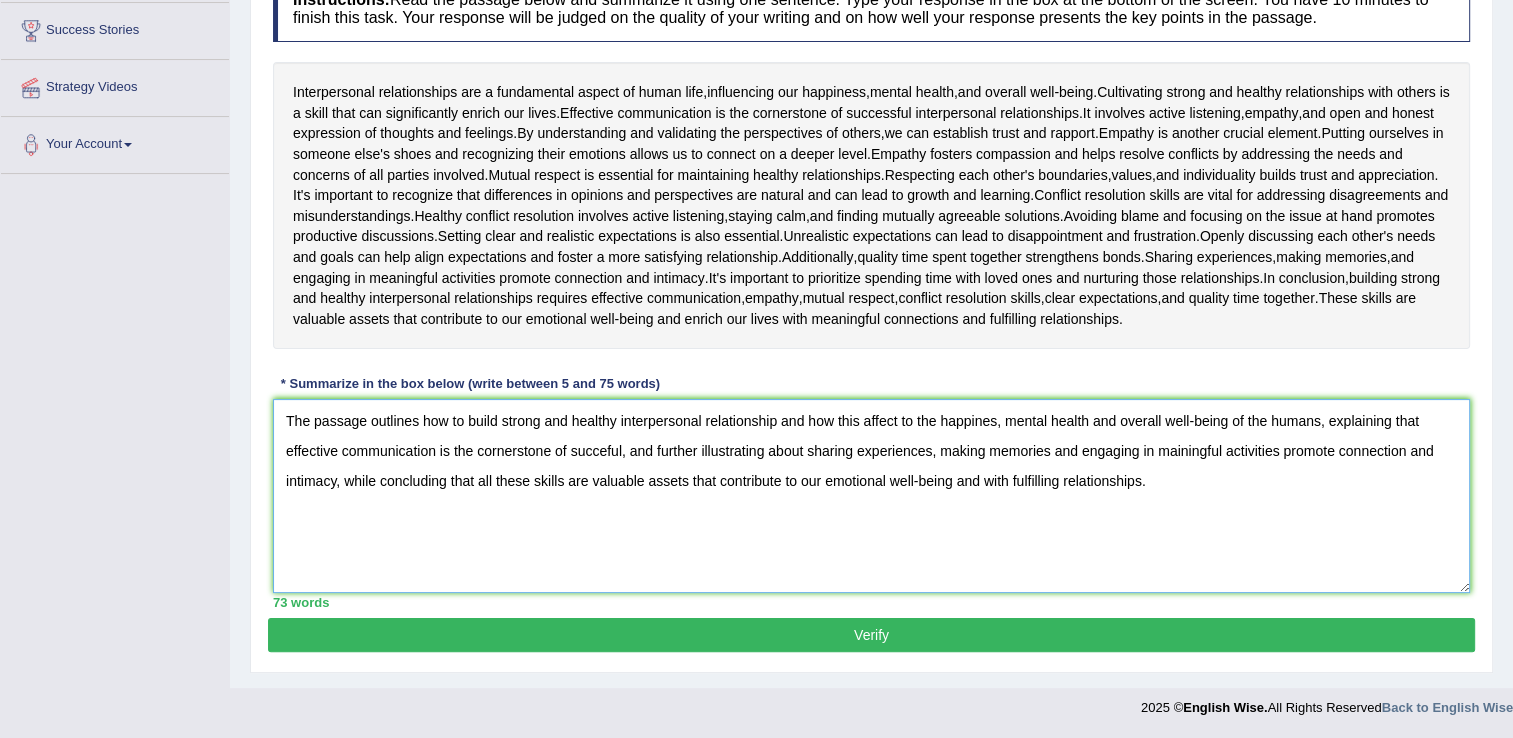 type on "The passage outlines how to build strong and healthy interpersonal relationship and how this affect to the happines, mental health and overall well-being of the humans, explaining that effective communication is the cornerstone of succeful, and further illustrating about sharing experiences, making memories and engaging in mainingful activities promote connection and intimacy, while concluding that all these skills are valuable assets that contribute to our emotional well-being and with fulfilling relationships." 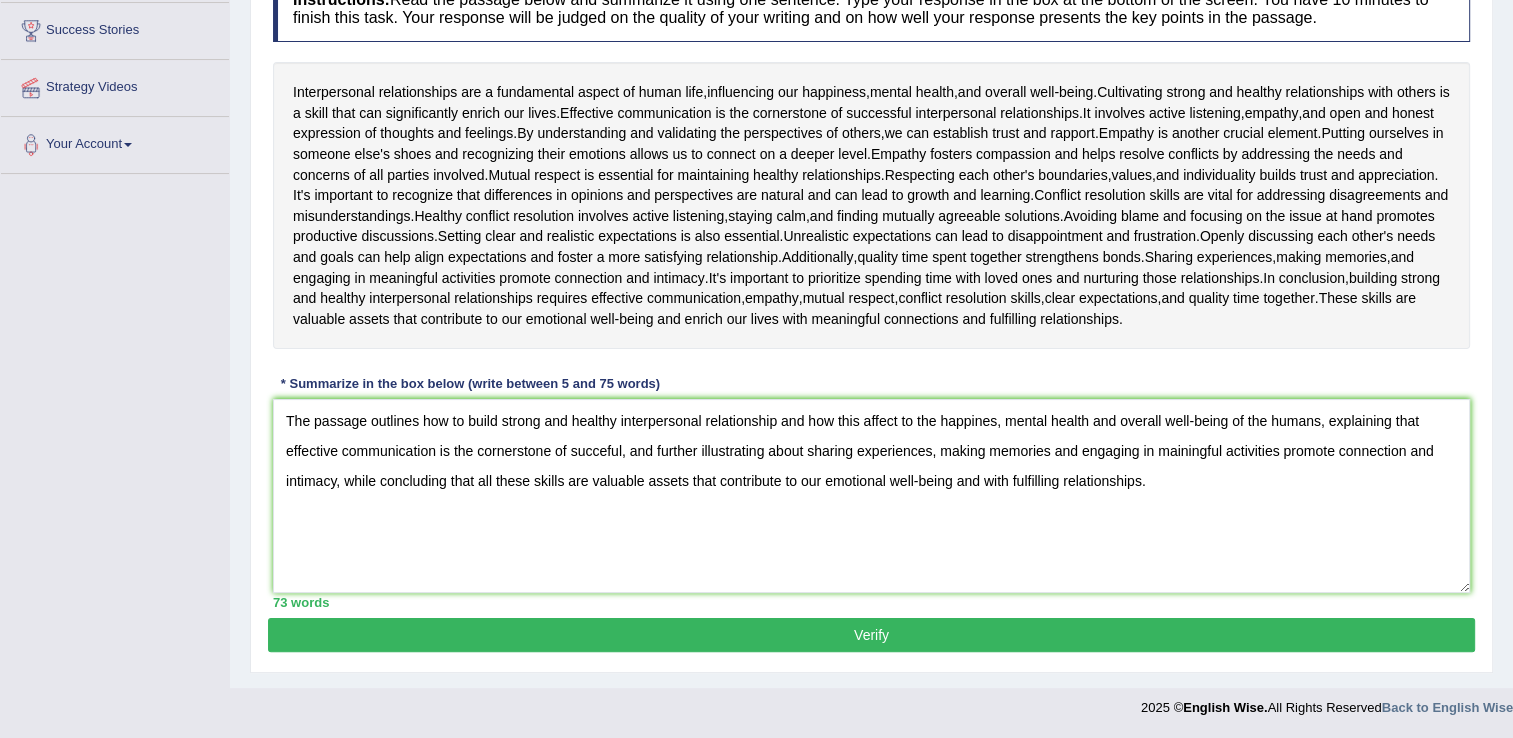 click on "Verify" at bounding box center [871, 635] 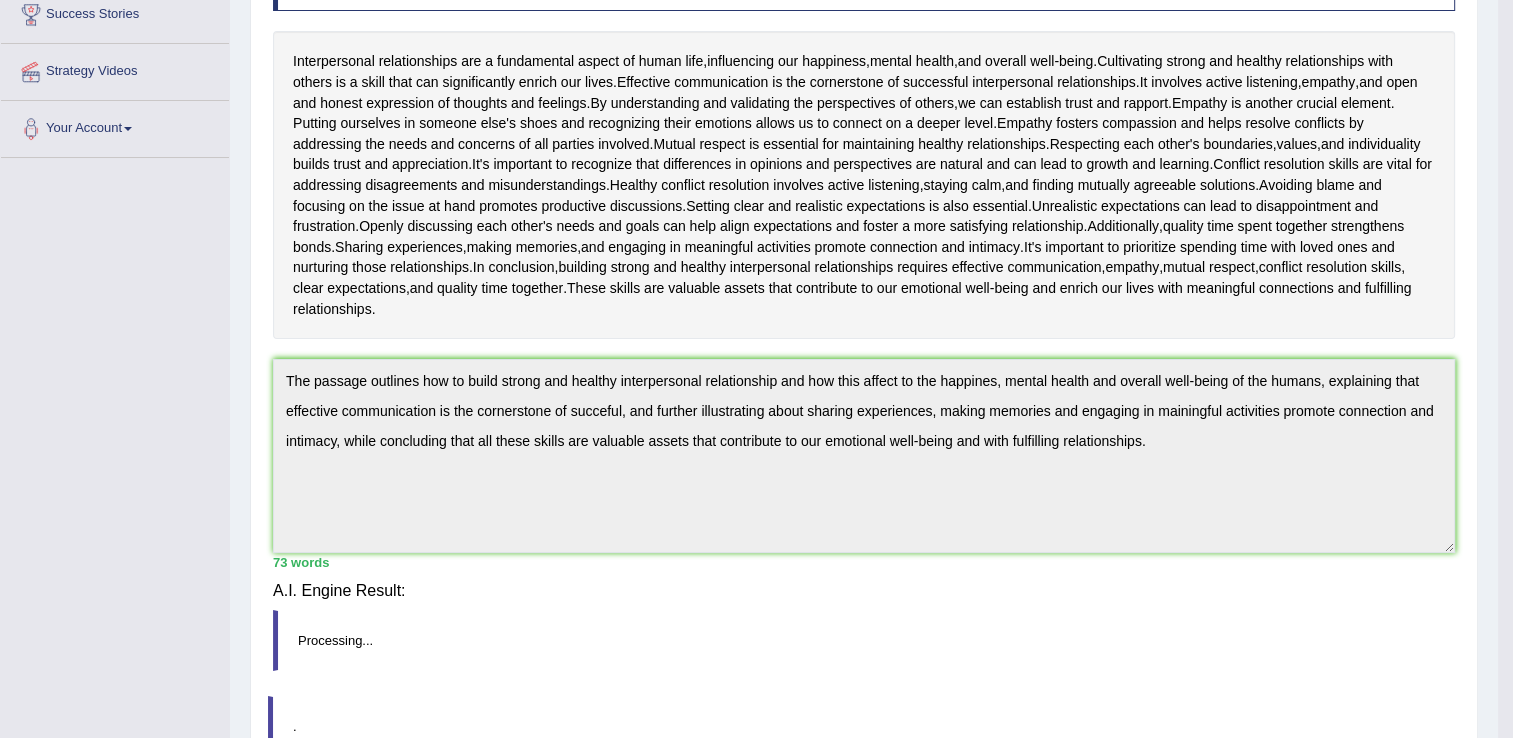 scroll, scrollTop: 316, scrollLeft: 0, axis: vertical 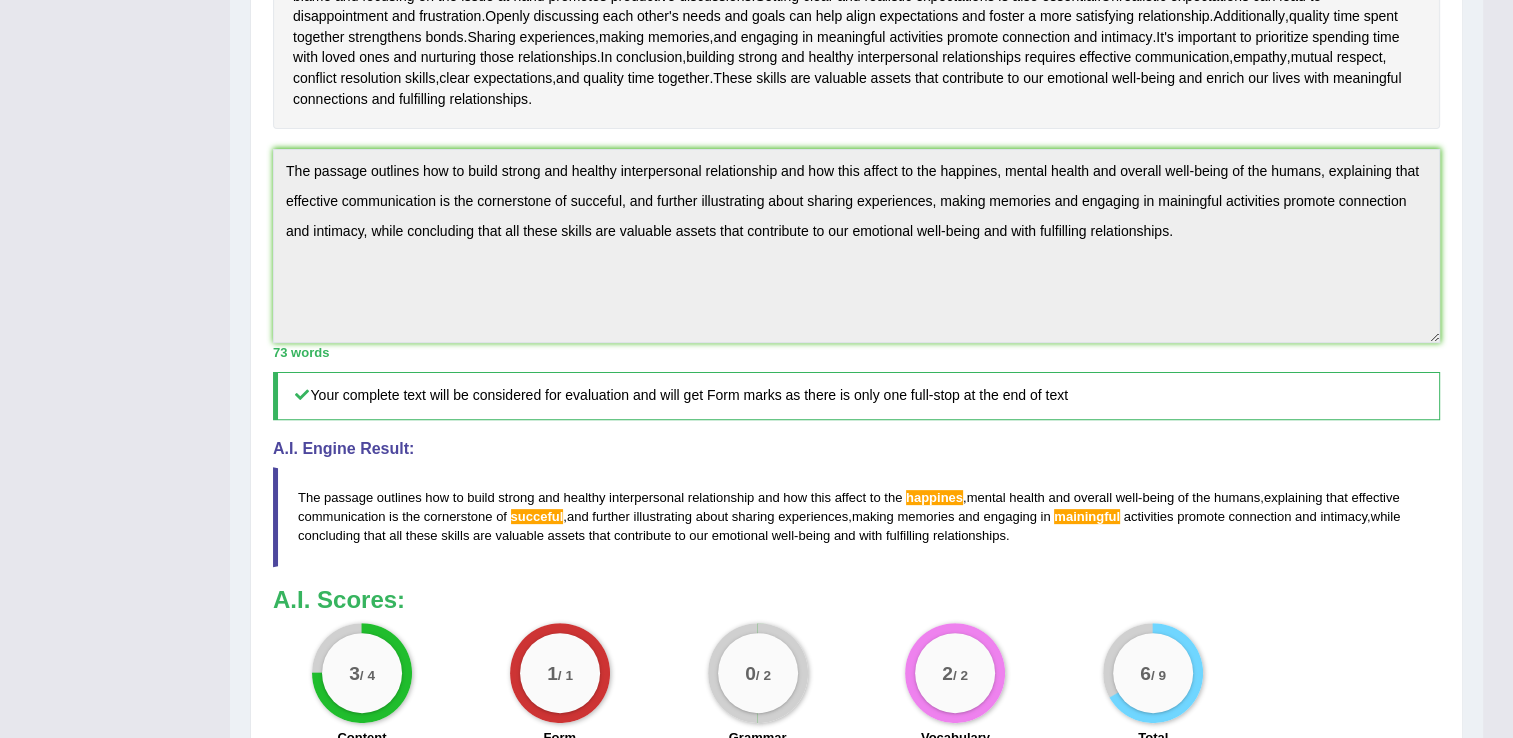 click on "Practice Writing: Summarize Written Text
2
Interpersonal Relationships
Instructions:  Read the passage below and summarize it using one sentence. Type your response in the box at the bottom of the screen. You have 10 minutes to finish this task. Your response will be judged on the quality of your writing and on how well your response presents the key points in the passage.
Interpersonal   relationships   are   a   fundamental   aspect   of   human   life ,  influencing   our   happiness ,  mental   health ,  and   overall   well - being .  Cultivating   strong   and   healthy   relationships   with   others   is   a   skill   that   can   significantly   enrich   our   lives .  Effective   communication   is   the   cornerstone   of   successful   interpersonal   relationships .  It   involves   active   listening ,  empathy ,  and   open   and   honest   expression   of   thoughts   and   feelings .  By   understanding   and" at bounding box center [856, 254] 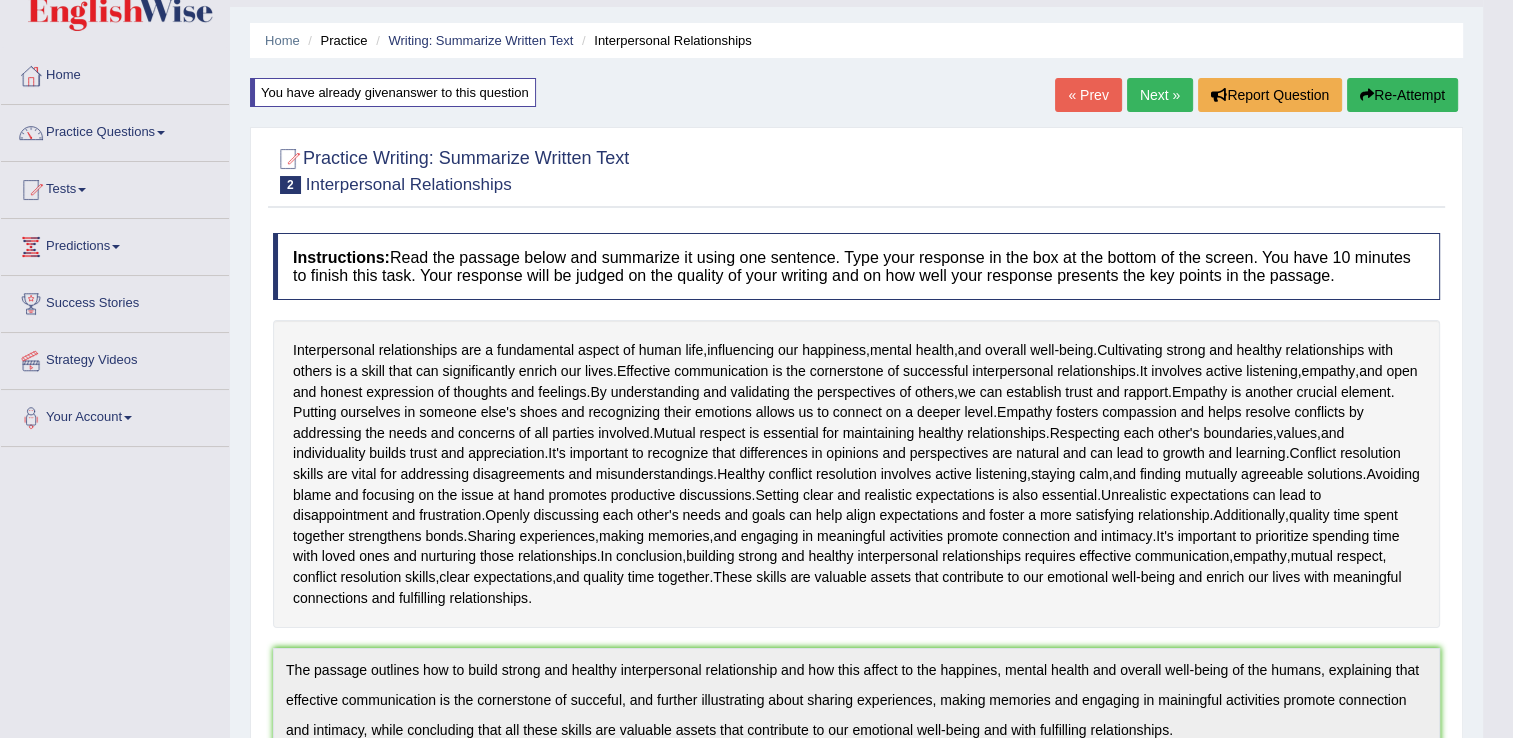 scroll, scrollTop: 50, scrollLeft: 0, axis: vertical 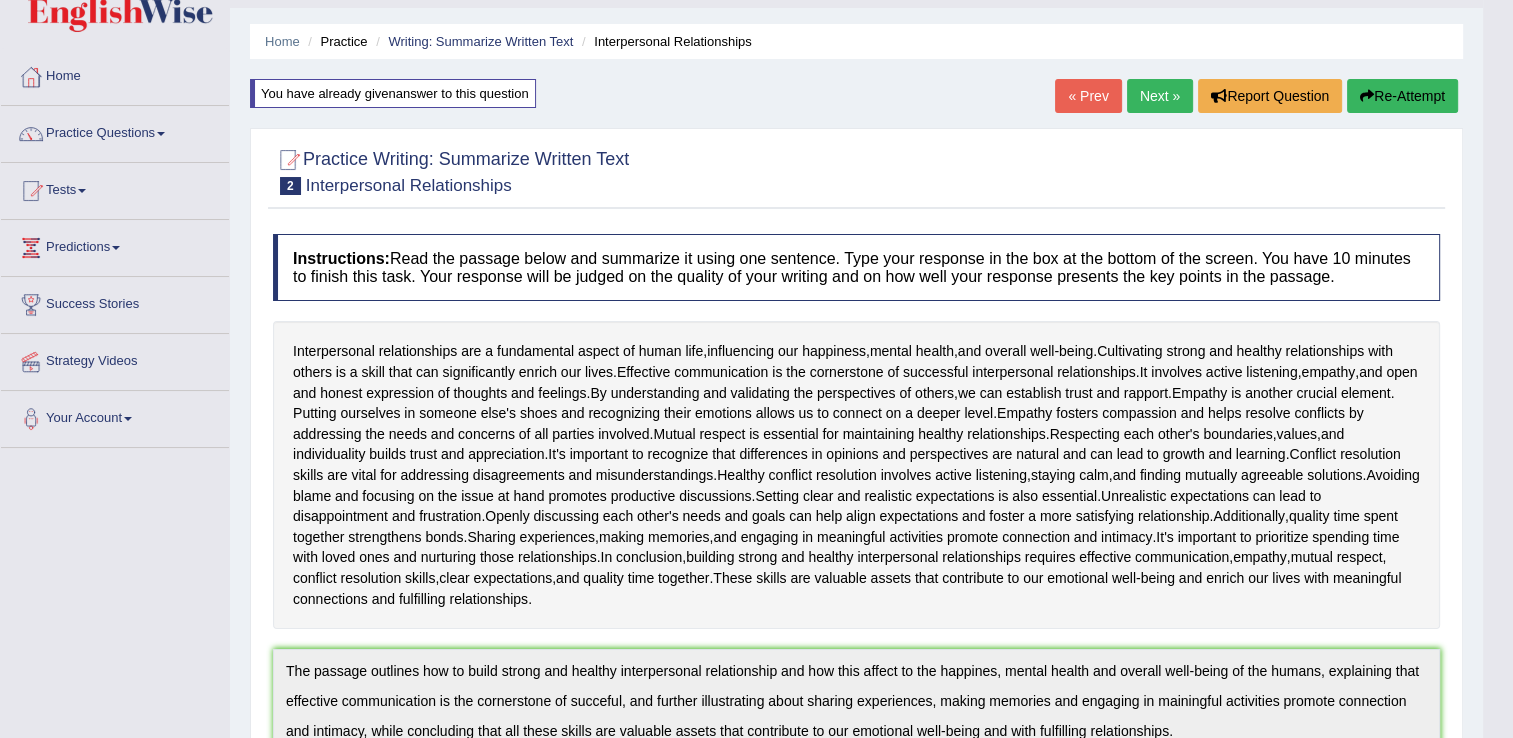 click on "Re-Attempt" at bounding box center [1402, 96] 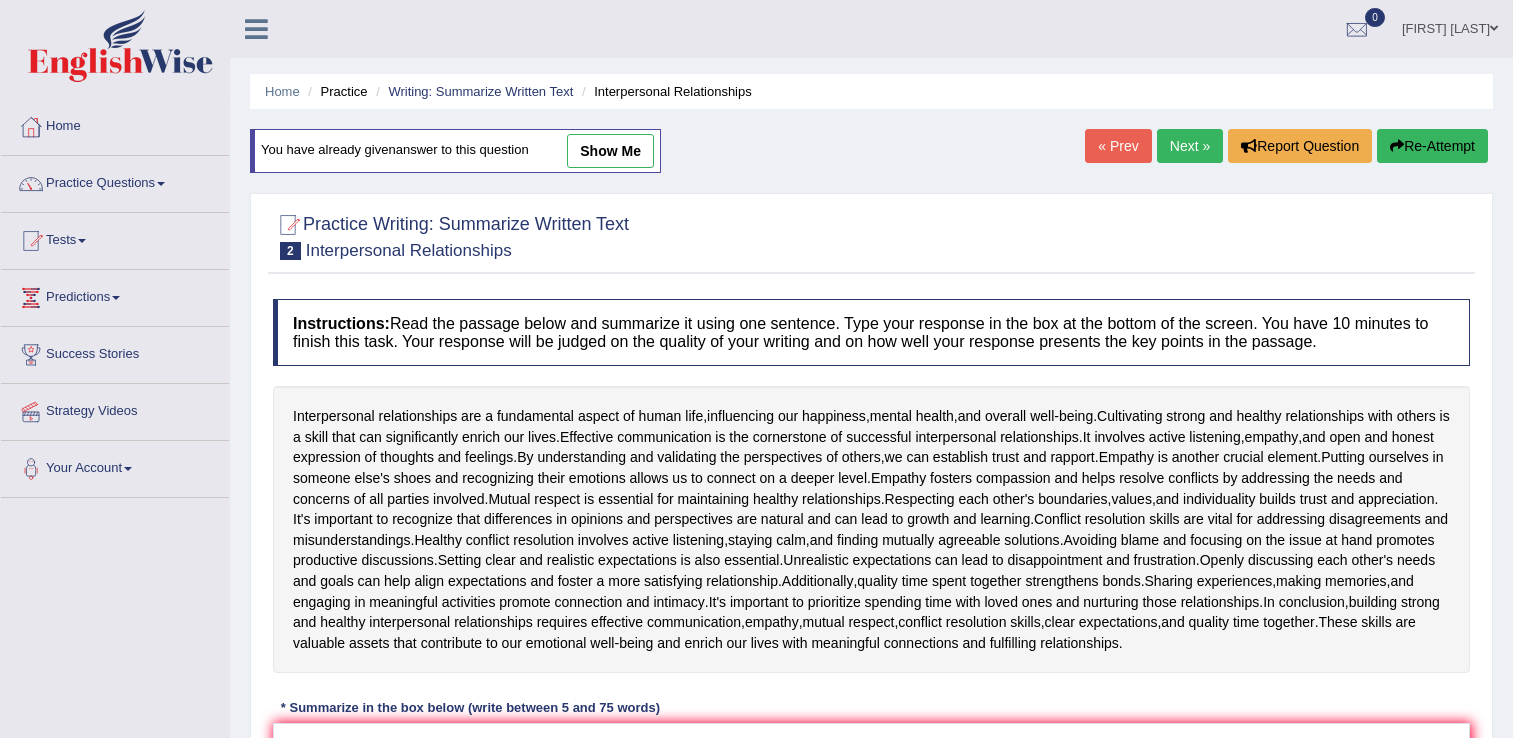 scroll, scrollTop: 250, scrollLeft: 0, axis: vertical 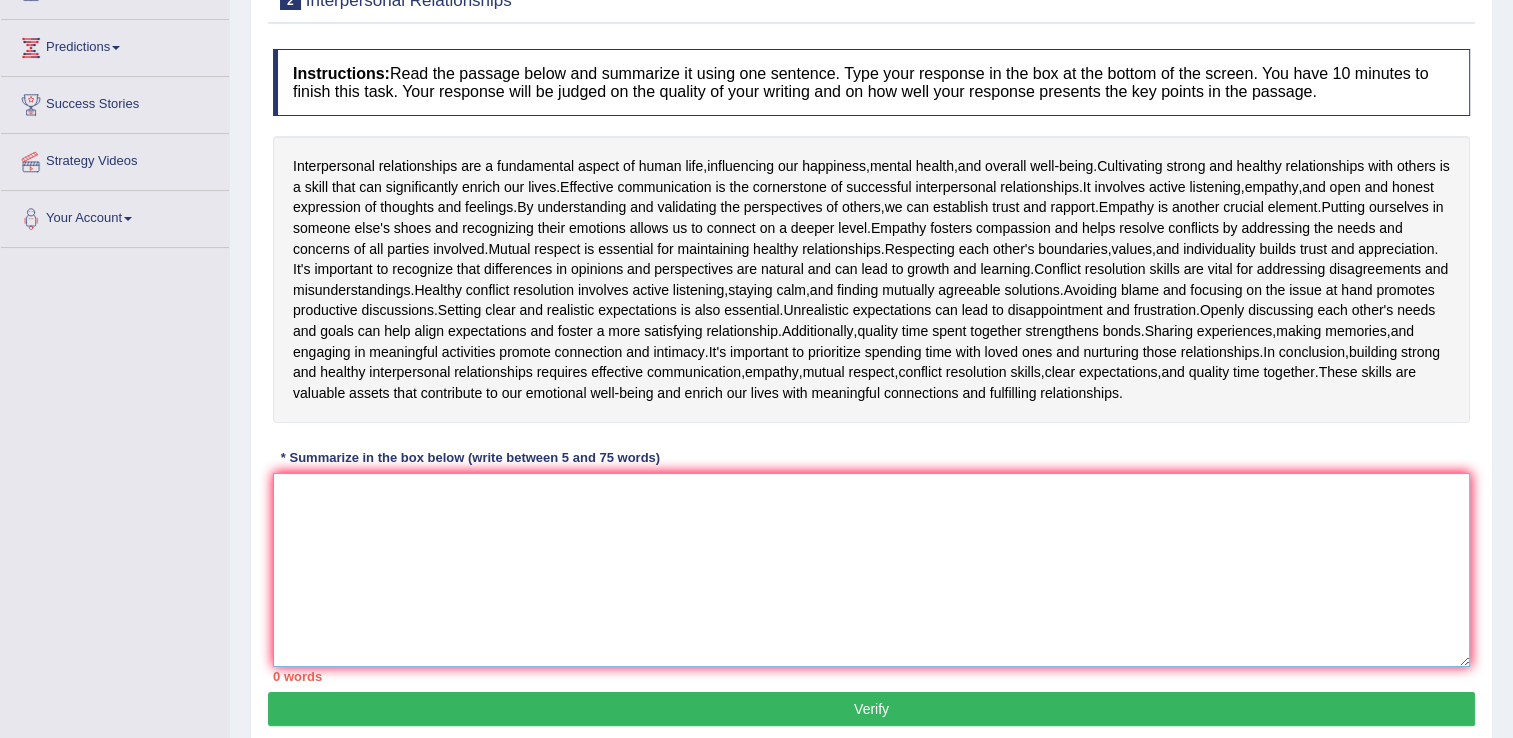 click at bounding box center (871, 570) 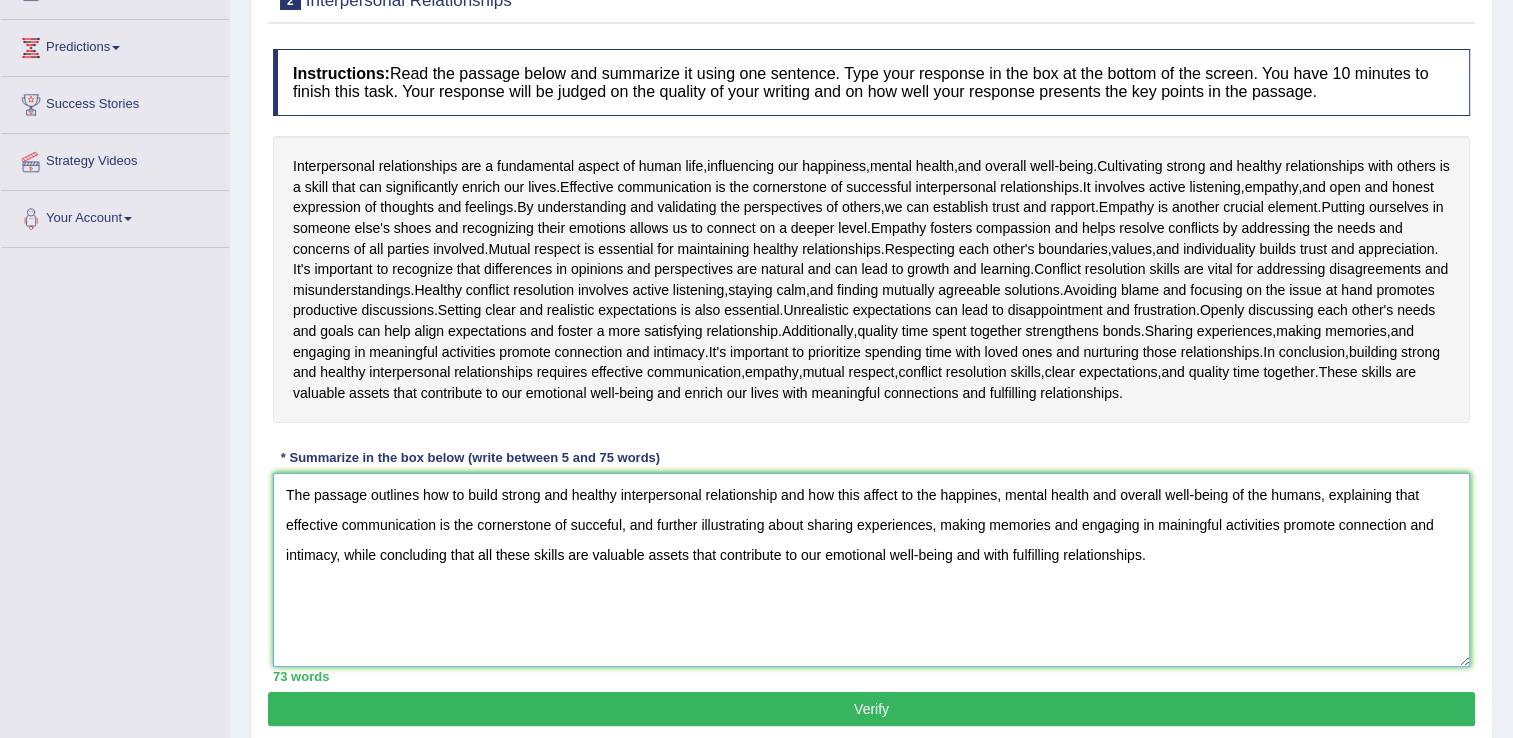 click on "The passage outlines how to build strong and healthy interpersonal relationship and how this affect to the happines, mental health and overall well-being of the humans, explaining that effective communication is the cornerstone of succeful, and further illustrating about sharing experiences, making memories and engaging in mainingful activities promote connection and intimacy, while concluding that all these skills are valuable assets that contribute to our emotional well-being and with fulfilling relationships." at bounding box center (871, 570) 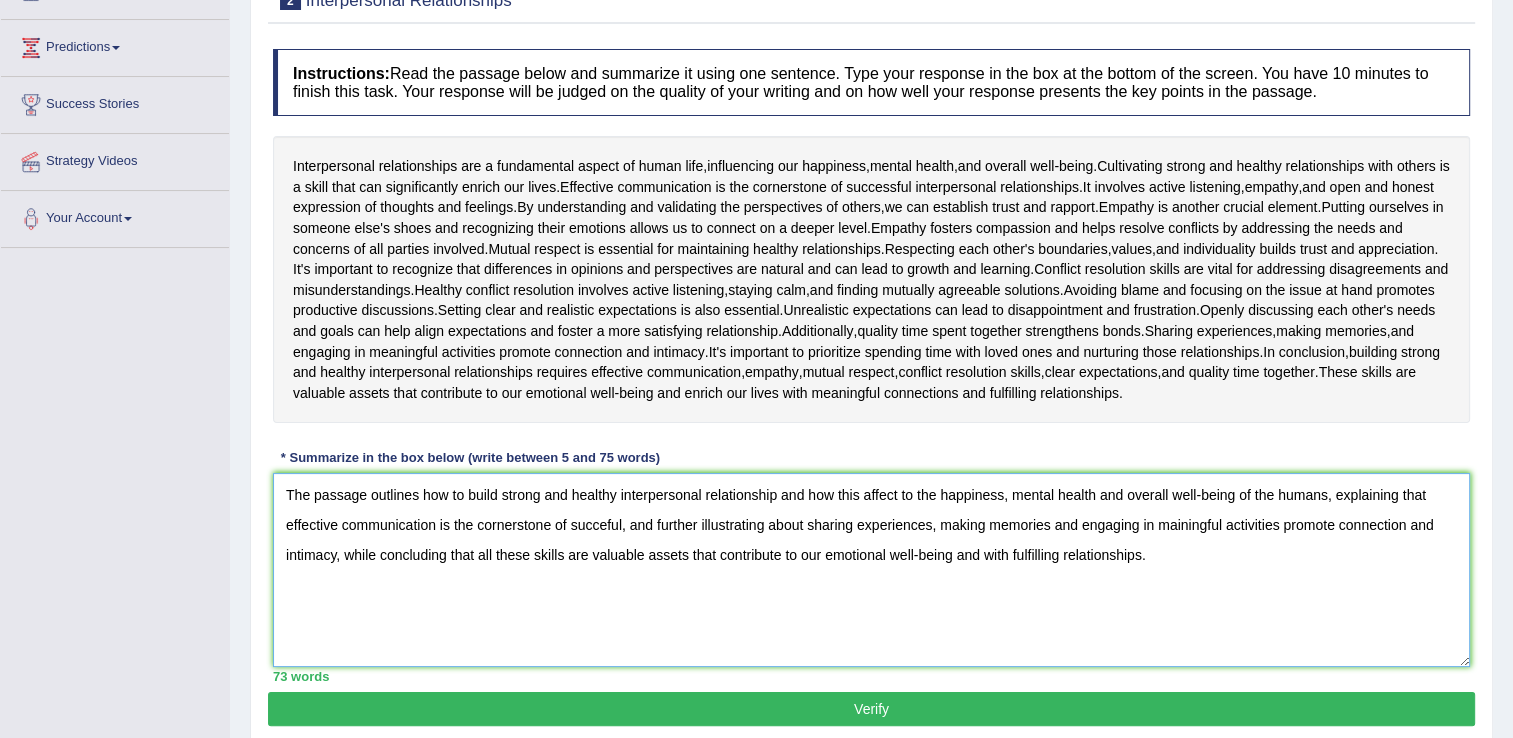 click on "The passage outlines how to build strong and healthy interpersonal relationship and how this affect to the happiness, mental health and overall well-being of the humans, explaining that effective communication is the cornerstone of succeful, and further illustrating about sharing experiences, making memories and engaging in mainingful activities promote connection and intimacy, while concluding that all these skills are valuable assets that contribute to our emotional well-being and with fulfilling relationships." at bounding box center [871, 570] 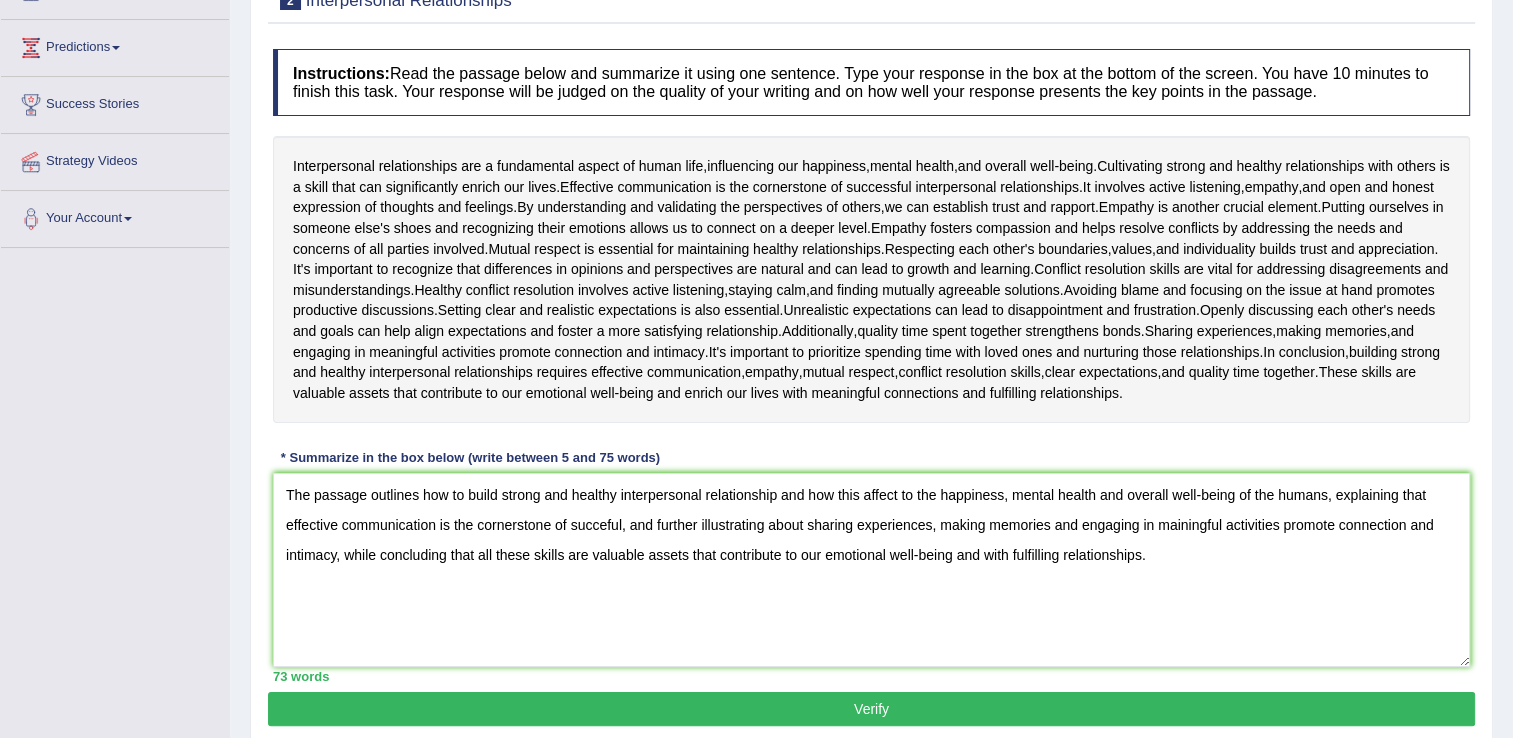click on "Verify" at bounding box center [871, 709] 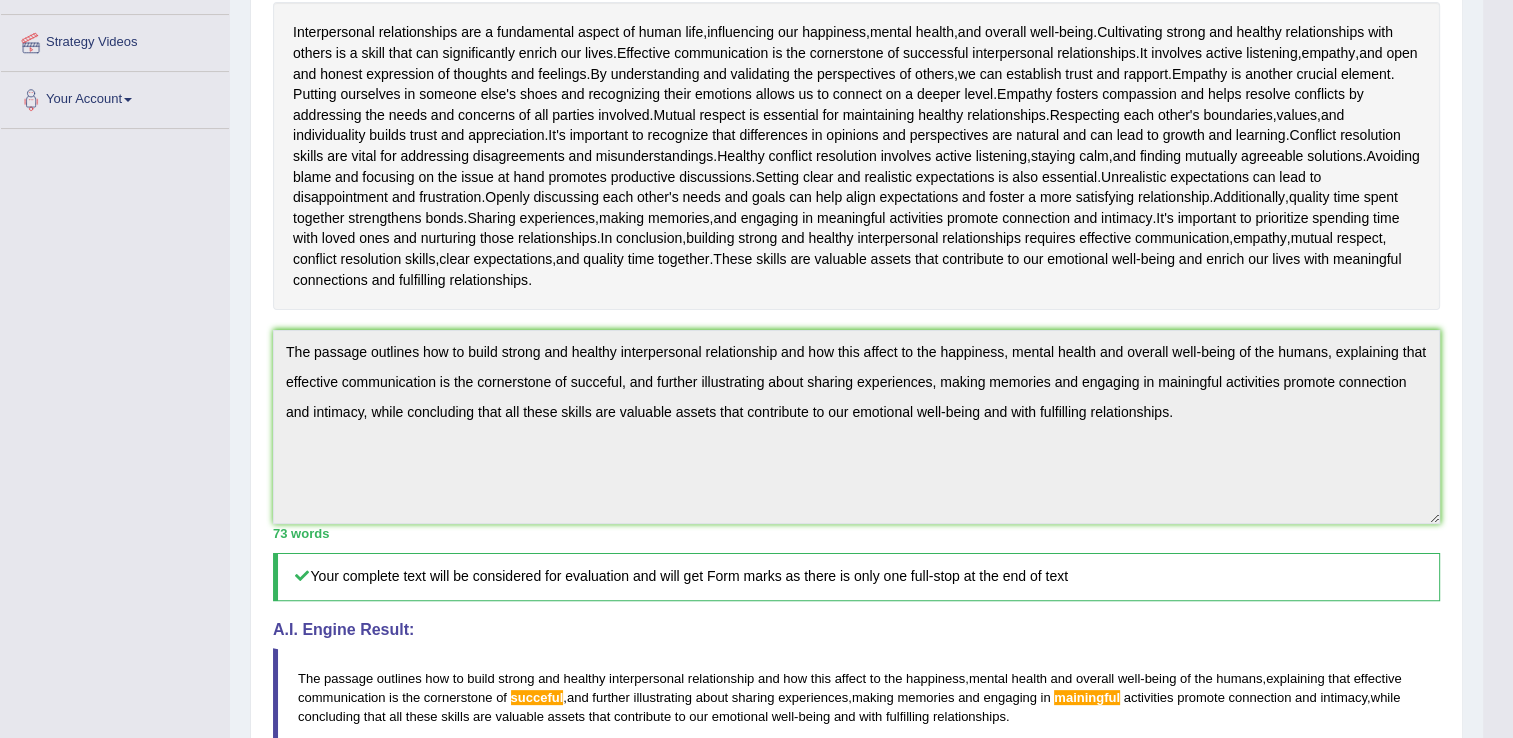 scroll, scrollTop: 350, scrollLeft: 0, axis: vertical 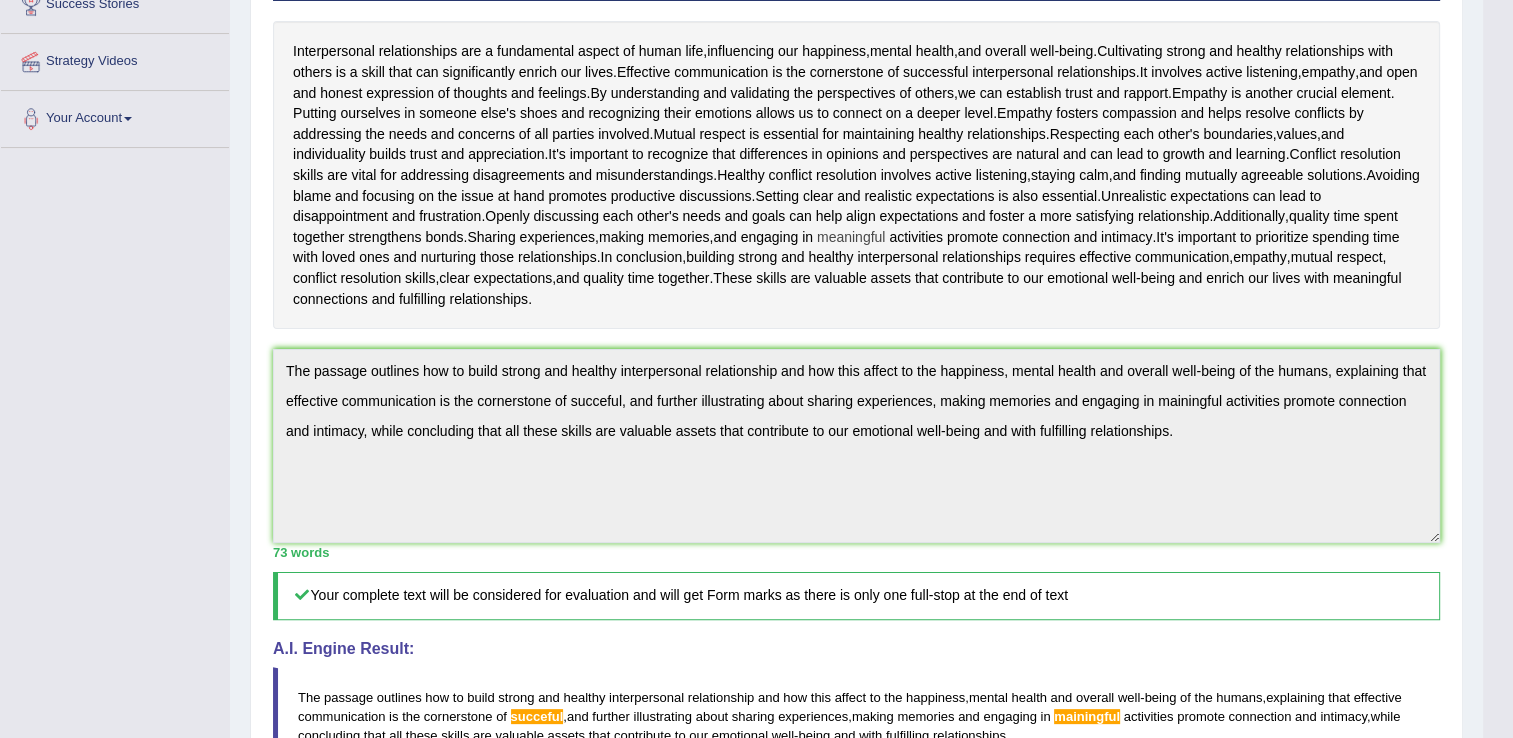 click on "meaningful" at bounding box center [851, 237] 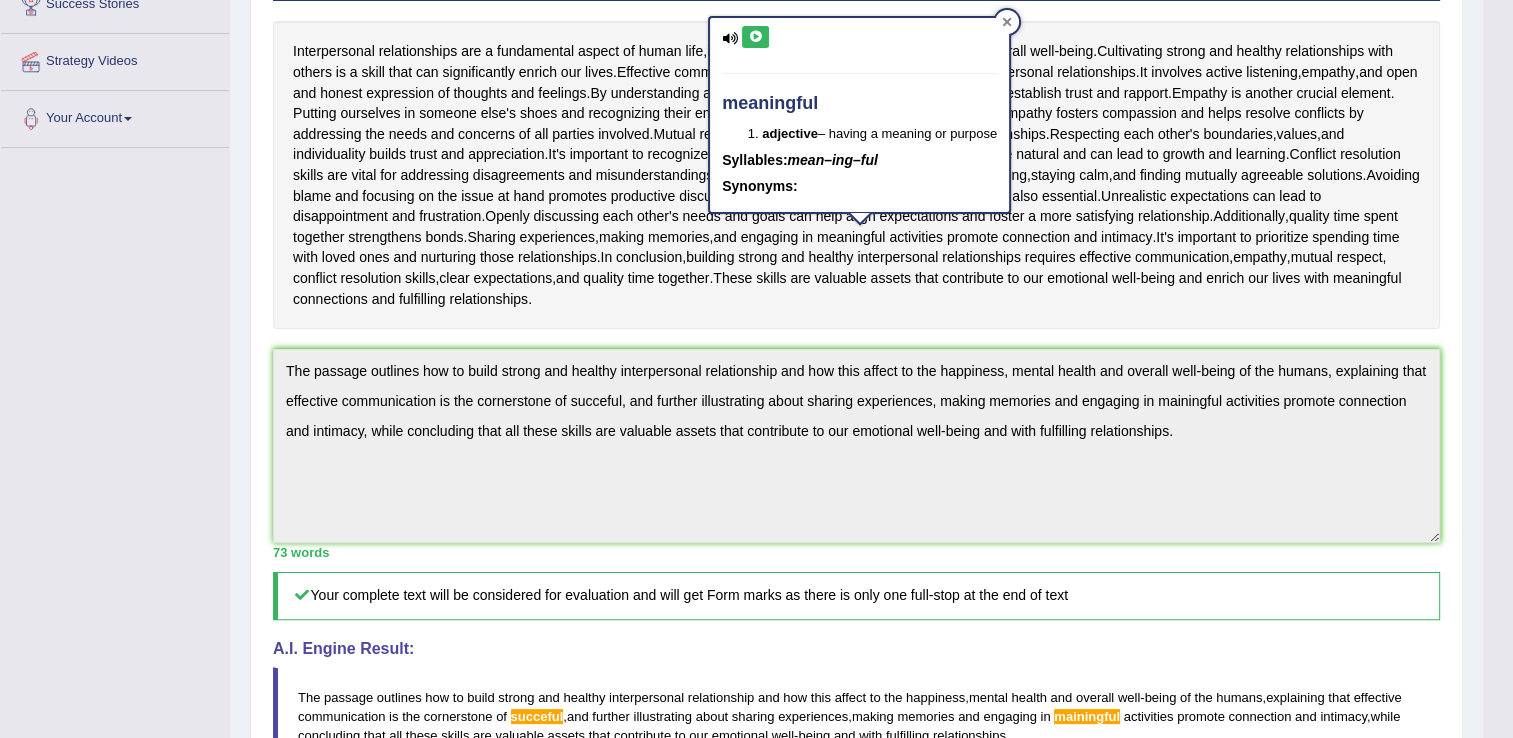 click at bounding box center [1007, 22] 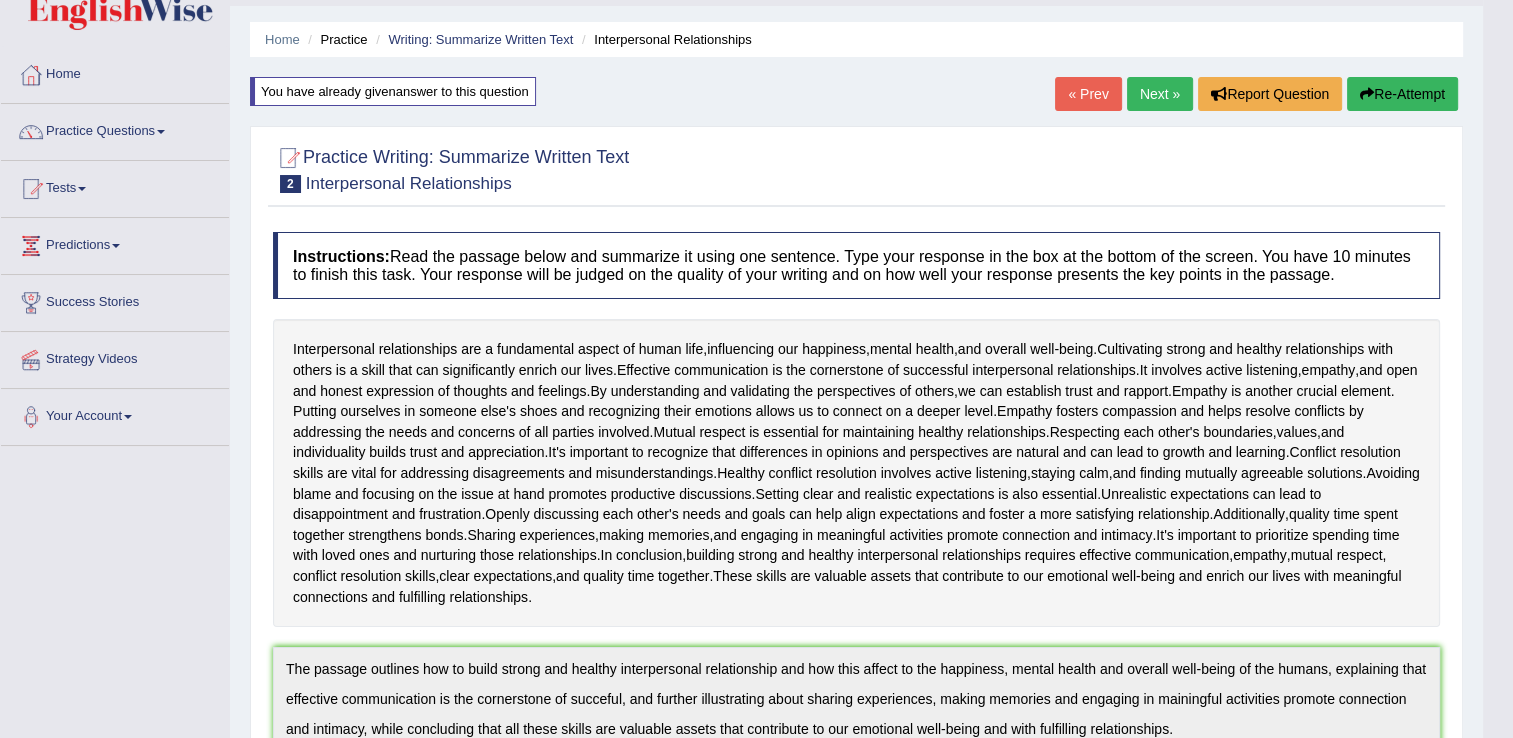 scroll, scrollTop: 50, scrollLeft: 0, axis: vertical 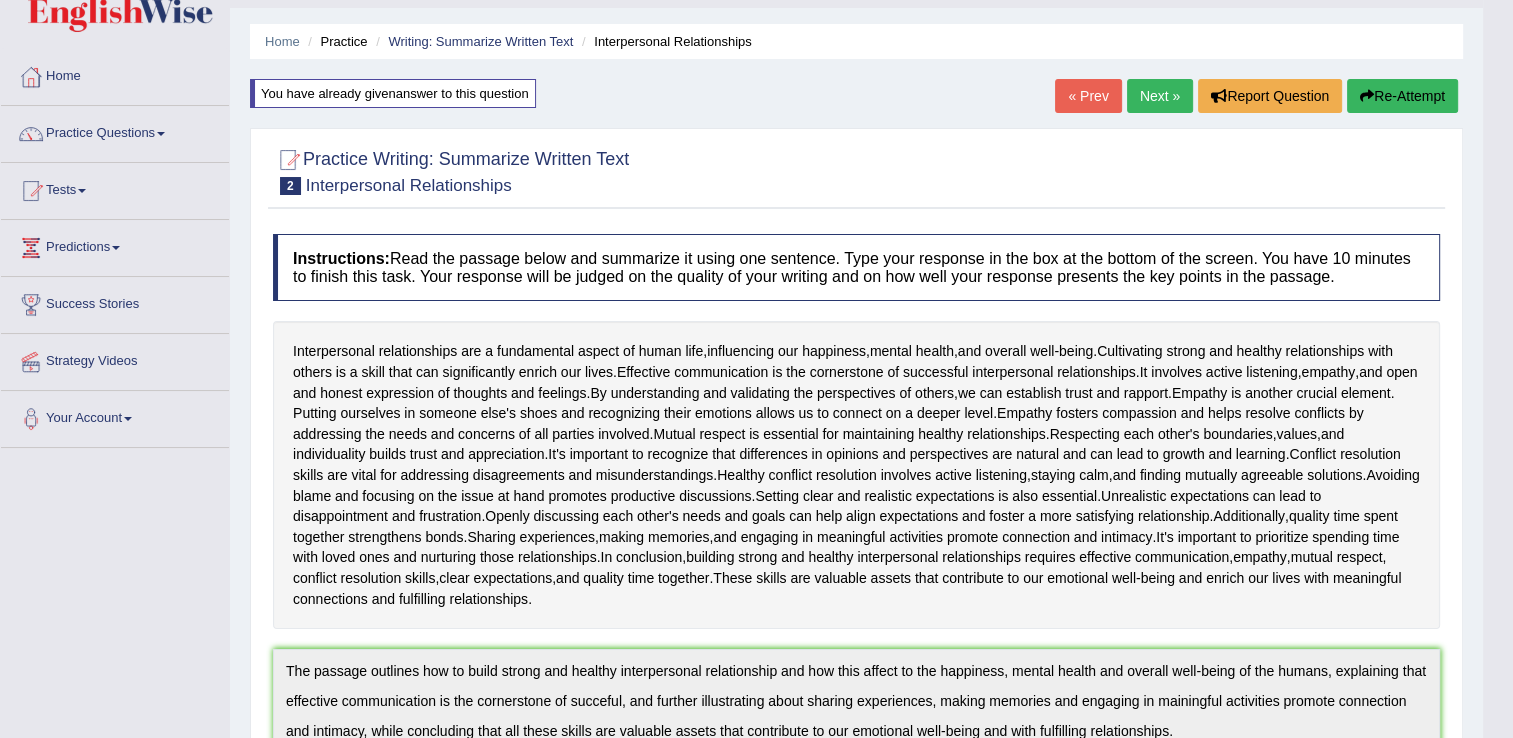 click on "Re-Attempt" at bounding box center (1402, 96) 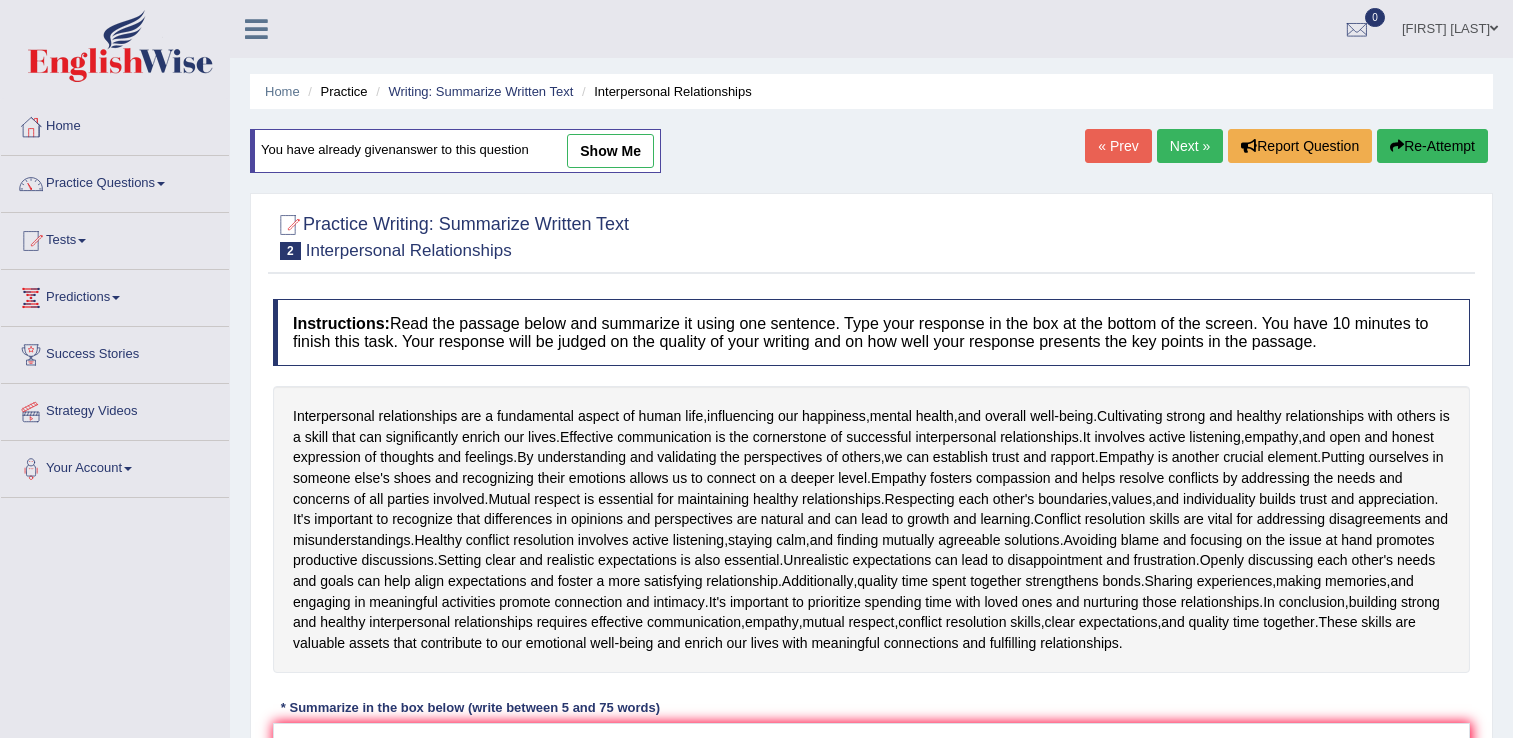 scroll, scrollTop: 250, scrollLeft: 0, axis: vertical 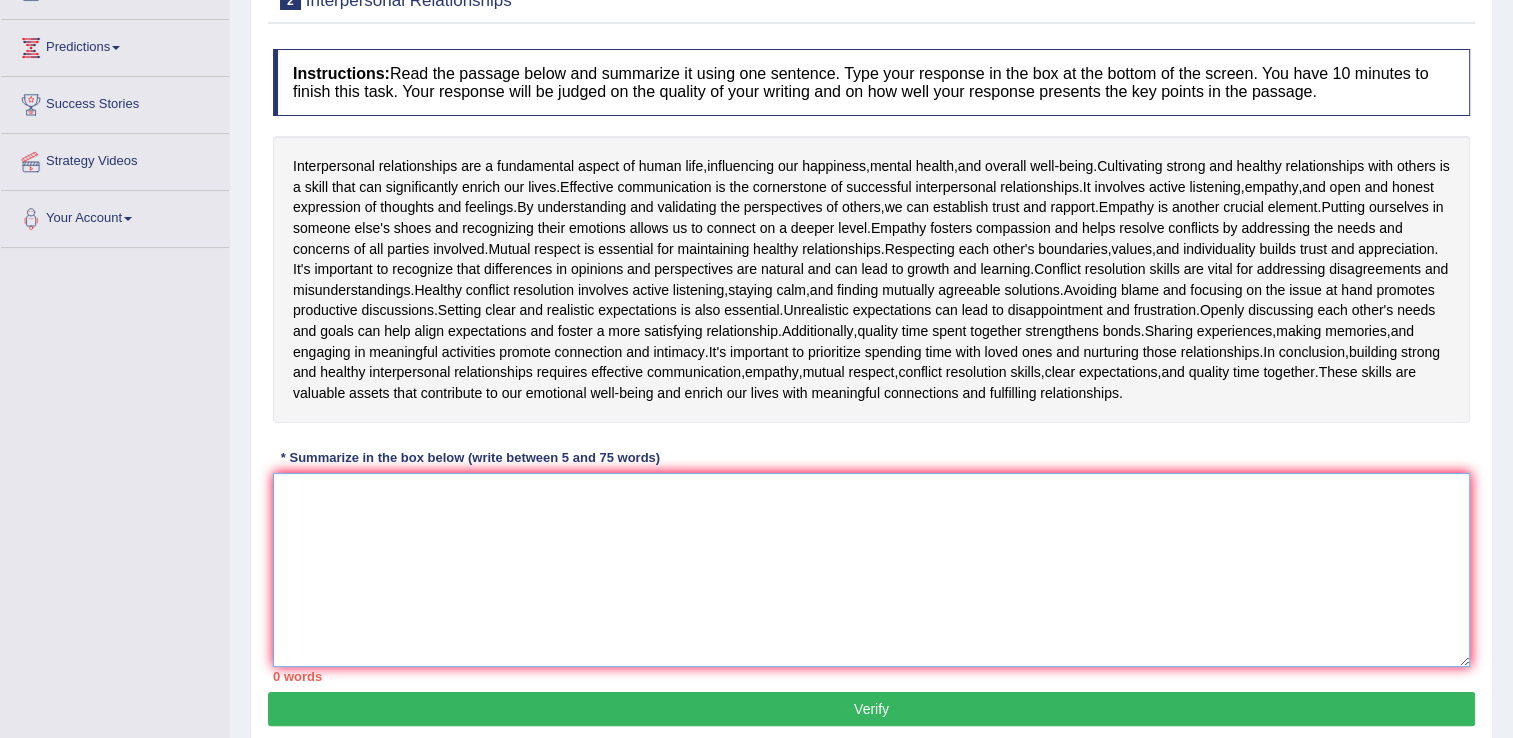 click at bounding box center (871, 570) 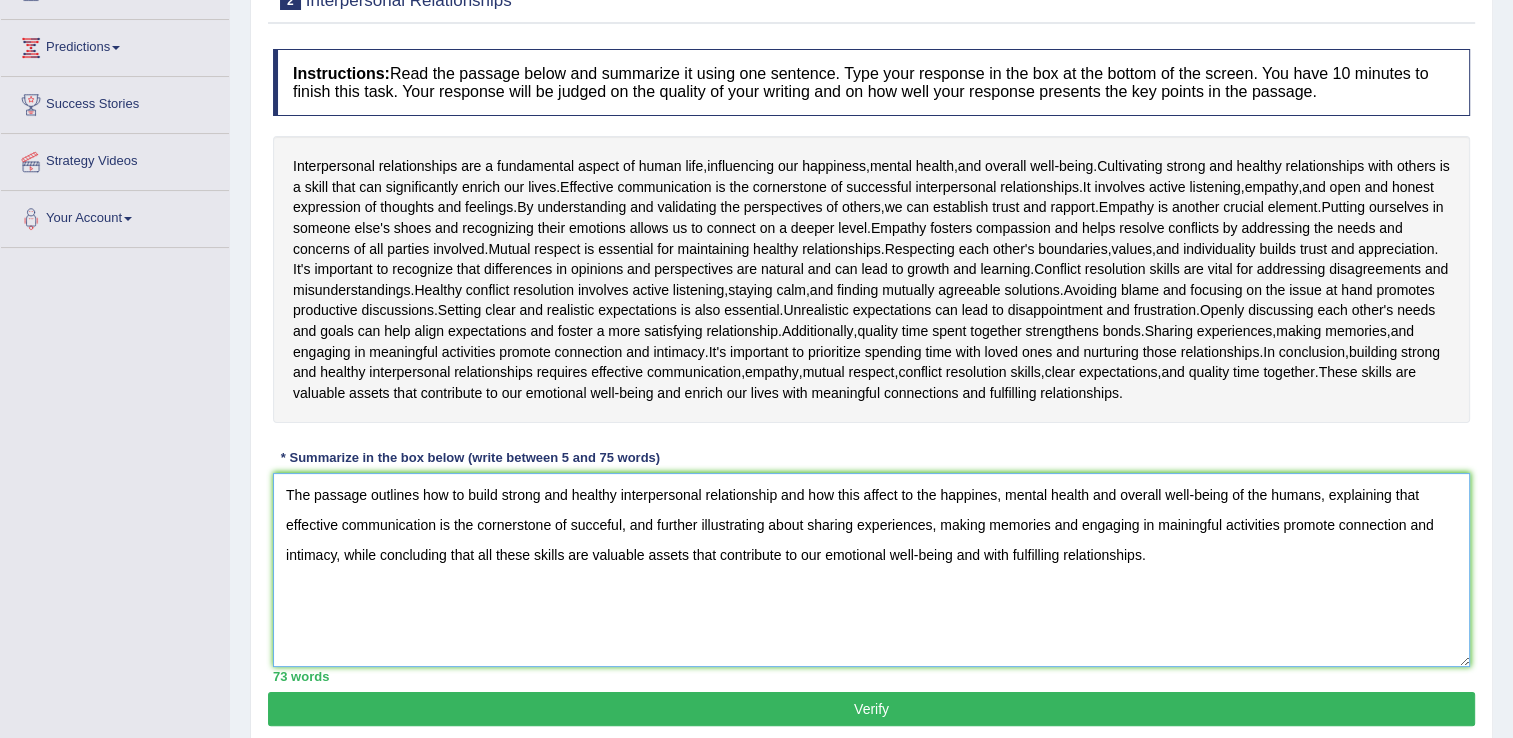 click on "The passage outlines how to build strong and healthy interpersonal relationship and how this affect to the happines, mental health and overall well-being of the humans, explaining that effective communication is the cornerstone of succeful, and further illustrating about sharing experiences, making memories and engaging in mainingful activities promote connection and intimacy, while concluding that all these skills are valuable assets that contribute to our emotional well-being and with fulfilling relationships." at bounding box center [871, 570] 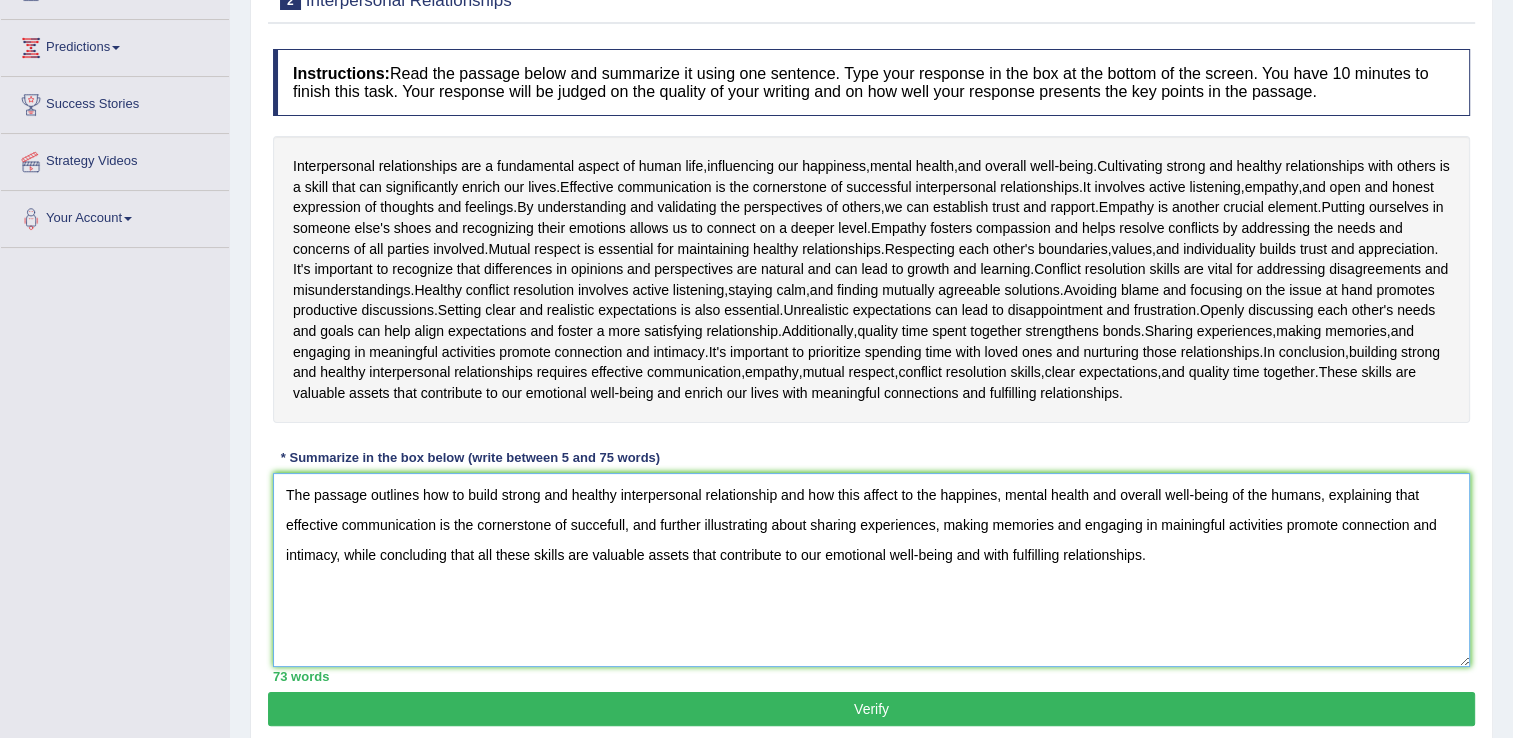 click on "The passage outlines how to build strong and healthy interpersonal relationship and how this affect to the happines, mental health and overall well-being of the humans, explaining that effective communication is the cornerstone of succefull, and further illustrating about sharing experiences, making memories and engaging in mainingful activities promote connection and intimacy, while concluding that all these skills are valuable assets that contribute to our emotional well-being and with fulfilling relationships." at bounding box center (871, 570) 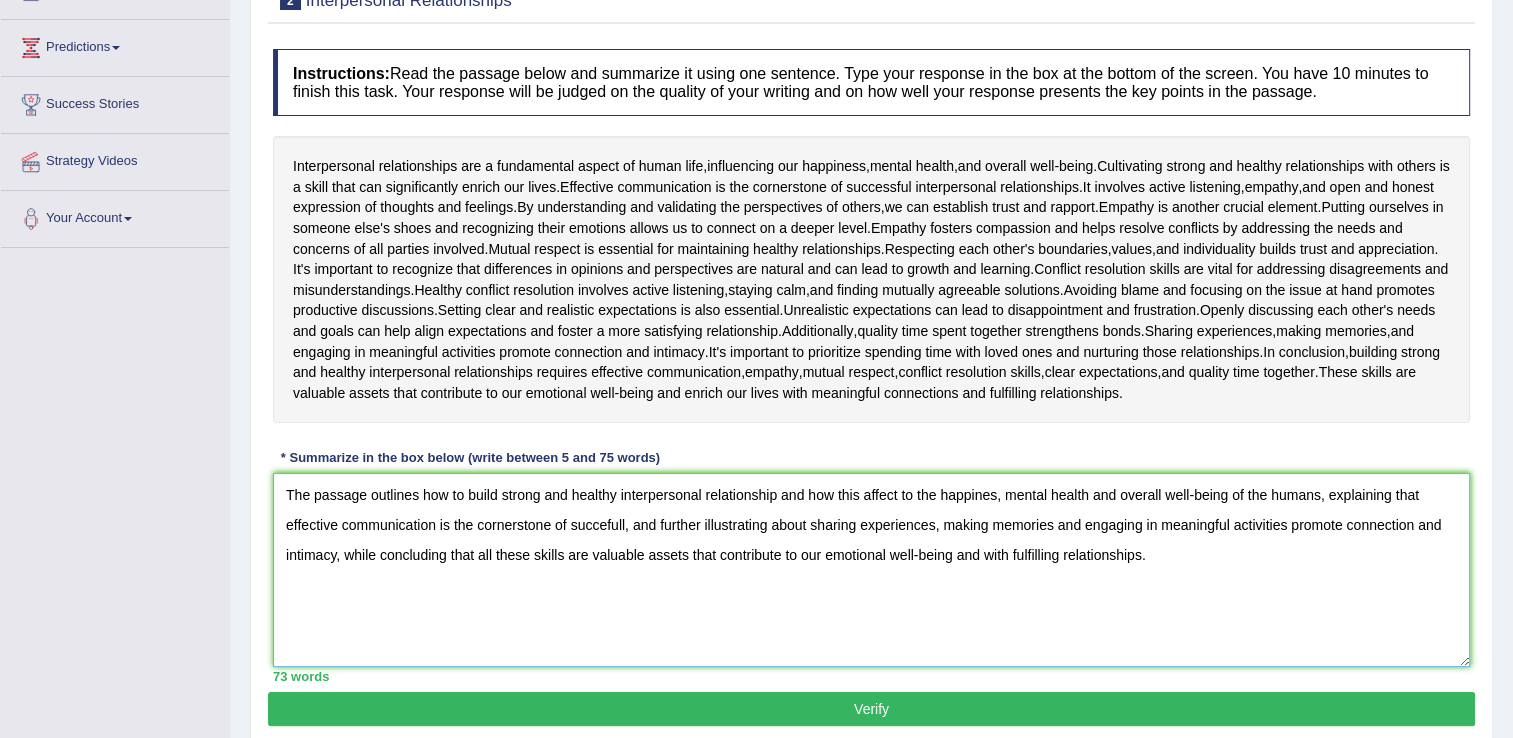 click on "The passage outlines how to build strong and healthy interpersonal relationship and how this affect to the happines, mental health and overall well-being of the humans, explaining that effective communication is the cornerstone of succefull, and further illustrating about sharing experiences, making memories and engaging in meaningful activities promote connection and intimacy, while concluding that all these skills are valuable assets that contribute to our emotional well-being and with fulfilling relationships." at bounding box center [871, 570] 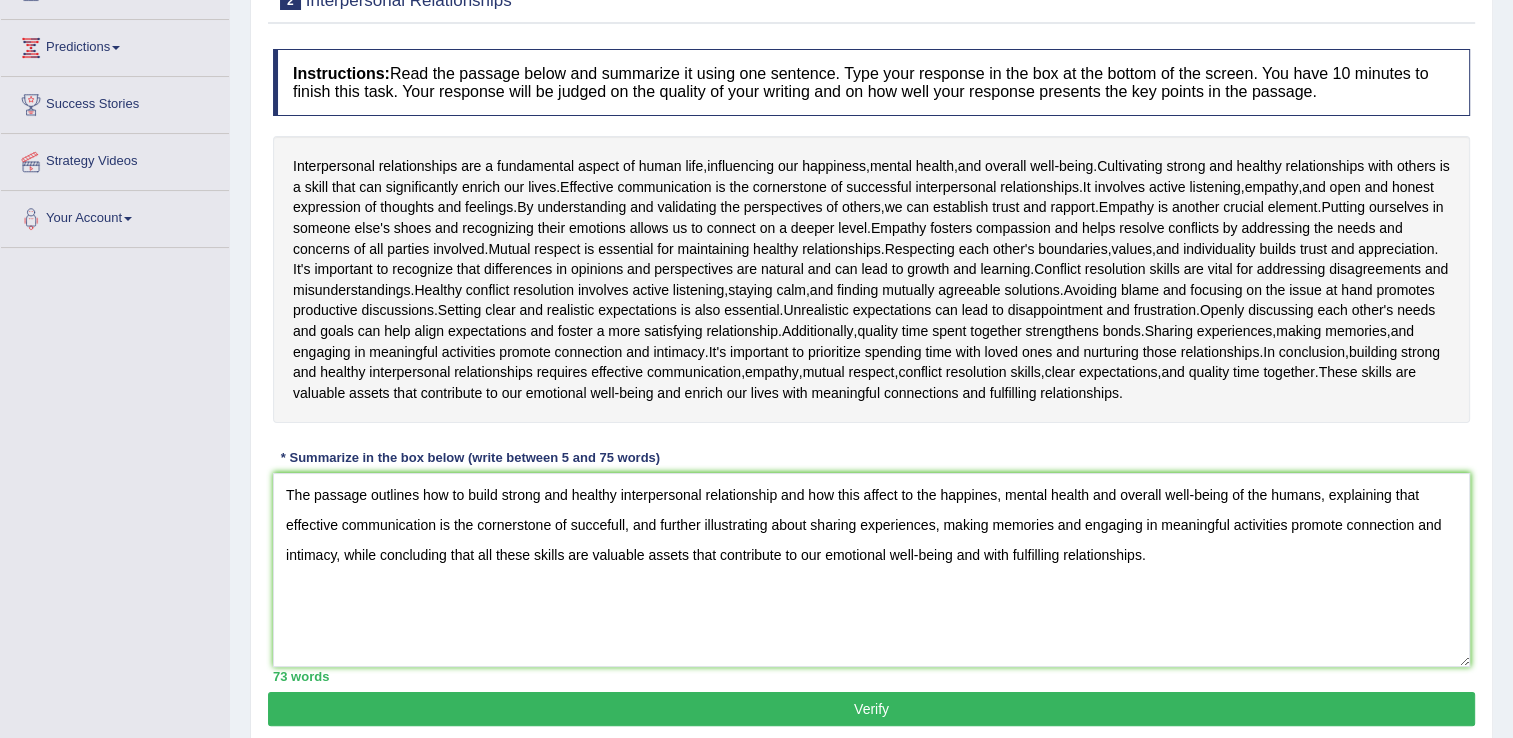 click on "Verify" at bounding box center [871, 709] 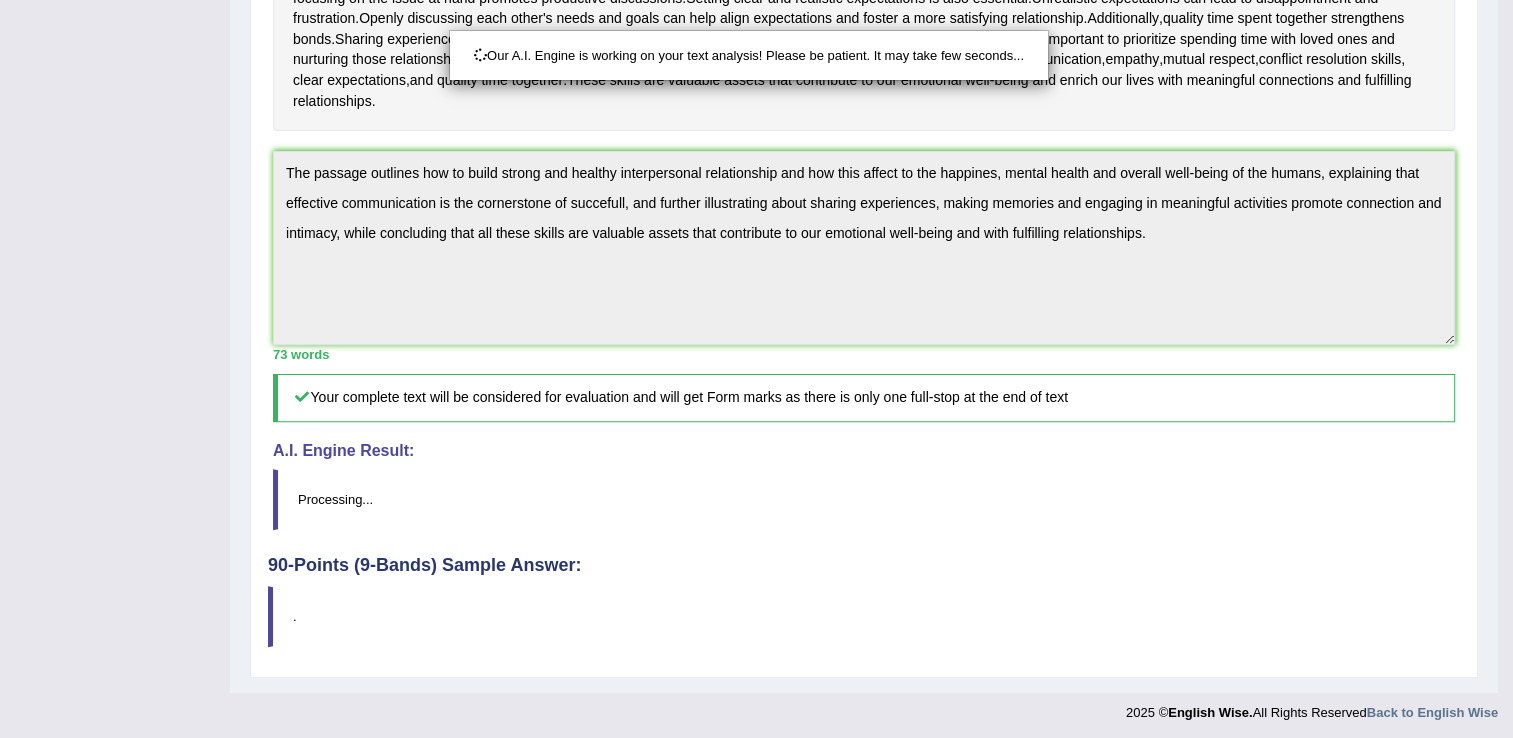 scroll, scrollTop: 550, scrollLeft: 0, axis: vertical 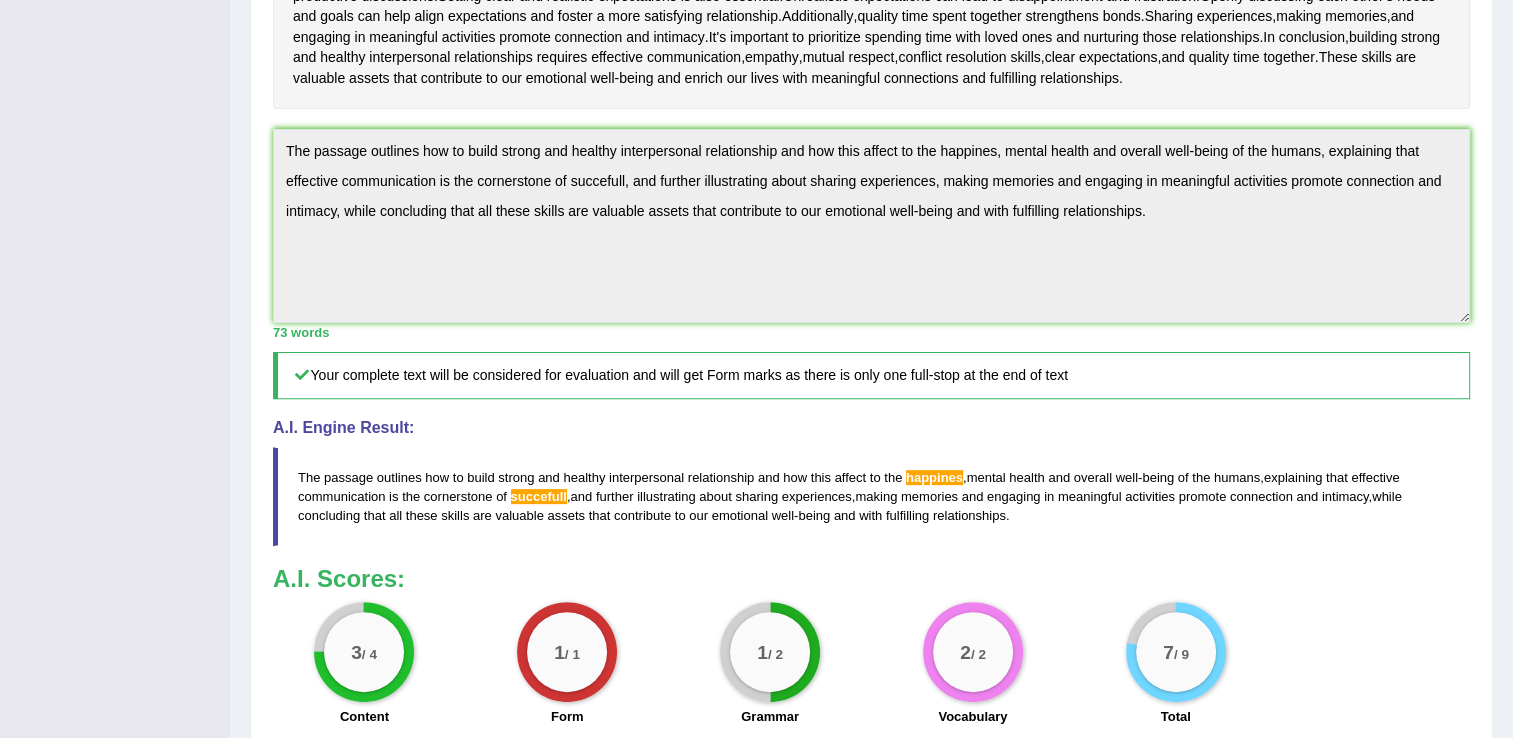click on "succefull" at bounding box center [539, 496] 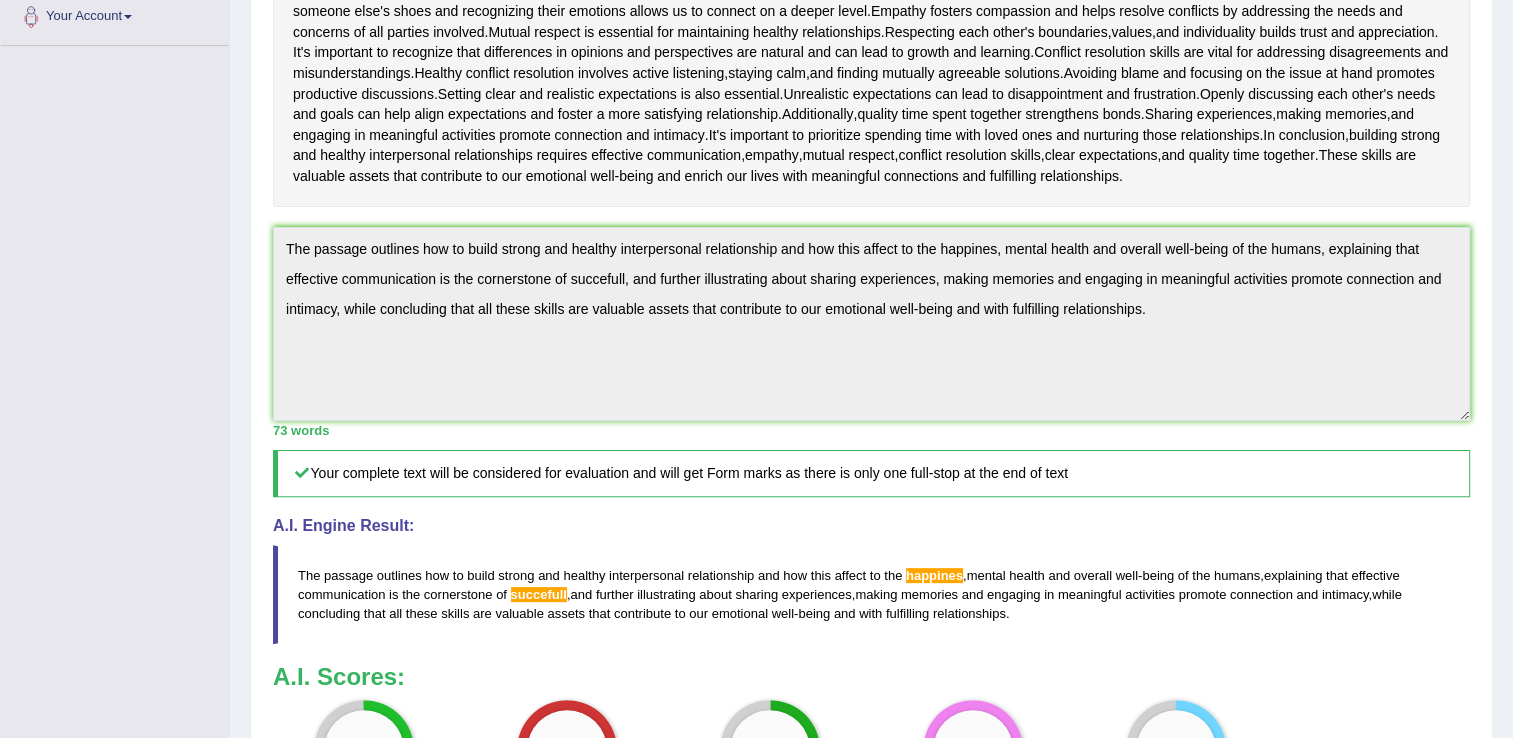 scroll, scrollTop: 450, scrollLeft: 0, axis: vertical 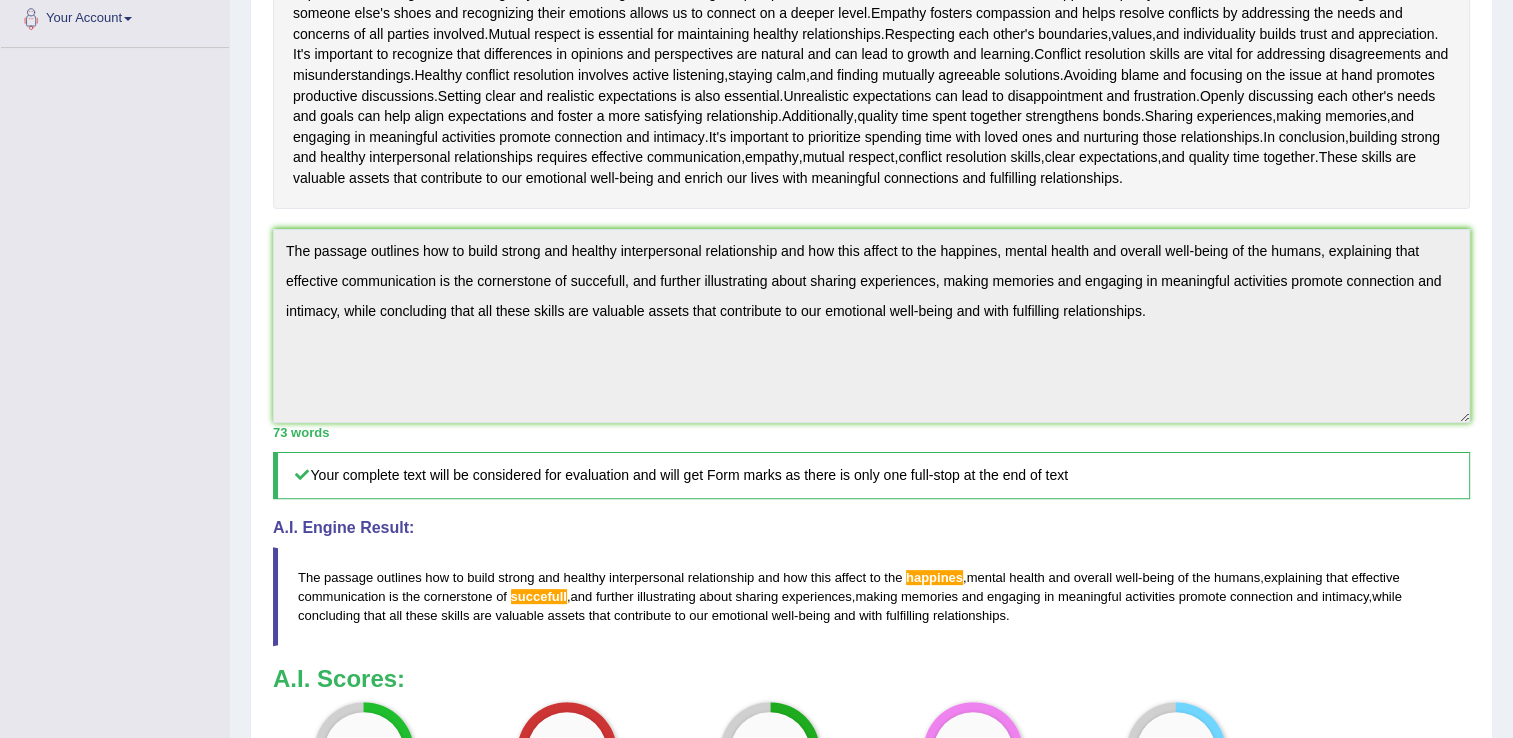 click on "Toggle navigation
Home
Practice Questions   Speaking Practice Read Aloud
Repeat Sentence
Describe Image
Re-tell Lecture
Answer Short Question
Summarize Group Discussion
Respond To A Situation
Writing Practice  Summarize Written Text
Write Essay
Reading Practice  Reading & Writing: Fill In The Blanks
Choose Multiple Answers
Re-order Paragraphs
Fill In The Blanks
Choose Single Answer
Listening Practice  Summarize Spoken Text
Highlight Incorrect Words
Highlight Correct Summary
Select Missing Word
Choose Single Answer
Choose Multiple Answers
Fill In The Blanks
Write From Dictation
Pronunciation
Tests  Take Practice Sectional Test
Take Mock Test" at bounding box center [756, 282] 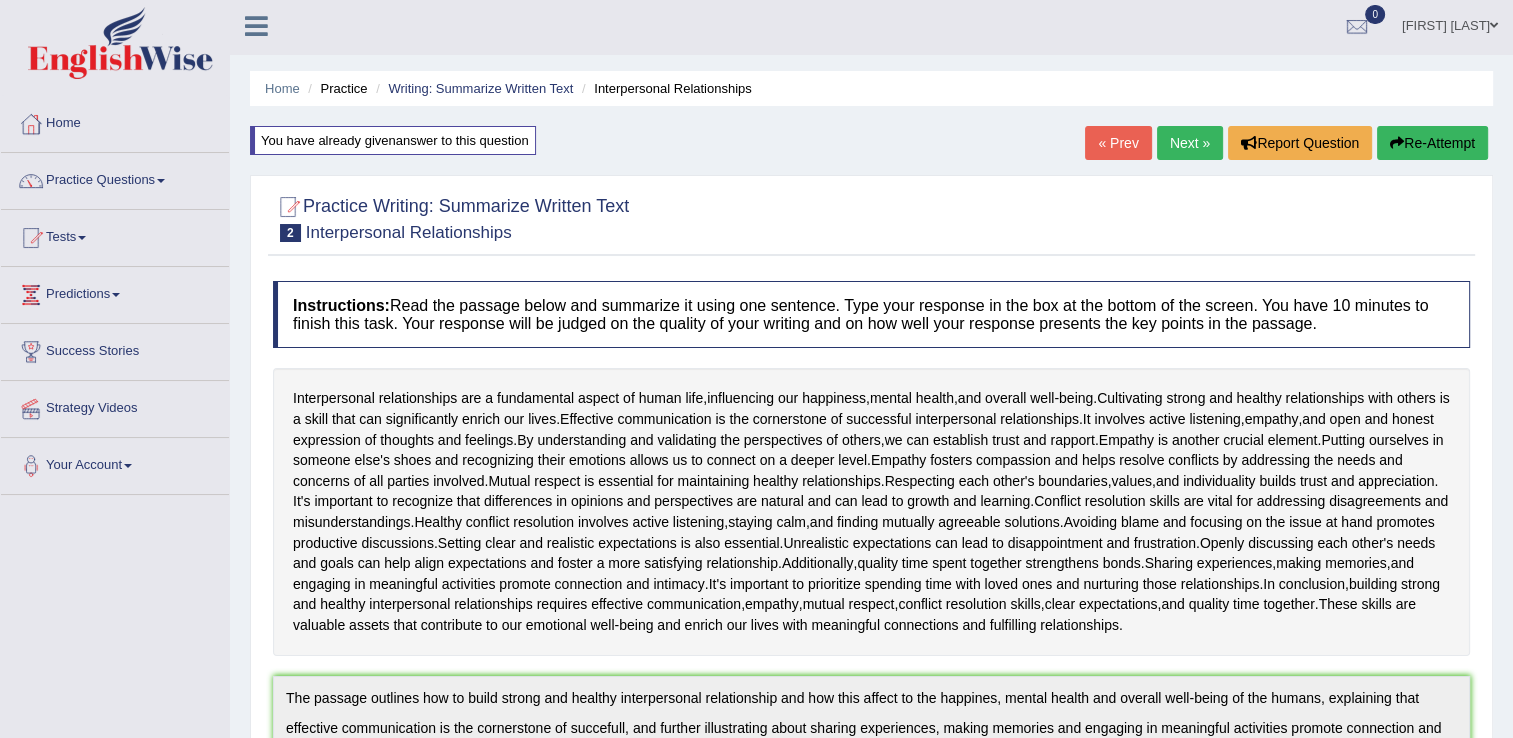 scroll, scrollTop: 0, scrollLeft: 0, axis: both 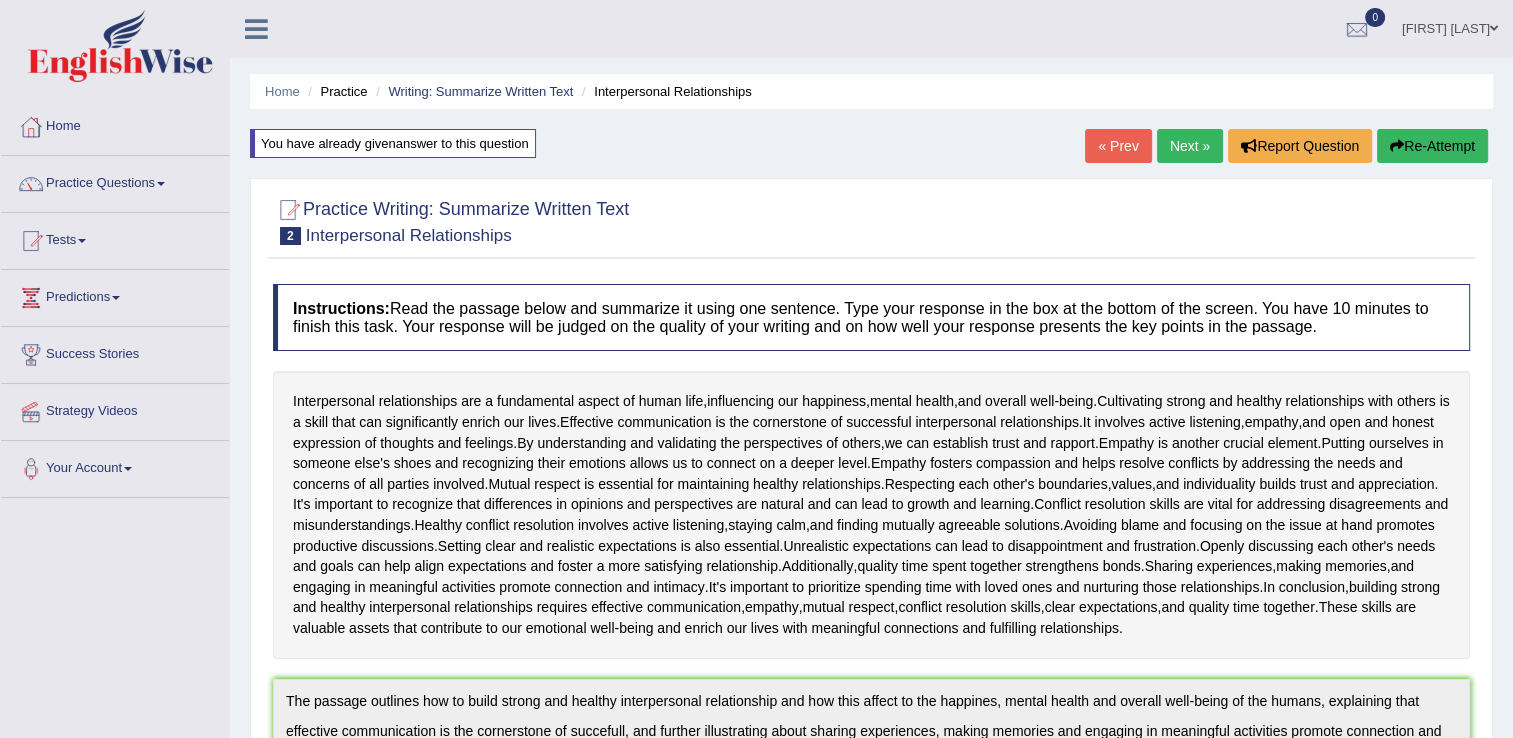 click on "Re-Attempt" at bounding box center (1432, 146) 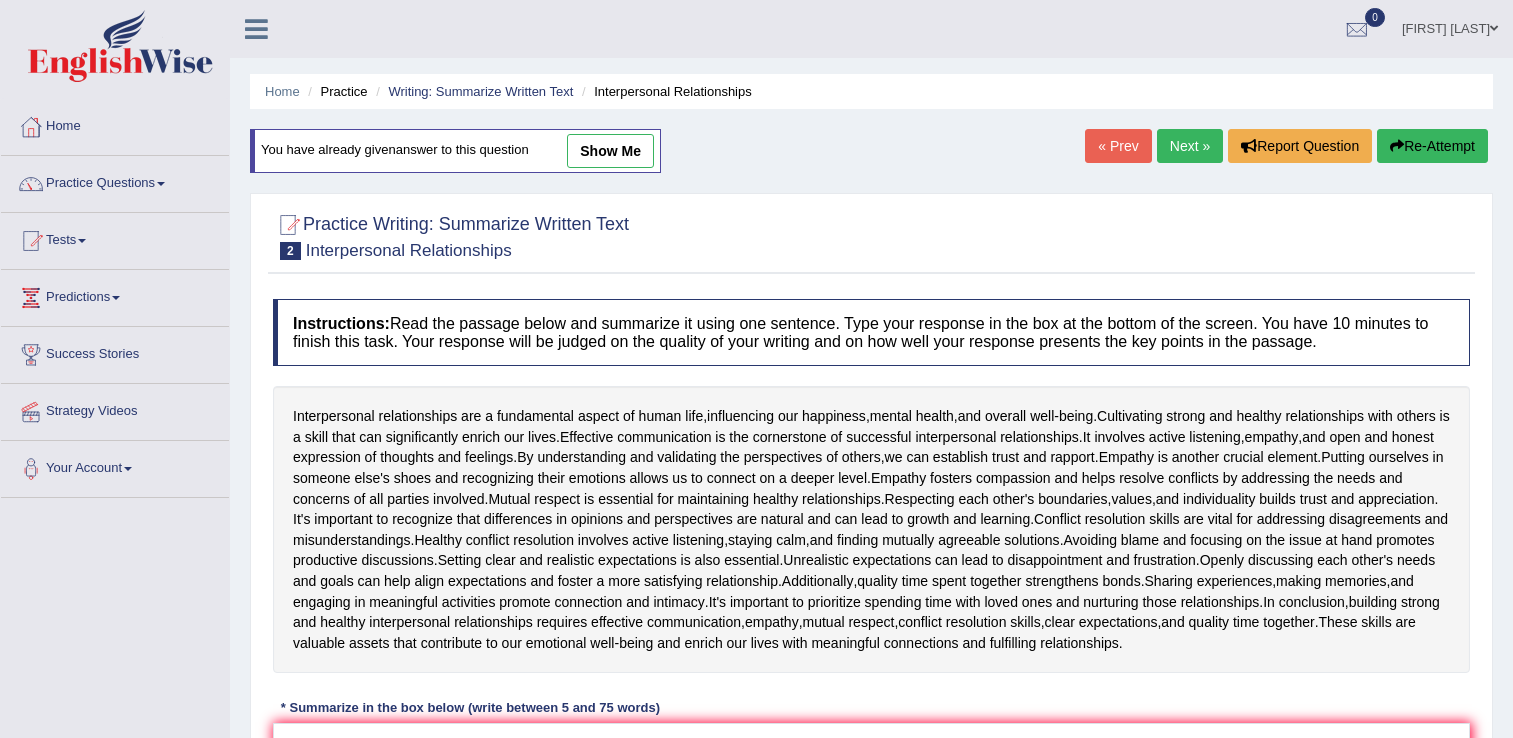 scroll, scrollTop: 187, scrollLeft: 0, axis: vertical 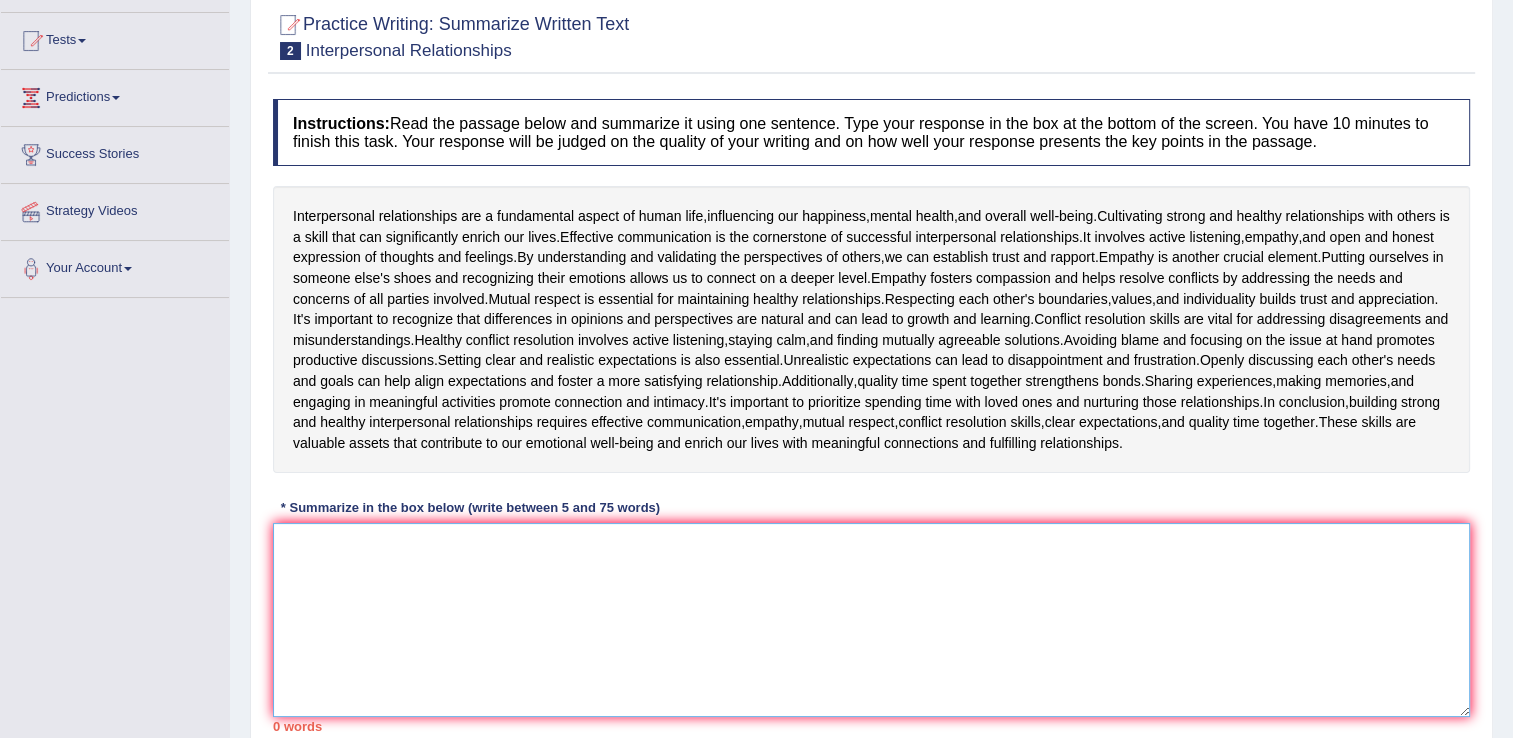 click at bounding box center (871, 620) 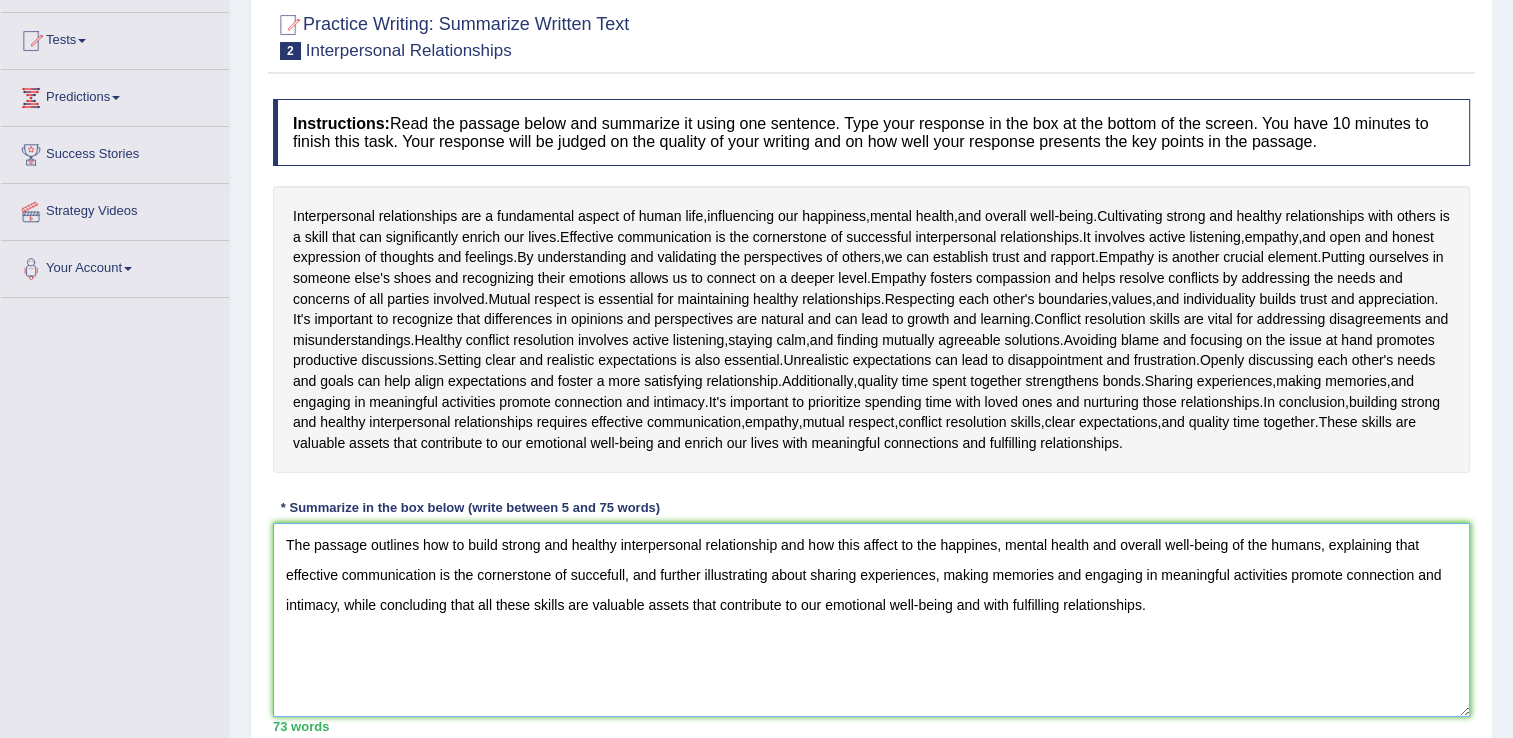 click on "The passage outlines how to build strong and healthy interpersonal relationship and how this affect to the happines, mental health and overall well-being of the humans, explaining that effective communication is the cornerstone of succefull, and further illustrating about sharing experiences, making memories and engaging in meaningful activities promote connection and intimacy, while concluding that all these skills are valuable assets that contribute to our emotional well-being and with fulfilling relationships." at bounding box center (871, 620) 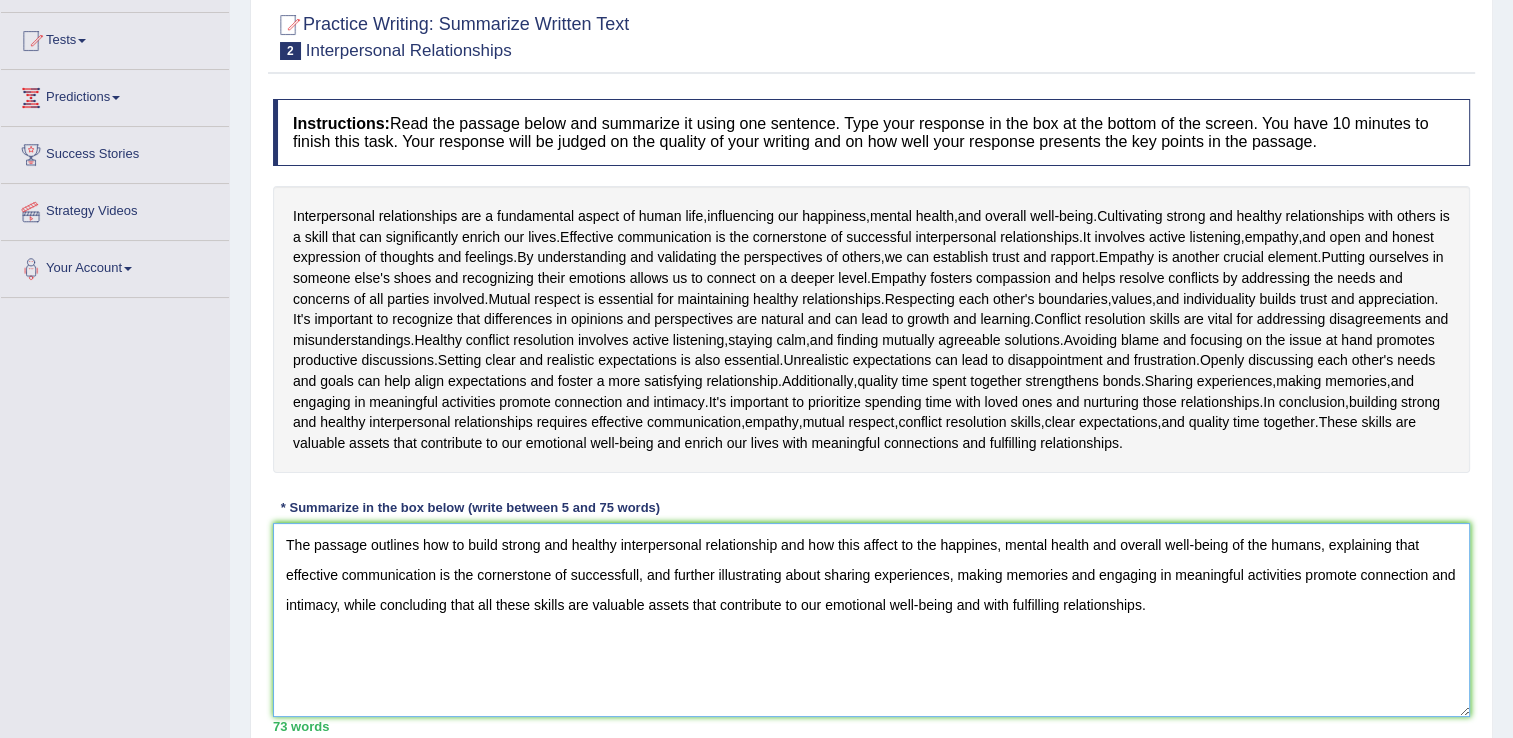 click on "The passage outlines how to build strong and healthy interpersonal relationship and how this affect to the happines, mental health and overall well-being of the humans, explaining that effective communication is the cornerstone of successfull, and further illustrating about sharing experiences, making memories and engaging in meaningful activities promote connection and intimacy, while concluding that all these skills are valuable assets that contribute to our emotional well-being and with fulfilling relationships." at bounding box center [871, 620] 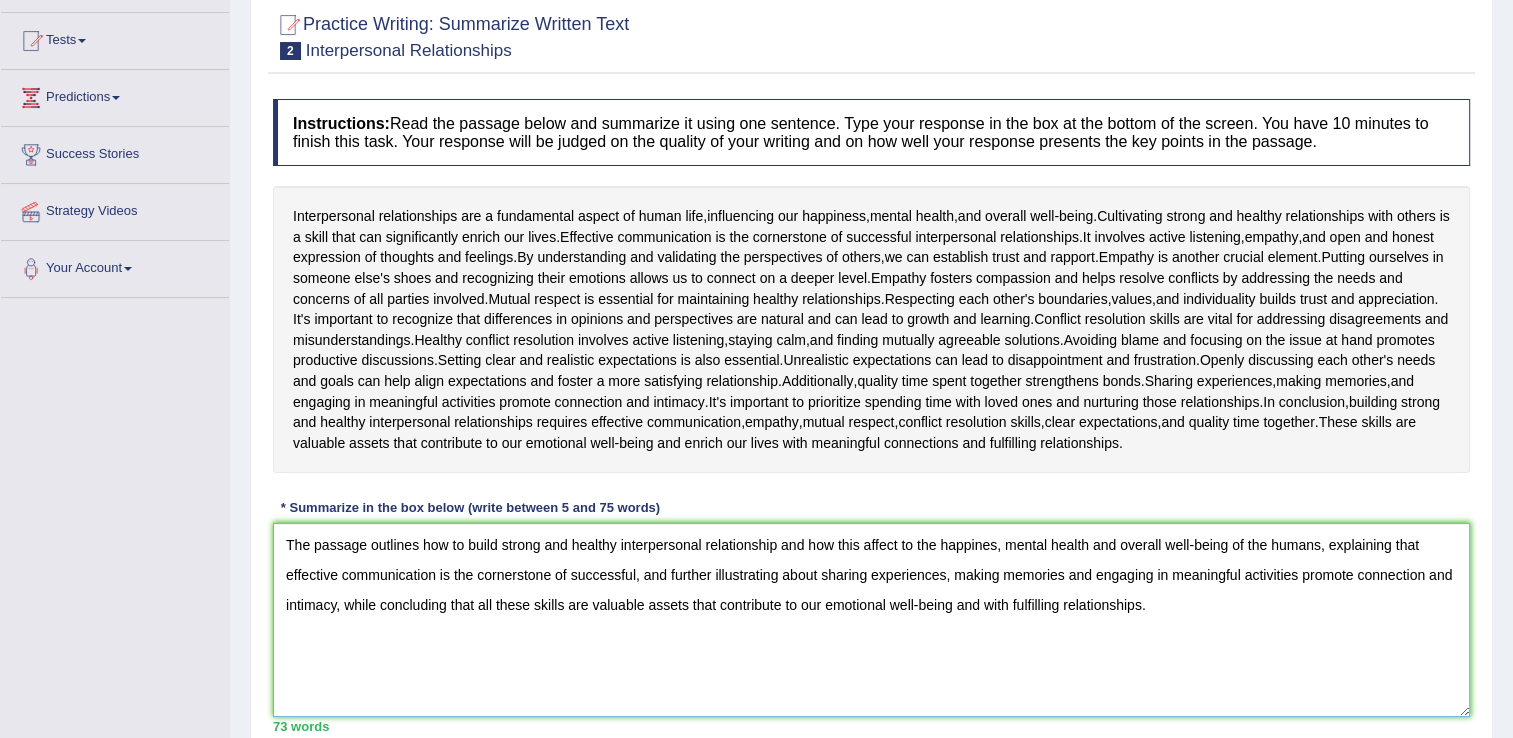 click on "The passage outlines how to build strong and healthy interpersonal relationship and how this affect to the happines, mental health and overall well-being of the humans, explaining that effective communication is the cornerstone of successful, and further illustrating about sharing experiences, making memories and engaging in meaningful activities promote connection and intimacy, while concluding that all these skills are valuable assets that contribute to our emotional well-being and with fulfilling relationships." at bounding box center [871, 620] 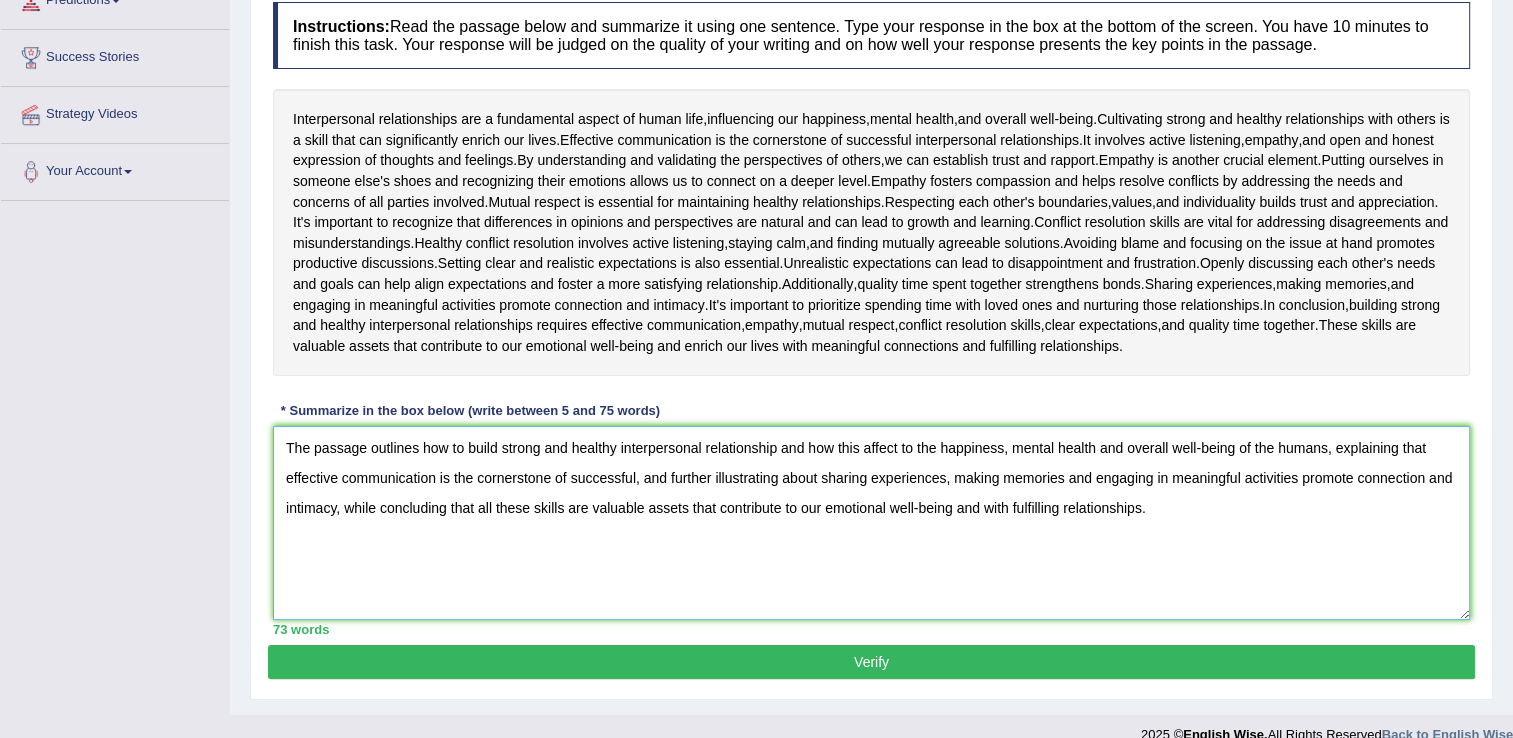 scroll, scrollTop: 300, scrollLeft: 0, axis: vertical 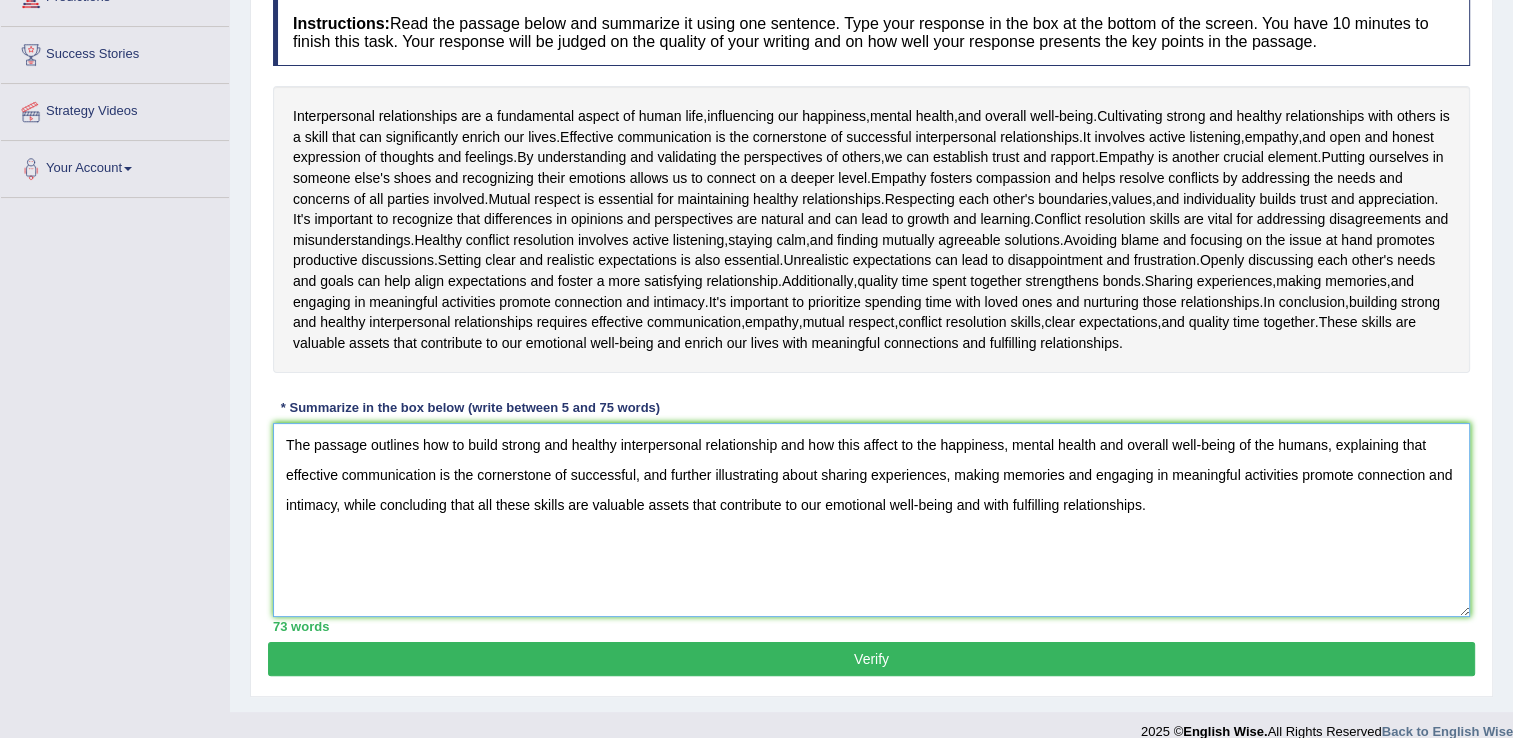type on "The passage outlines how to build strong and healthy interpersonal relationship and how this affect to the happiness, mental health and overall well-being of the humans, explaining that effective communication is the cornerstone of successful, and further illustrating about sharing experiences, making memories and engaging in meaningful activities promote connection and intimacy, while concluding that all these skills are valuable assets that contribute to our emotional well-being and with fulfilling relationships." 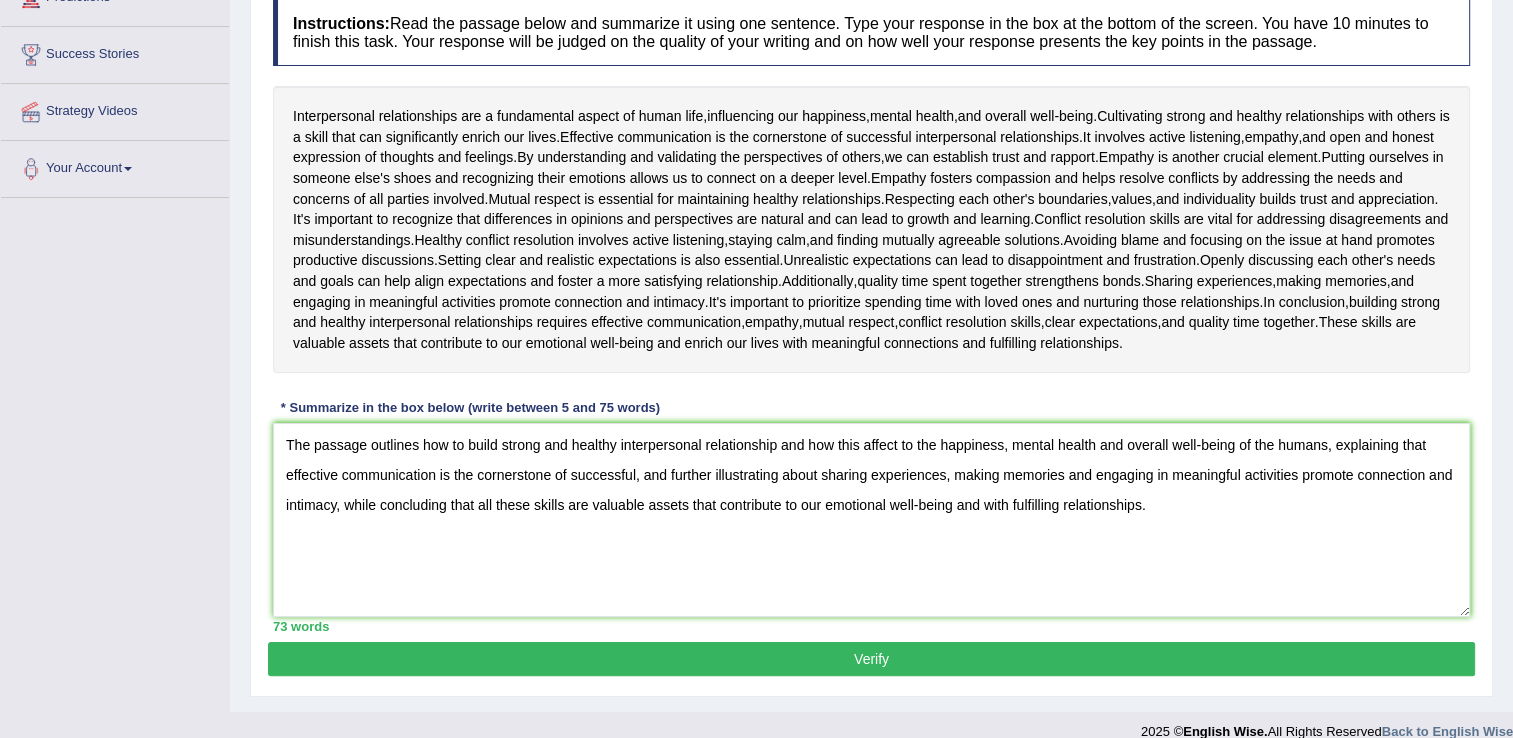 click on "Verify" at bounding box center (871, 659) 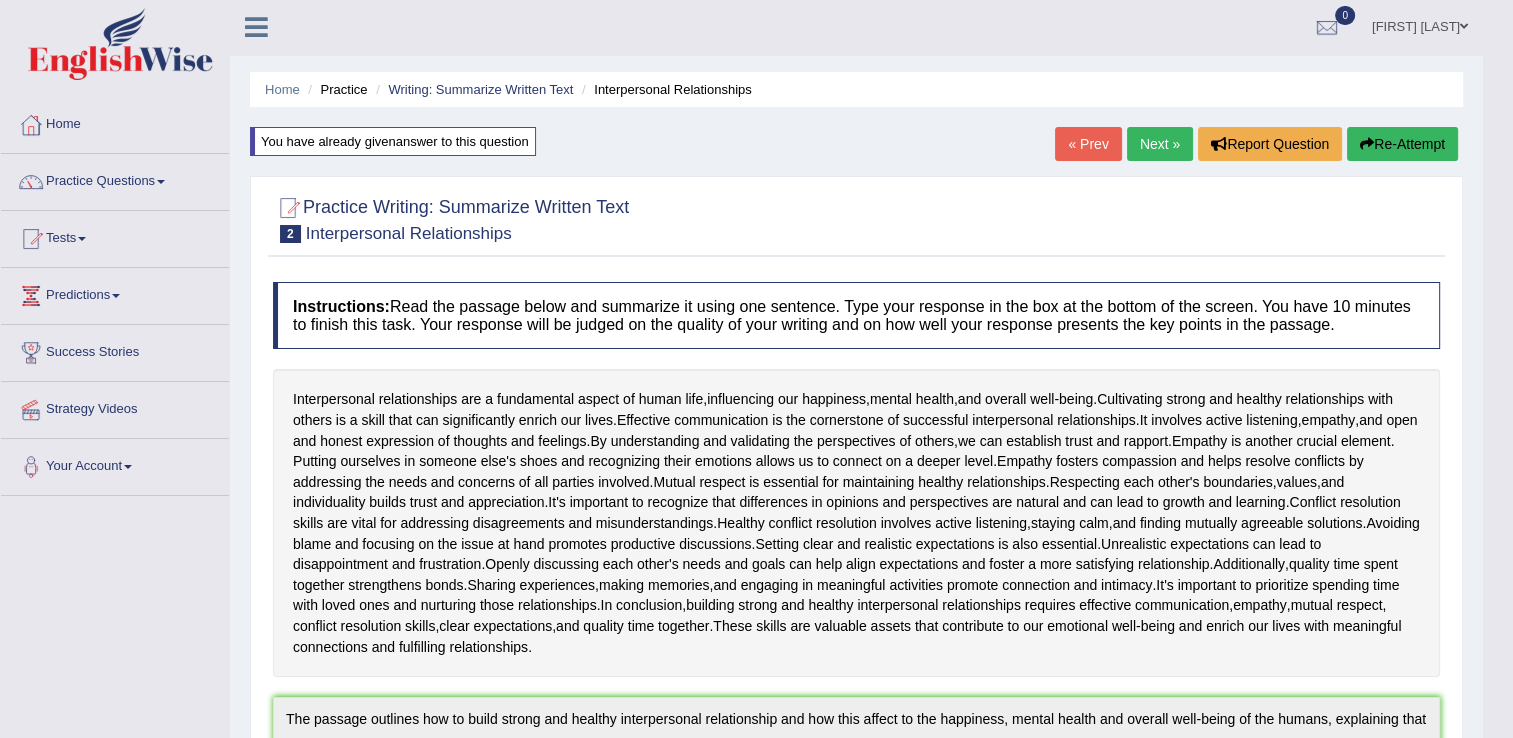 scroll, scrollTop: 0, scrollLeft: 0, axis: both 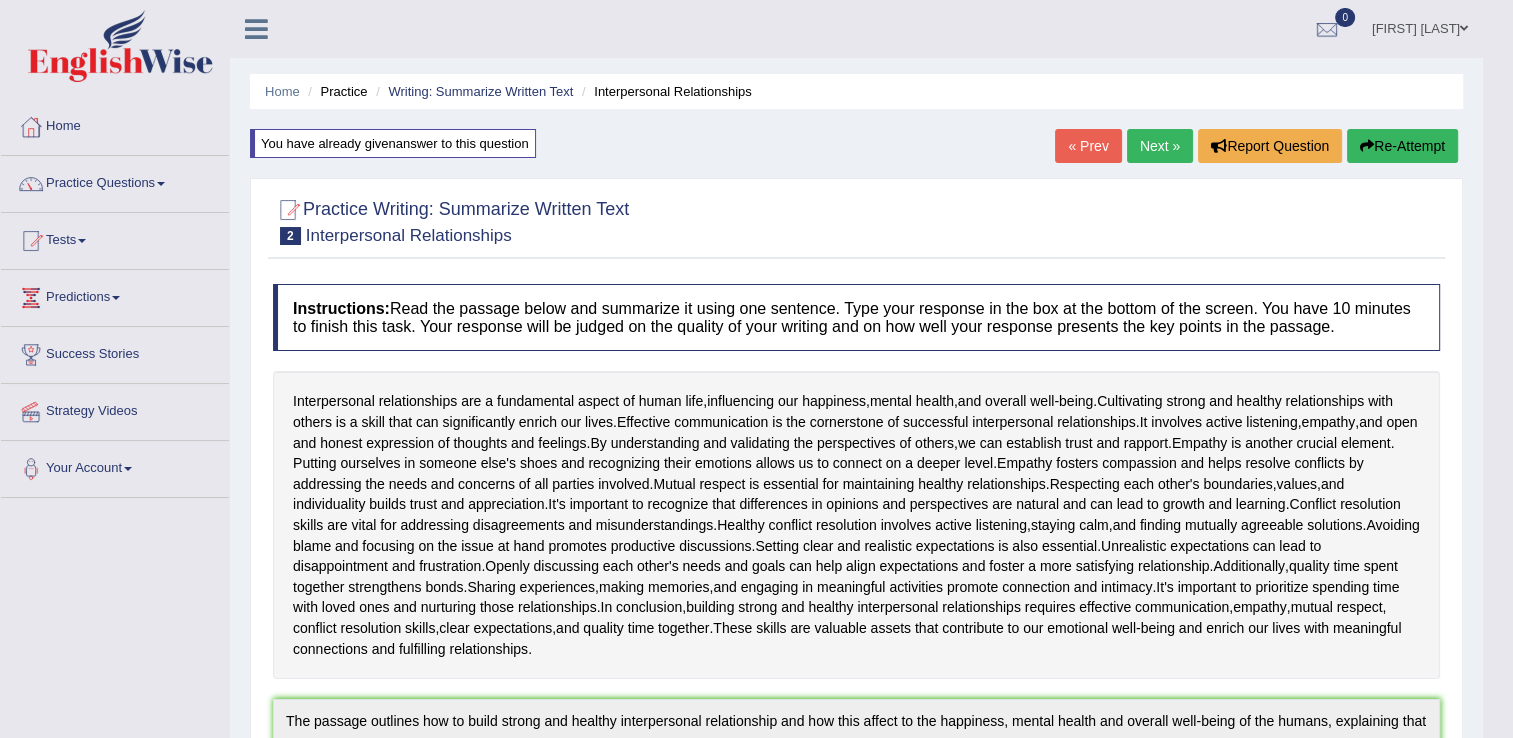 click on "Next »" at bounding box center (1160, 146) 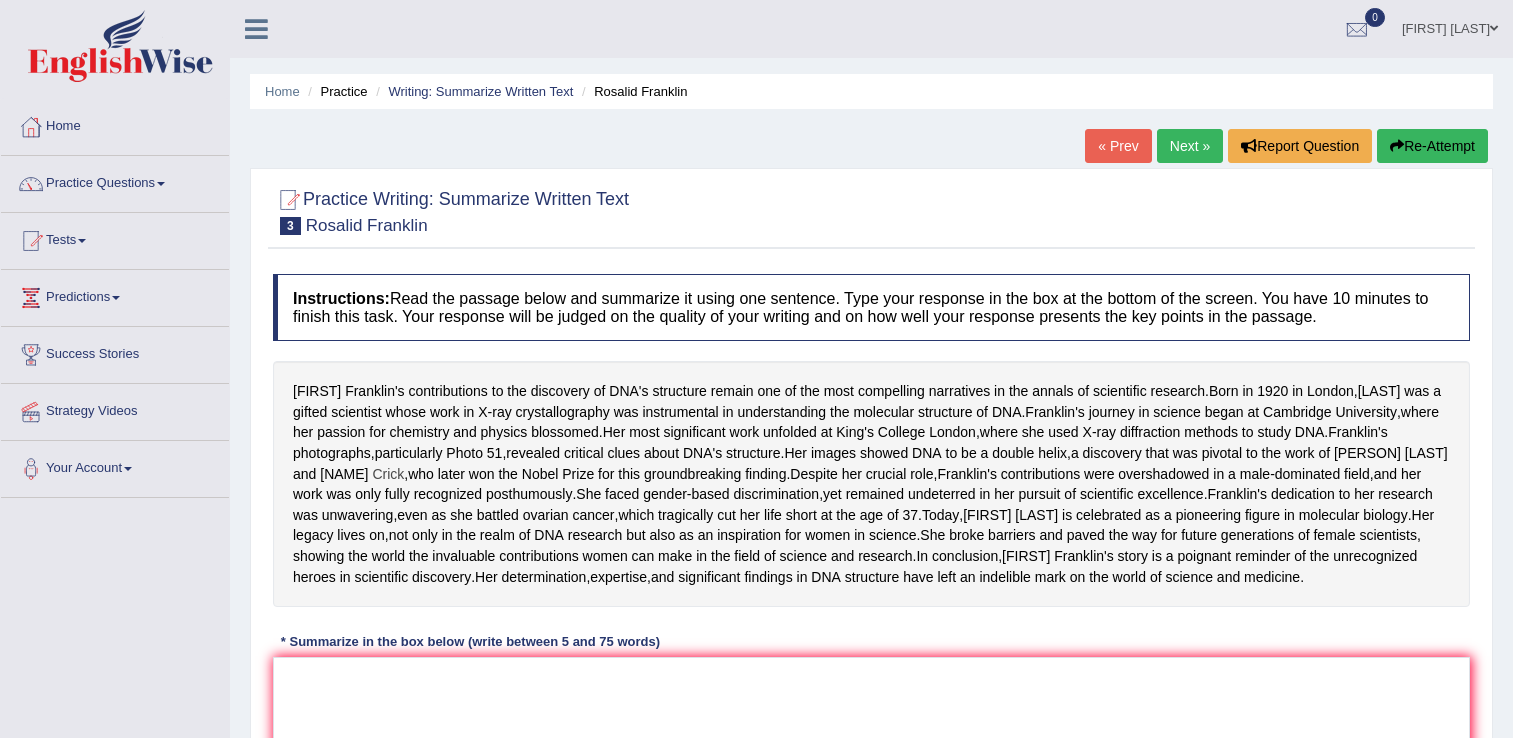 scroll, scrollTop: 0, scrollLeft: 0, axis: both 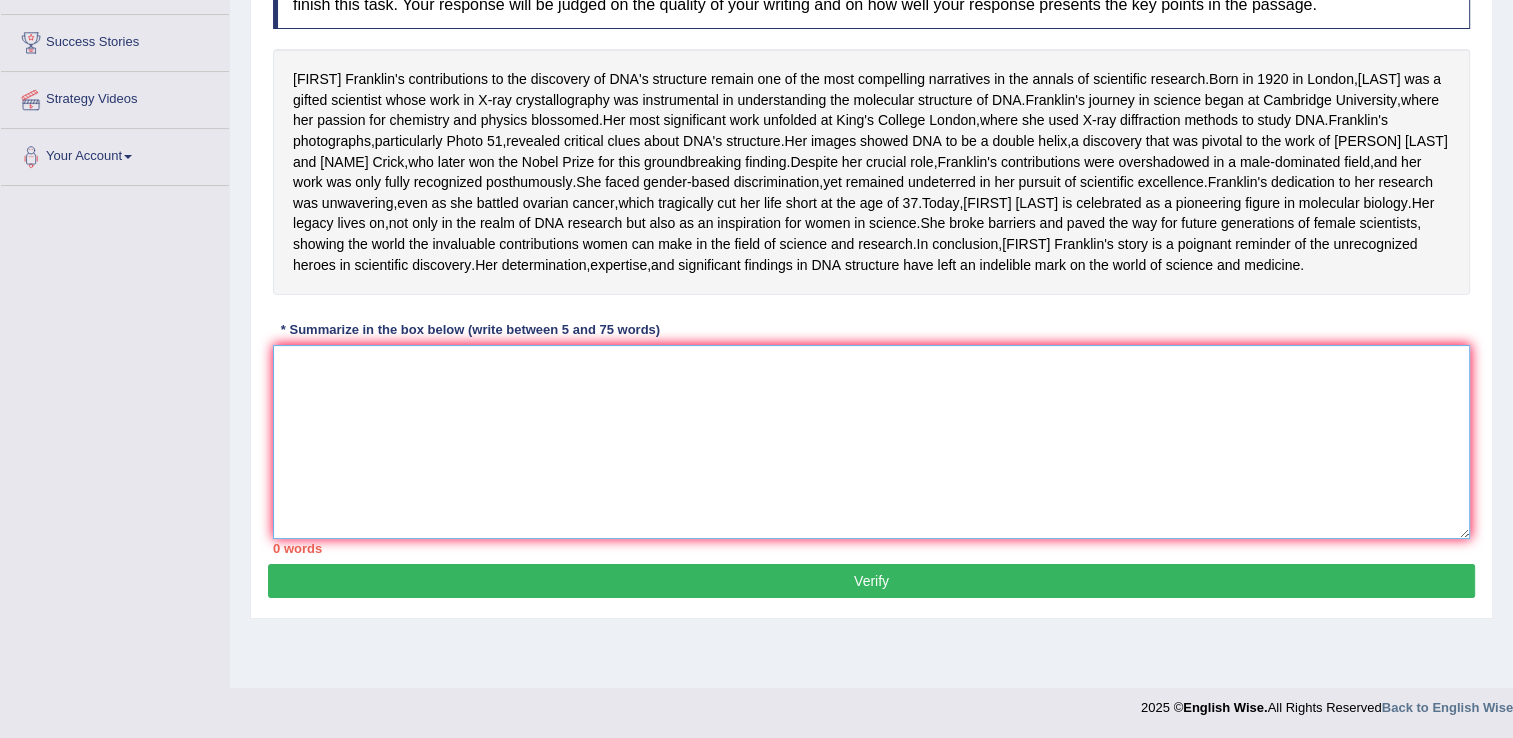 click at bounding box center (871, 442) 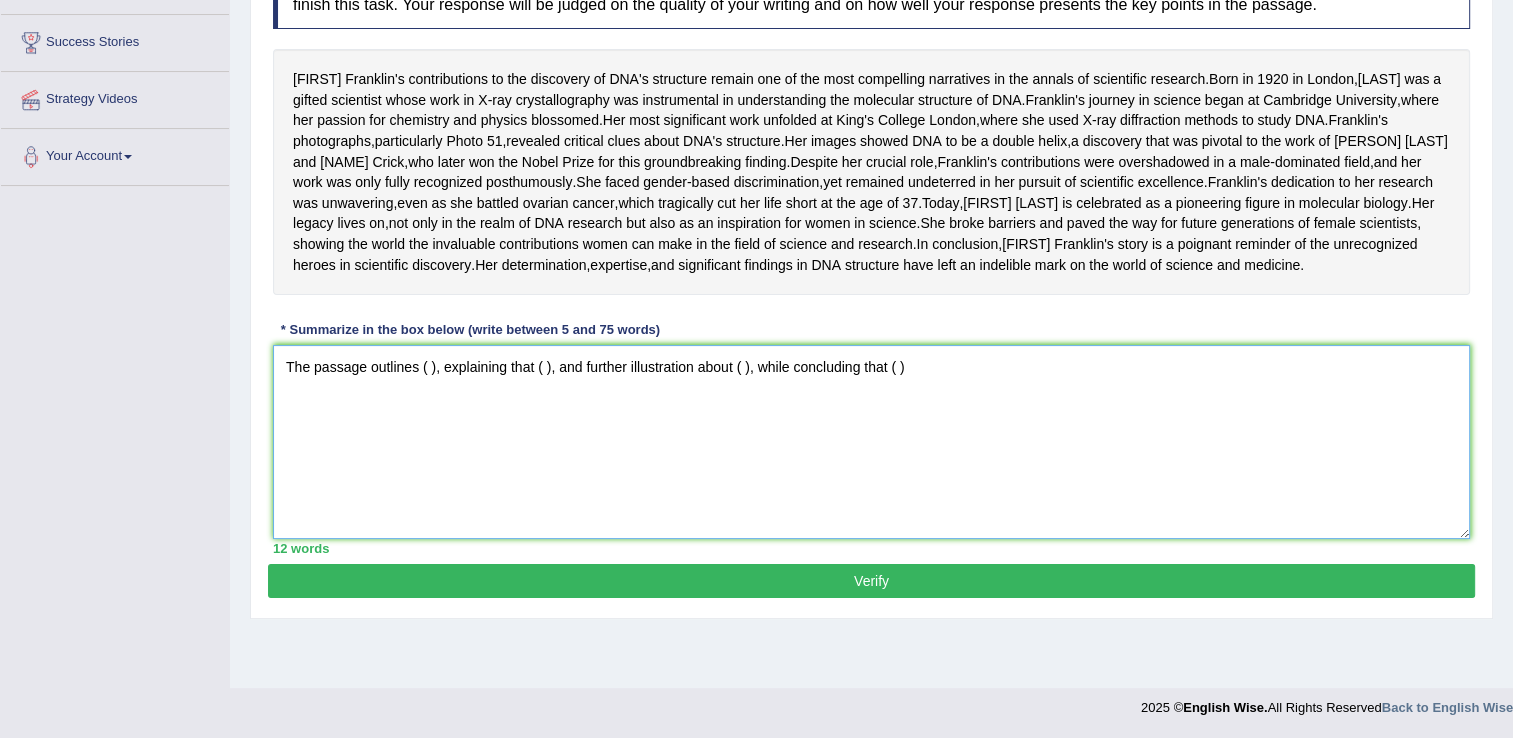 click on "The passage outlines ( ), explaining that ( ), and further illustration about ( ), while concluding that ( )" at bounding box center (871, 442) 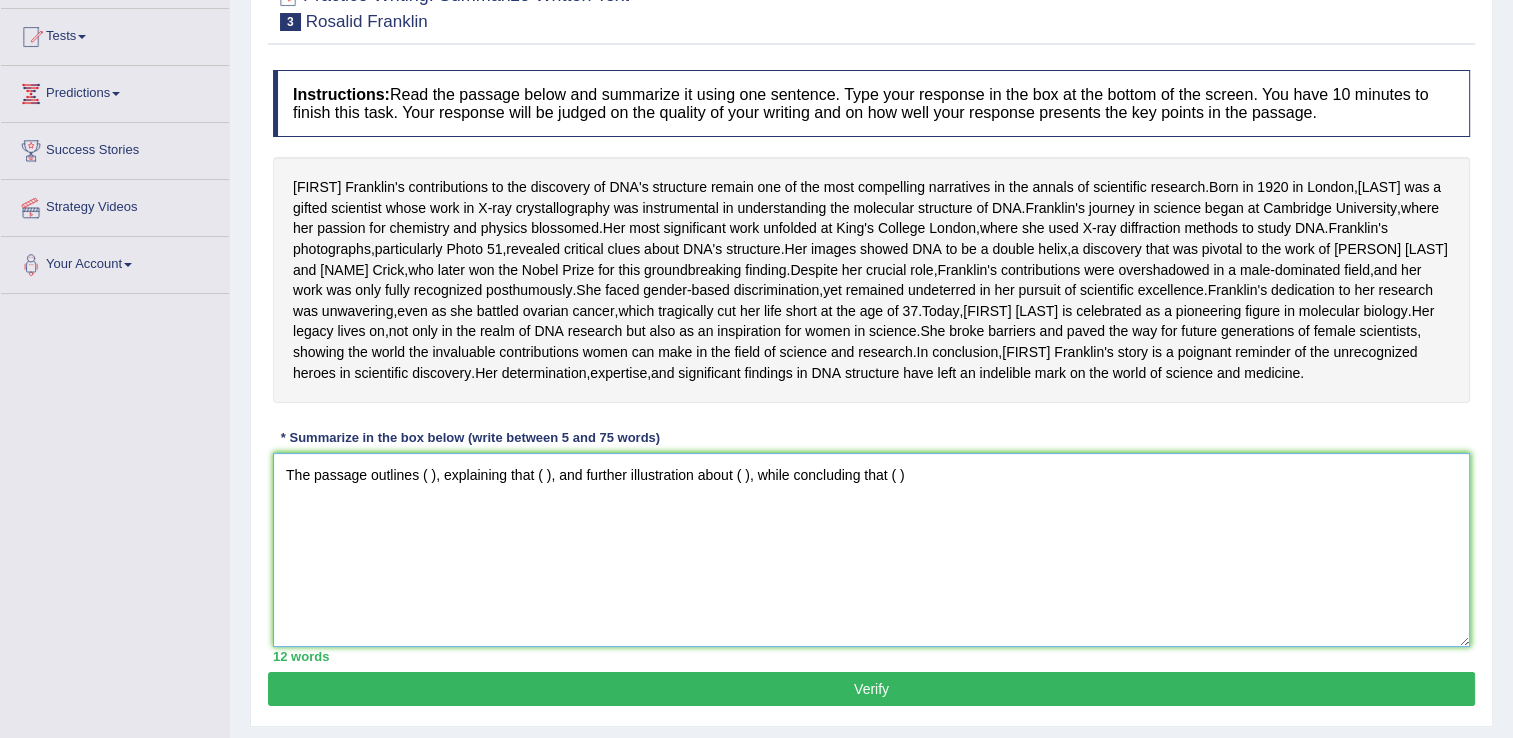 scroll, scrollTop: 179, scrollLeft: 0, axis: vertical 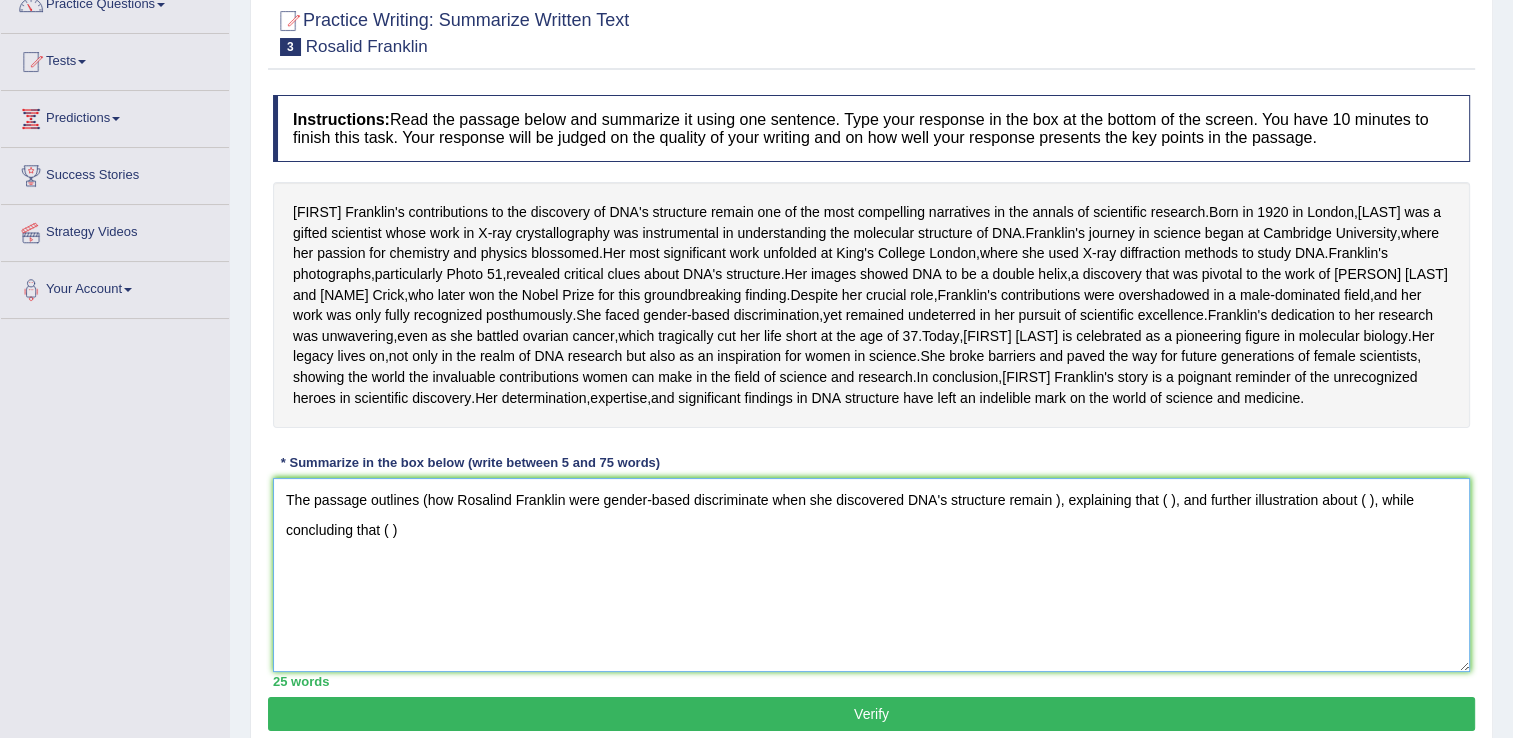 click on "The passage outlines (how Rosalind Franklin were gender-based discriminate when she discovered DNA's structure remain ), explaining that ( ), and further illustration about ( ), while concluding that ( )" at bounding box center [871, 575] 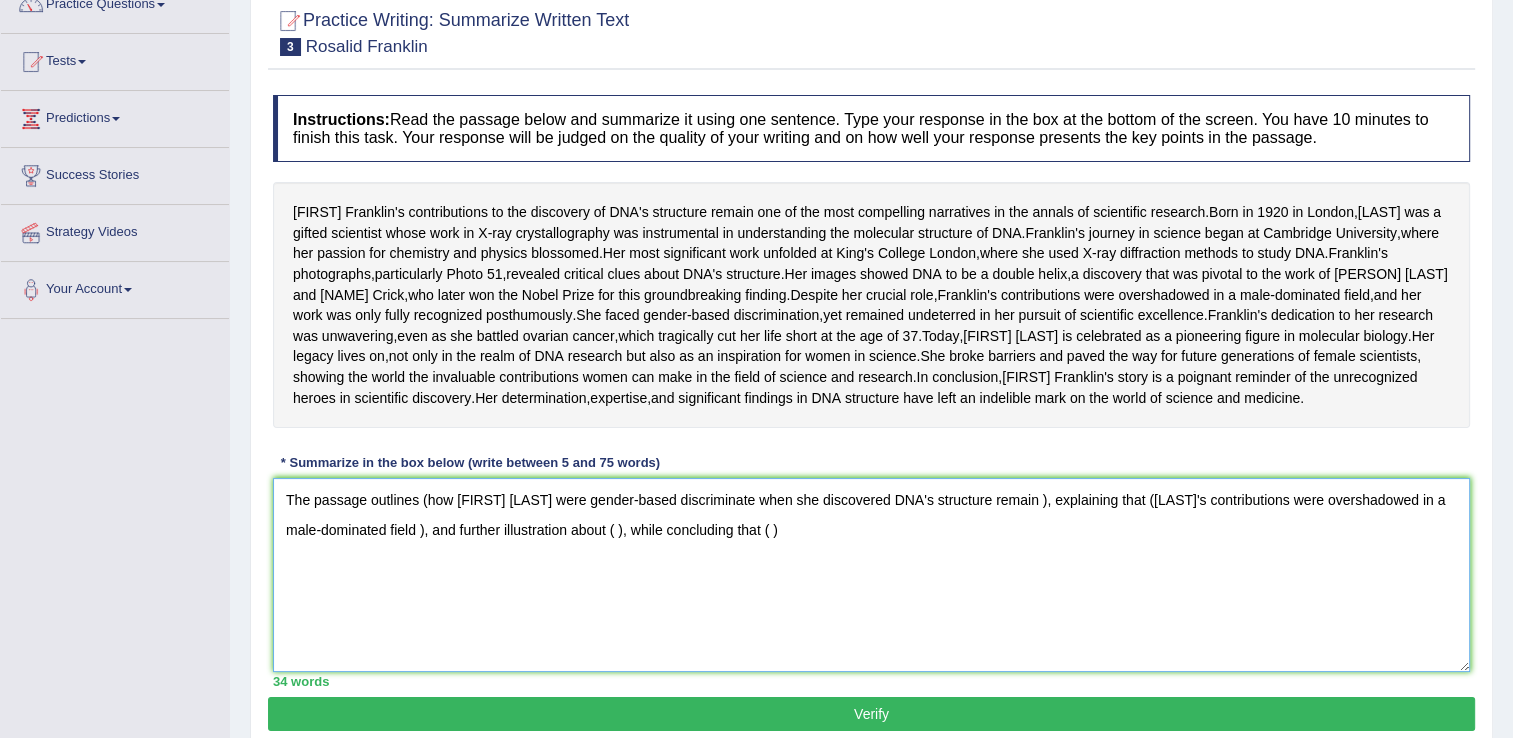 click on "The passage outlines (how Rosalind Franklin were gender-based discriminate when she discovered DNA's structure remain ), explaining that (Franklin's contributions were overshadowed in a male-dominated field ), and further illustration about ( ), while concluding that ( )" at bounding box center (871, 575) 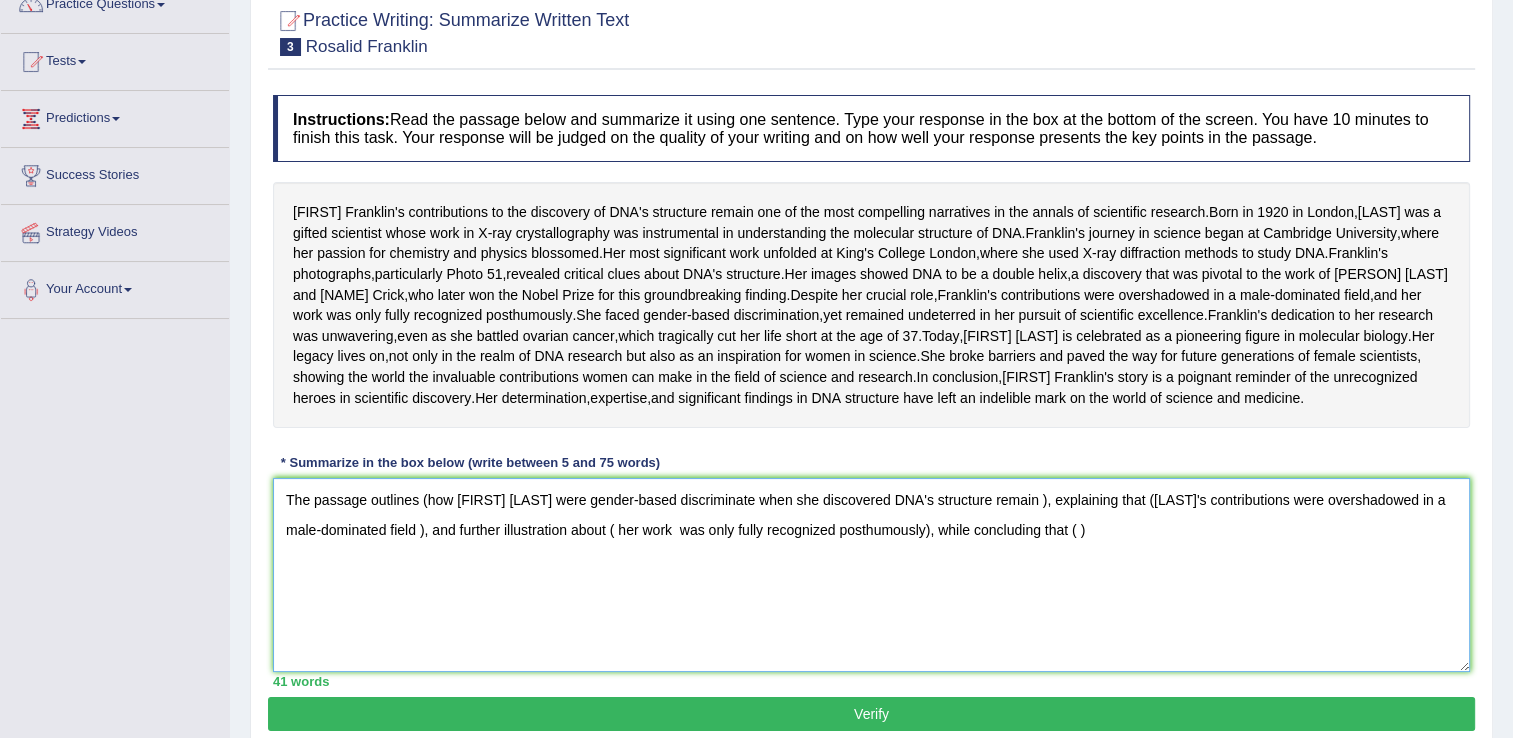 click on "The passage outlines (how Rosalind Franklin were gender-based discriminate when she discovered DNA's structure remain ), explaining that (Franklin's contributions were overshadowed in a male-dominated field ), and further illustration about ( her work  was only fully recognized posthumously), while concluding that ( )" at bounding box center (871, 575) 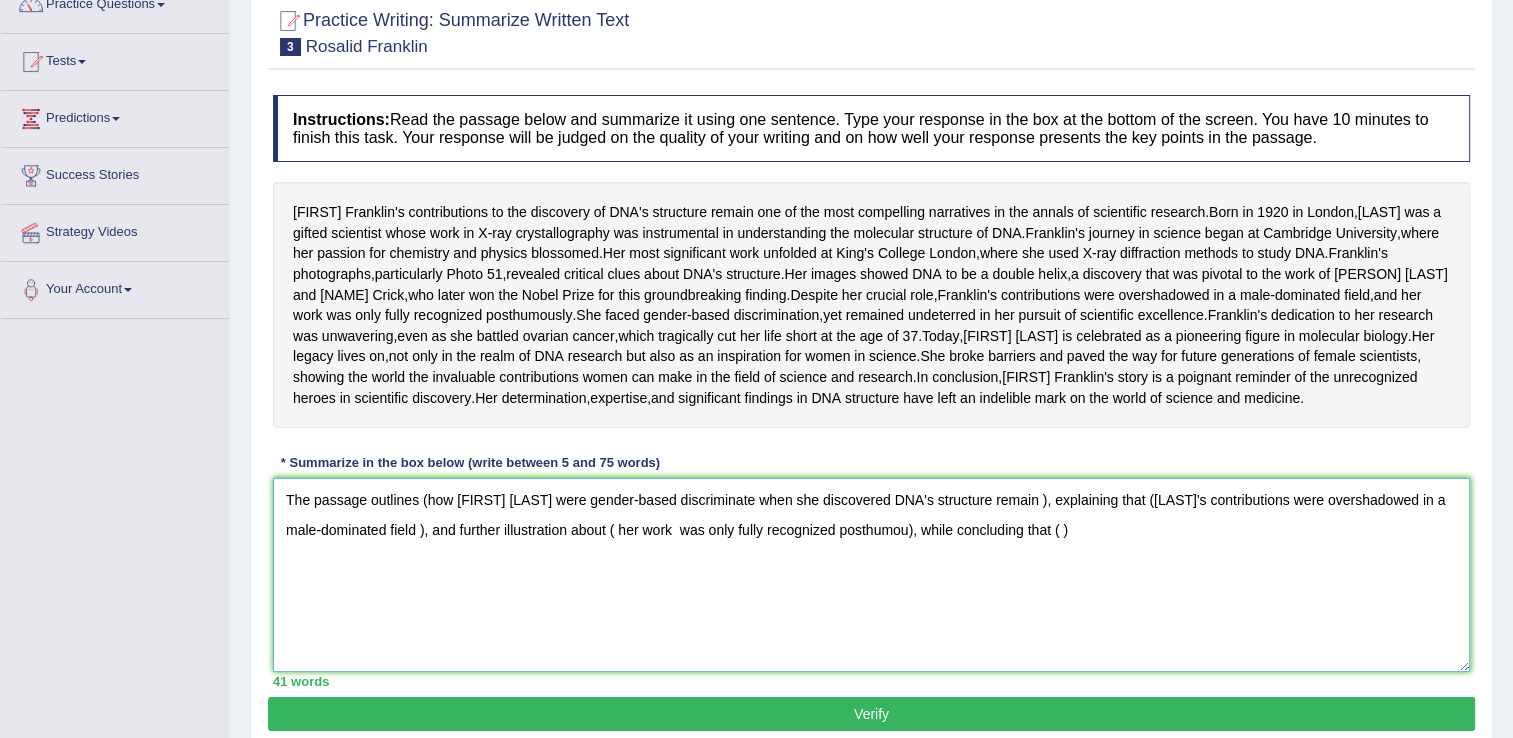 click on "The passage outlines (how Rosalind Franklin were gender-based discriminate when she discovered DNA's structure remain ), explaining that (Franklin's contributions were overshadowed in a male-dominated field ), and further illustration about ( her work  was only fully recognized posthumou), while concluding that ( )" at bounding box center [871, 575] 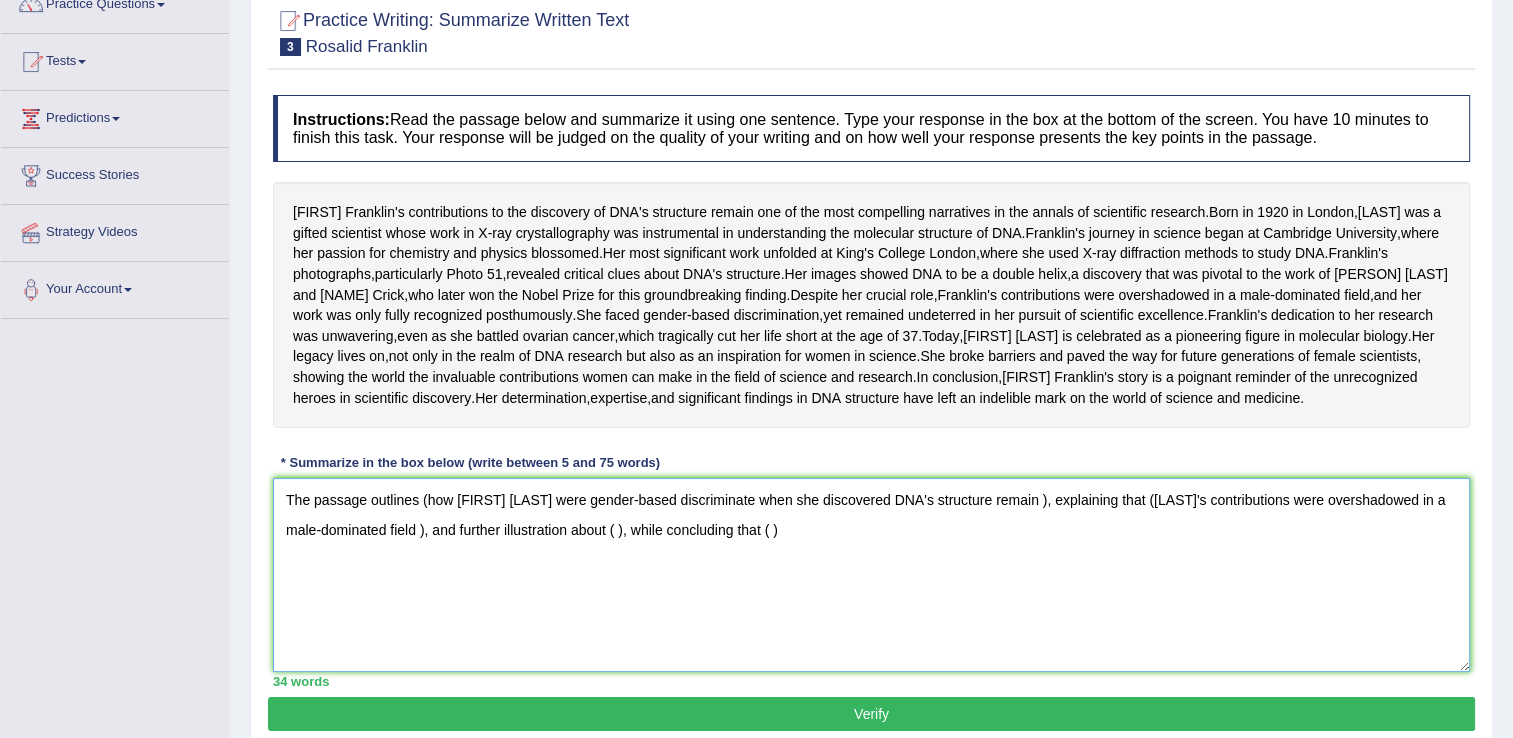 click on "The passage outlines (how Rosalind Franklin were gender-based discriminate when she discovered DNA's structure remain ), explaining that (Franklin's contributions were overshadowed in a male-dominated field ), and further illustration about ( ), while concluding that ( )" at bounding box center [871, 575] 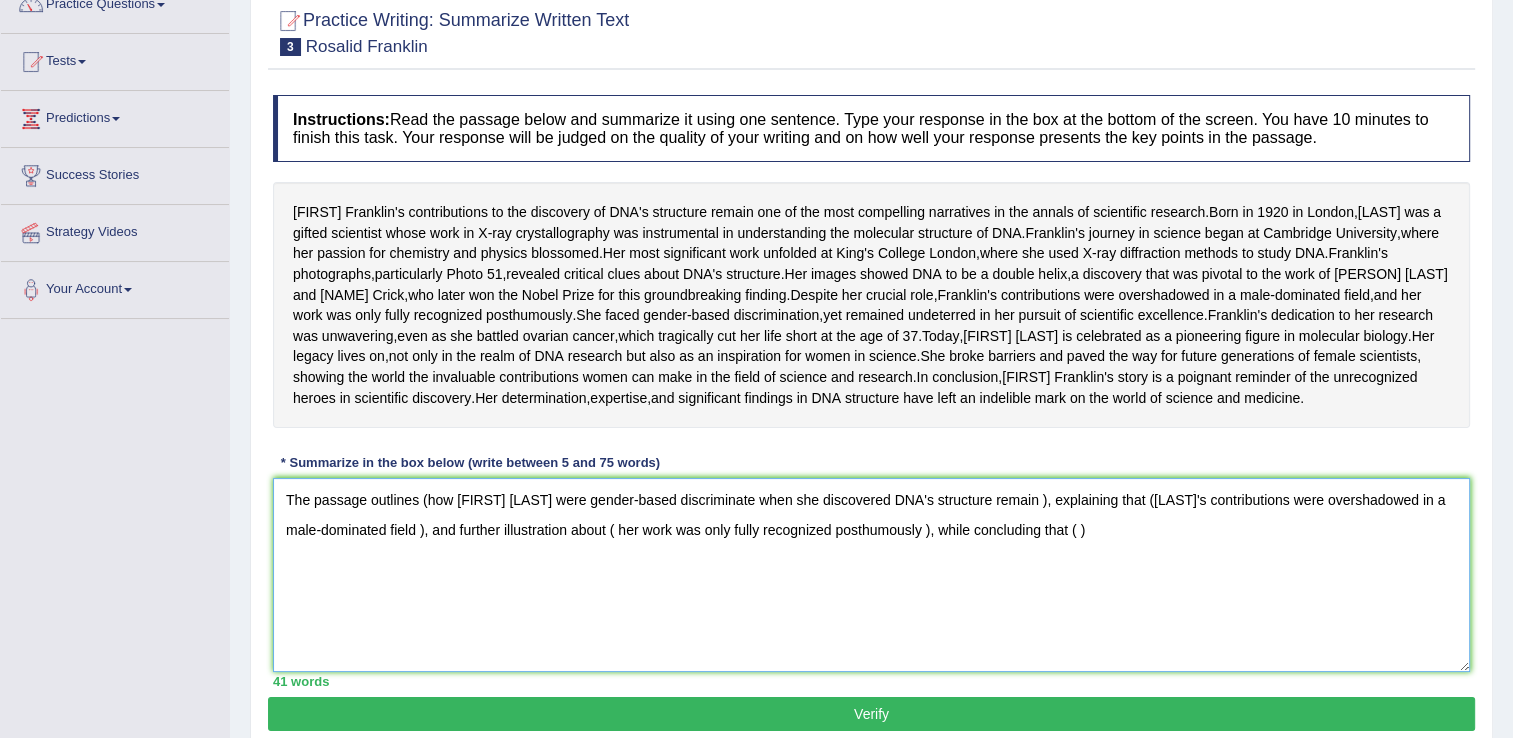 click on "The passage outlines (how Rosalind Franklin were gender-based discriminate when she discovered DNA's structure remain ), explaining that (Franklin's contributions were overshadowed in a male-dominated field ), and further illustration about ( her work was only fully recognized posthumously ), while concluding that ( )" at bounding box center (871, 575) 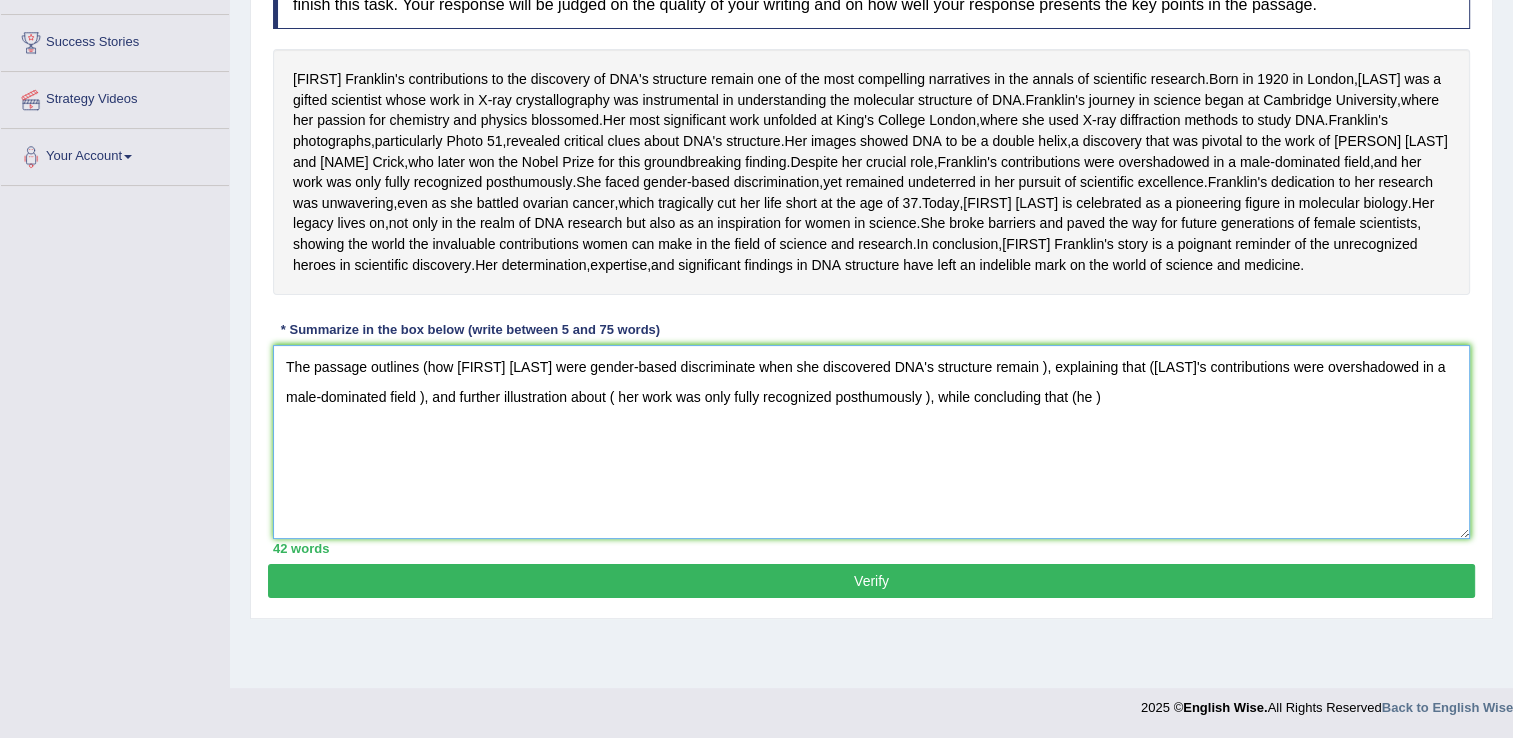 scroll, scrollTop: 379, scrollLeft: 0, axis: vertical 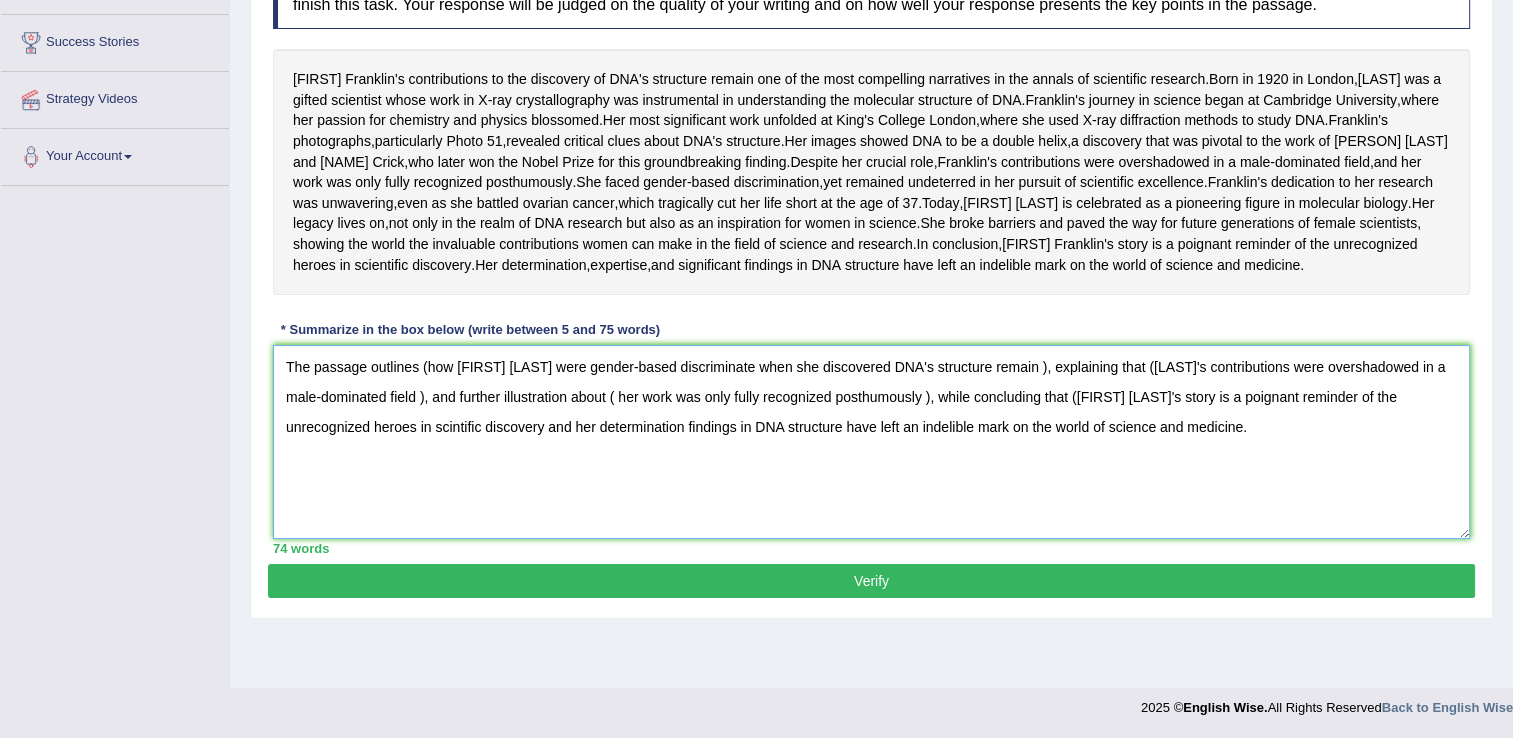click on "The passage outlines (how Rosalind Franklin were gender-based discriminate when she discovered DNA's structure remain ), explaining that (Franklin's contributions were overshadowed in a male-dominated field ), and further illustration about ( her work was only fully recognized posthumously ), while concluding that (Rosalind Franklin's story is a poignant reminder of the unrecognized heroes in scintific discovery and her determination findings in DNA structure have left an indelible mark on the world of science and medicine." at bounding box center (871, 442) 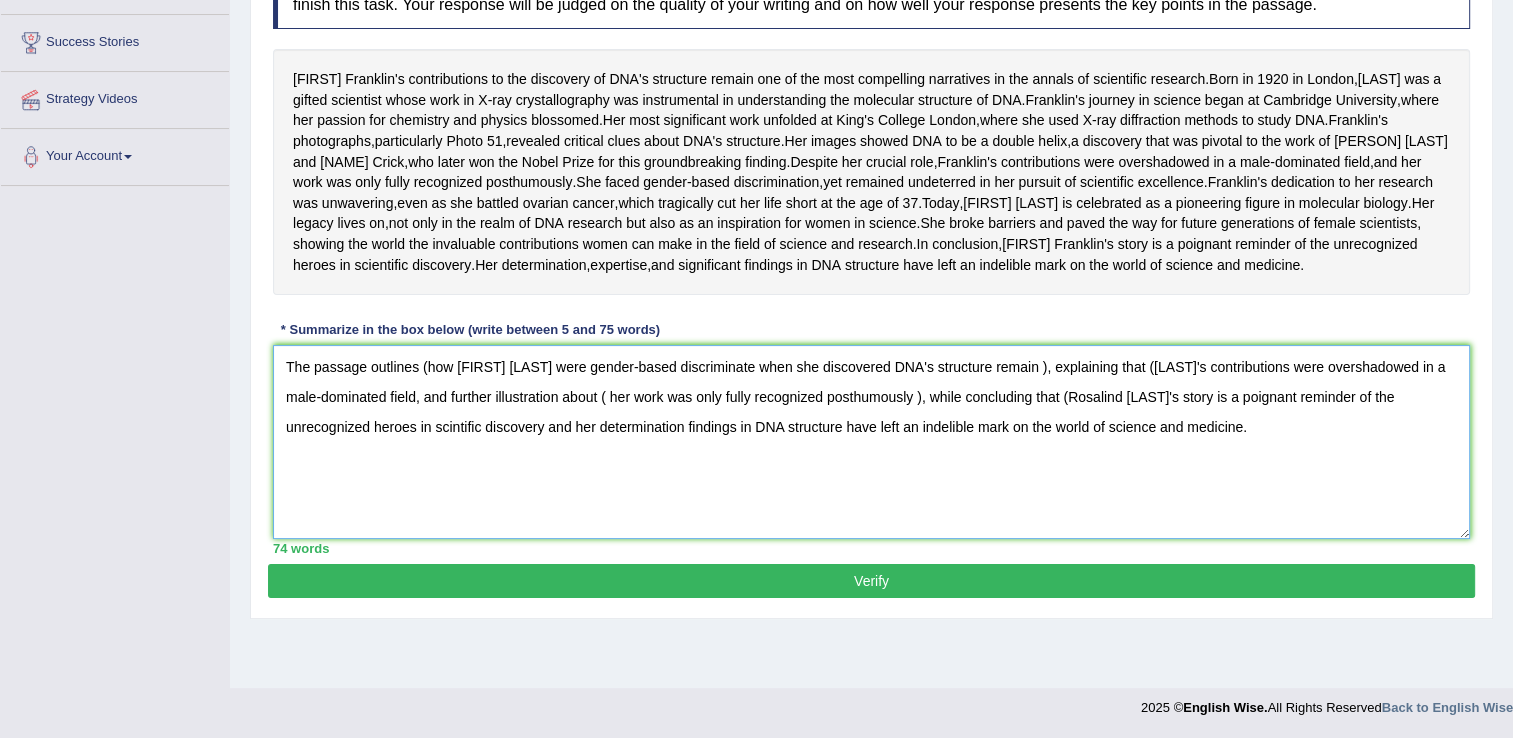 click on "The passage outlines (how Rosalind Franklin were gender-based discriminate when she discovered DNA's structure remain ), explaining that (Franklin's contributions were overshadowed in a male-dominated field, and further illustration about ( her work was only fully recognized posthumously ), while concluding that (Rosalind Franklin's story is a poignant reminder of the unrecognized heroes in scintific discovery and her determination findings in DNA structure have left an indelible mark on the world of science and medicine." at bounding box center (871, 442) 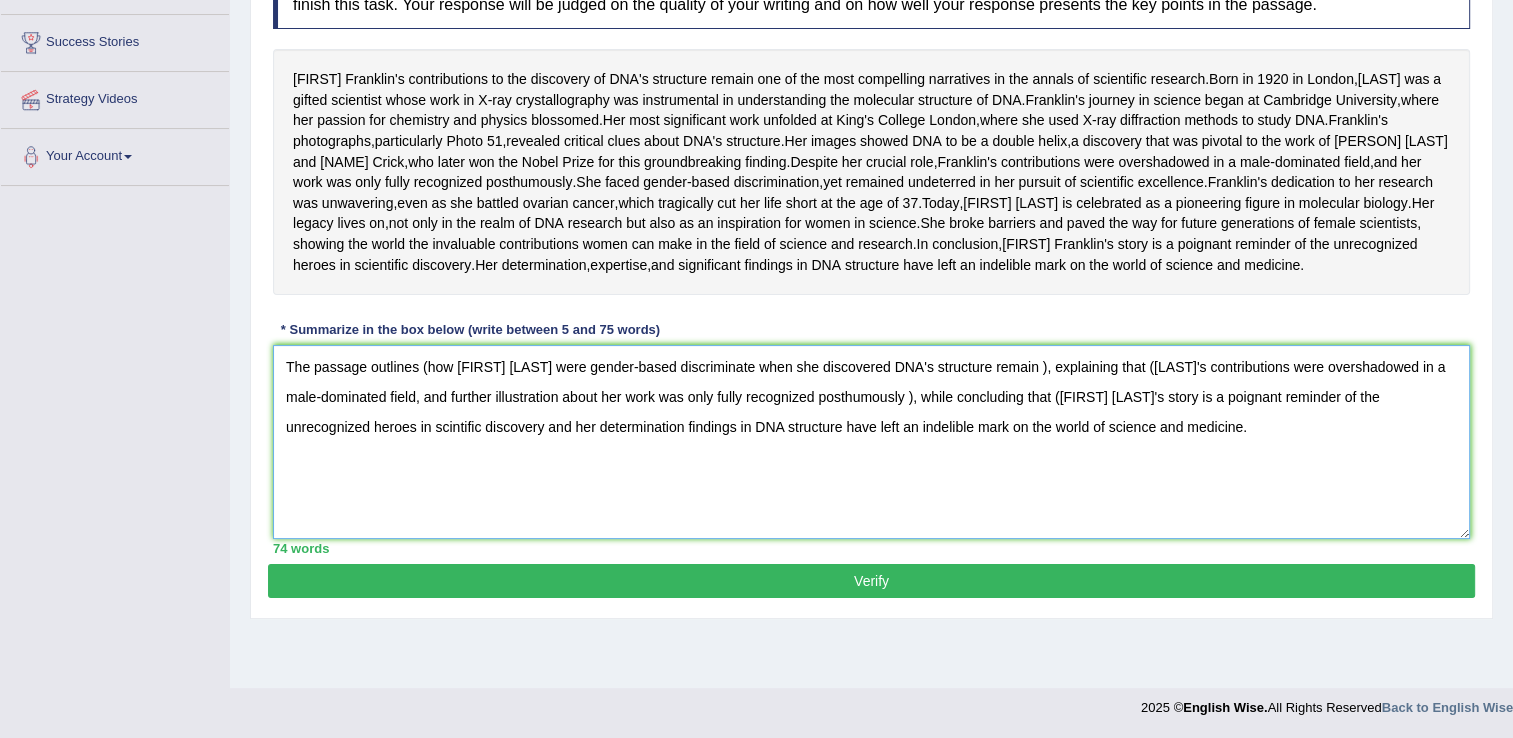 click on "The passage outlines (how Rosalind Franklin were gender-based discriminate when she discovered DNA's structure remain ), explaining that (Franklin's contributions were overshadowed in a male-dominated field, and further illustration about her work was only fully recognized posthumously ), while concluding that (Rosalind Franklin's story is a poignant reminder of the unrecognized heroes in scintific discovery and her determination findings in DNA structure have left an indelible mark on the world of science and medicine." at bounding box center (871, 442) 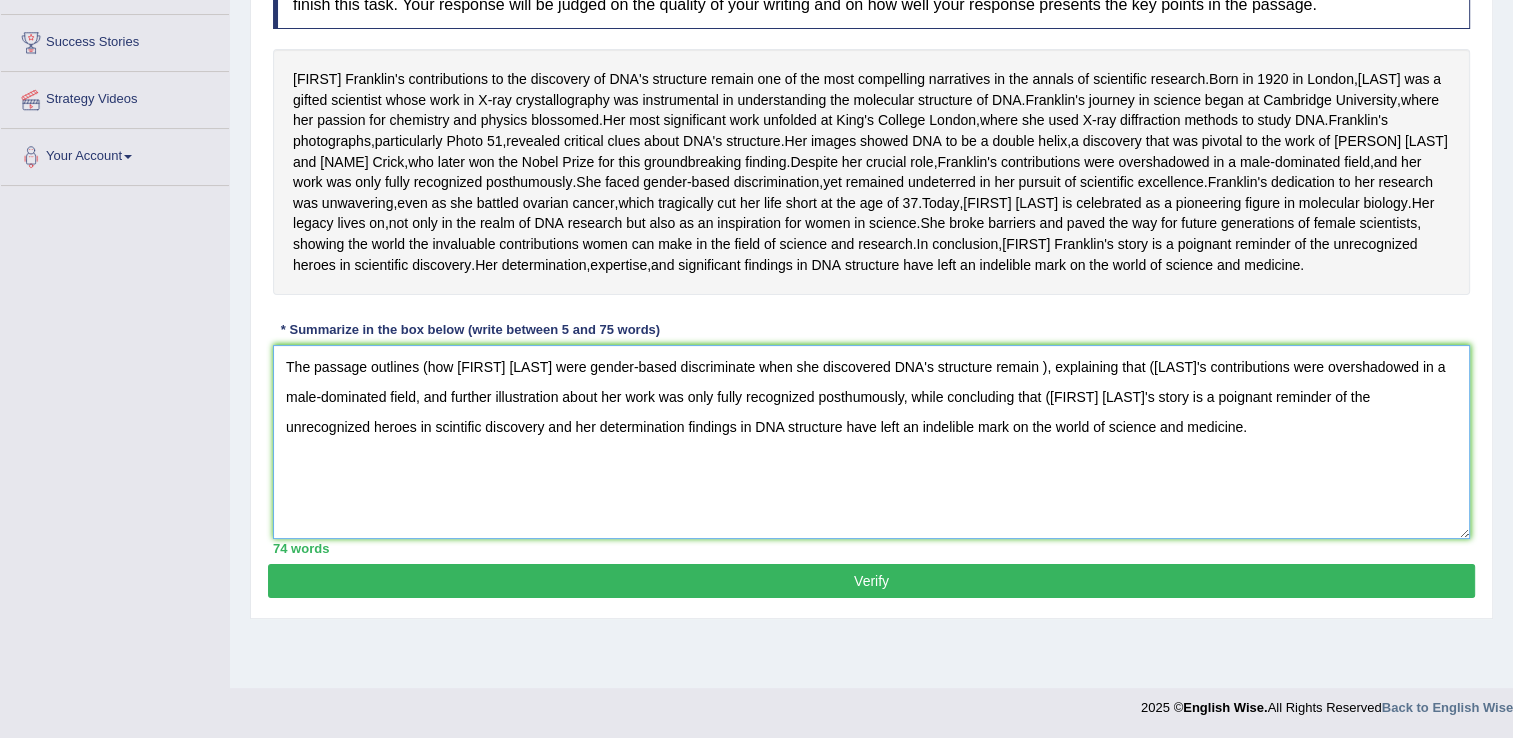 click on "The passage outlines (how Rosalind Franklin were gender-based discriminate when she discovered DNA's structure remain ), explaining that (Franklin's contributions were overshadowed in a male-dominated field, and further illustration about her work was only fully recognized posthumously, while concluding that (Rosalind Franklin's story is a poignant reminder of the unrecognized heroes in scintific discovery and her determination findings in DNA structure have left an indelible mark on the world of science and medicine." at bounding box center [871, 442] 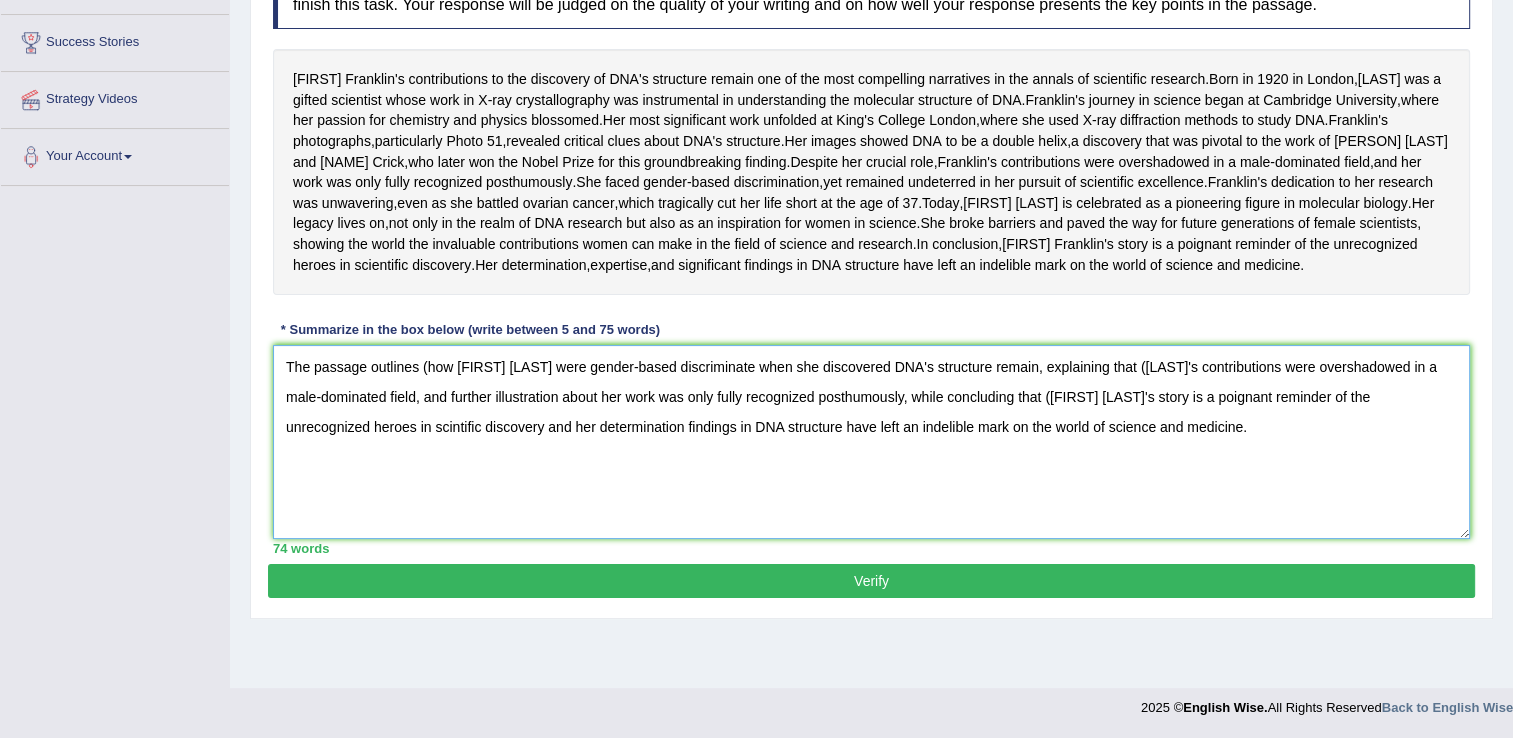 click on "The passage outlines (how Rosalind Franklin were gender-based discriminate when she discovered DNA's structure remain, explaining that (Franklin's contributions were overshadowed in a male-dominated field, and further illustration about her work was only fully recognized posthumously, while concluding that (Rosalind Franklin's story is a poignant reminder of the unrecognized heroes in scintific discovery and her determination findings in DNA structure have left an indelible mark on the world of science and medicine." at bounding box center (871, 442) 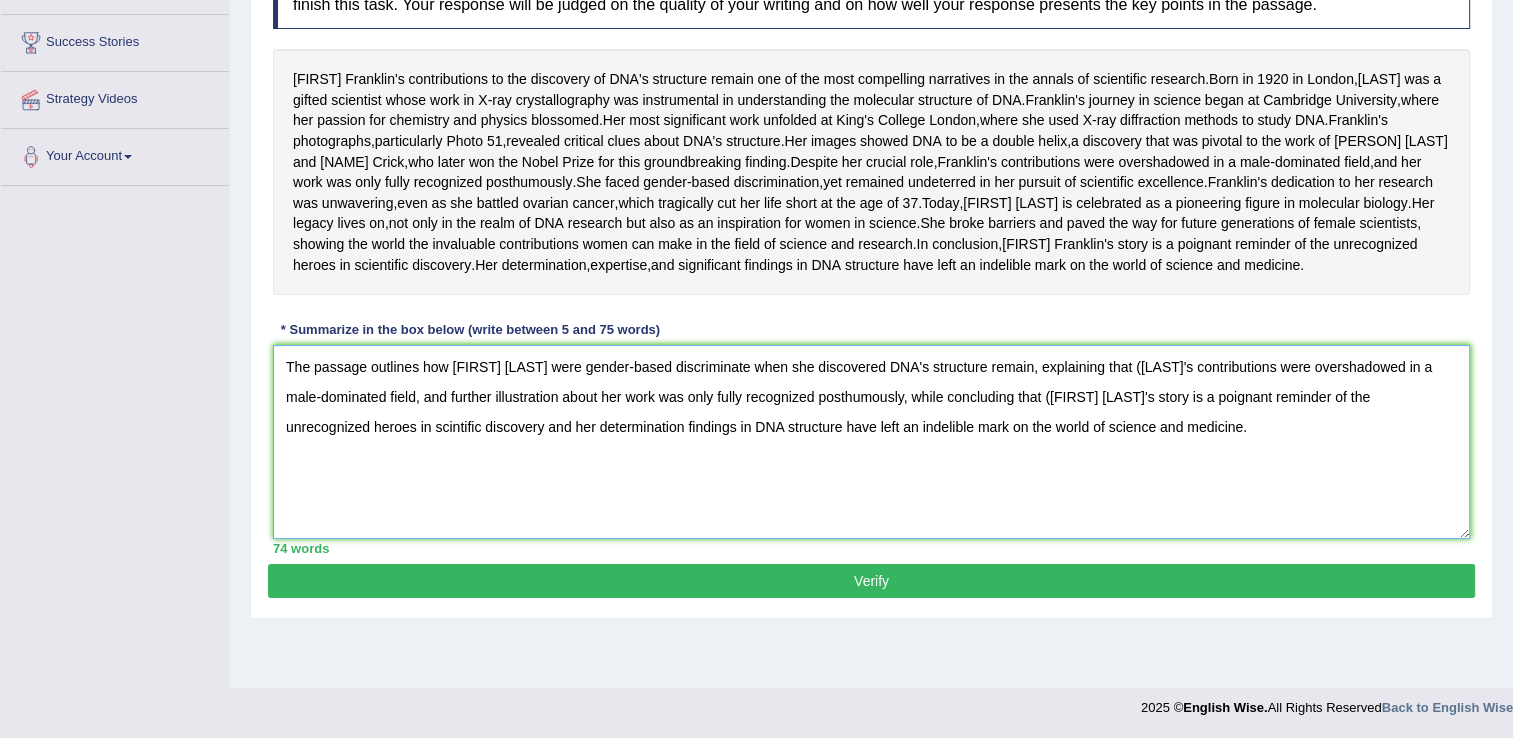 click on "The passage outlines how Rosalind Franklin were gender-based discriminate when she discovered DNA's structure remain, explaining that (Franklin's contributions were overshadowed in a male-dominated field, and further illustration about her work was only fully recognized posthumously, while concluding that (Rosalind Franklin's story is a poignant reminder of the unrecognized heroes in scintific discovery and her determination findings in DNA structure have left an indelible mark on the world of science and medicine." at bounding box center [871, 442] 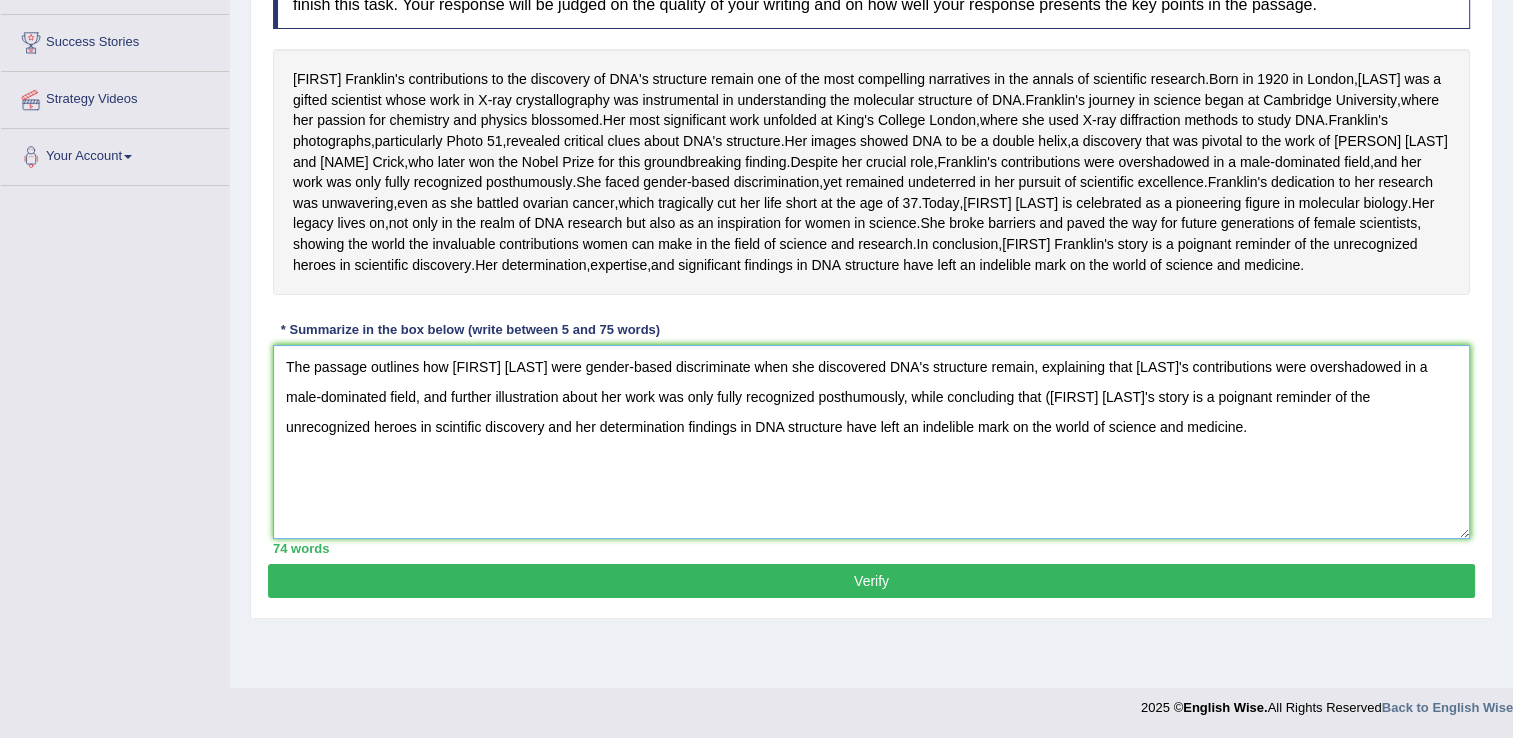 click on "The passage outlines how Rosalind Franklin were gender-based discriminate when she discovered DNA's structure remain, explaining that Franklin's contributions were overshadowed in a male-dominated field, and further illustration about her work was only fully recognized posthumously, while concluding that (Rosalind Franklin's story is a poignant reminder of the unrecognized heroes in scintific discovery and her determination findings in DNA structure have left an indelible mark on the world of science and medicine." at bounding box center [871, 442] 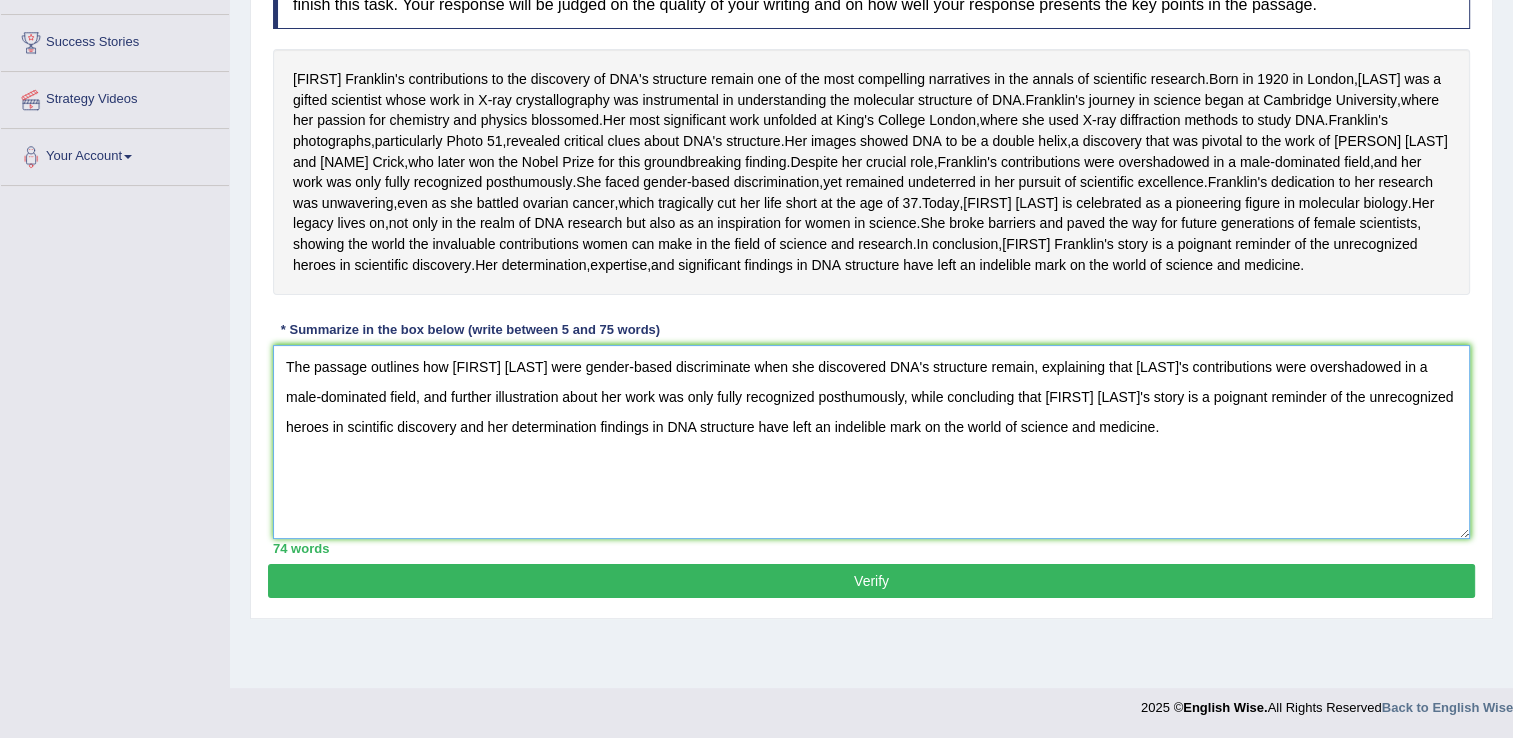 type on "The passage outlines how Rosalind Franklin were gender-based discriminate when she discovered DNA's structure remain, explaining that Franklin's contributions were overshadowed in a male-dominated field, and further illustration about her work was only fully recognized posthumously, while concluding that Rosalind Franklin's story is a poignant reminder of the unrecognized heroes in scintific discovery and her determination findings in DNA structure have left an indelible mark on the world of science and medicine." 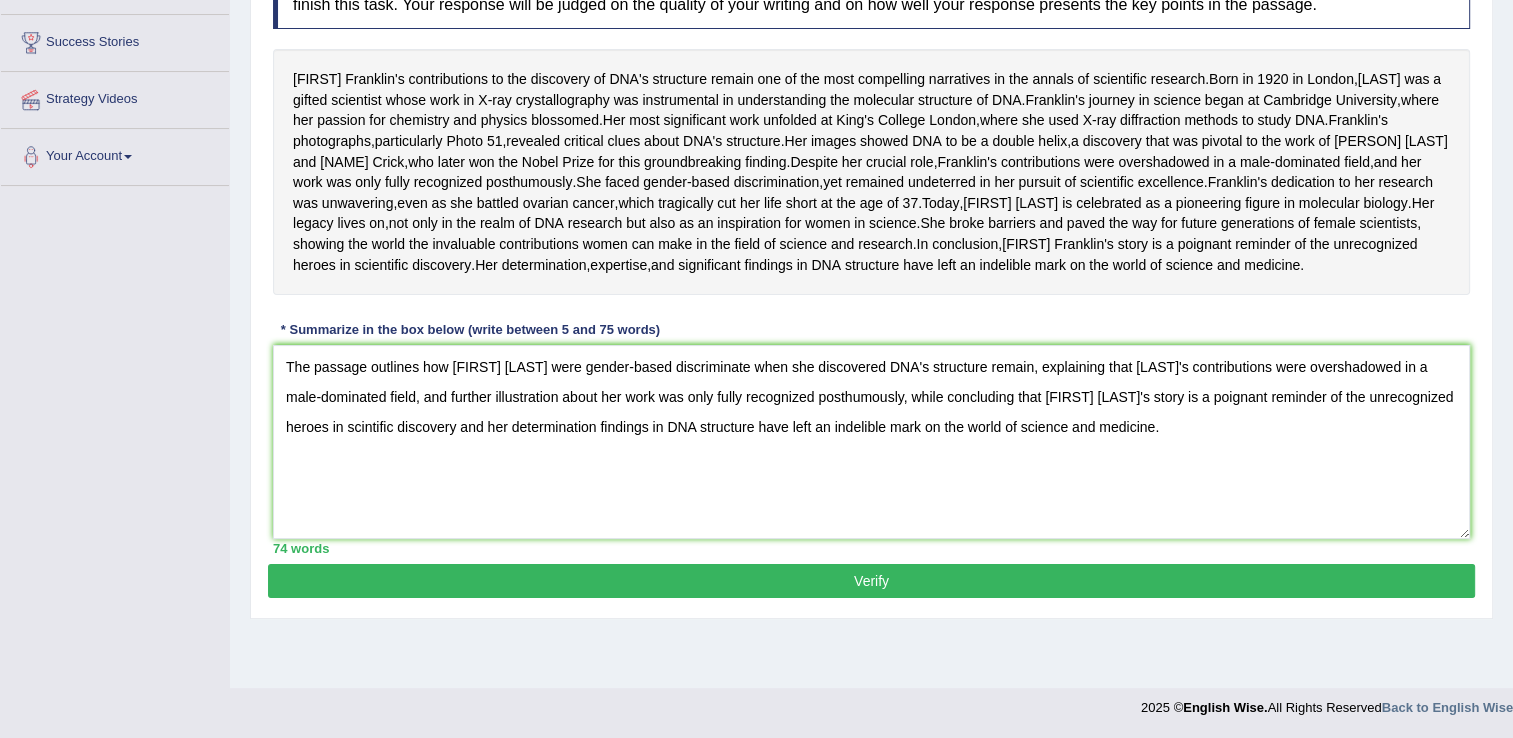 click on "Verify" at bounding box center (871, 581) 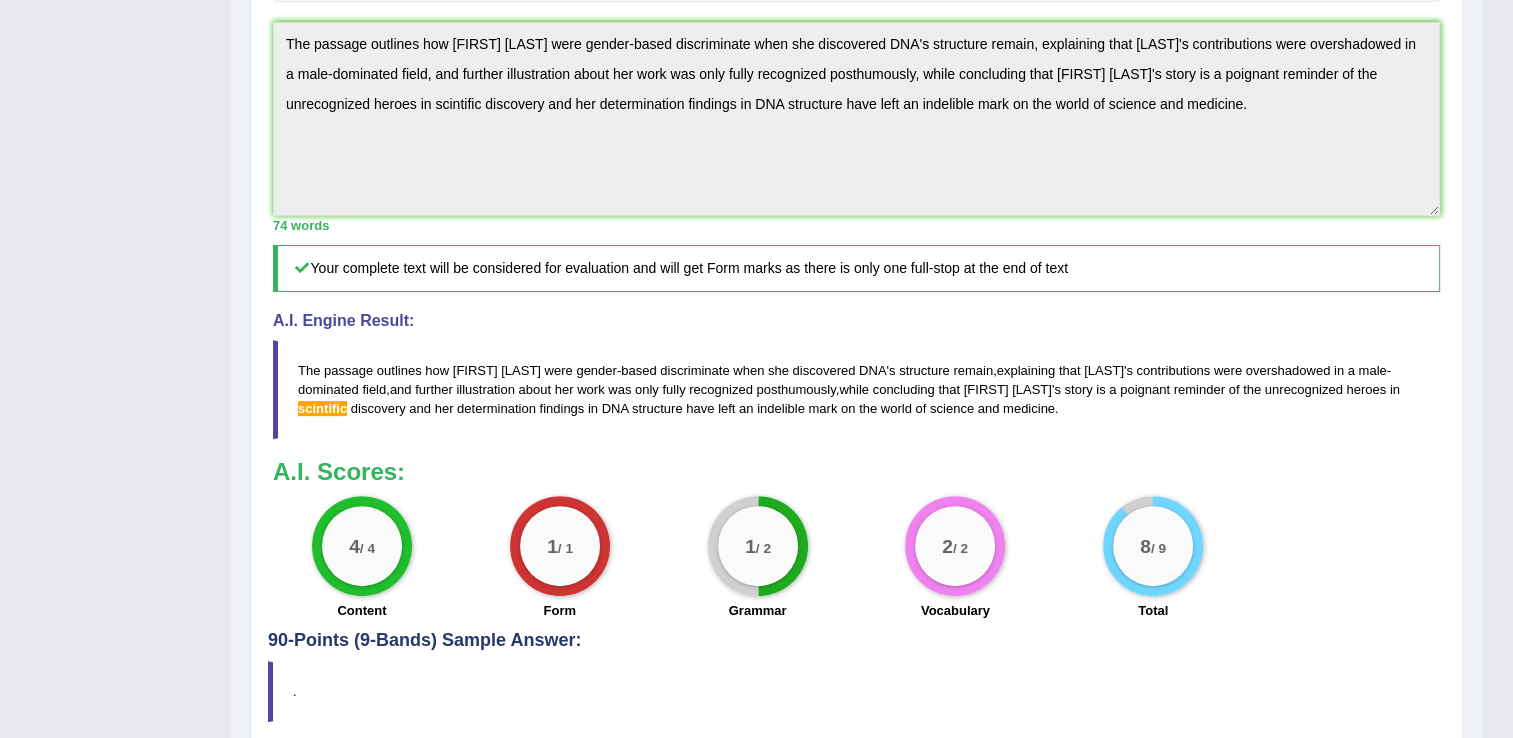 scroll, scrollTop: 522, scrollLeft: 0, axis: vertical 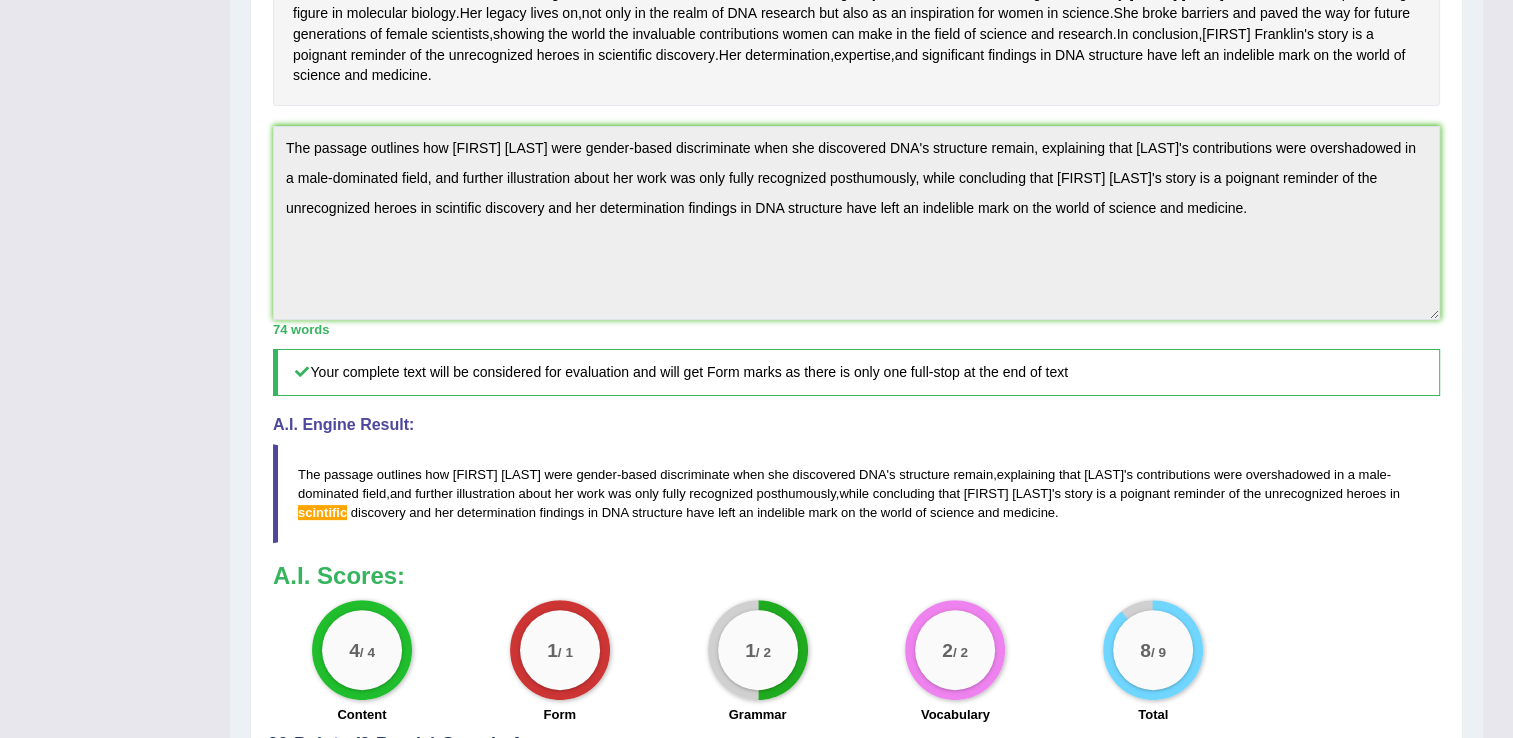 click on "Toggle navigation
Home
Practice Questions   Speaking Practice Read Aloud
Repeat Sentence
Describe Image
Re-tell Lecture
Answer Short Question
Summarize Group Discussion
Respond To A Situation
Writing Practice  Summarize Written Text
Write Essay
Reading Practice  Reading & Writing: Fill In The Blanks
Choose Multiple Answers
Re-order Paragraphs
Fill In The Blanks
Choose Single Answer
Listening Practice  Summarize Spoken Text
Highlight Incorrect Words
Highlight Correct Summary
Select Missing Word
Choose Single Answer
Choose Multiple Answers
Fill In The Blanks
Write From Dictation
Pronunciation
Tests  Take Practice Sectional Test
Take Mock Test" at bounding box center (741, 195) 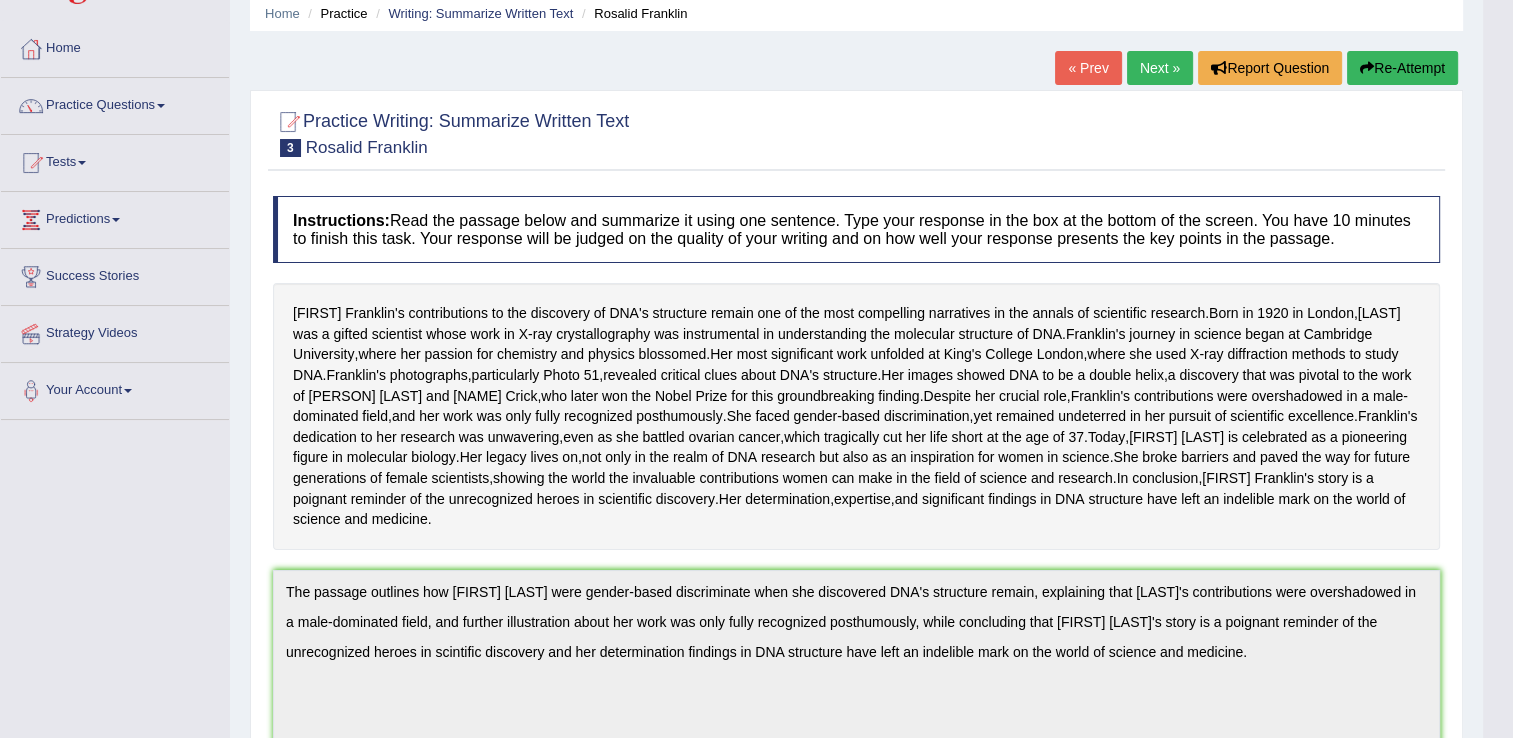 scroll, scrollTop: 22, scrollLeft: 0, axis: vertical 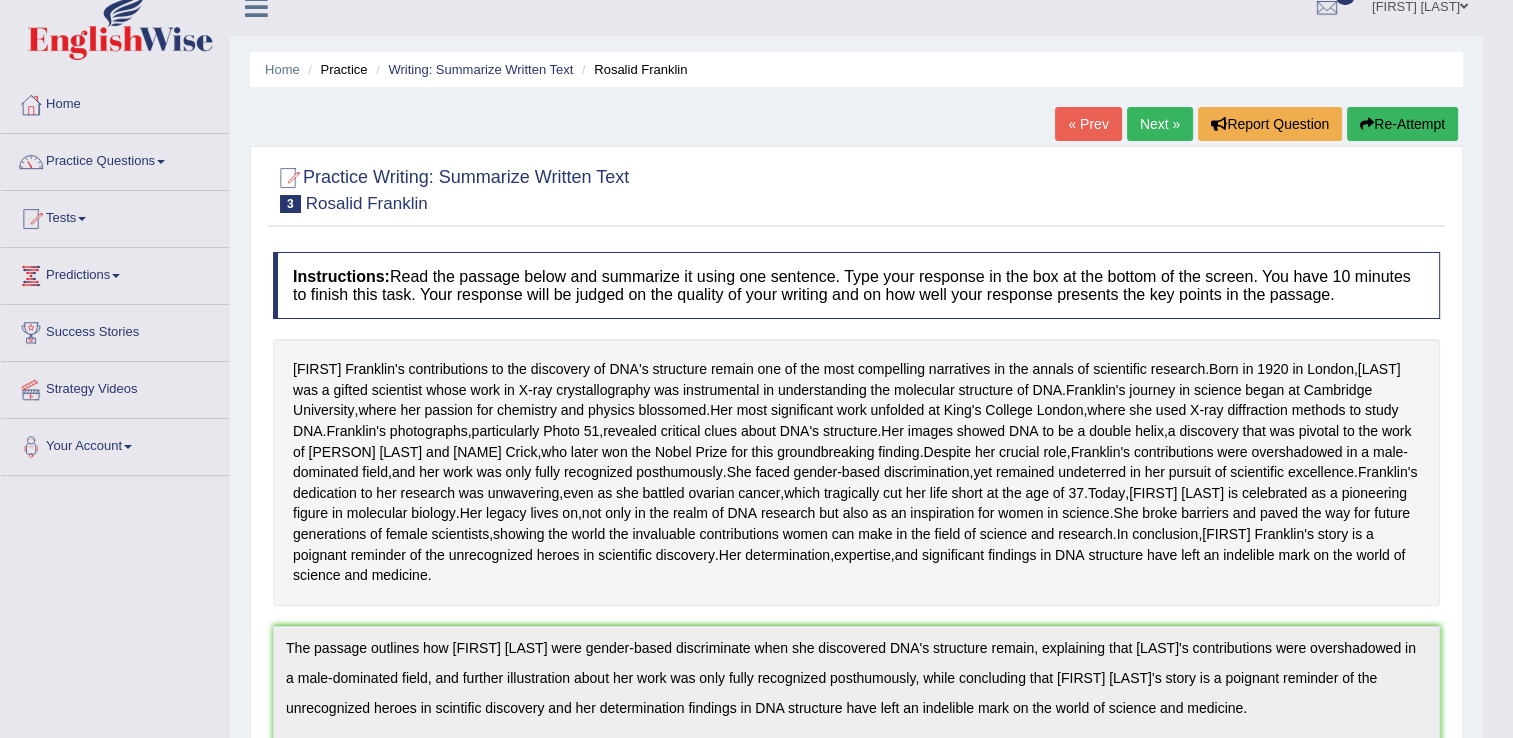 click on "Re-Attempt" at bounding box center (1402, 124) 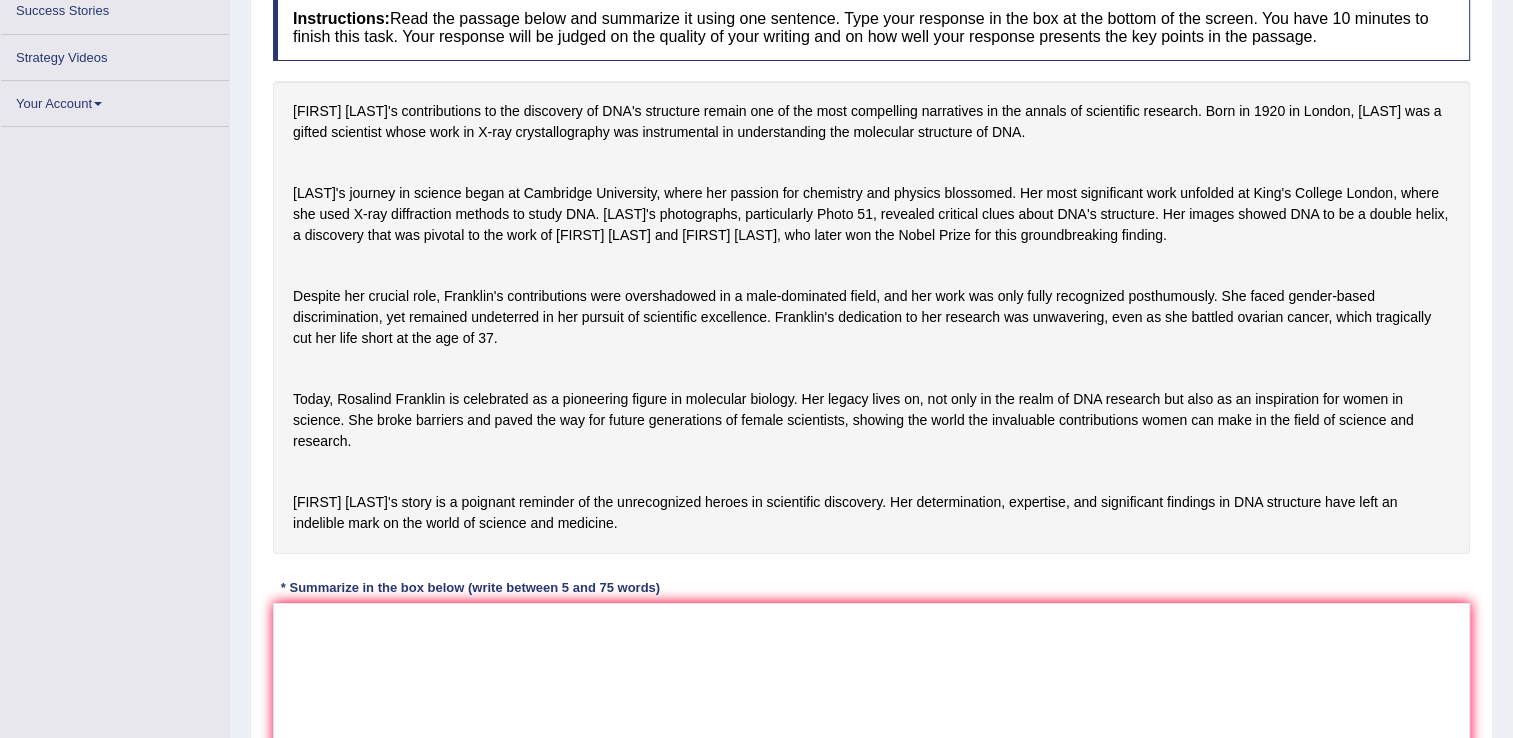 scroll, scrollTop: 0, scrollLeft: 0, axis: both 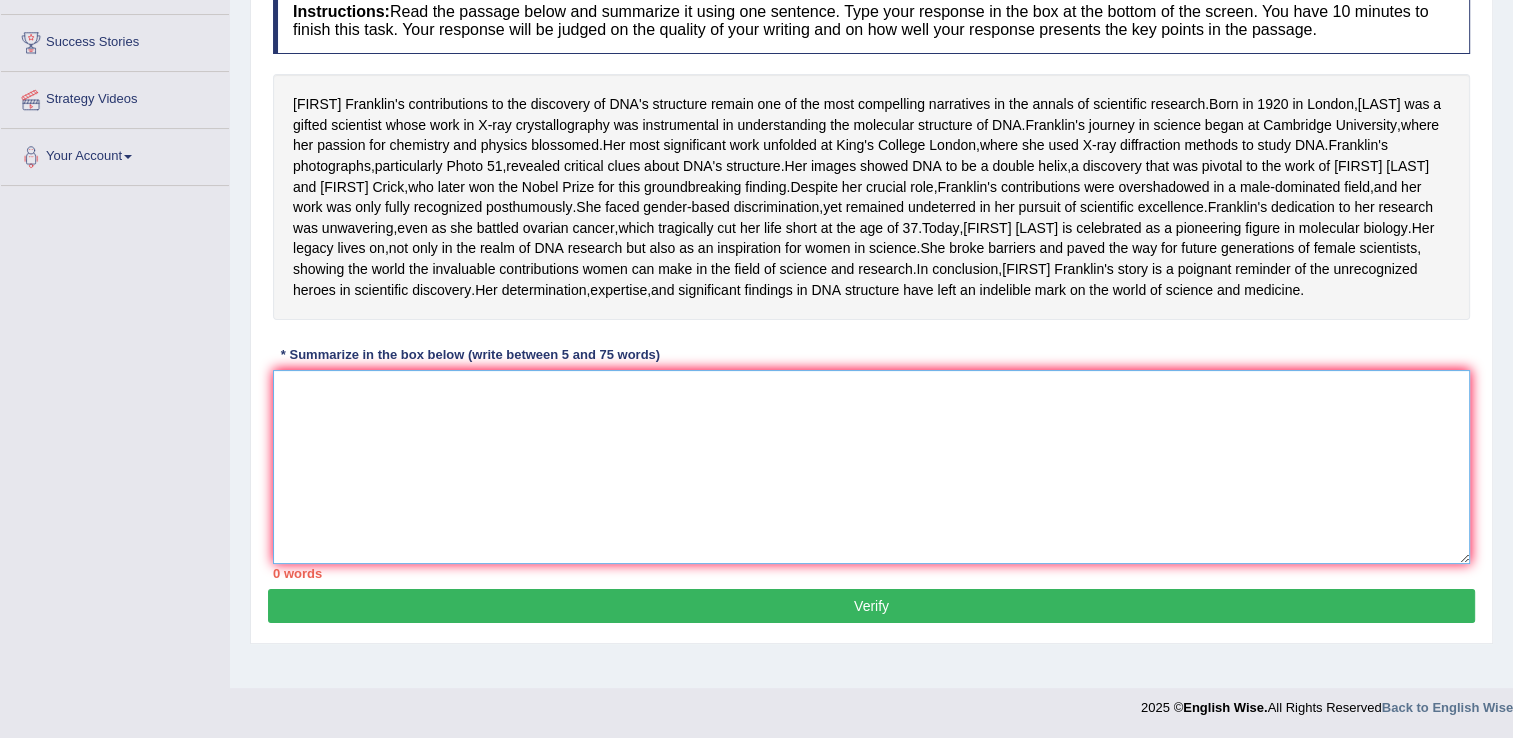 click at bounding box center [871, 467] 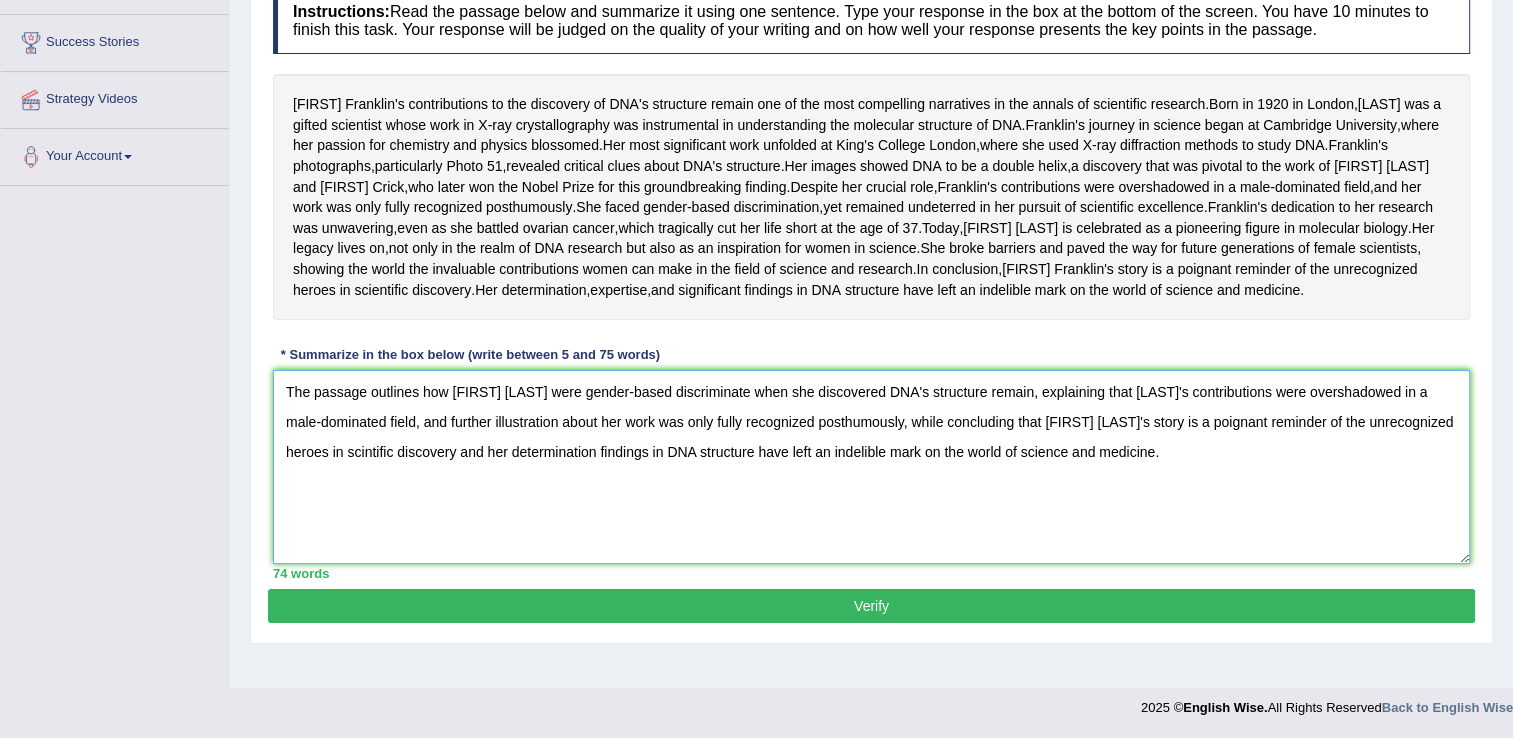 click on "The passage outlines how Rosalind Franklin were gender-based discriminate when she discovered DNA's structure remain, explaining that Franklin's contributions were overshadowed in a male-dominated field, and further illustration about her work was only fully recognized posthumously, while concluding that Rosalind Franklin's story is a poignant reminder of the unrecognized heroes in scintific discovery and her determination findings in DNA structure have left an indelible mark on the world of science and medicine." at bounding box center [871, 467] 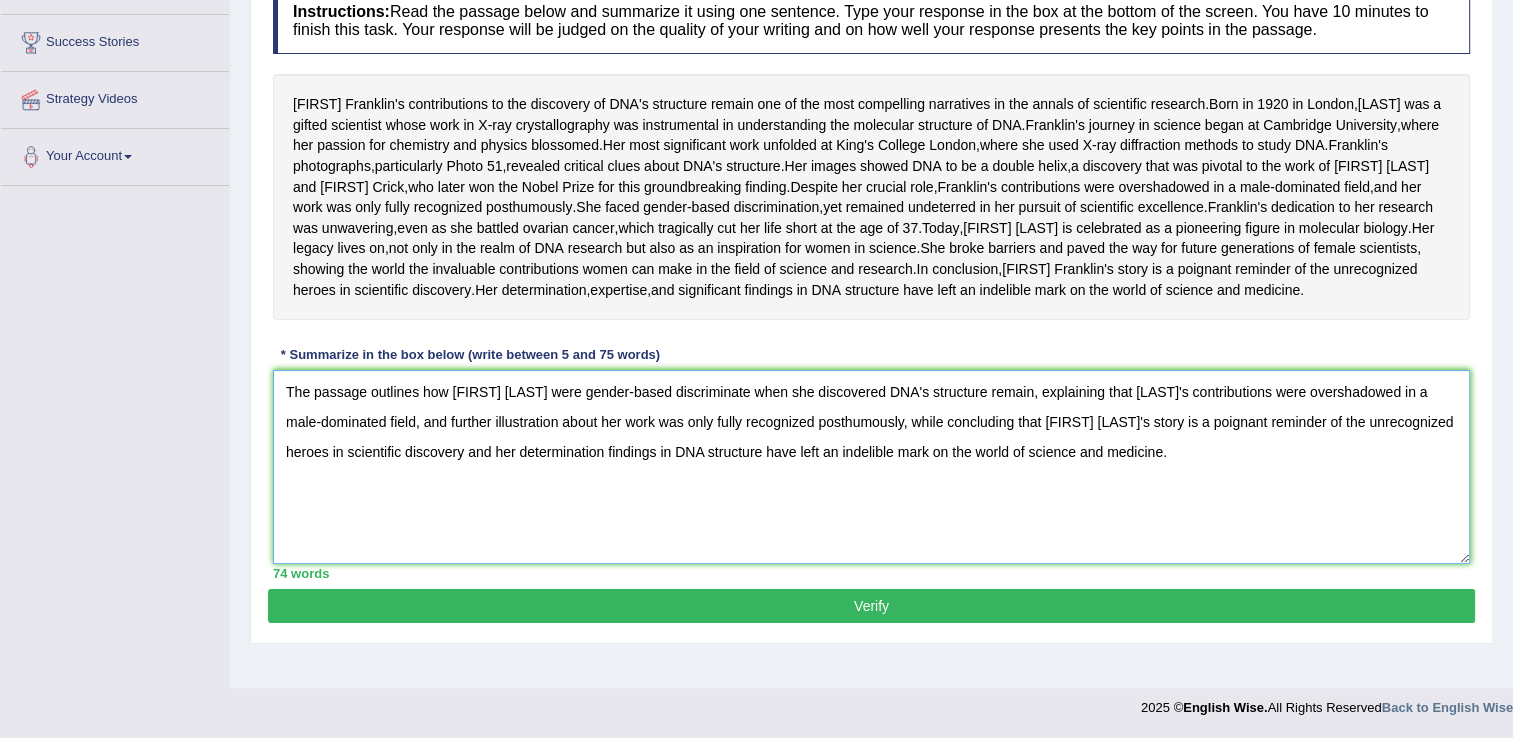 type on "The passage outlines how Rosalind Franklin were gender-based discriminate when she discovered DNA's structure remain, explaining that Franklin's contributions were overshadowed in a male-dominated field, and further illustration about her work was only fully recognized posthumously, while concluding that Rosalind Franklin's story is a poignant reminder of the unrecognized heroes in scientific discovery and her determination findings in DNA structure have left an indelible mark on the world of science and medicine." 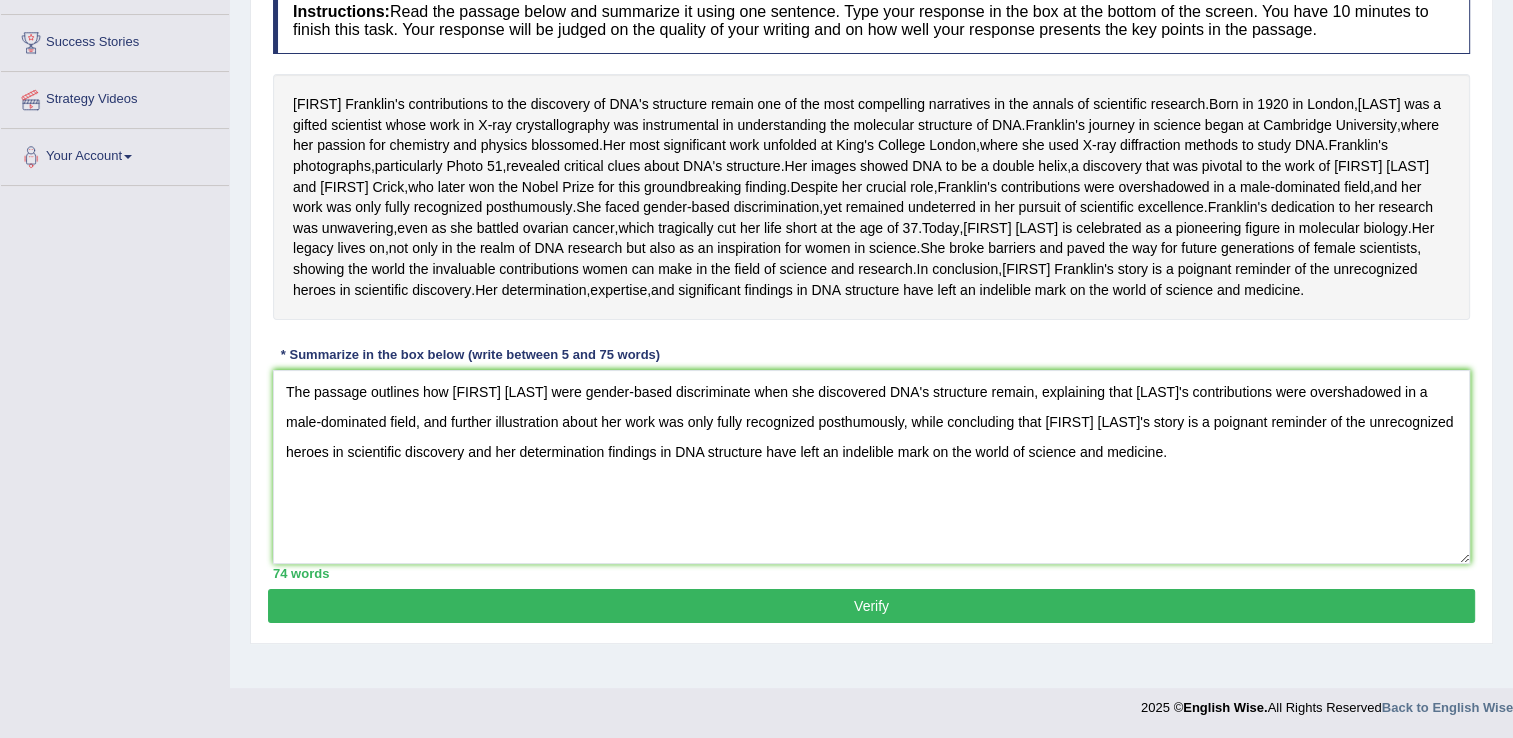click on "Verify" at bounding box center (871, 606) 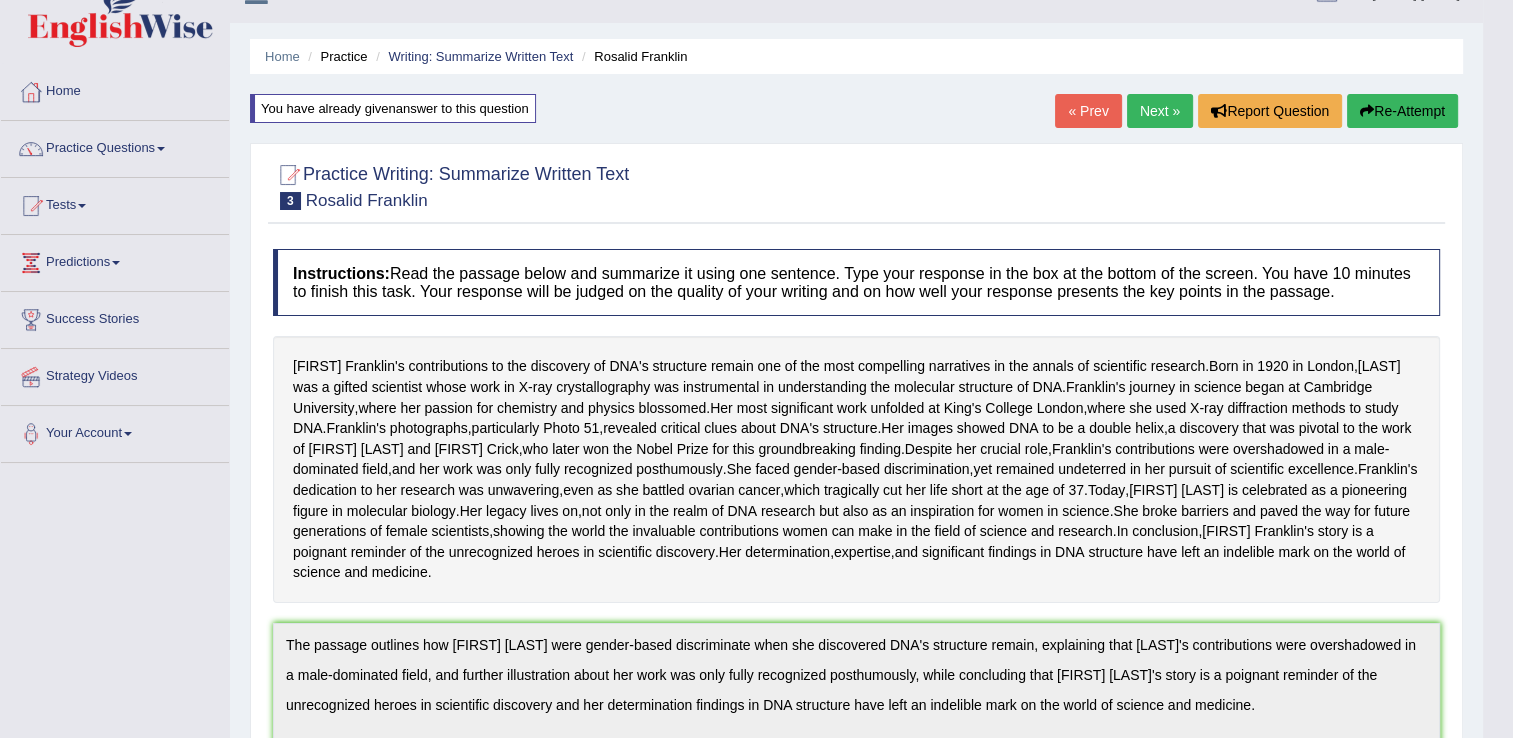 scroll, scrollTop: 32, scrollLeft: 0, axis: vertical 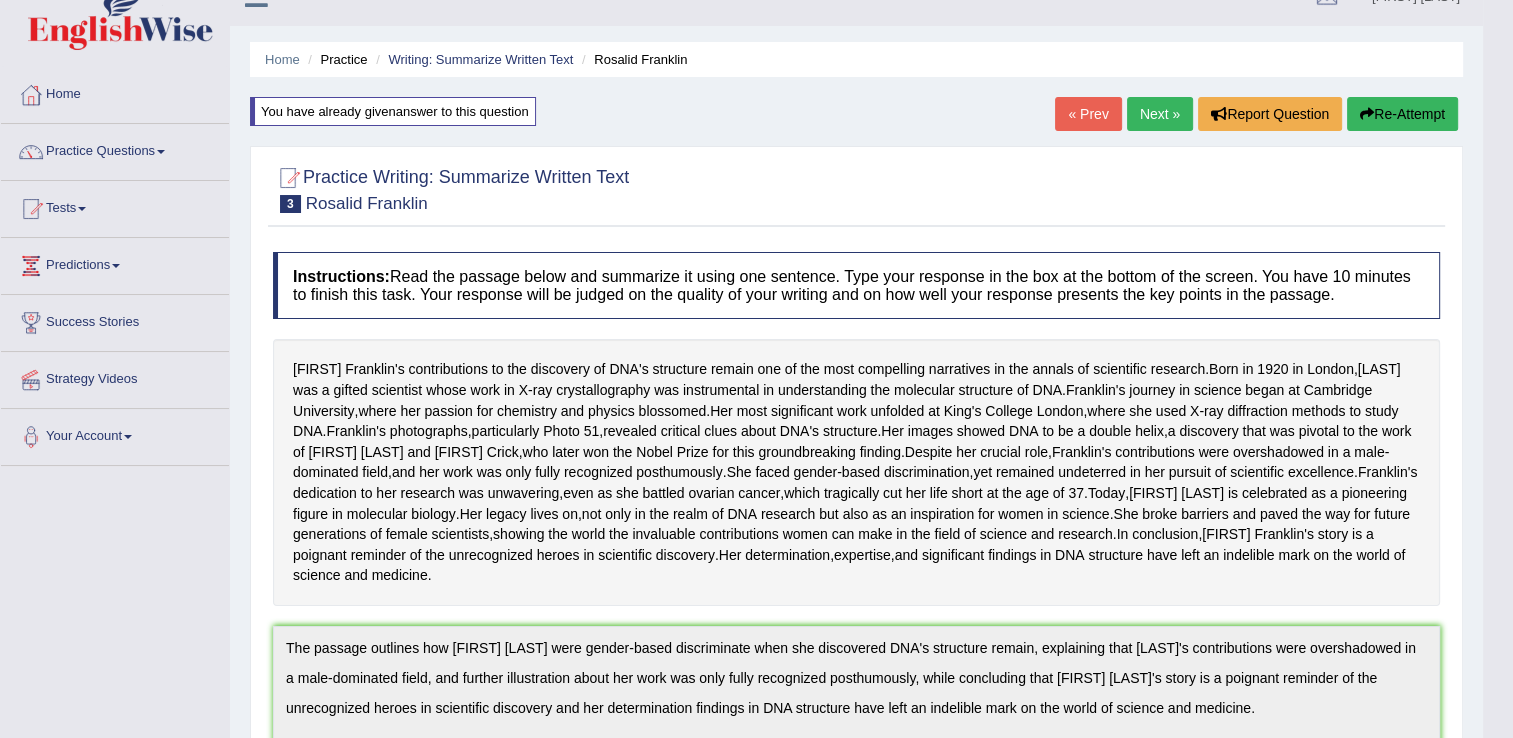 click on "Next »" at bounding box center [1160, 114] 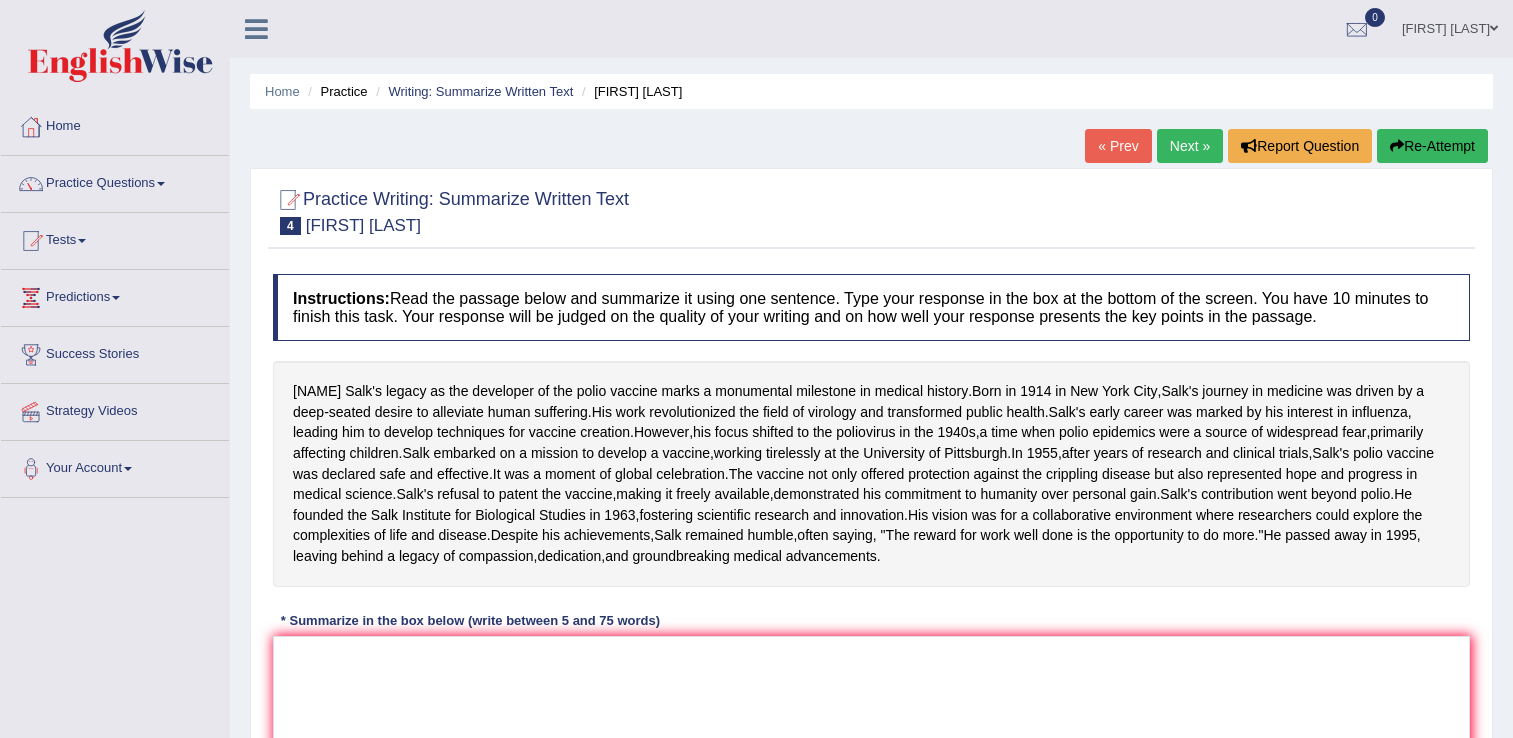 scroll, scrollTop: 0, scrollLeft: 0, axis: both 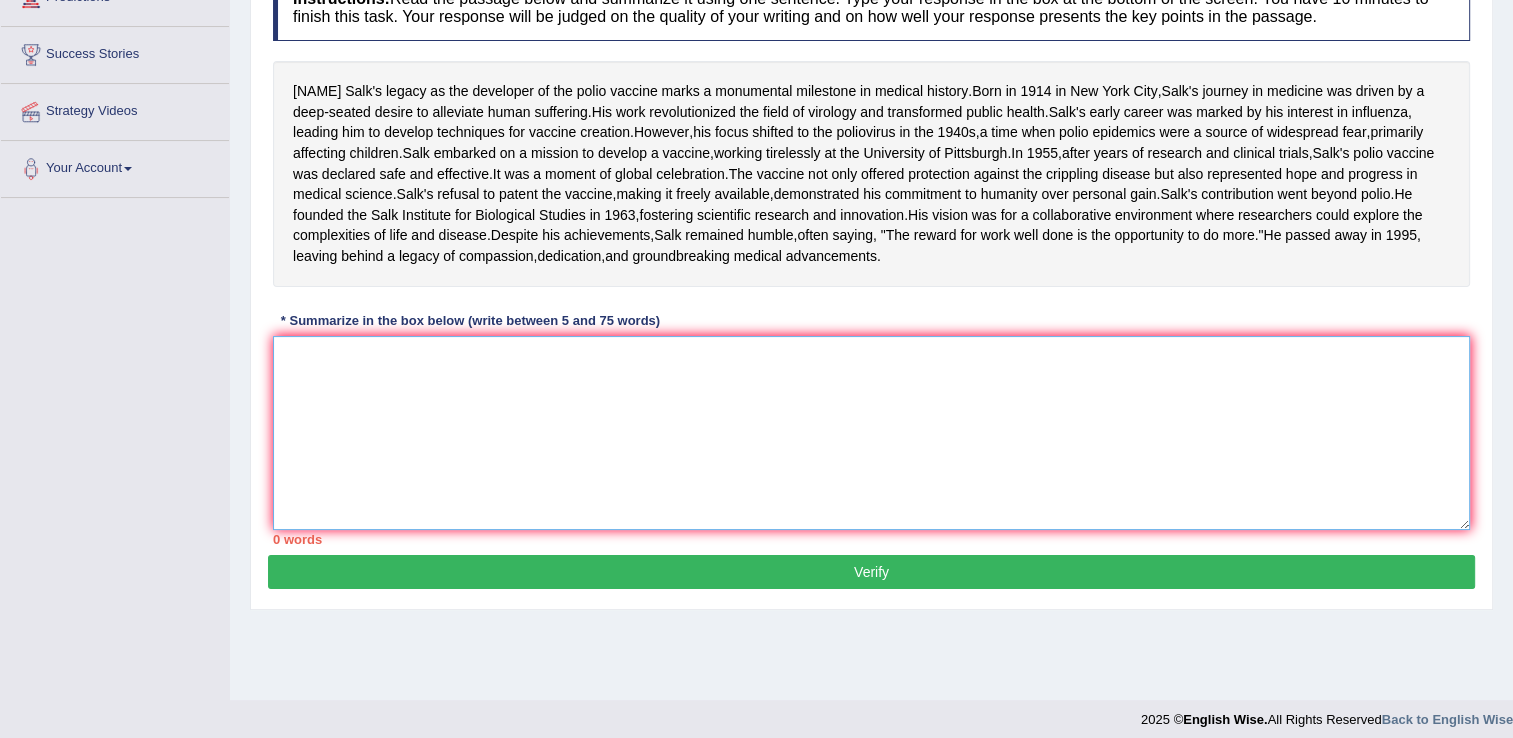 click at bounding box center (871, 433) 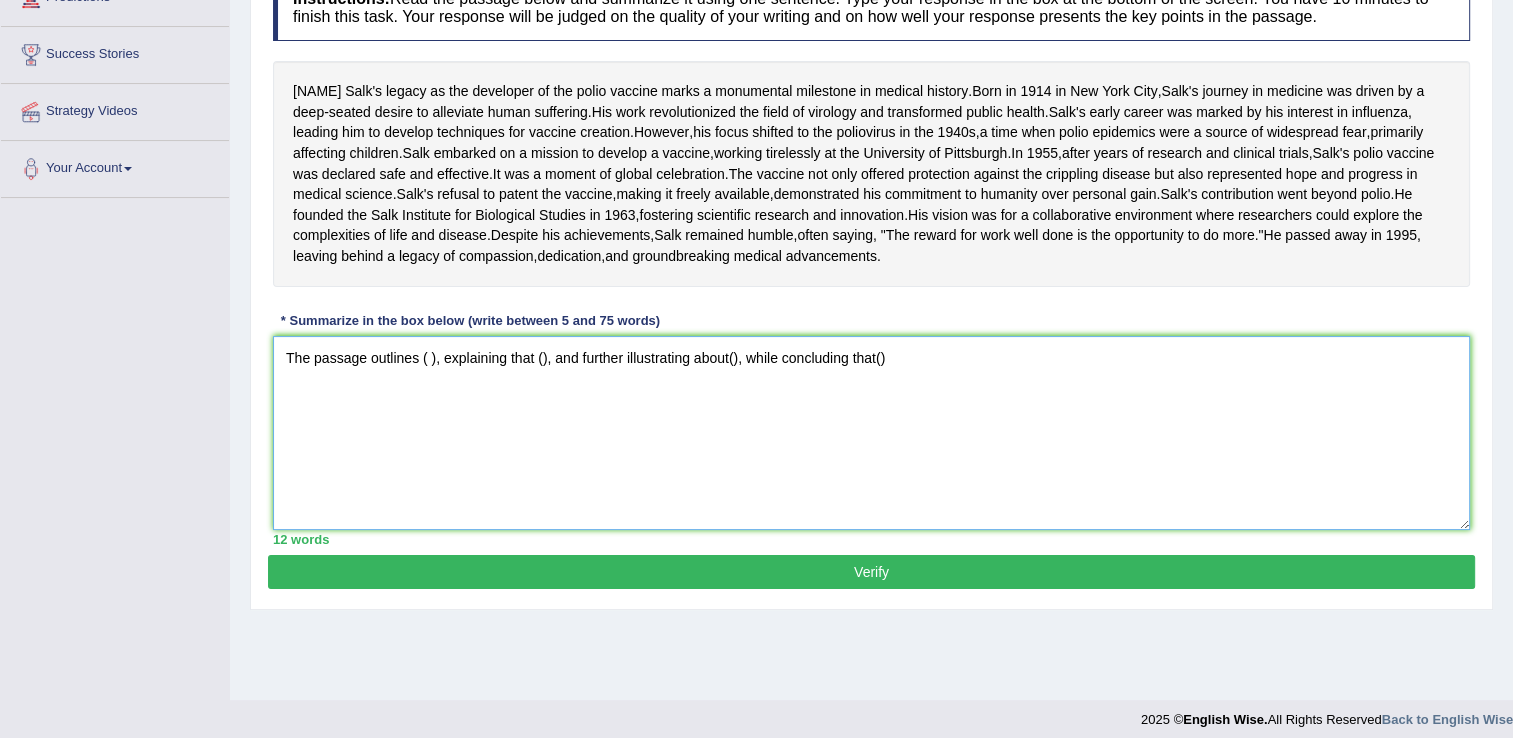 click on "The passage outlines ( ), explaining that (), and further illustrating about(), while concluding that()" at bounding box center [871, 433] 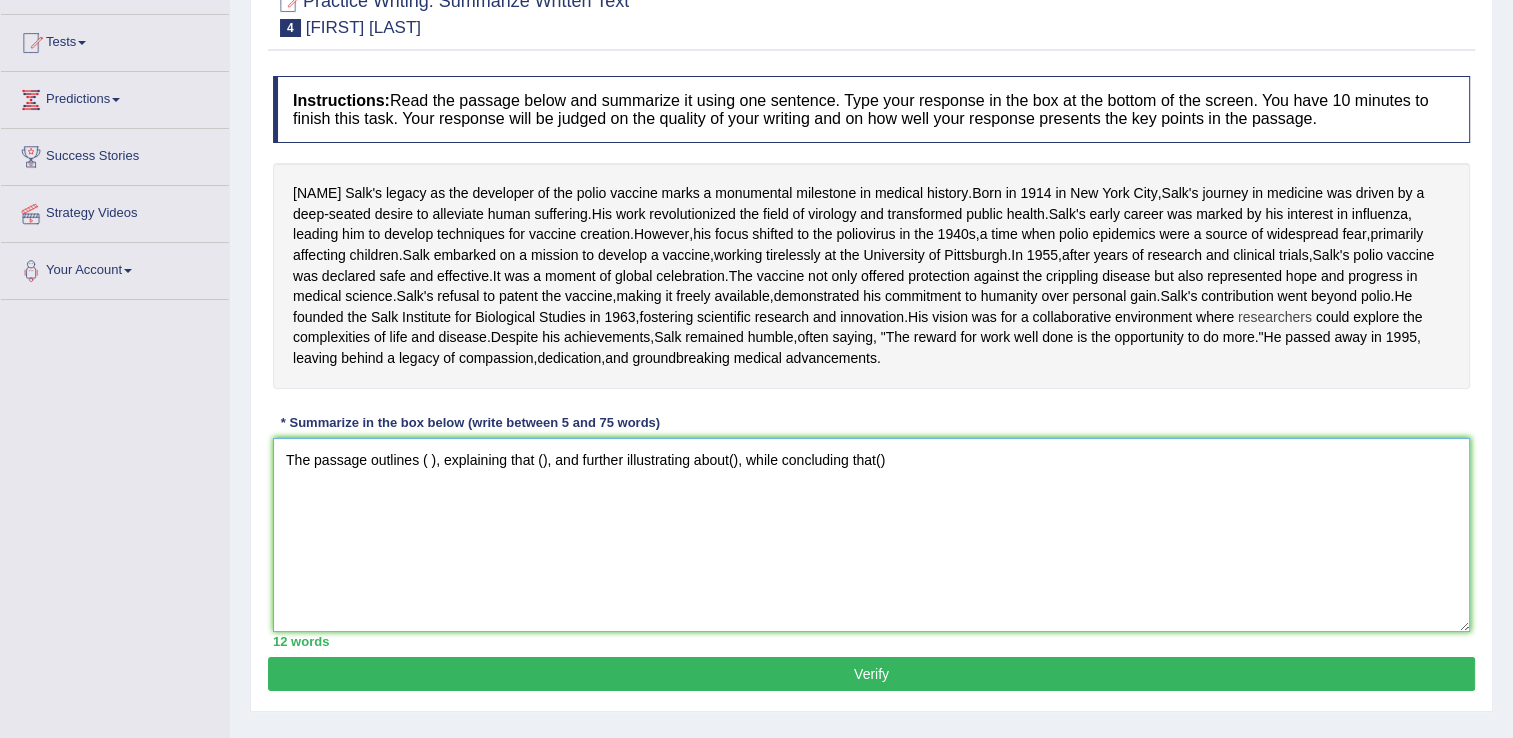 scroll, scrollTop: 200, scrollLeft: 0, axis: vertical 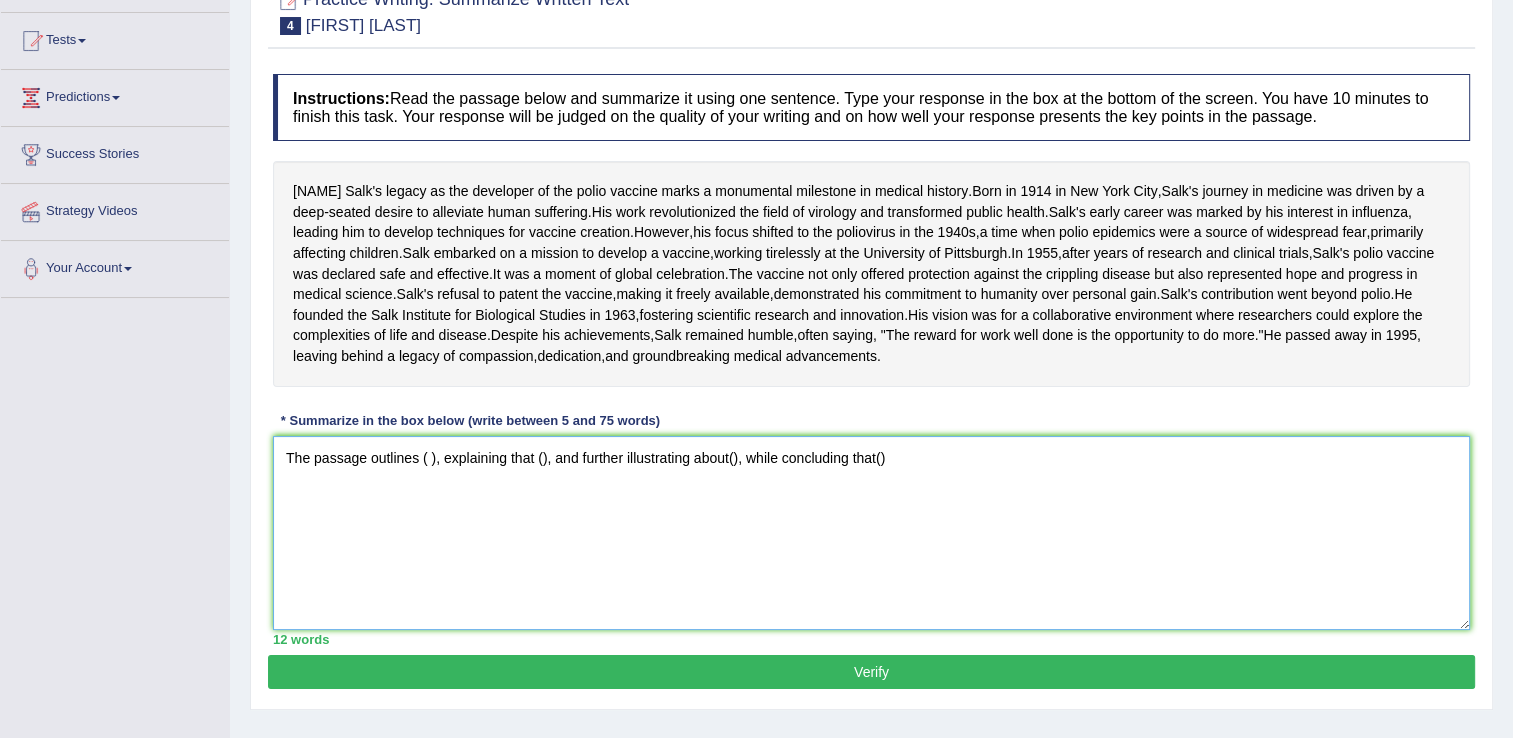 click on "The passage outlines ( ), explaining that (), and further illustrating about(), while concluding that()" at bounding box center [871, 533] 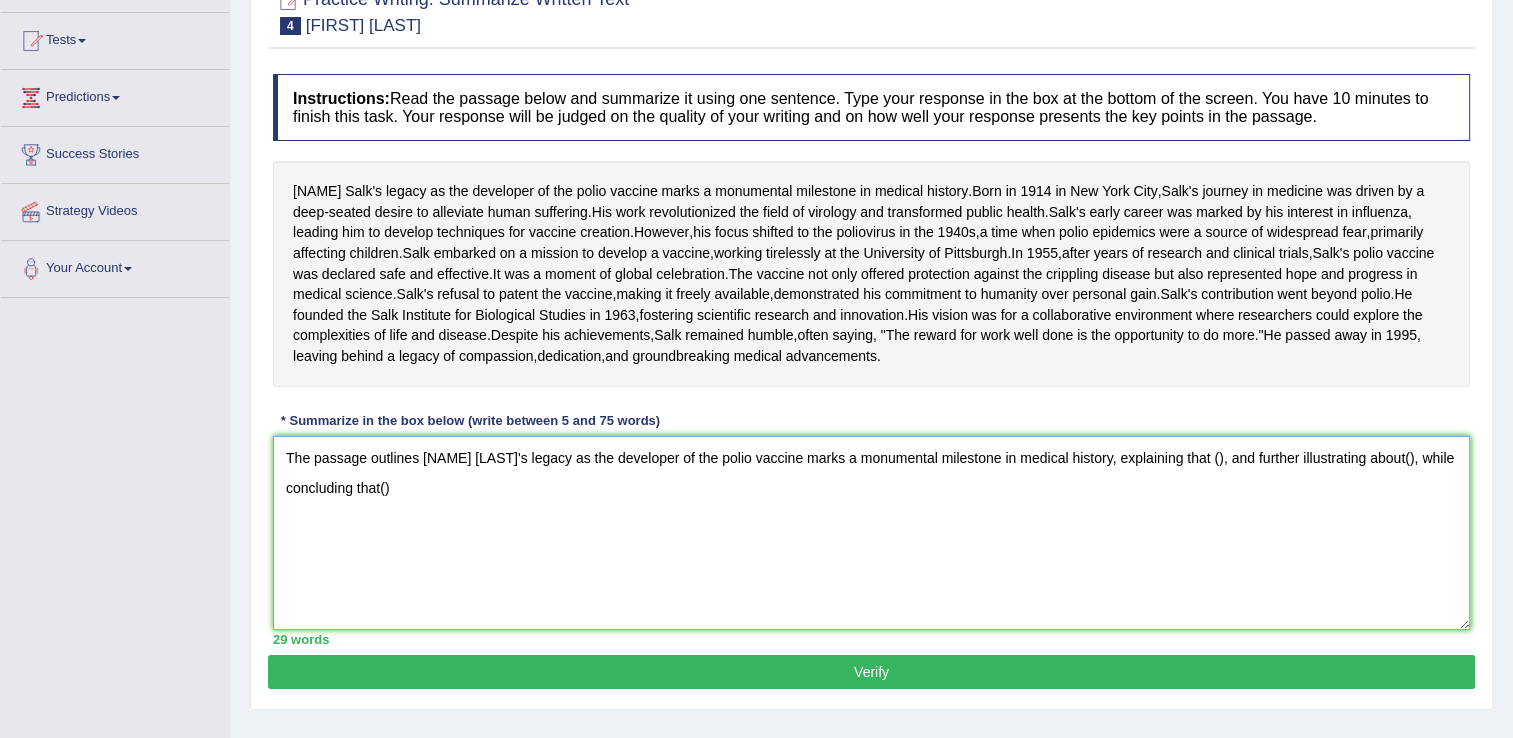 click on "The passage outlines [NAME] [LAST]'s legacy as the developer of the polio vaccine marks a monumental milestone in medical history, explaining that (), and further illustrating about(), while concluding that()" at bounding box center [871, 533] 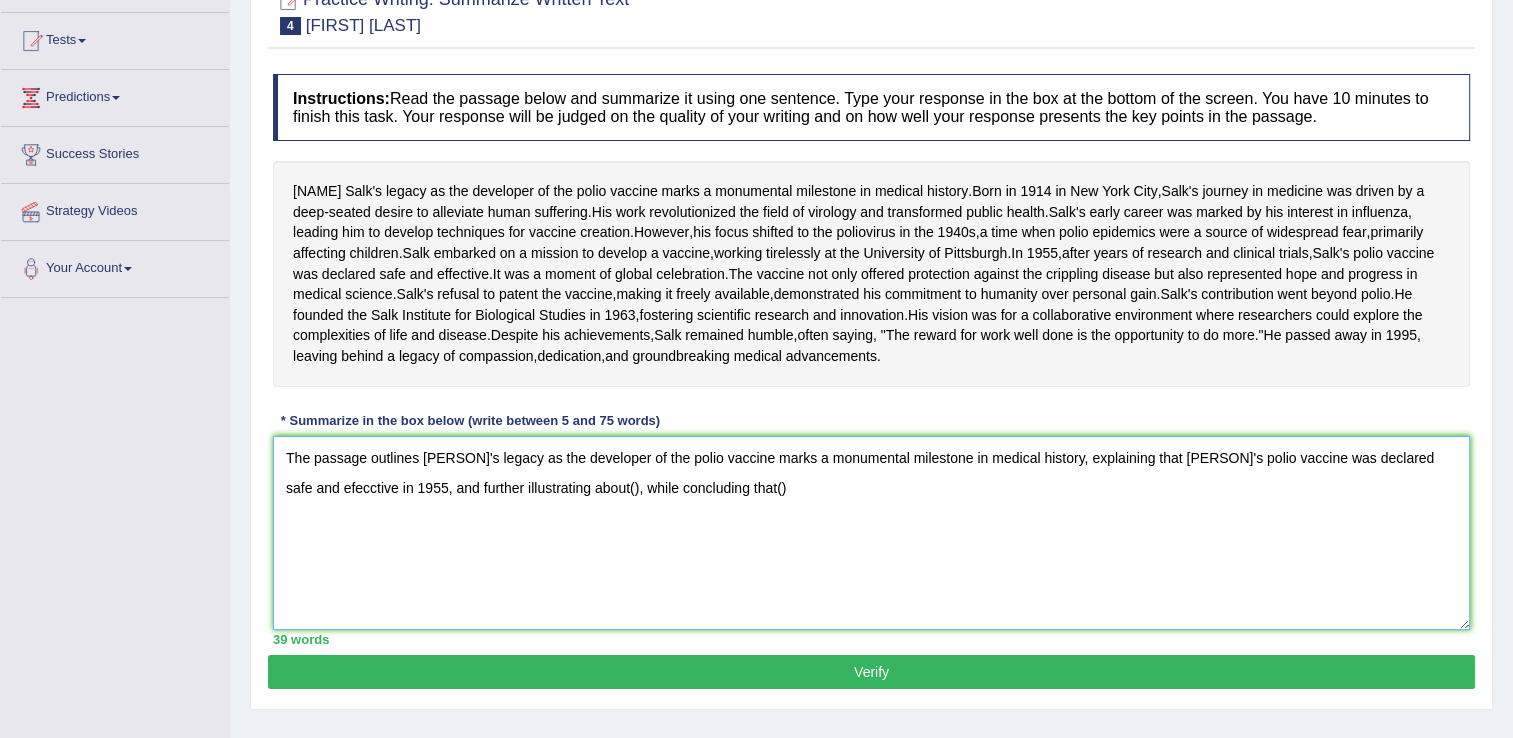 click on "The passage outlines [PERSON]'s legacy as the developer of the polio vaccine marks a monumental milestone in medical history, explaining that [PERSON]'s polio vaccine was declared safe and efecctive in 1955, and further illustrating about(), while concluding that()" at bounding box center [871, 533] 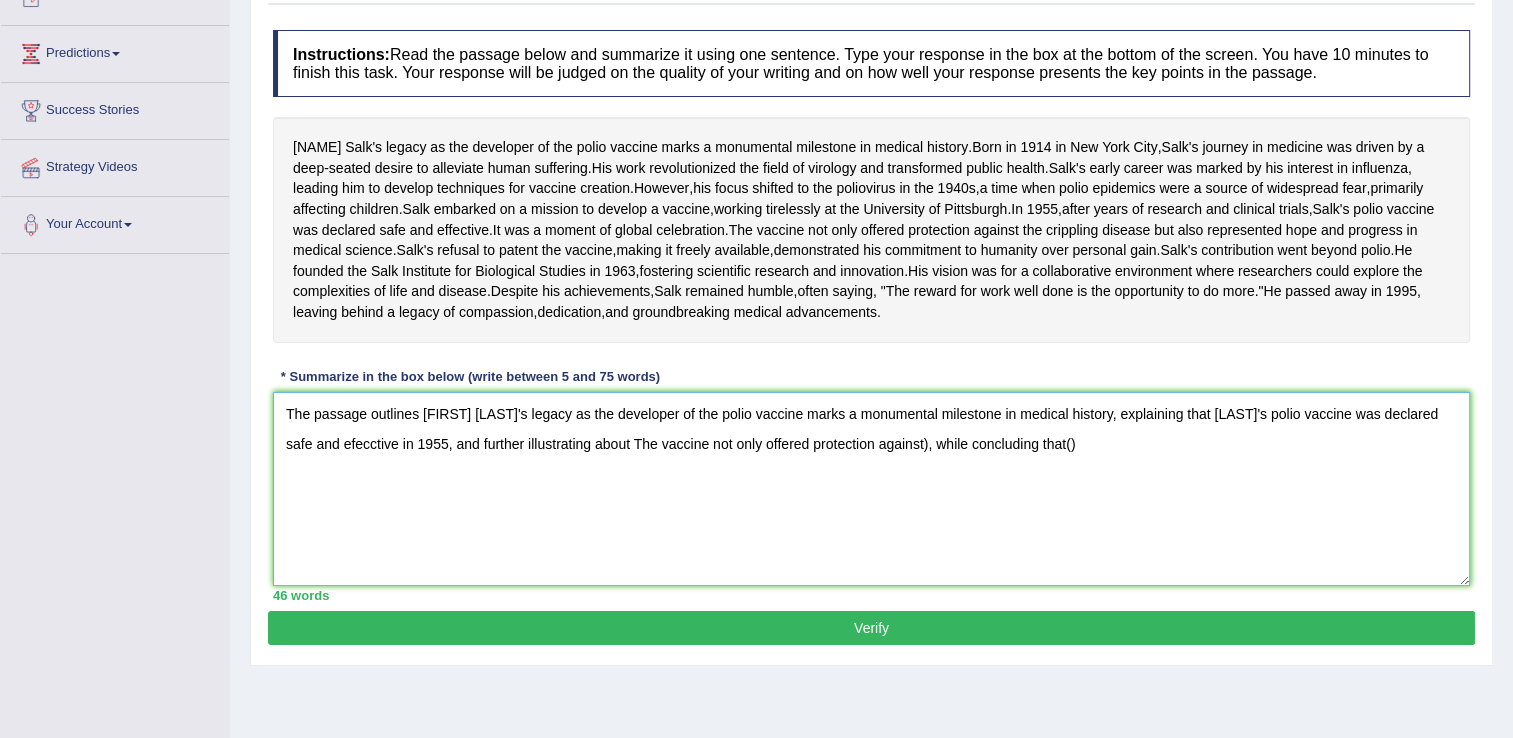 scroll, scrollTop: 300, scrollLeft: 0, axis: vertical 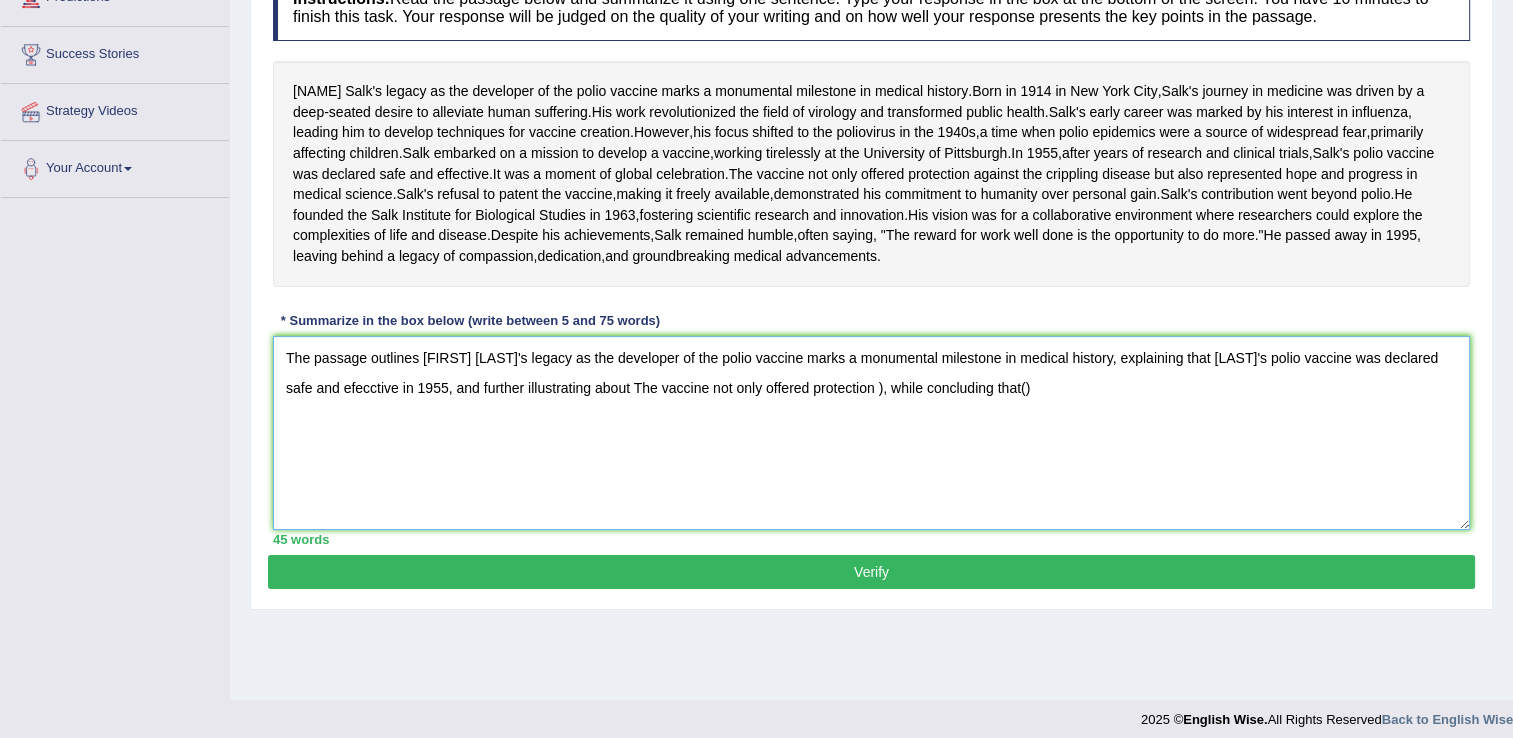 click on "The passage outlines [FIRST] [LAST]'s legacy as the developer of the polio vaccine marks a monumental milestone in medical history, explaining that [LAST]'s polio vaccine was declared safe and efecctive in 1955, and further illustrating about The vaccine not only offered protection ), while concluding that()" at bounding box center (871, 433) 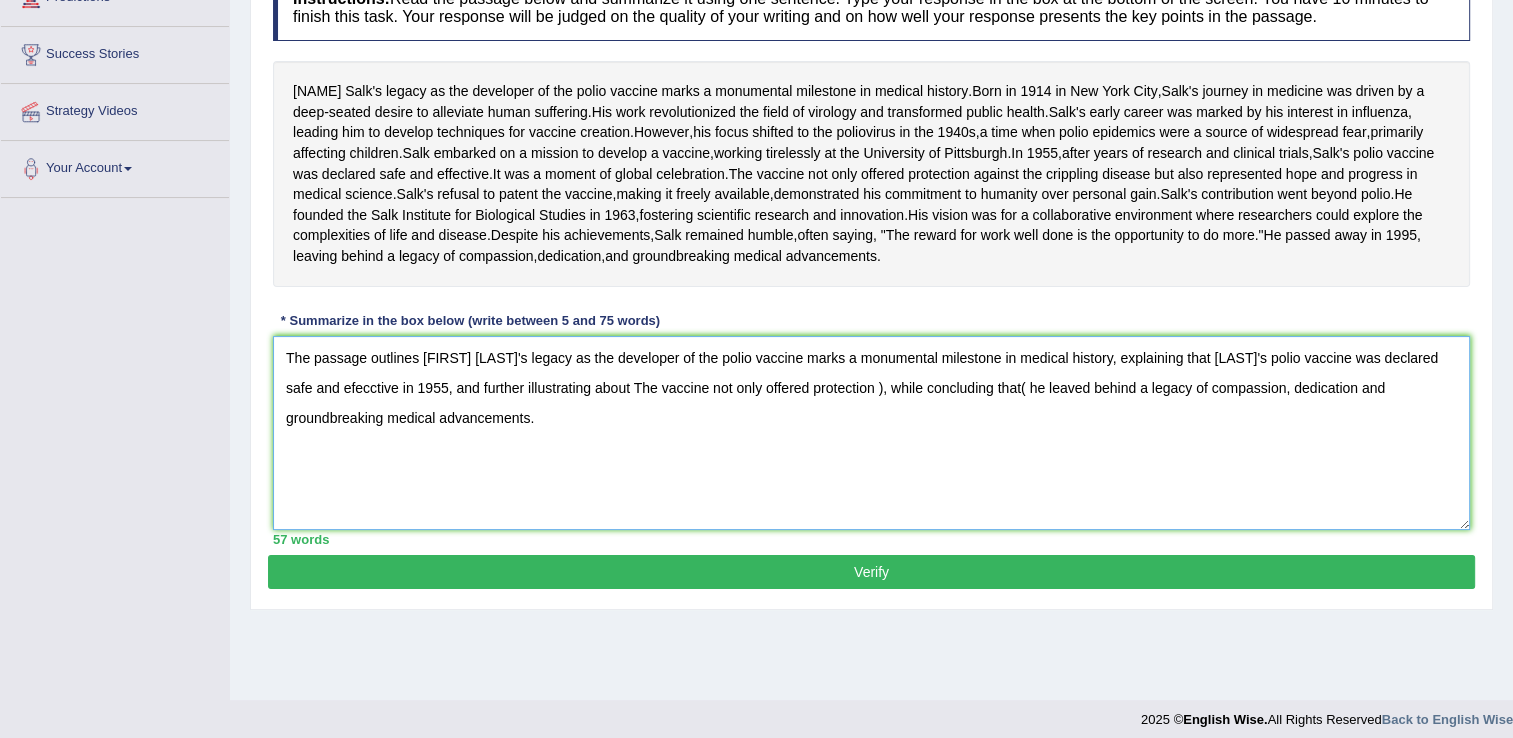 click on "The passage outlines [FIRST] [LAST]'s legacy as the developer of the polio vaccine marks a monumental milestone in medical history, explaining that [LAST]'s polio vaccine was declared safe and efecctive in 1955, and further illustrating about The vaccine not only offered protection ), while concluding that( he leaved behind a legacy of compassion, dedication and groundbreaking medical advancements." at bounding box center [871, 433] 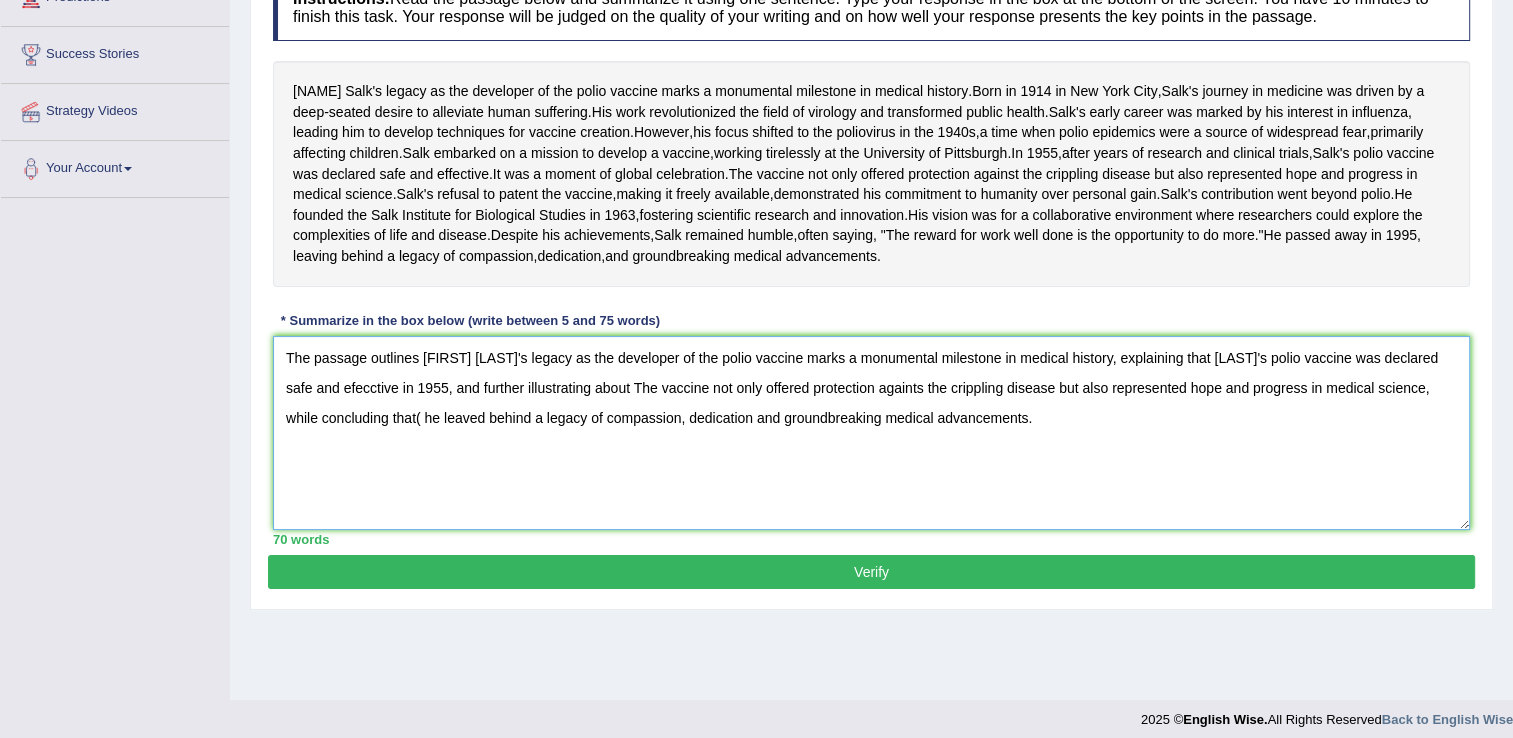 click on "The passage outlines [FIRST] [LAST]'s legacy as the developer of the polio vaccine marks a monumental milestone in medical history, explaining that [LAST]'s polio vaccine was declared safe and efecctive in 1955, and further illustrating about The vaccine not only offered protection againts the crippling disease but also represented hope and progress in medical science, while concluding that( he leaved behind a legacy of compassion, dedication and groundbreaking medical advancements." at bounding box center (871, 433) 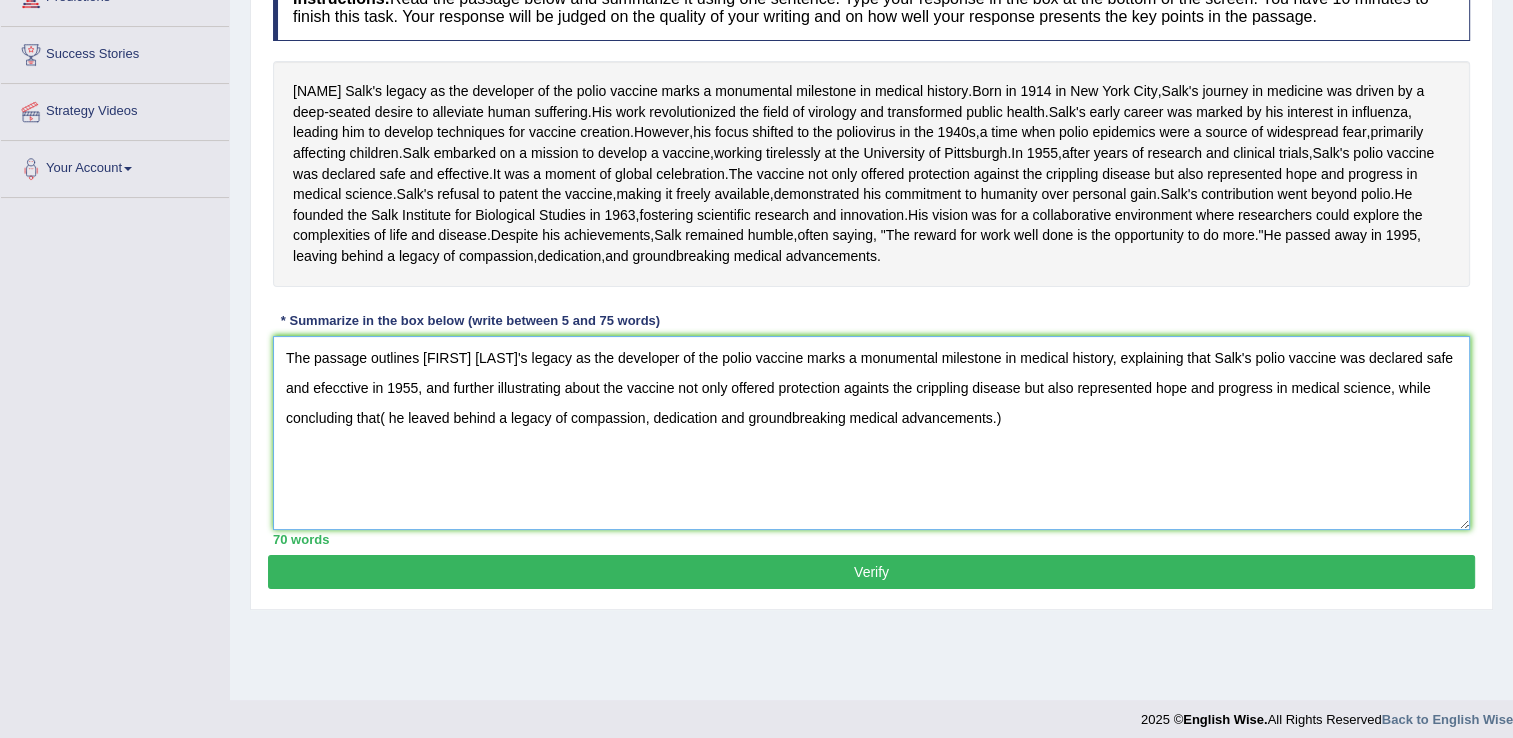 drag, startPoint x: 389, startPoint y: 536, endPoint x: 407, endPoint y: 527, distance: 20.12461 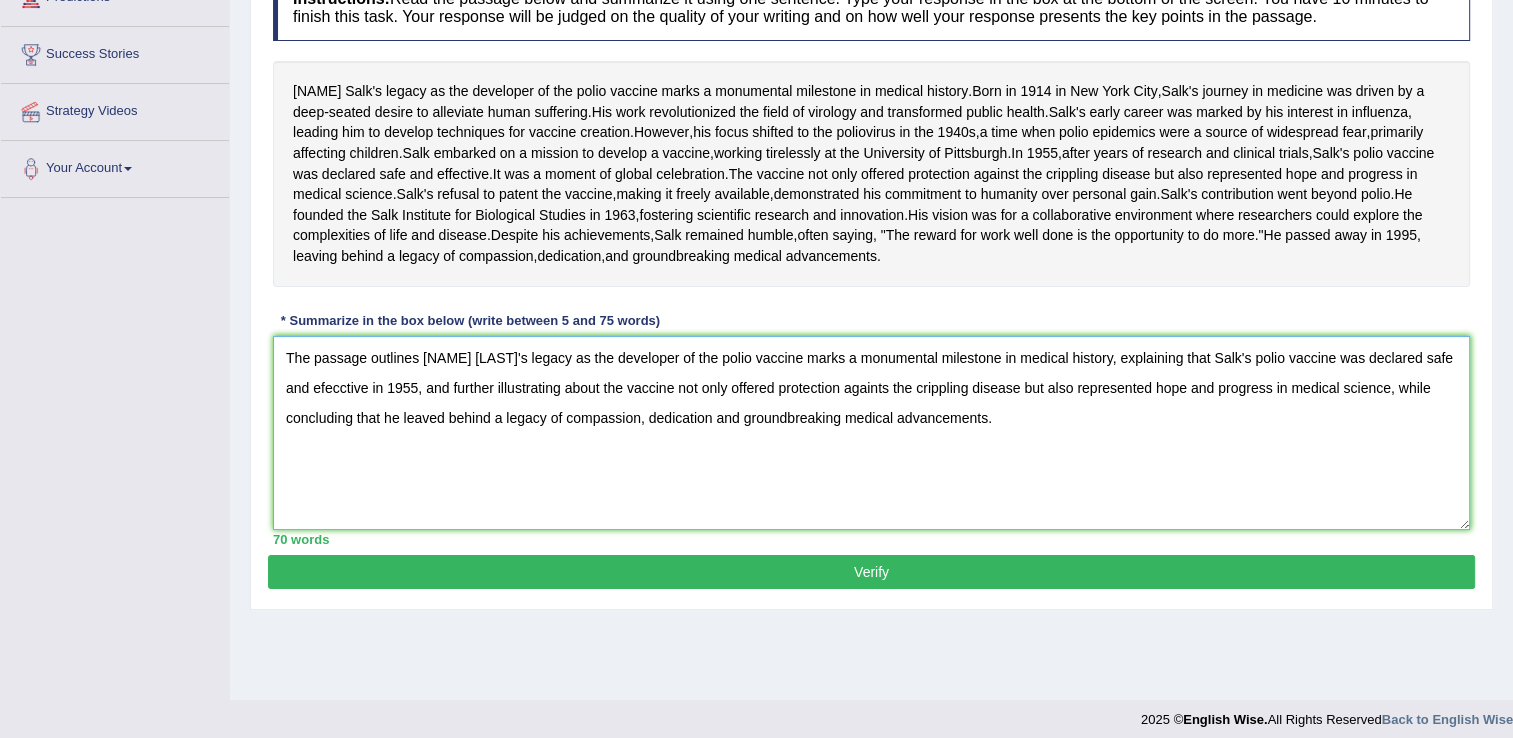 type on "The passage outlines [NAME] [LAST]'s legacy as the developer of the polio vaccine marks a monumental milestone in medical history, explaining that Salk's polio vaccine was declared safe and efecctive in 1955, and further illustrating about the vaccine not only offered protection againts the crippling disease but also represented hope and progress in medical science, while concluding that he leaved behind a legacy of compassion, dedication and groundbreaking medical advancements." 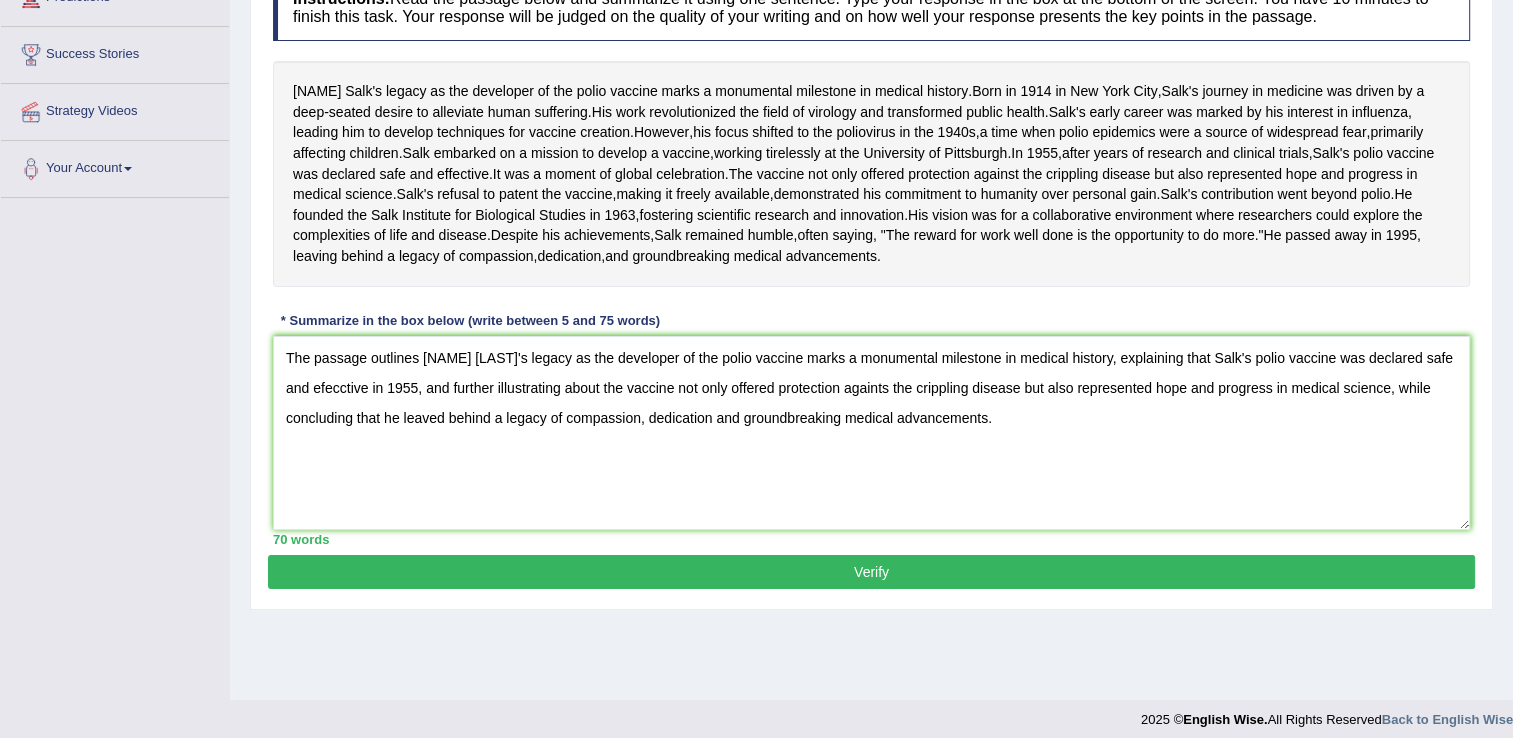 click on "Verify" at bounding box center [871, 572] 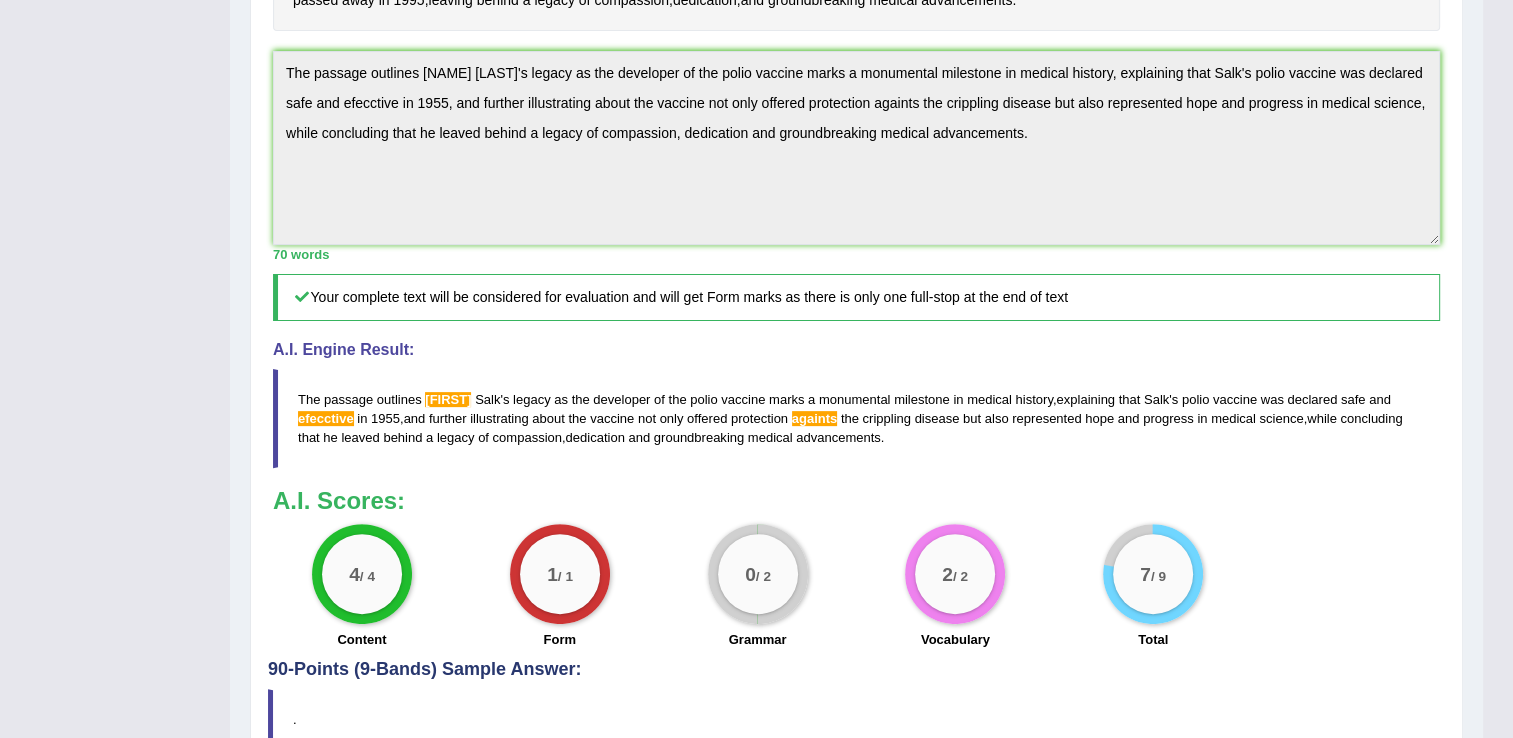 scroll, scrollTop: 500, scrollLeft: 0, axis: vertical 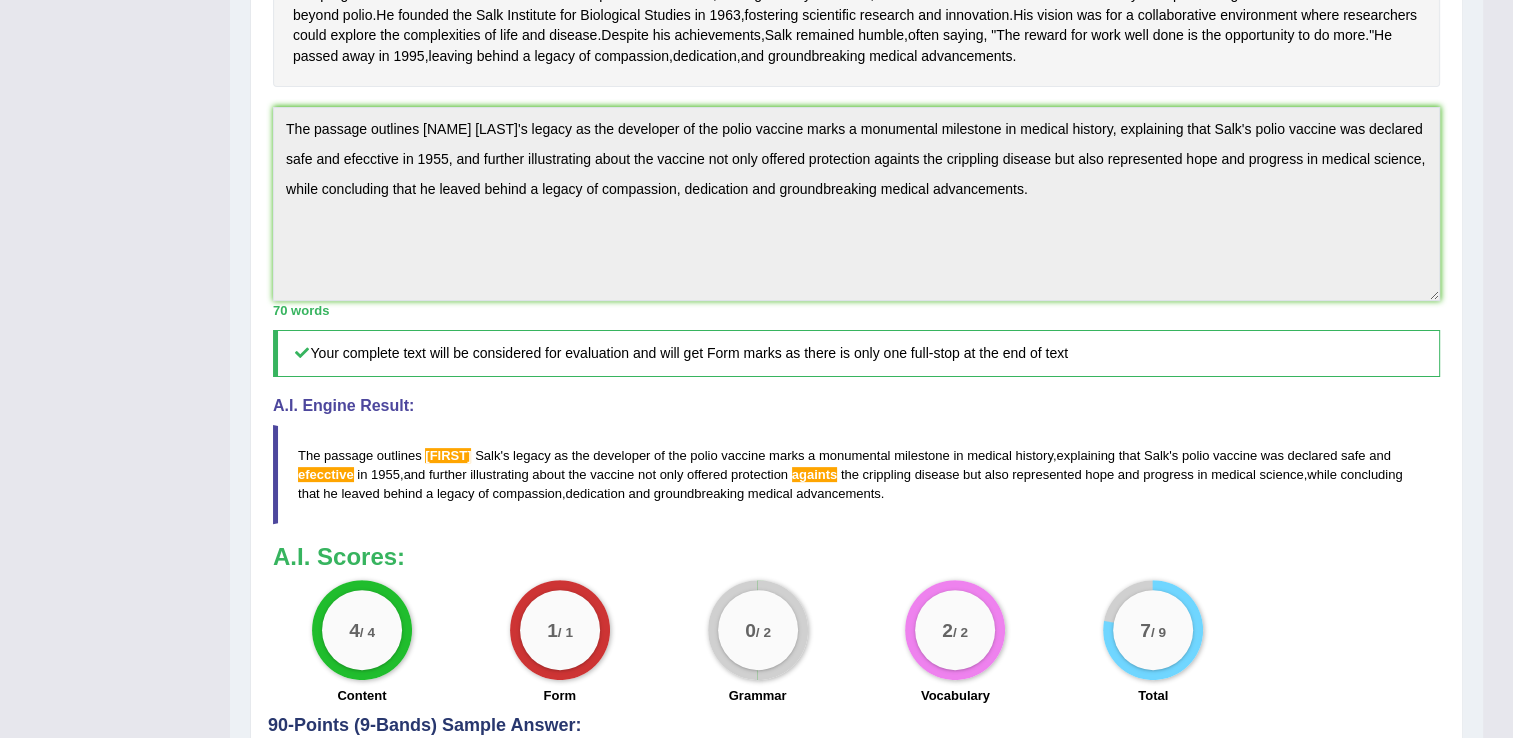 click on "Toggle navigation
Home
Practice Questions   Speaking Practice Read Aloud
Repeat Sentence
Describe Image
Re-tell Lecture
Answer Short Question
Summarize Group Discussion
Respond To A Situation
Writing Practice  Summarize Written Text
Write Essay
Reading Practice  Reading & Writing: Fill In The Blanks
Choose Multiple Answers
Re-order Paragraphs
Fill In The Blanks
Choose Single Answer
Listening Practice  Summarize Spoken Text
Highlight Incorrect Words
Highlight Correct Summary
Select Missing Word
Choose Single Answer
Choose Multiple Answers
Fill In The Blanks
Write From Dictation
Pronunciation
Tests  Take Practice Sectional Test
Take Mock Test" at bounding box center (741, 196) 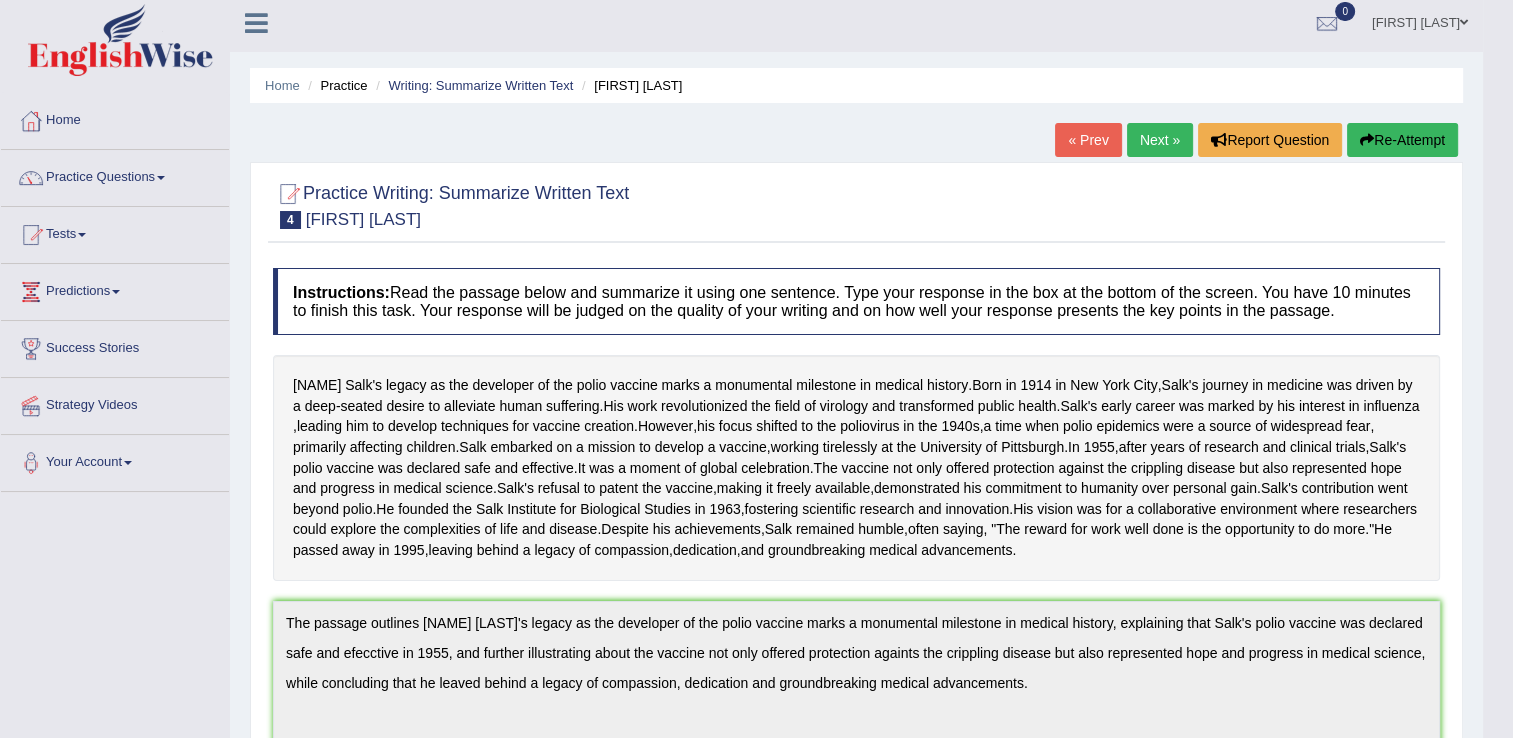 scroll, scrollTop: 0, scrollLeft: 0, axis: both 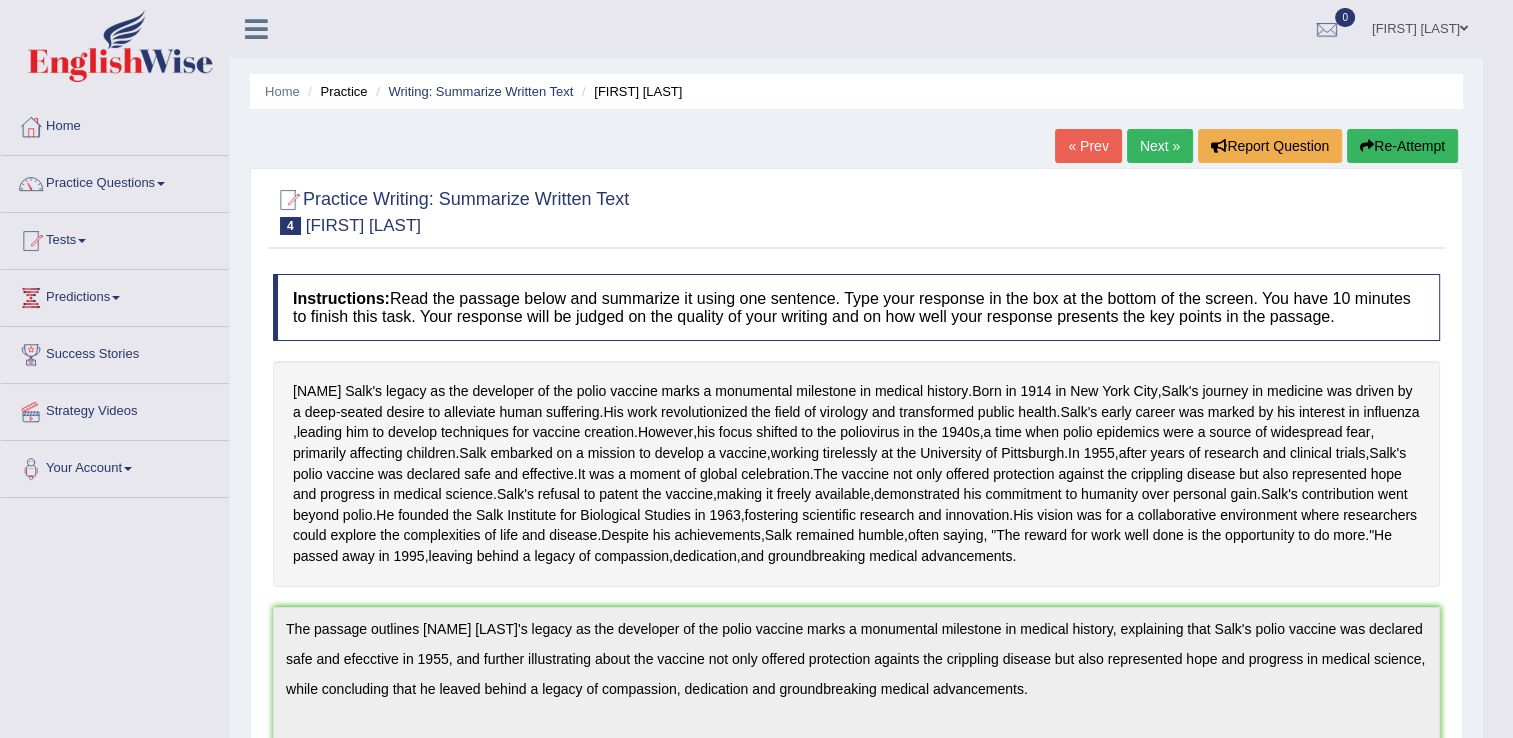 click on "Re-Attempt" at bounding box center [1402, 146] 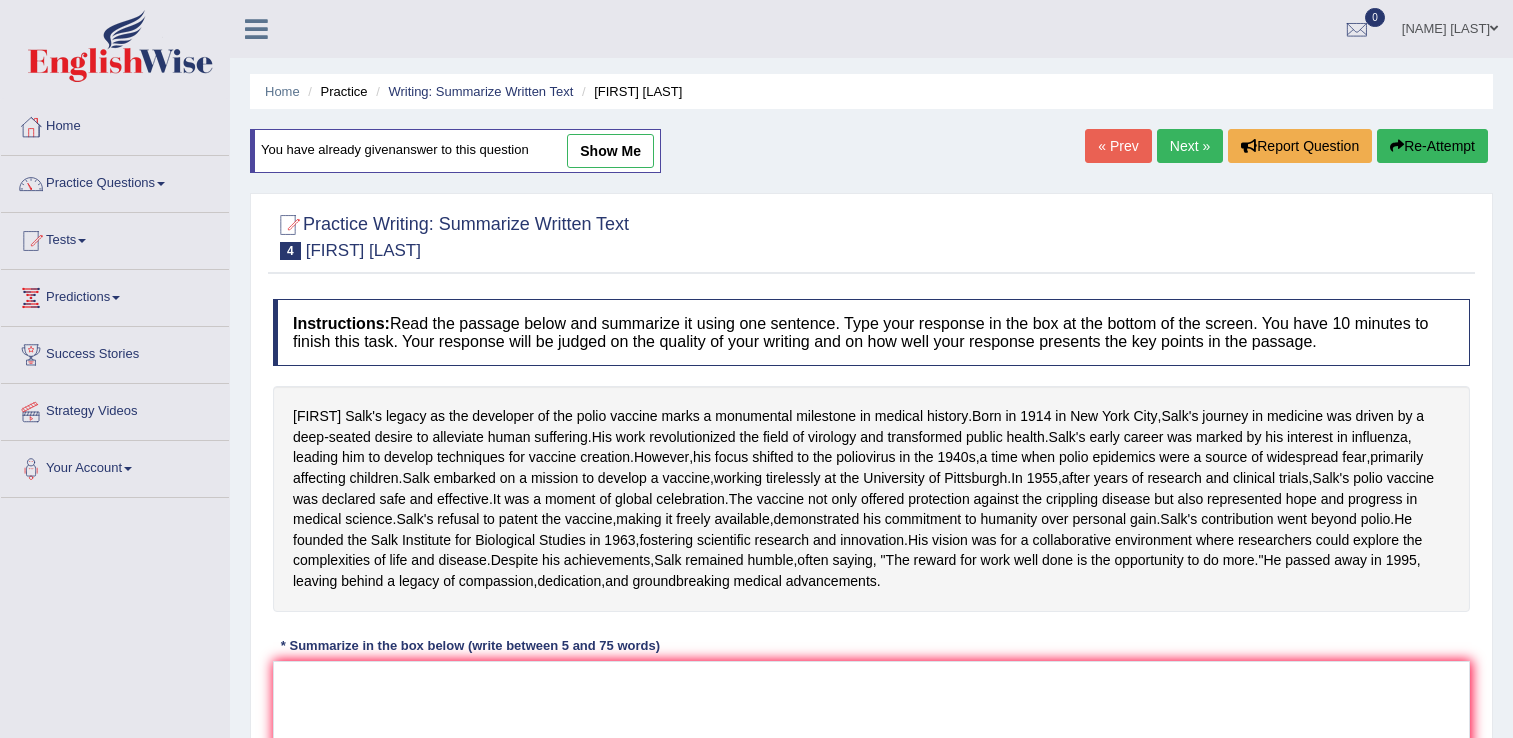 scroll, scrollTop: 376, scrollLeft: 0, axis: vertical 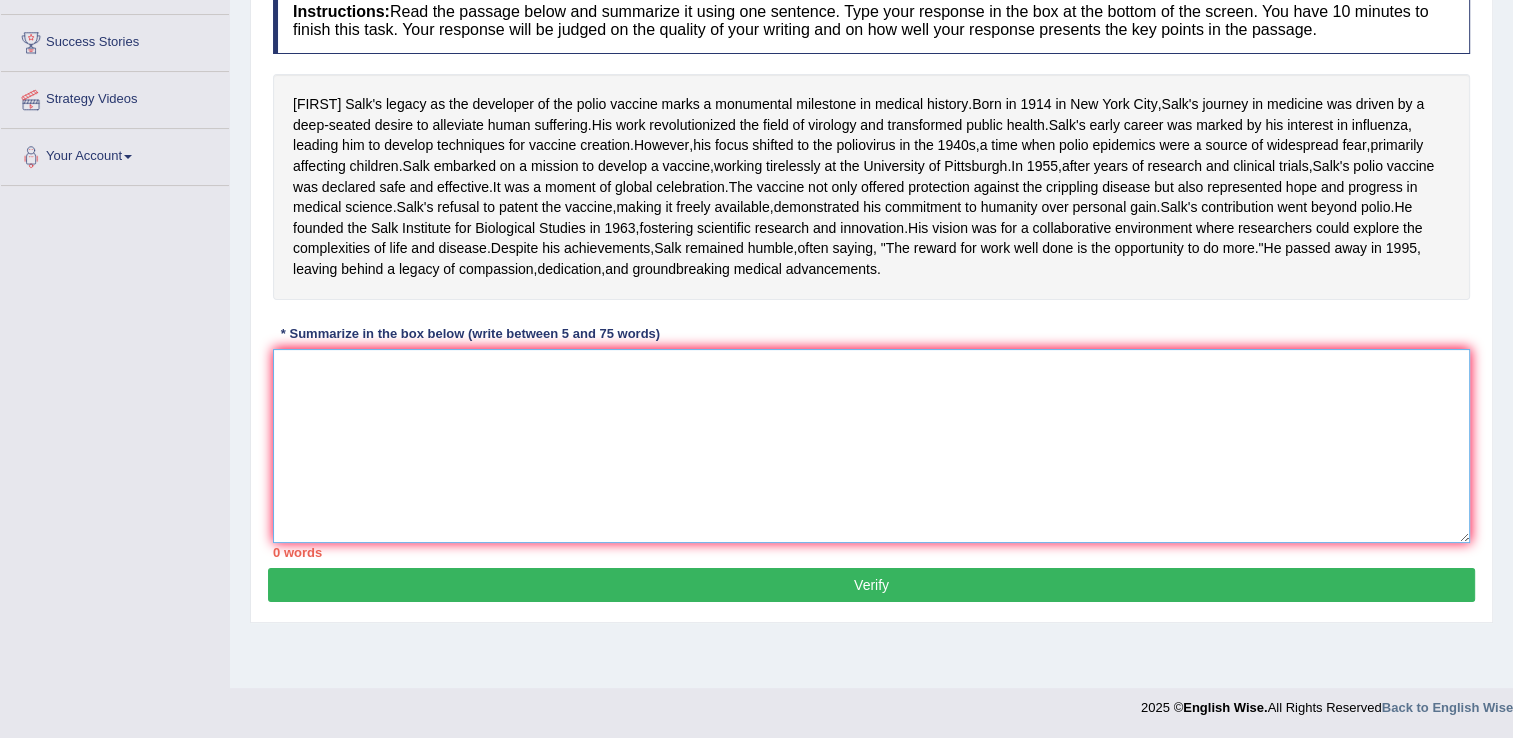 click at bounding box center (871, 446) 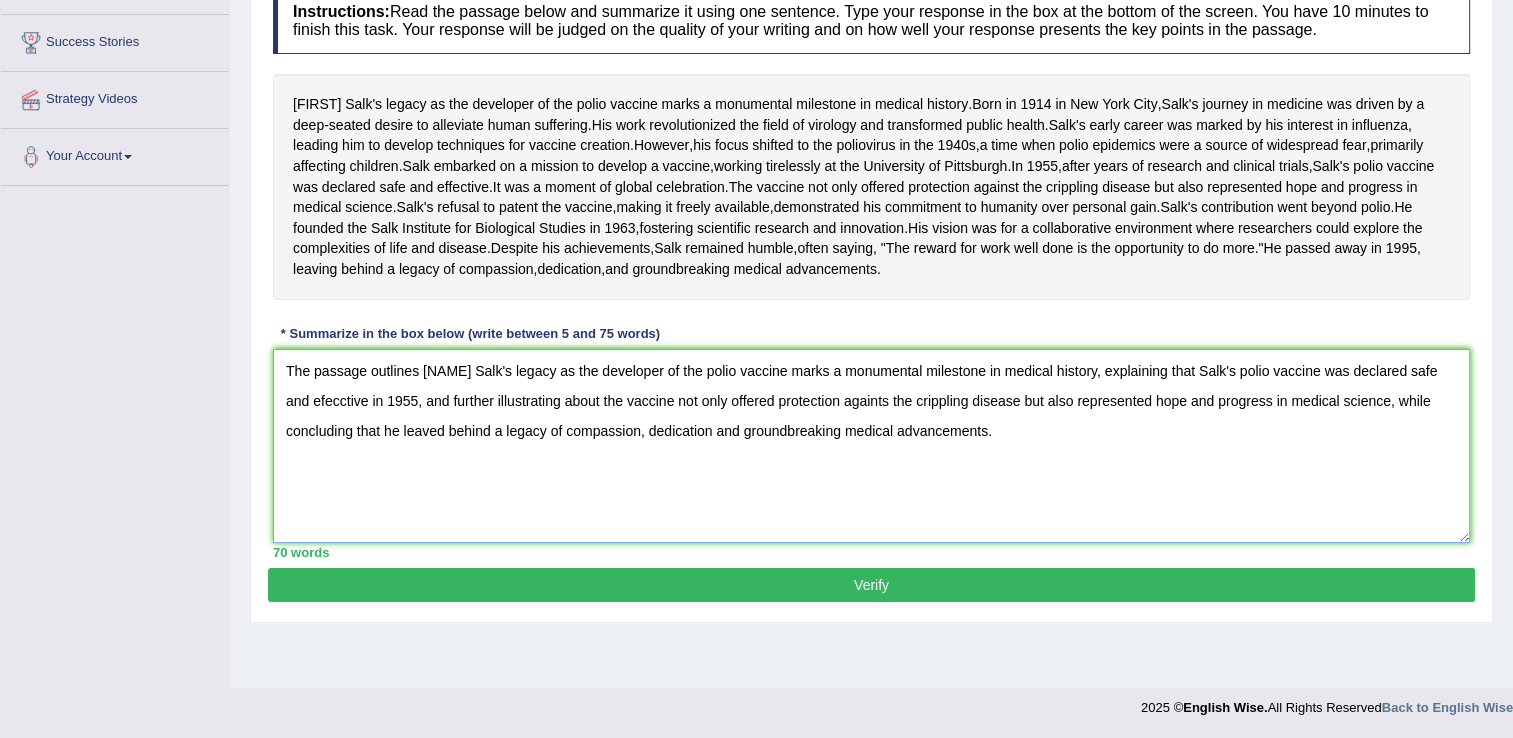 click on "The passage outlines [NAME] Salk's legacy as the developer of the polio vaccine marks a monumental milestone in medical history, explaining that Salk's polio vaccine was declared safe and efecctive in 1955, and further illustrating about the vaccine not only offered protection againts the crippling disease but also represented hope and progress in medical science, while concluding that he leaved behind a legacy of compassion, dedication and groundbreaking medical advancements." at bounding box center (871, 446) 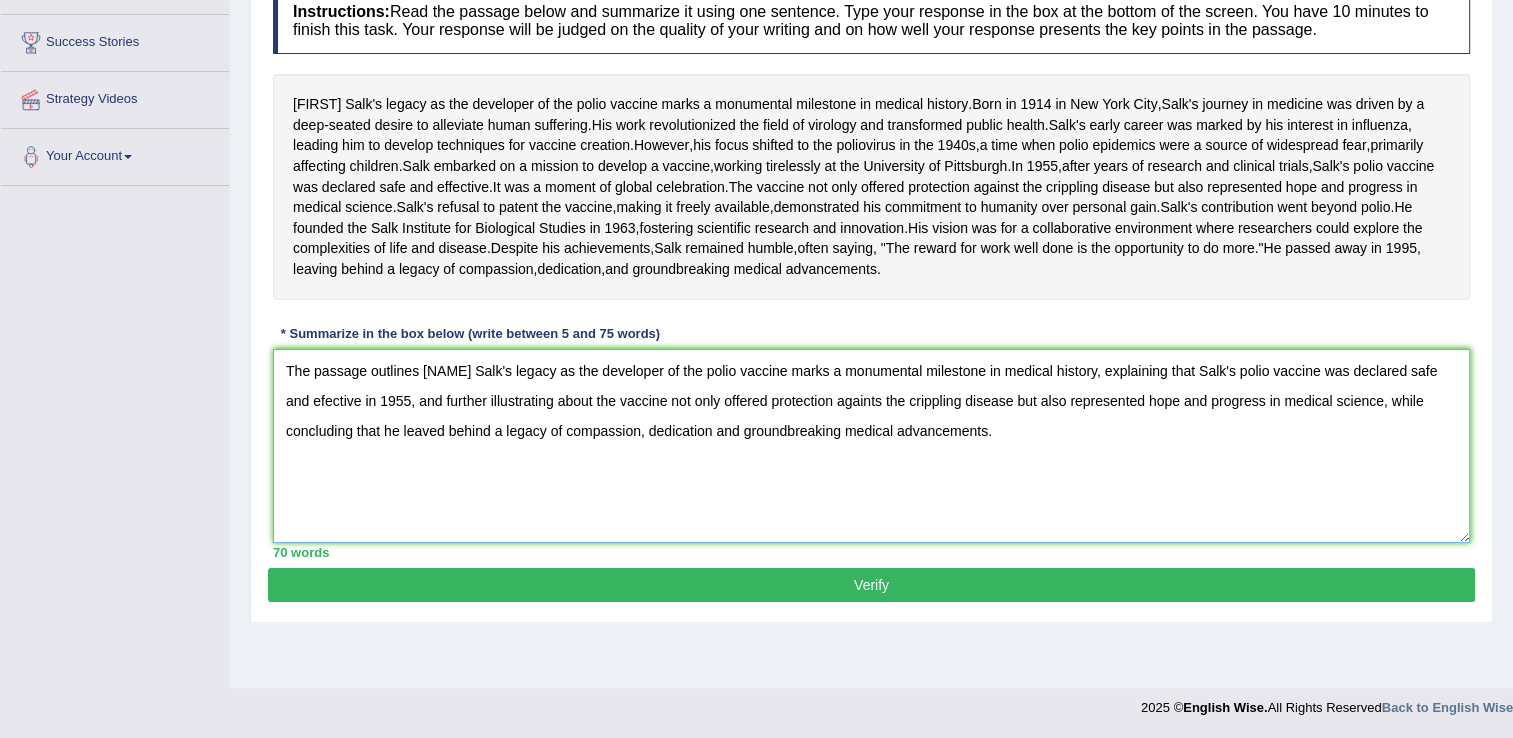click on "The passage outlines [NAME] Salk's legacy as the developer of the polio vaccine marks a monumental milestone in medical history, explaining that Salk's polio vaccine was declared safe and efective in 1955, and further illustrating about the vaccine not only offered protection againts the crippling disease but also represented hope and progress in medical science, while concluding that he leaved behind a legacy of compassion, dedication and groundbreaking medical advancements." at bounding box center [871, 446] 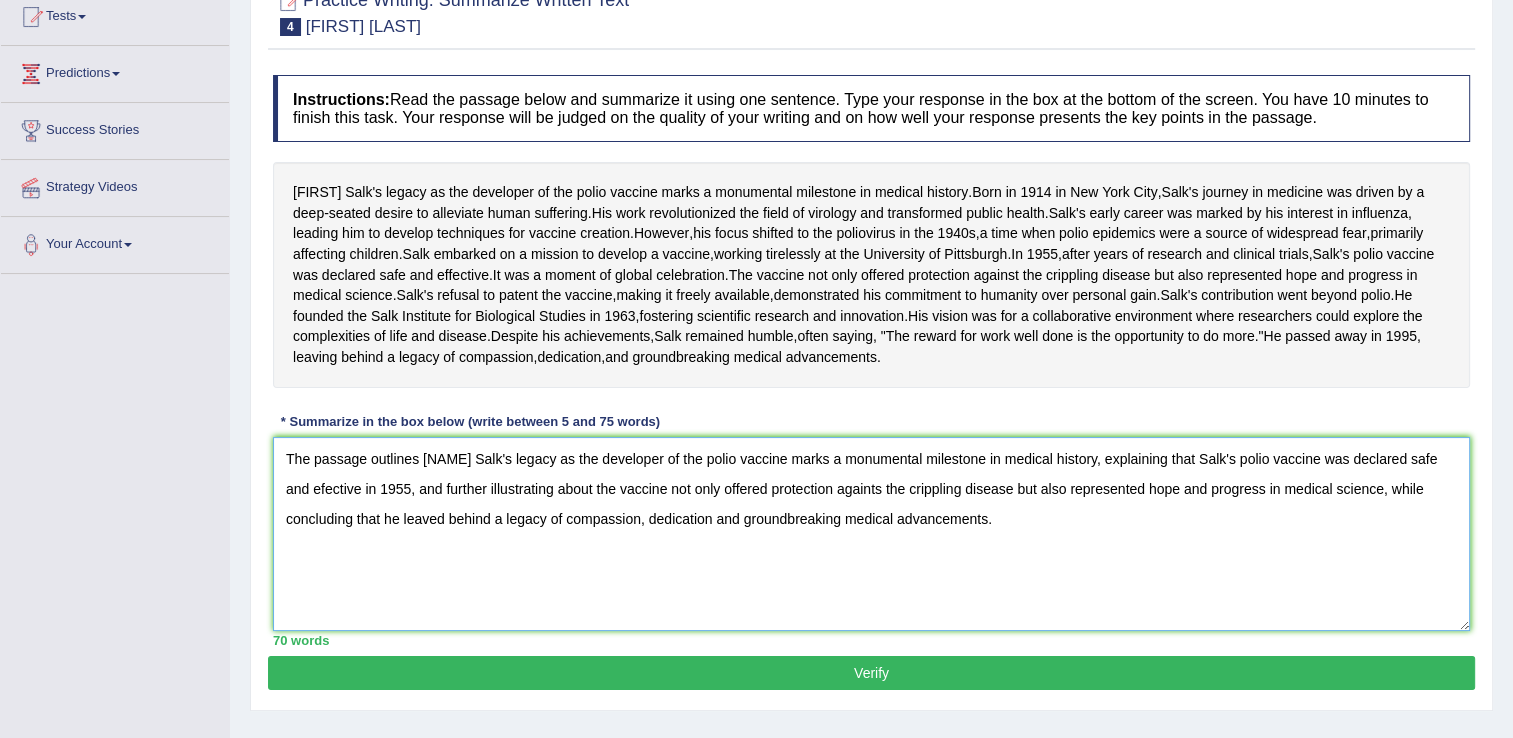 scroll, scrollTop: 183, scrollLeft: 0, axis: vertical 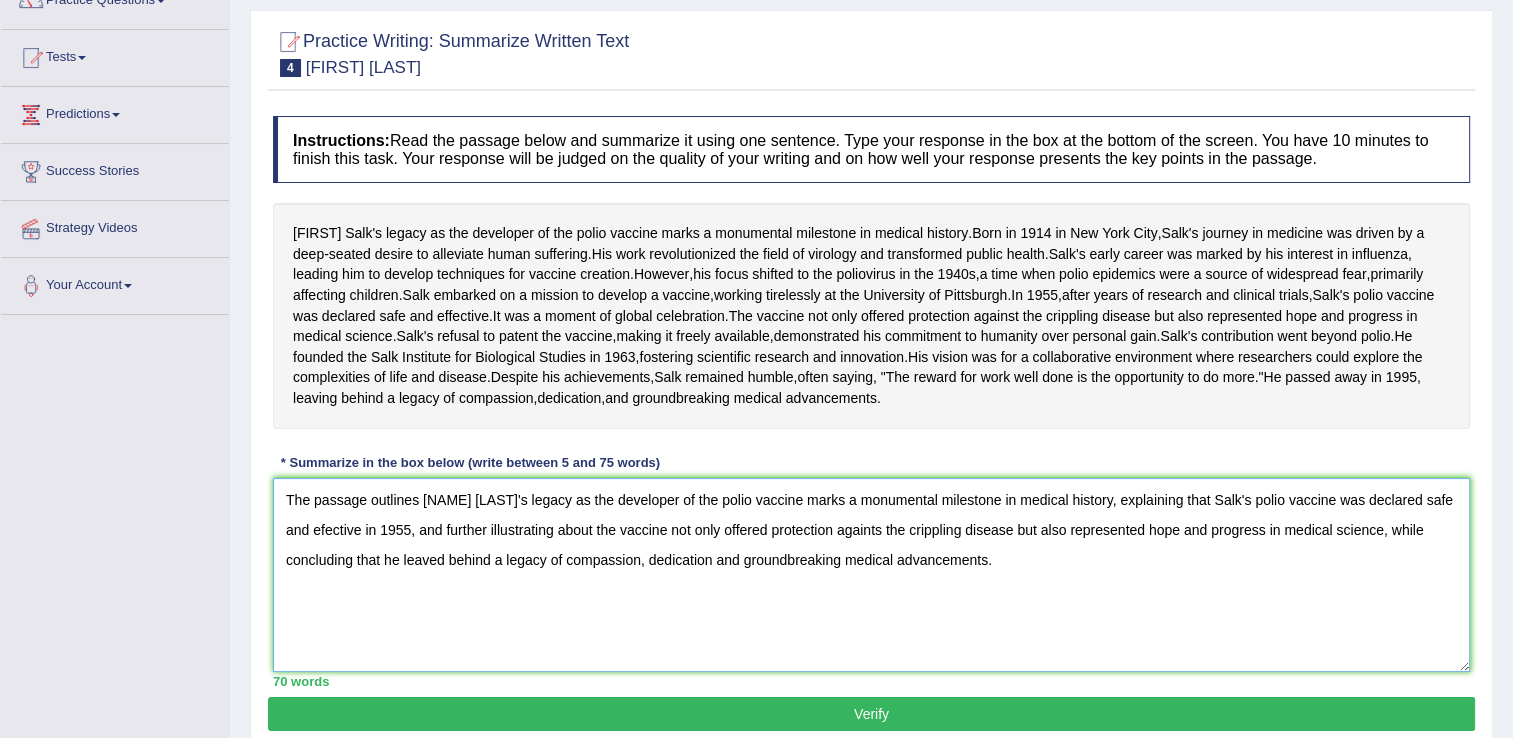 click on "The passage outlines [NAME] [LAST]'s legacy as the developer of the polio vaccine marks a monumental milestone in medical history, explaining that Salk's polio vaccine was declared safe and efective in 1955, and further illustrating about the vaccine not only offered protection againts the crippling disease but also represented hope and progress in medical science, while concluding that he leaved behind a legacy of compassion, dedication and groundbreaking medical advancements." at bounding box center (871, 575) 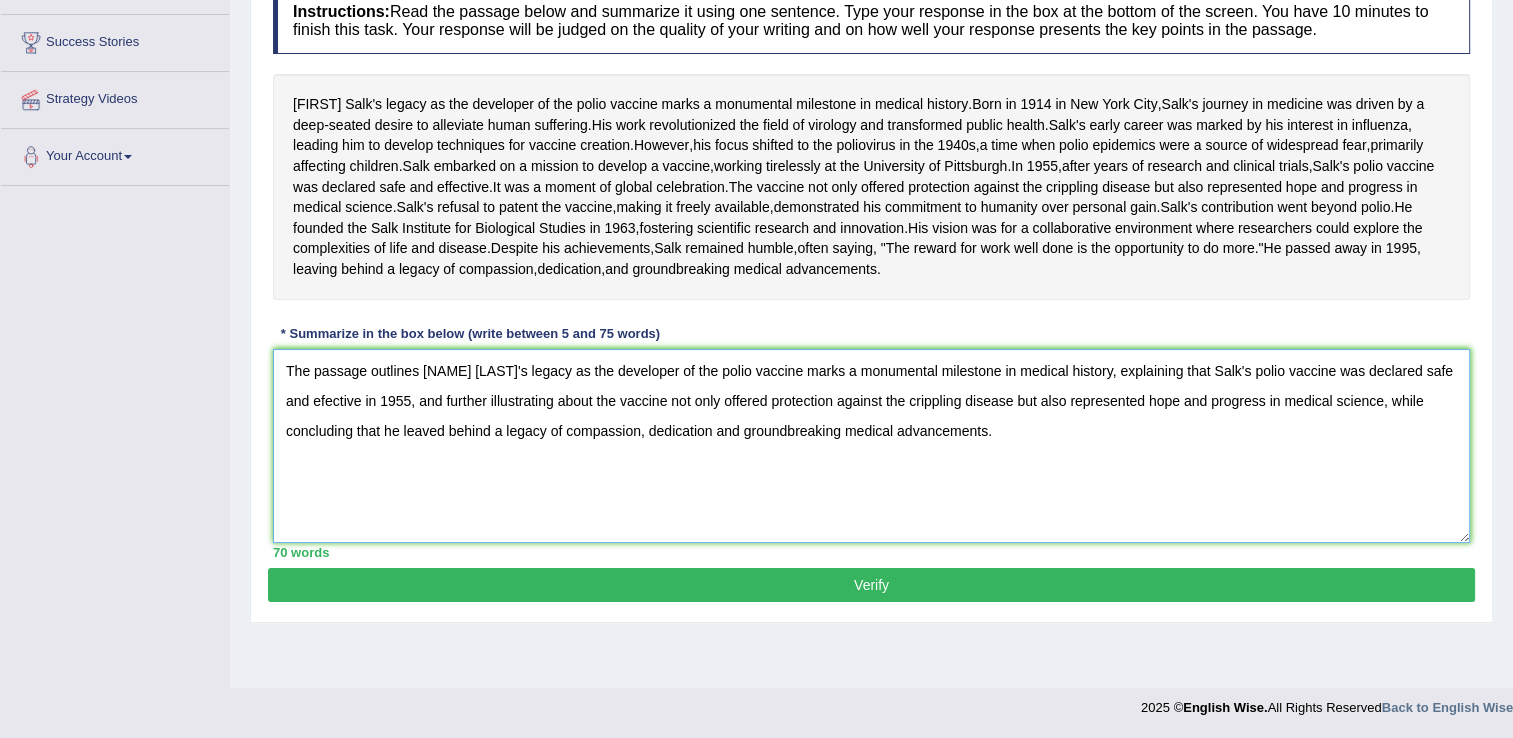 type on "The passage outlines [NAME] [LAST]'s legacy as the developer of the polio vaccine marks a monumental milestone in medical history, explaining that Salk's polio vaccine was declared safe and efective in 1955, and further illustrating about the vaccine not only offered protection against the crippling disease but also represented hope and progress in medical science, while concluding that he leaved behind a legacy of compassion, dedication and groundbreaking medical advancements." 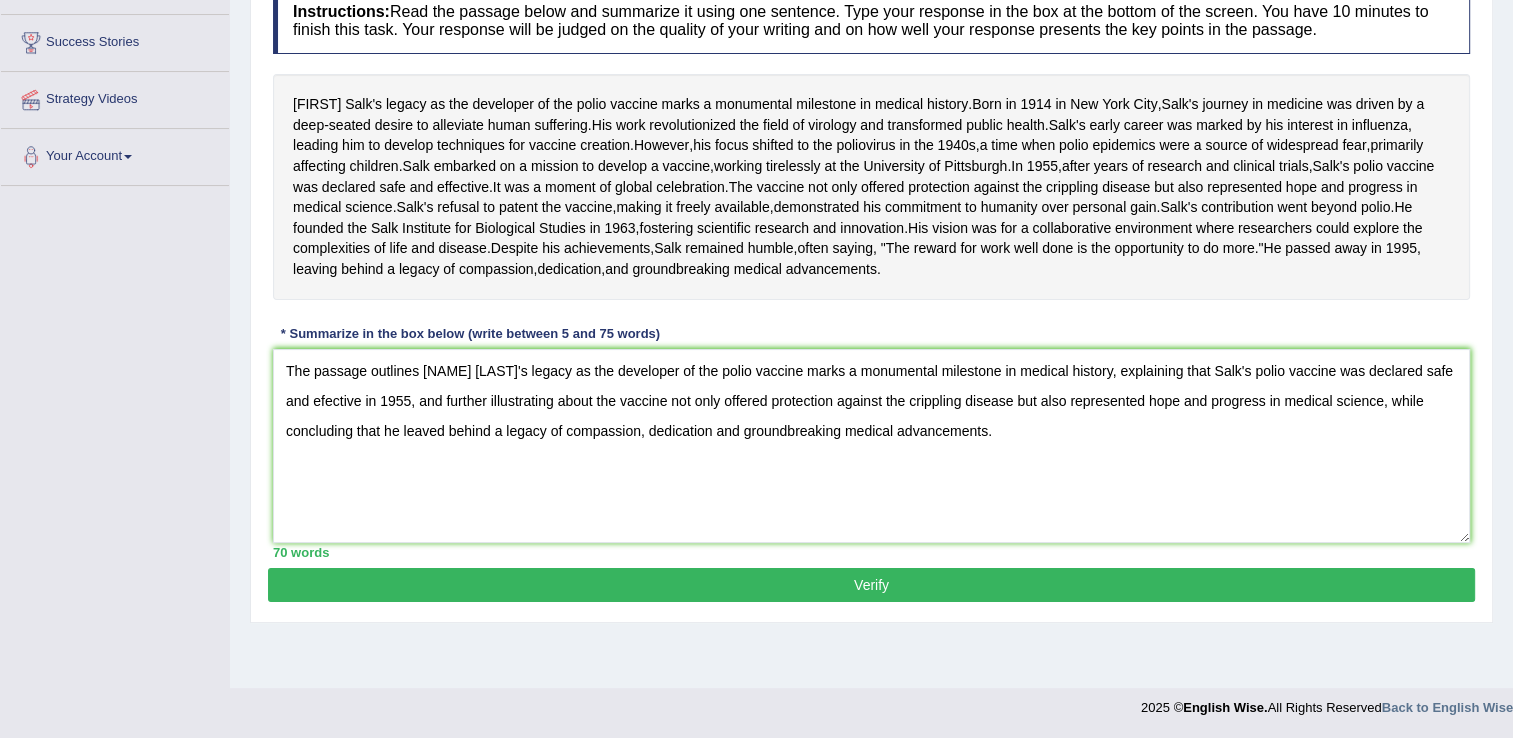 click on "Verify" at bounding box center (871, 585) 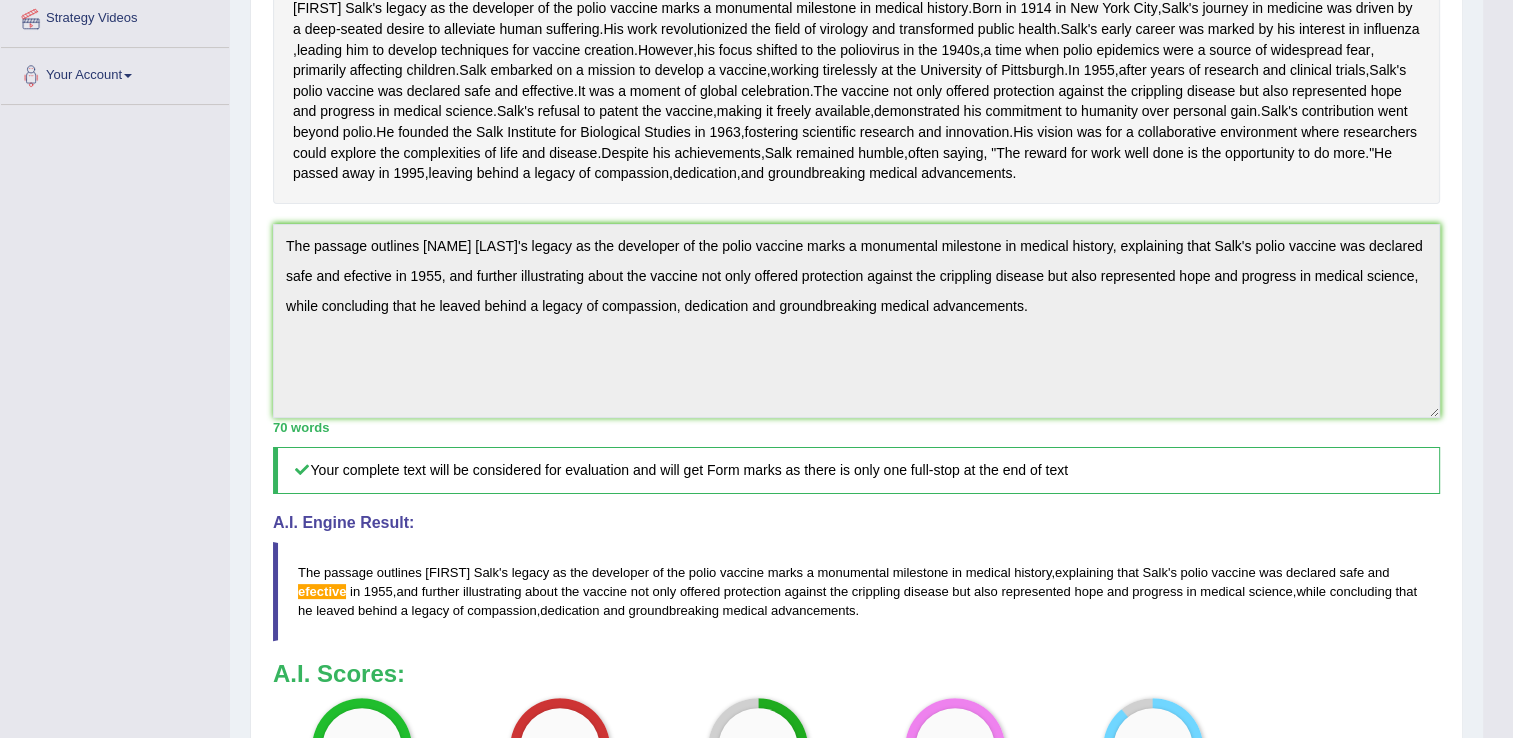 scroll, scrollTop: 391, scrollLeft: 0, axis: vertical 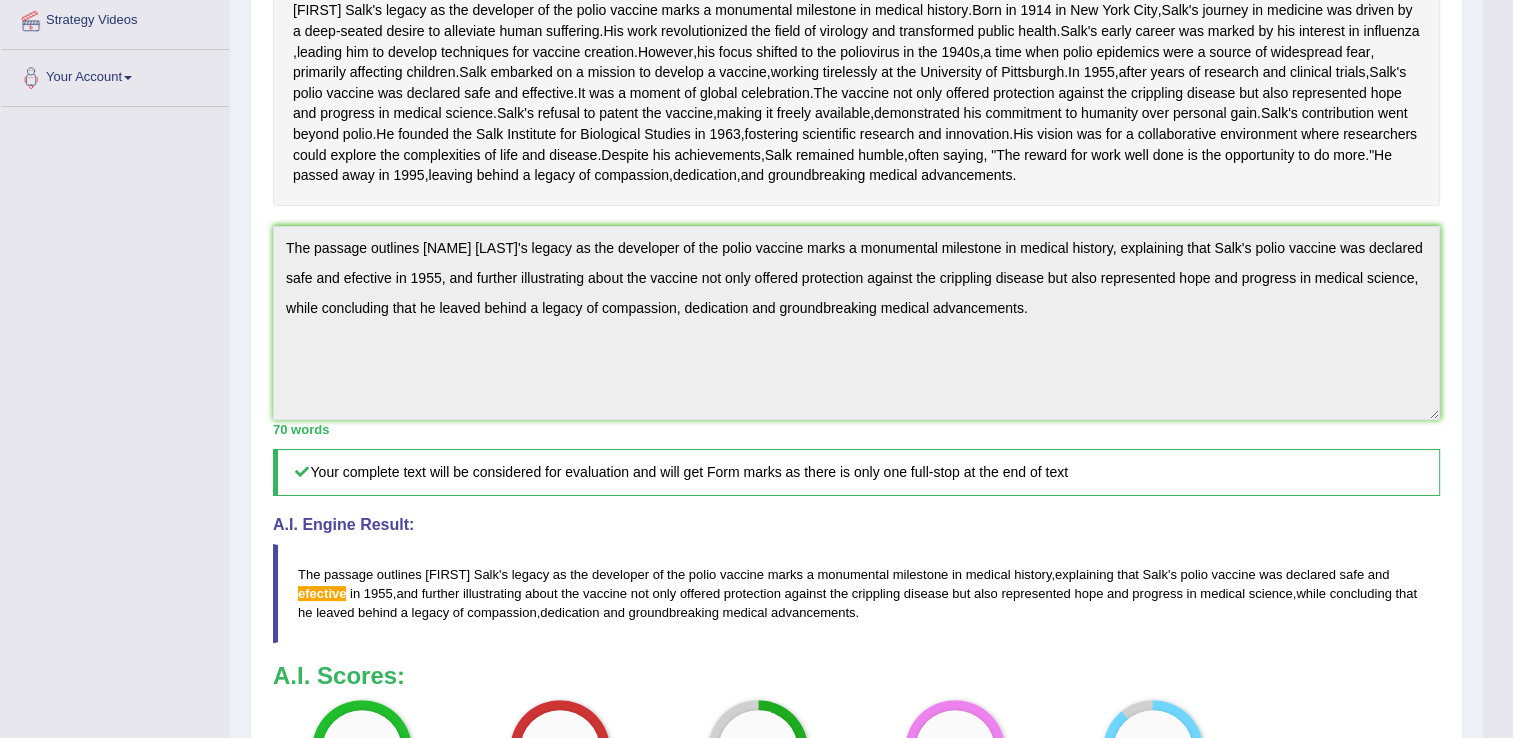 click on "Toggle navigation
Home
Practice Questions   Speaking Practice Read Aloud
Repeat Sentence
Describe Image
Re-tell Lecture
Answer Short Question
Summarize Group Discussion
Respond To A Situation
Writing Practice  Summarize Written Text
Write Essay
Reading Practice  Reading & Writing: Fill In The Blanks
Choose Multiple Answers
Re-order Paragraphs
Fill In The Blanks
Choose Single Answer
Listening Practice  Summarize Spoken Text
Highlight Incorrect Words
Highlight Correct Summary
Select Missing Word
Choose Single Answer
Choose Multiple Answers
Fill In The Blanks
Write From Dictation
Pronunciation
Tests  Take Practice Sectional Test
Take Mock Test" at bounding box center (741, 310) 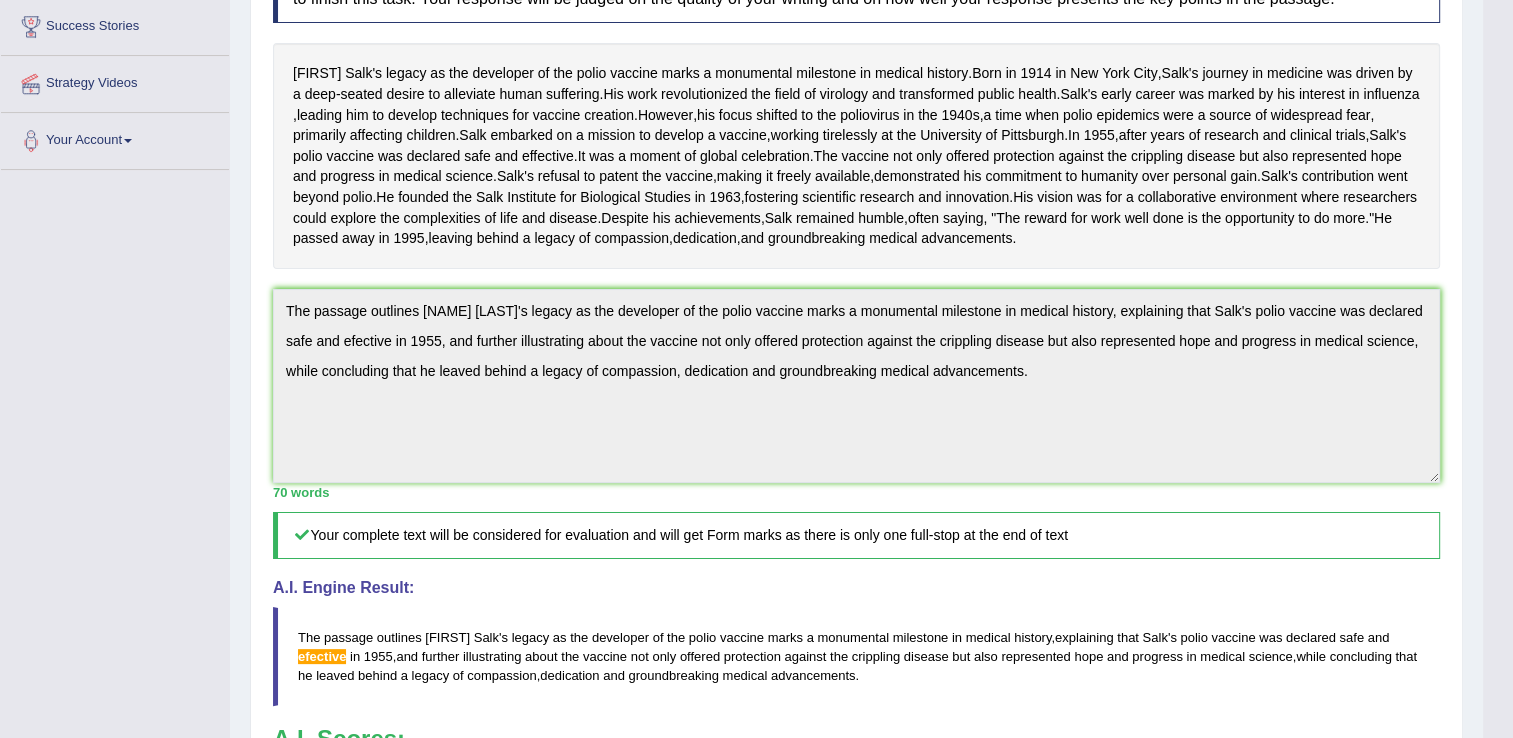 scroll, scrollTop: 91, scrollLeft: 0, axis: vertical 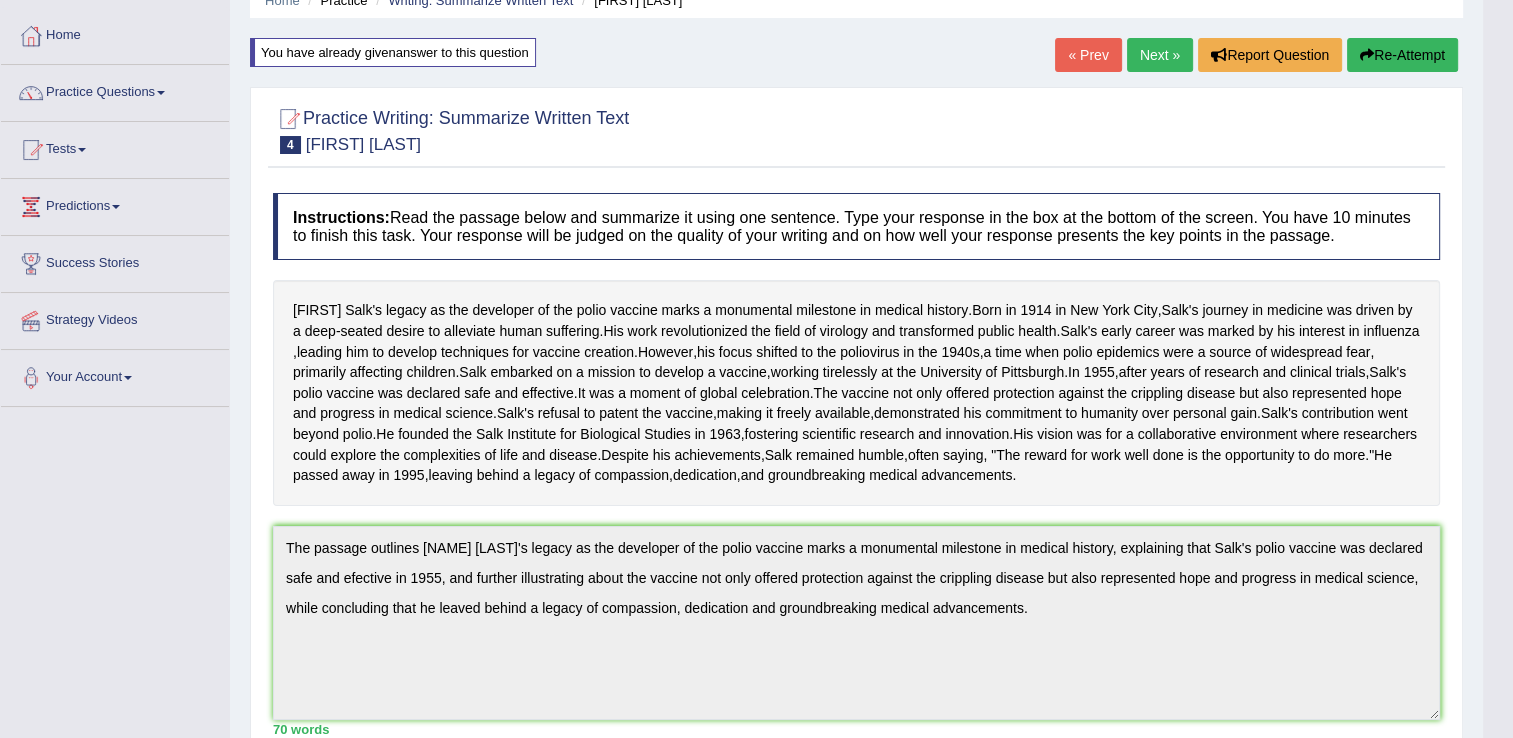 click on "Re-Attempt" at bounding box center (1402, 55) 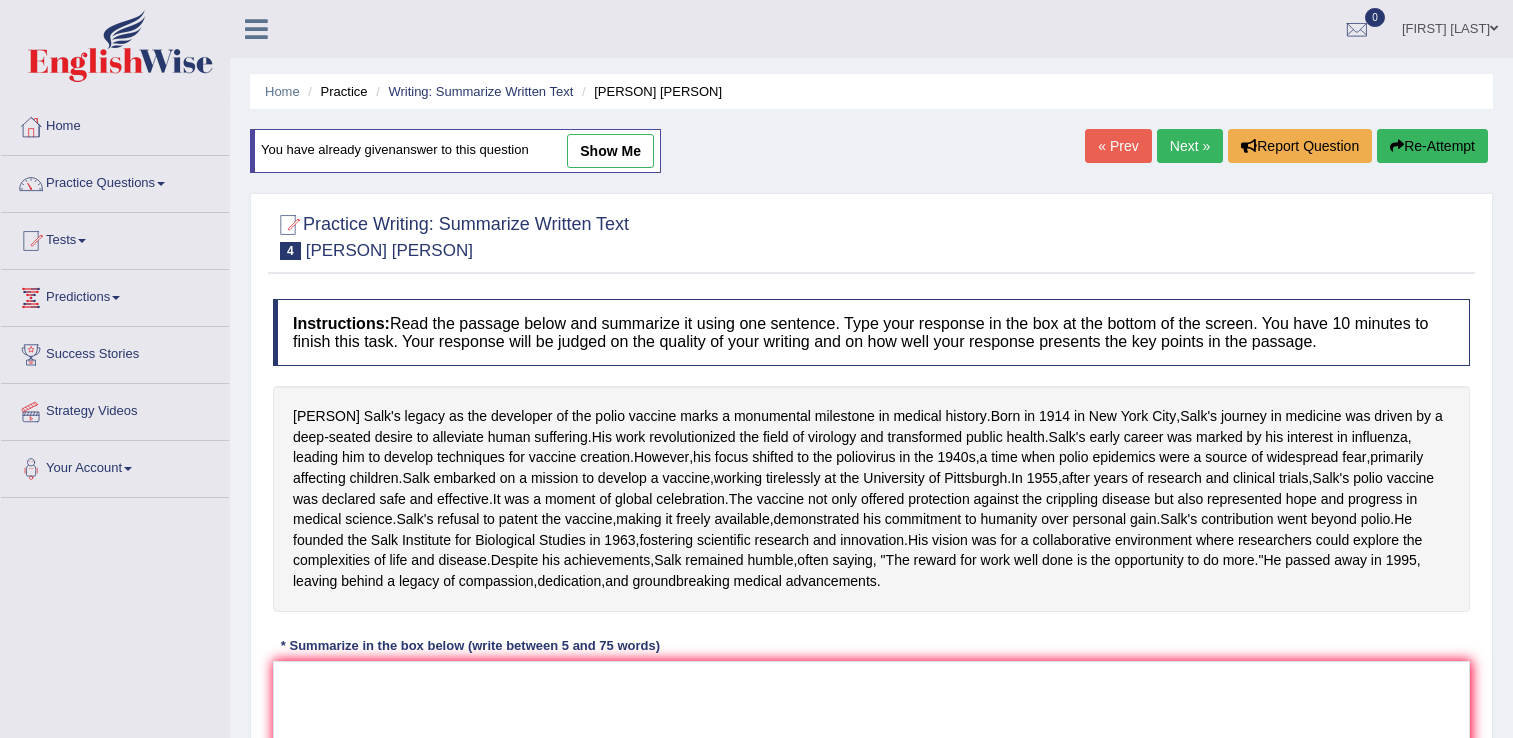 scroll, scrollTop: 122, scrollLeft: 0, axis: vertical 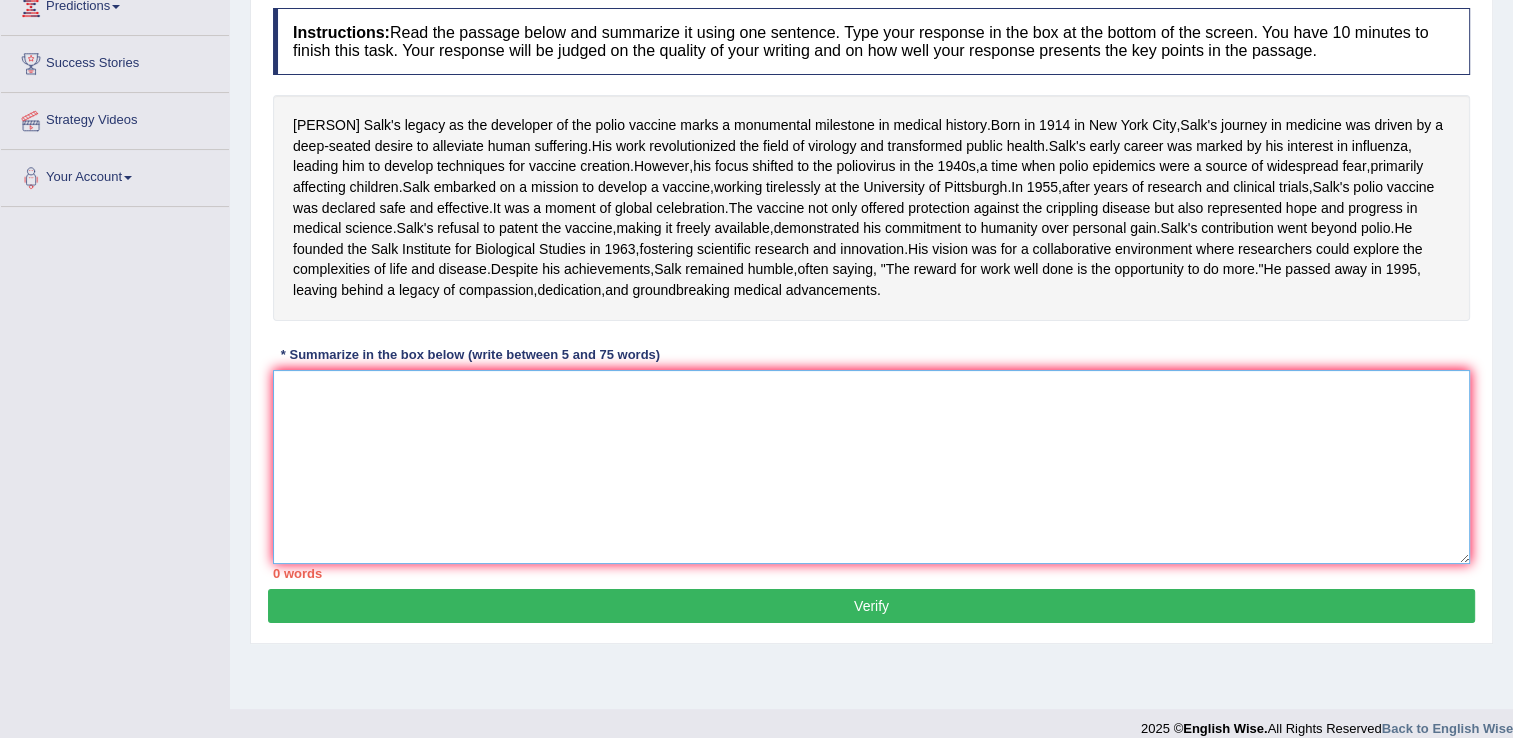 click at bounding box center (871, 467) 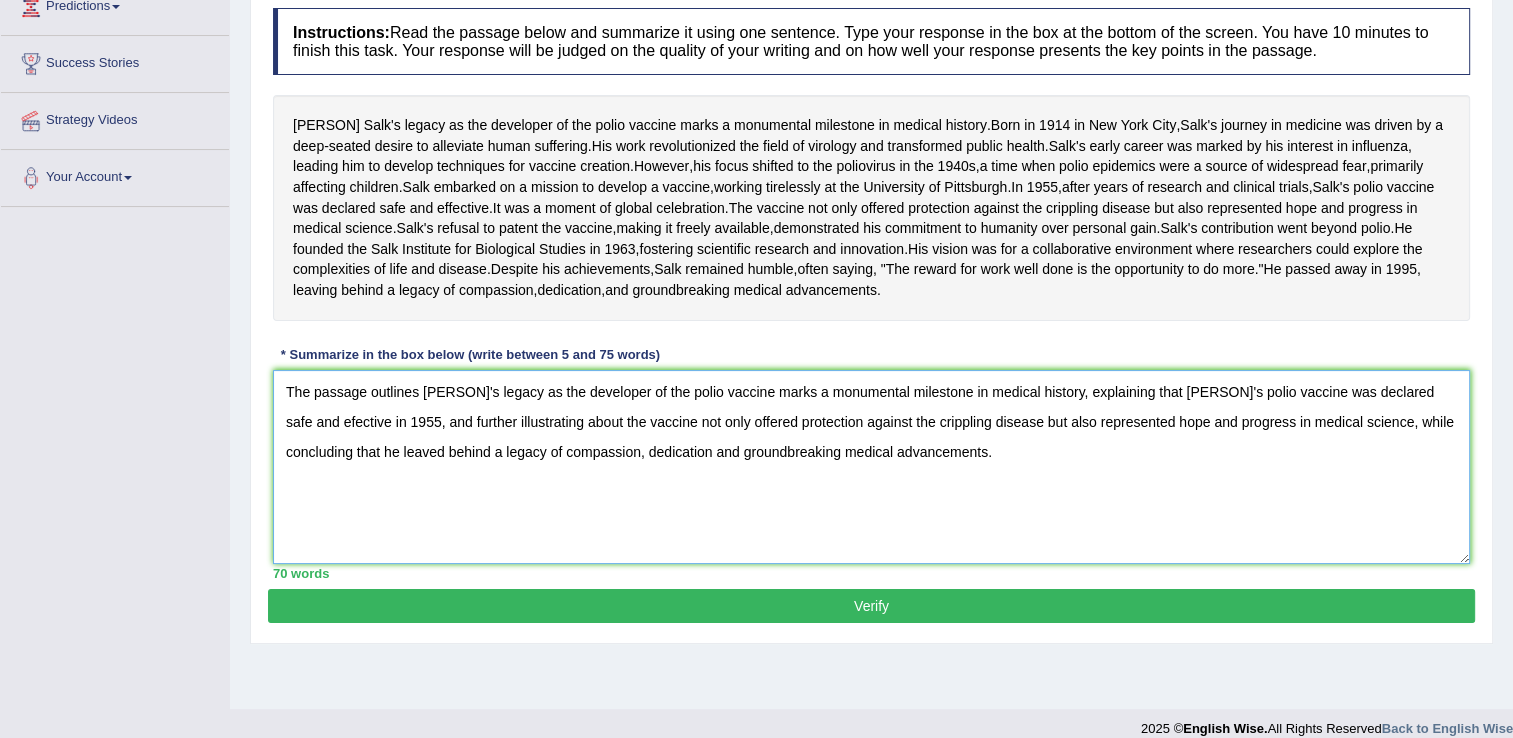 click on "The passage outlines [PERSON]'s legacy as the developer of the polio vaccine marks a monumental milestone in medical history, explaining that [PERSON]'s polio vaccine was declared safe and efective in 1955, and further illustrating about the vaccine not only offered protection against the crippling disease but also represented hope and progress in medical science, while concluding that he leaved behind a legacy of compassion, dedication and groundbreaking medical advancements." at bounding box center [871, 467] 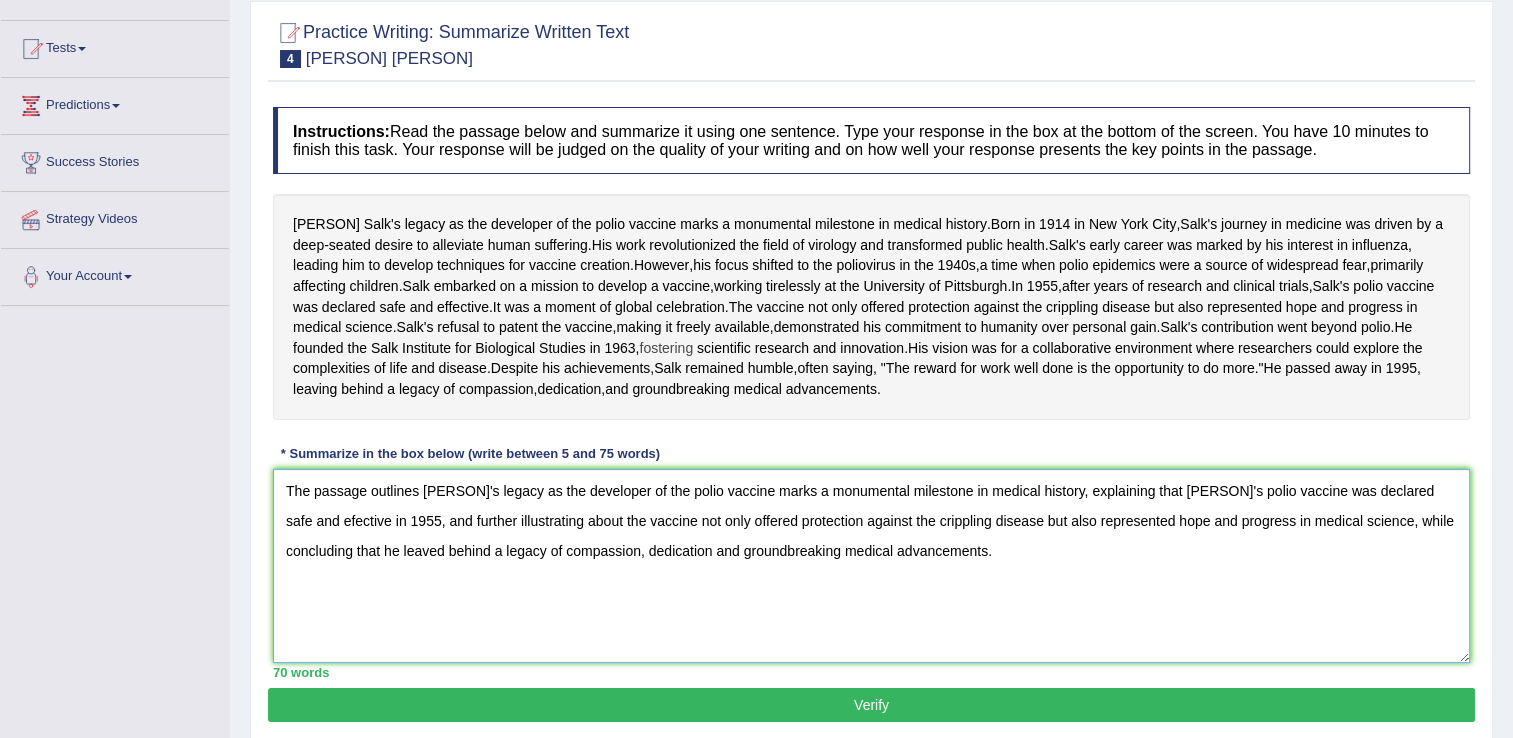 scroll, scrollTop: 191, scrollLeft: 0, axis: vertical 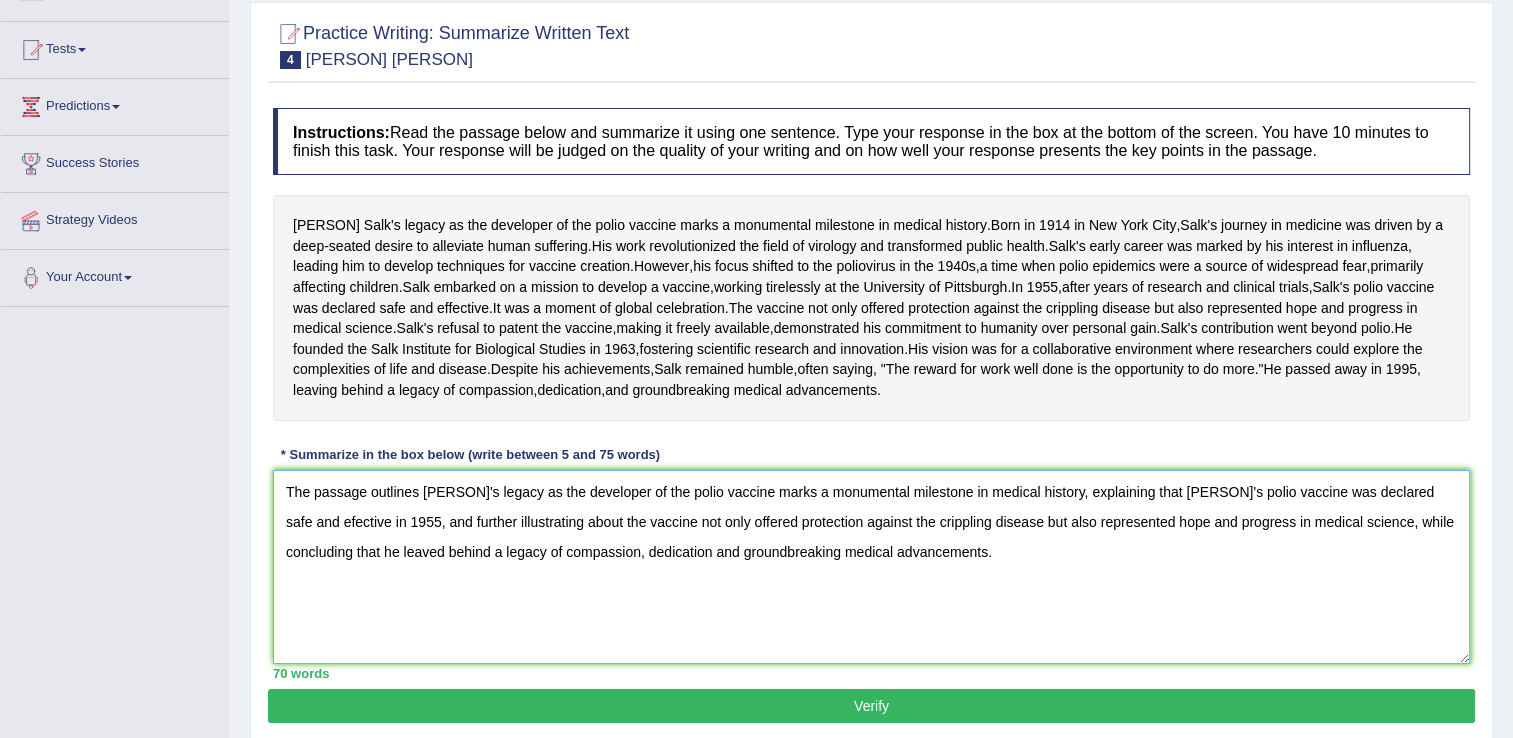 click on "The passage outlines [PERSON]'s legacy as the developer of the polio vaccine marks a monumental milestone in medical history, explaining that [PERSON]'s polio vaccine was declared safe and efective in 1955, and further illustrating about the vaccine not only offered protection against the crippling disease but also represented hope and progress in medical science, while concluding that he leaved behind a legacy of compassion, dedication and groundbreaking medical advancements." at bounding box center (871, 567) 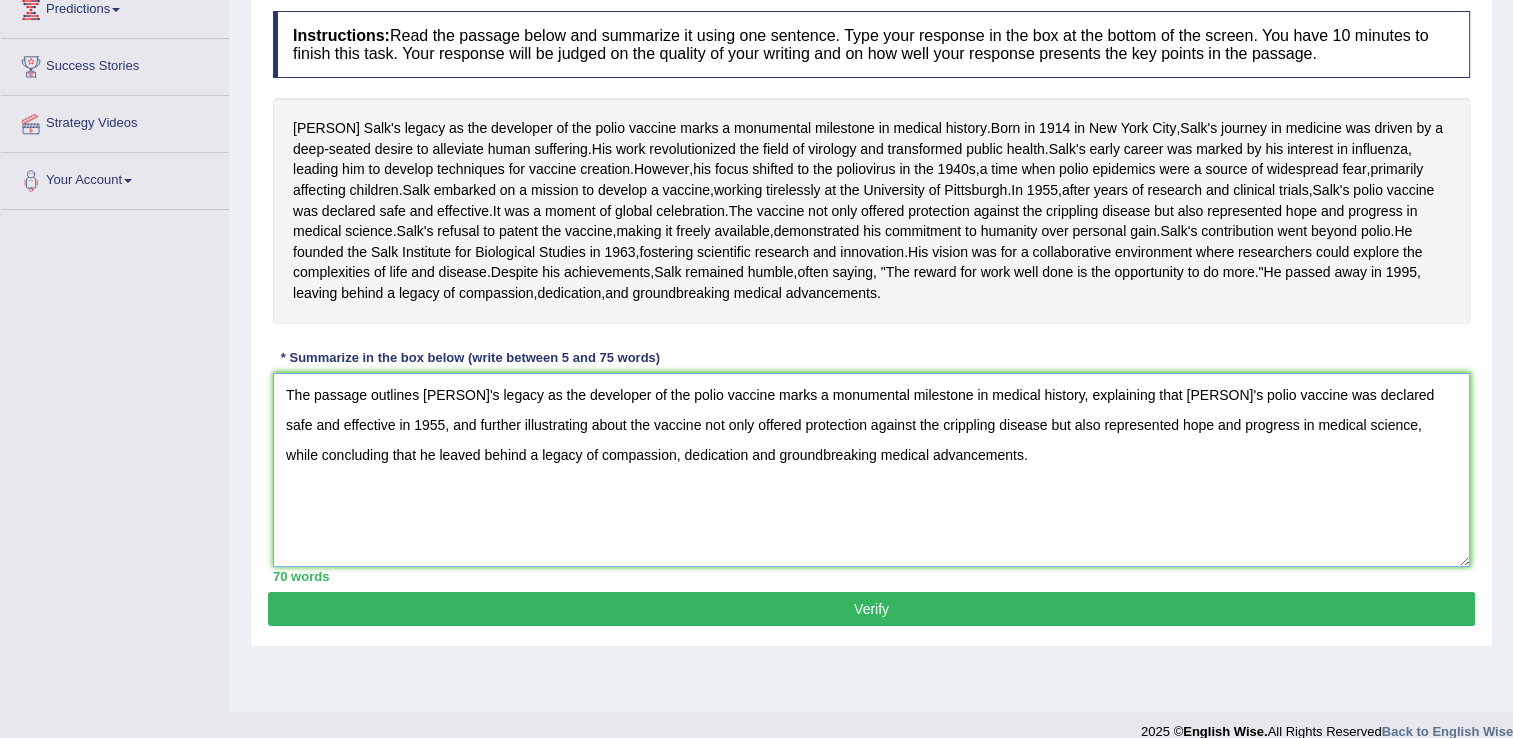scroll, scrollTop: 291, scrollLeft: 0, axis: vertical 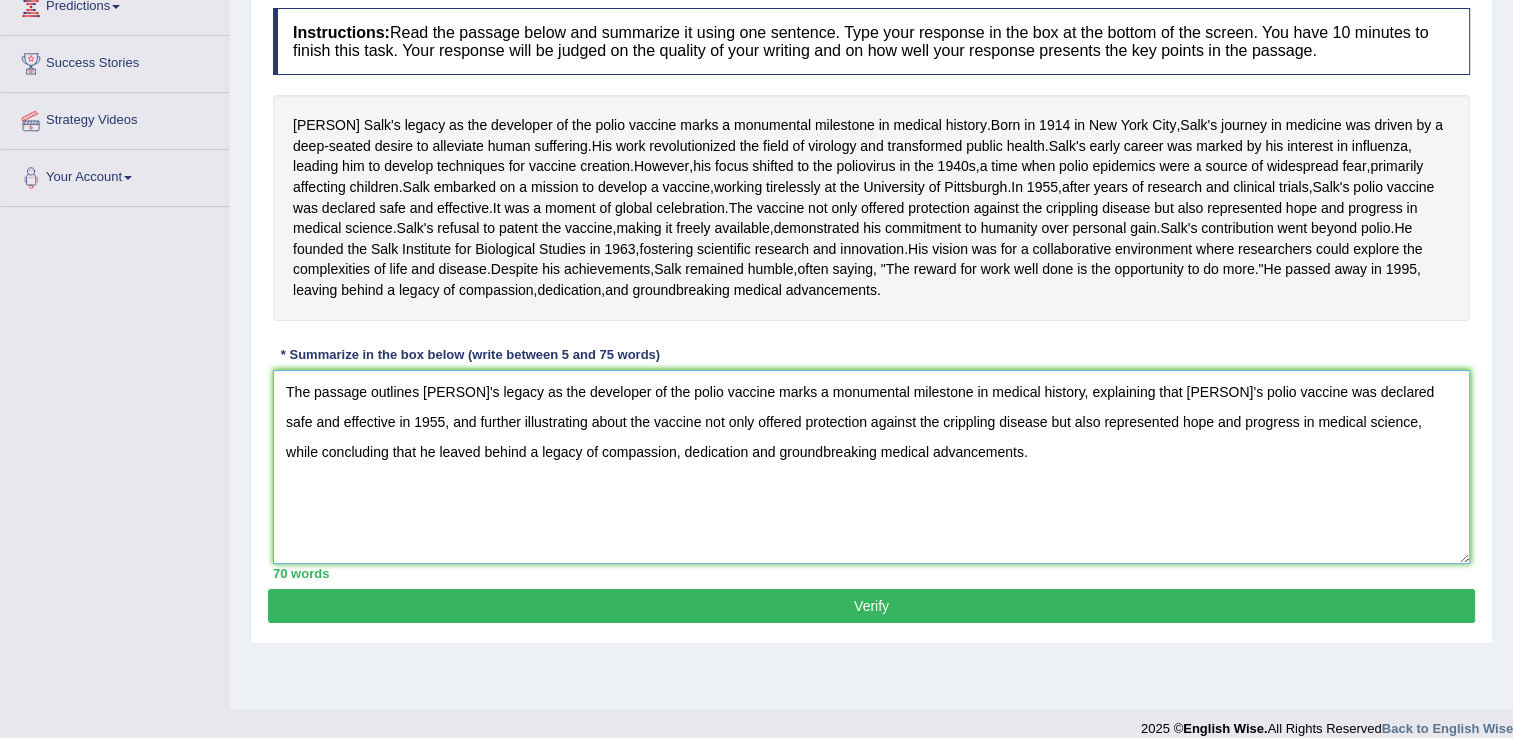 type on "The passage outlines [PERSON]'s legacy as the developer of the polio vaccine marks a monumental milestone in medical history, explaining that [PERSON]'s polio vaccine was declared safe and effective in 1955, and further illustrating about the vaccine not only offered protection against the crippling disease but also represented hope and progress in medical science, while concluding that he leaved behind a legacy of compassion, dedication and groundbreaking medical advancements." 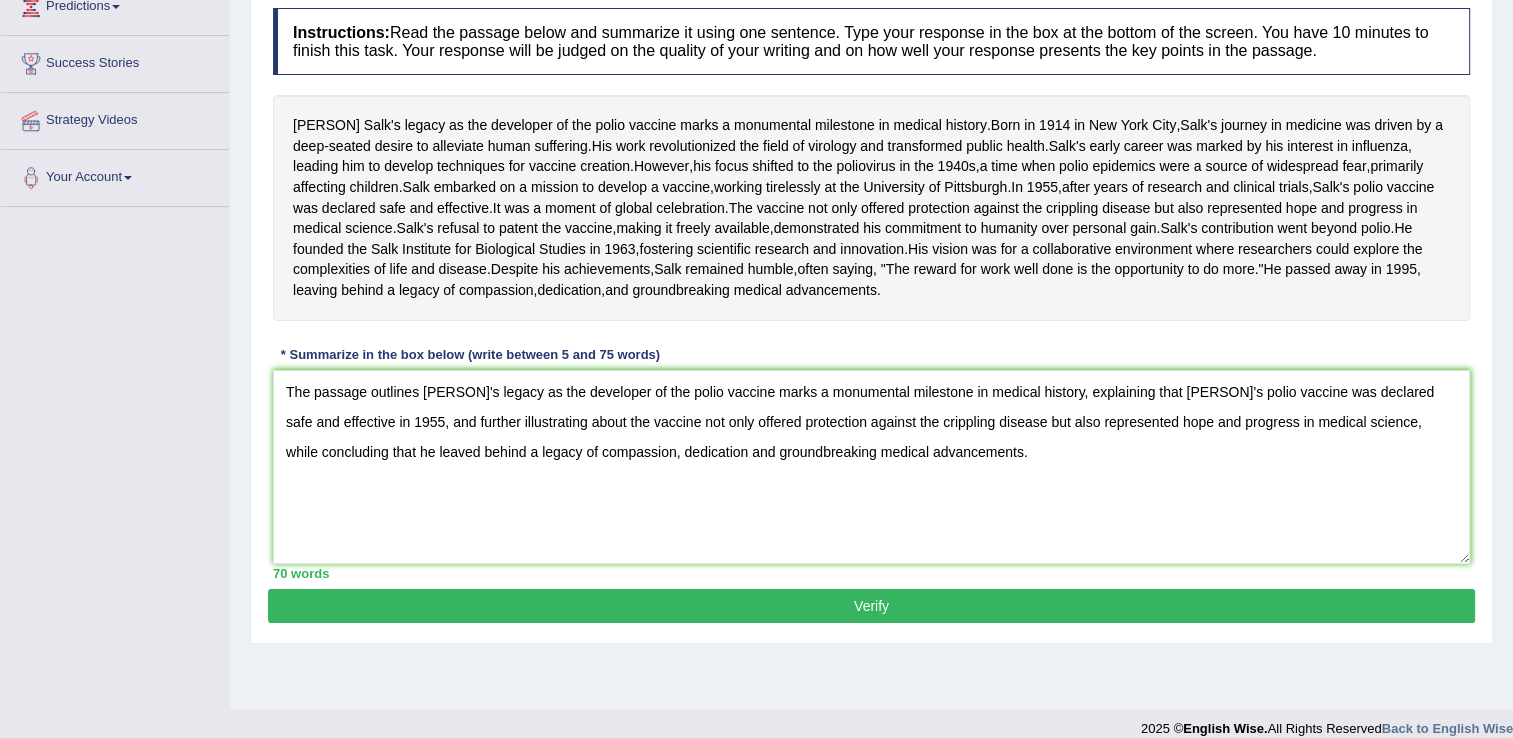 click on "Verify" at bounding box center (871, 606) 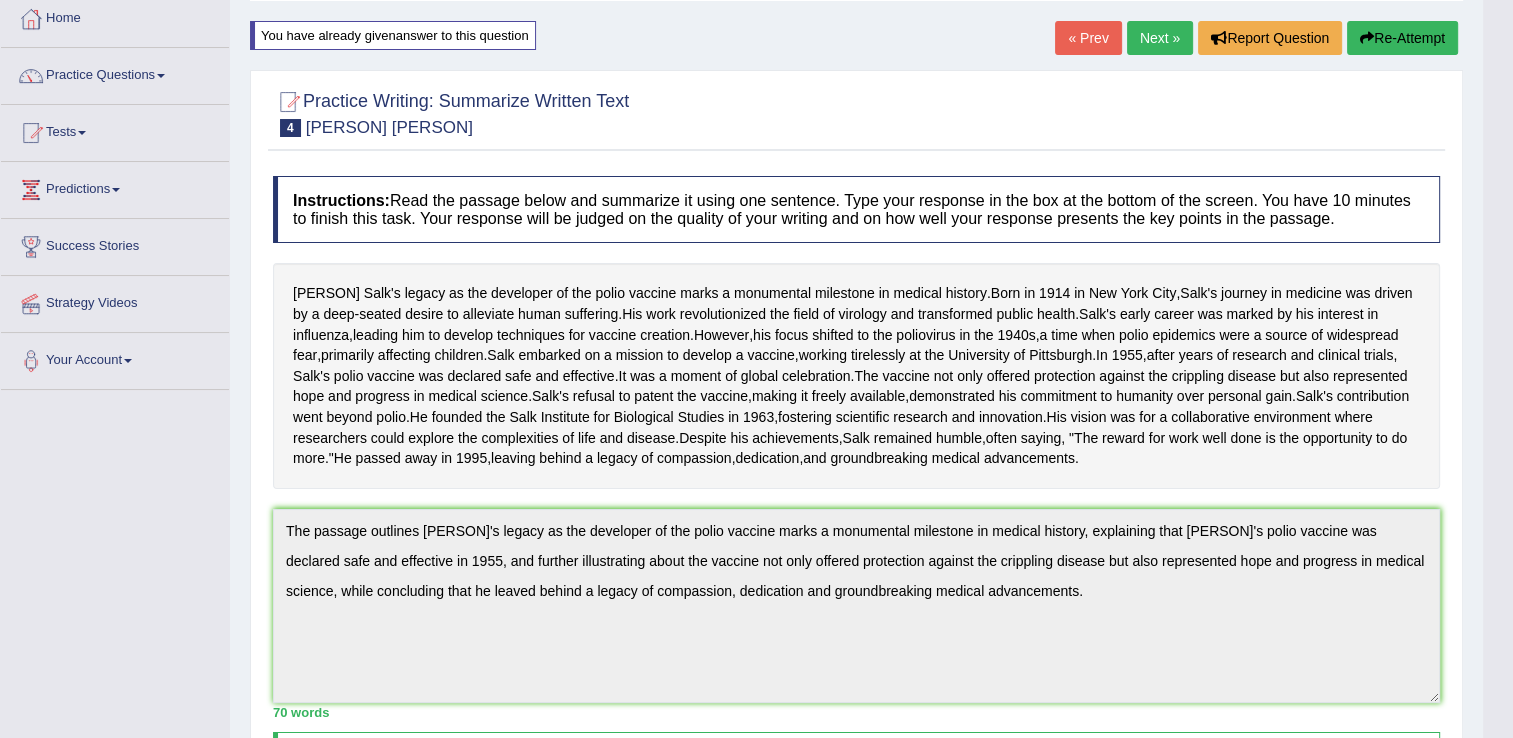 scroll, scrollTop: 100, scrollLeft: 0, axis: vertical 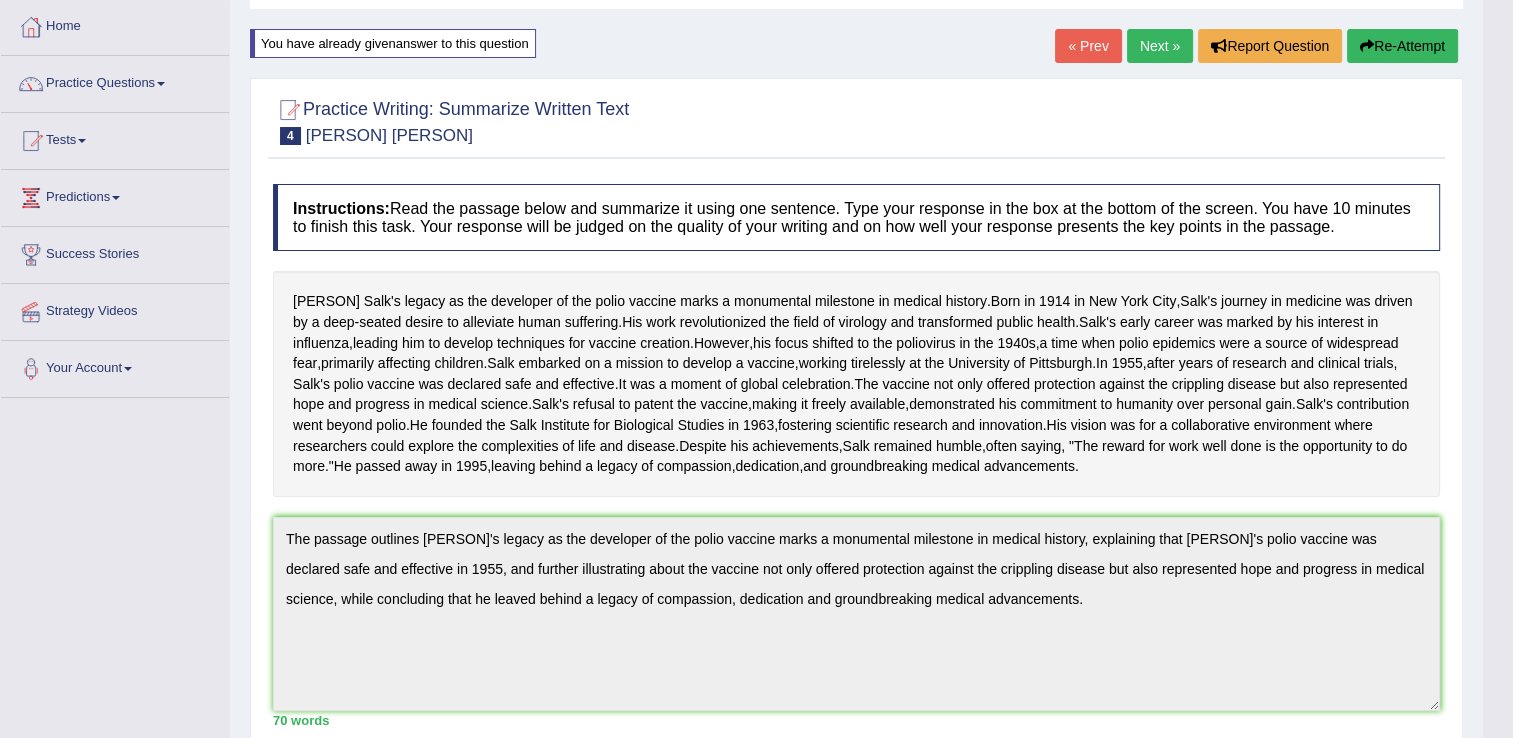 click on "Next »" at bounding box center (1160, 46) 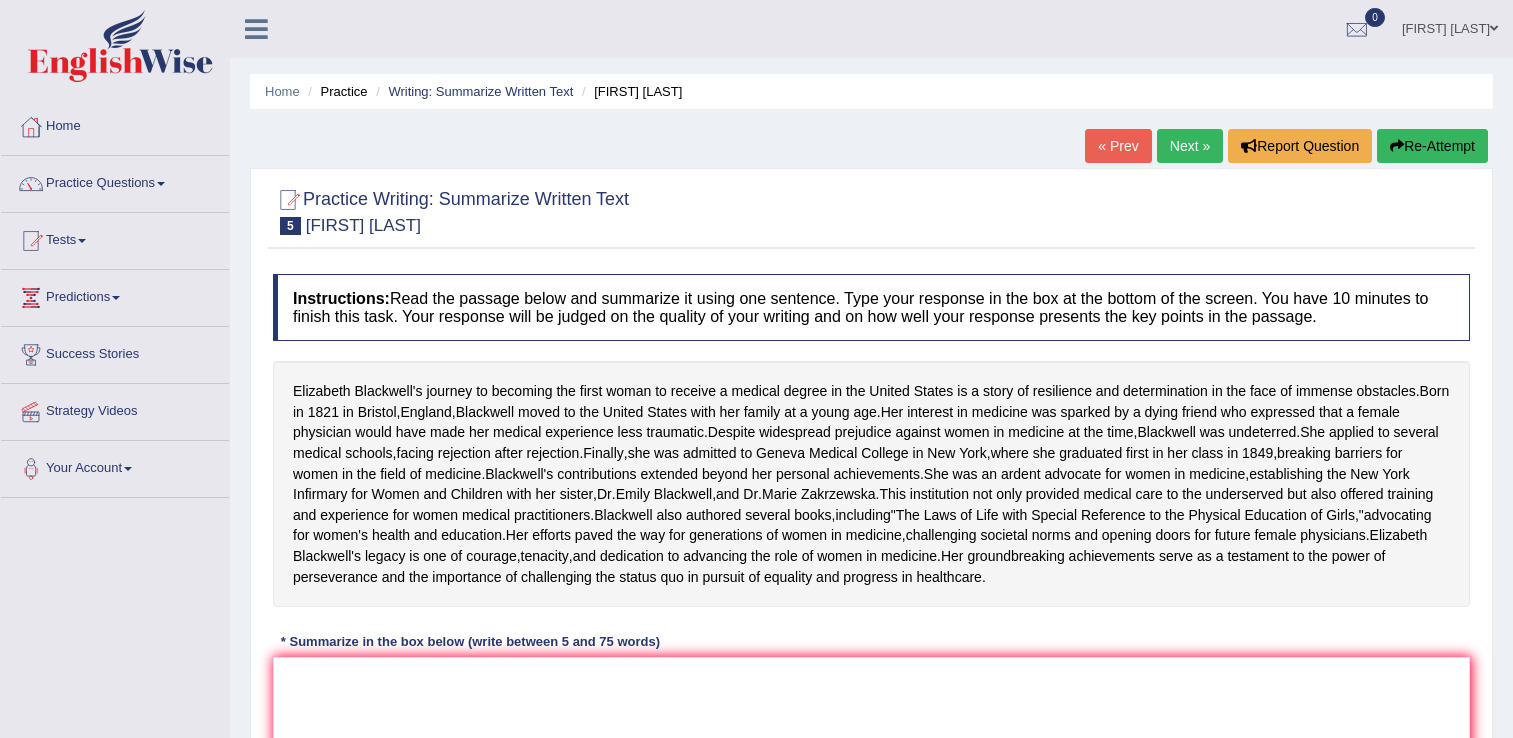 scroll, scrollTop: 200, scrollLeft: 0, axis: vertical 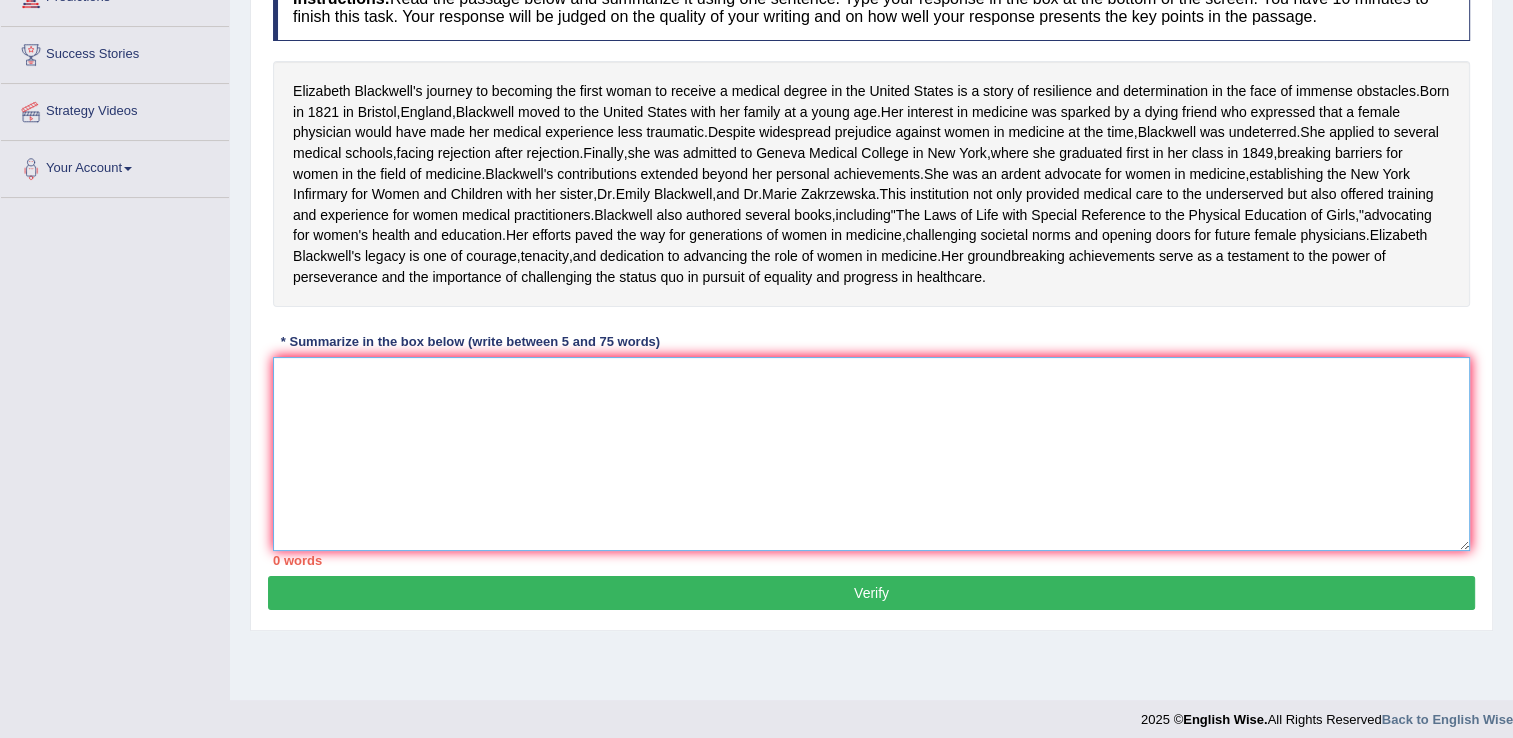 click at bounding box center [871, 454] 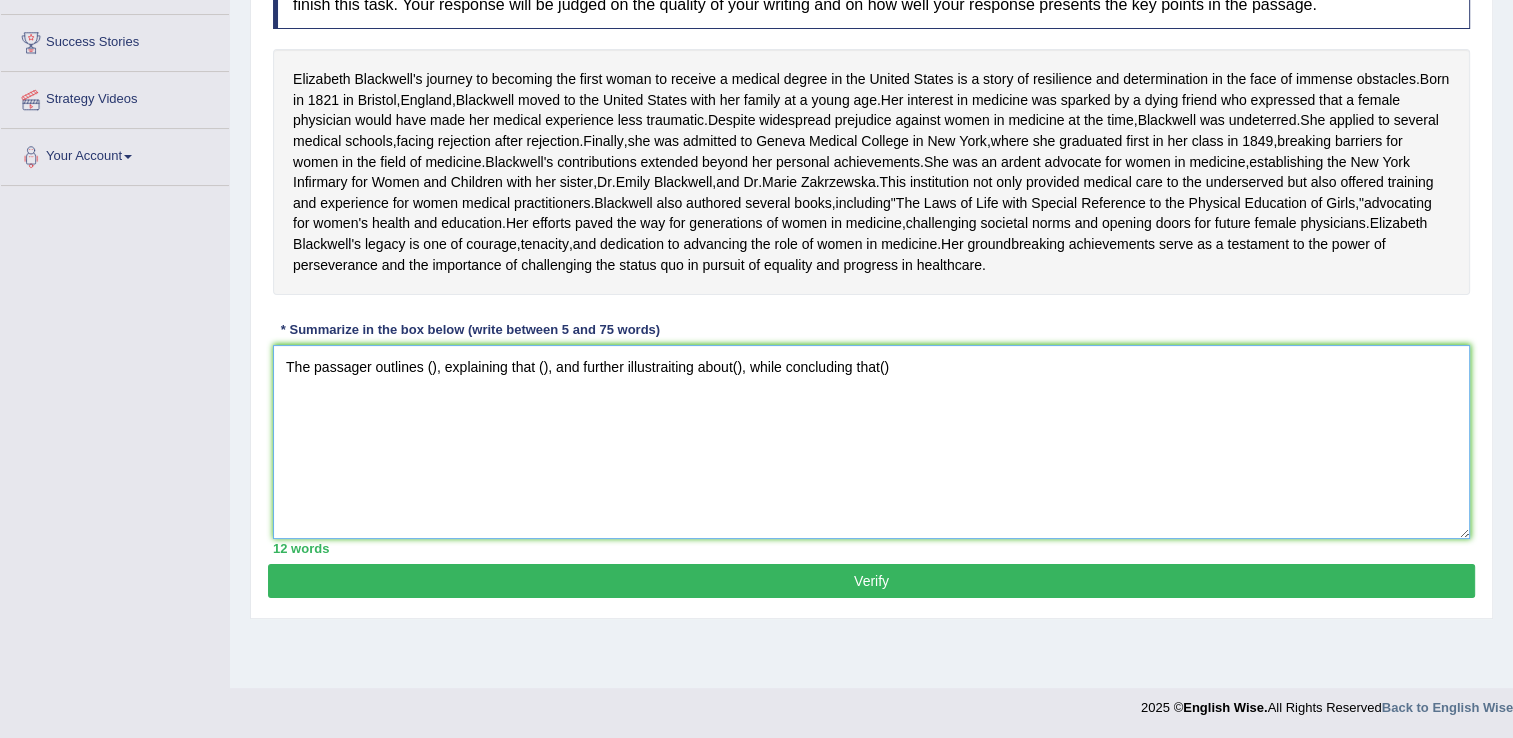scroll, scrollTop: 379, scrollLeft: 0, axis: vertical 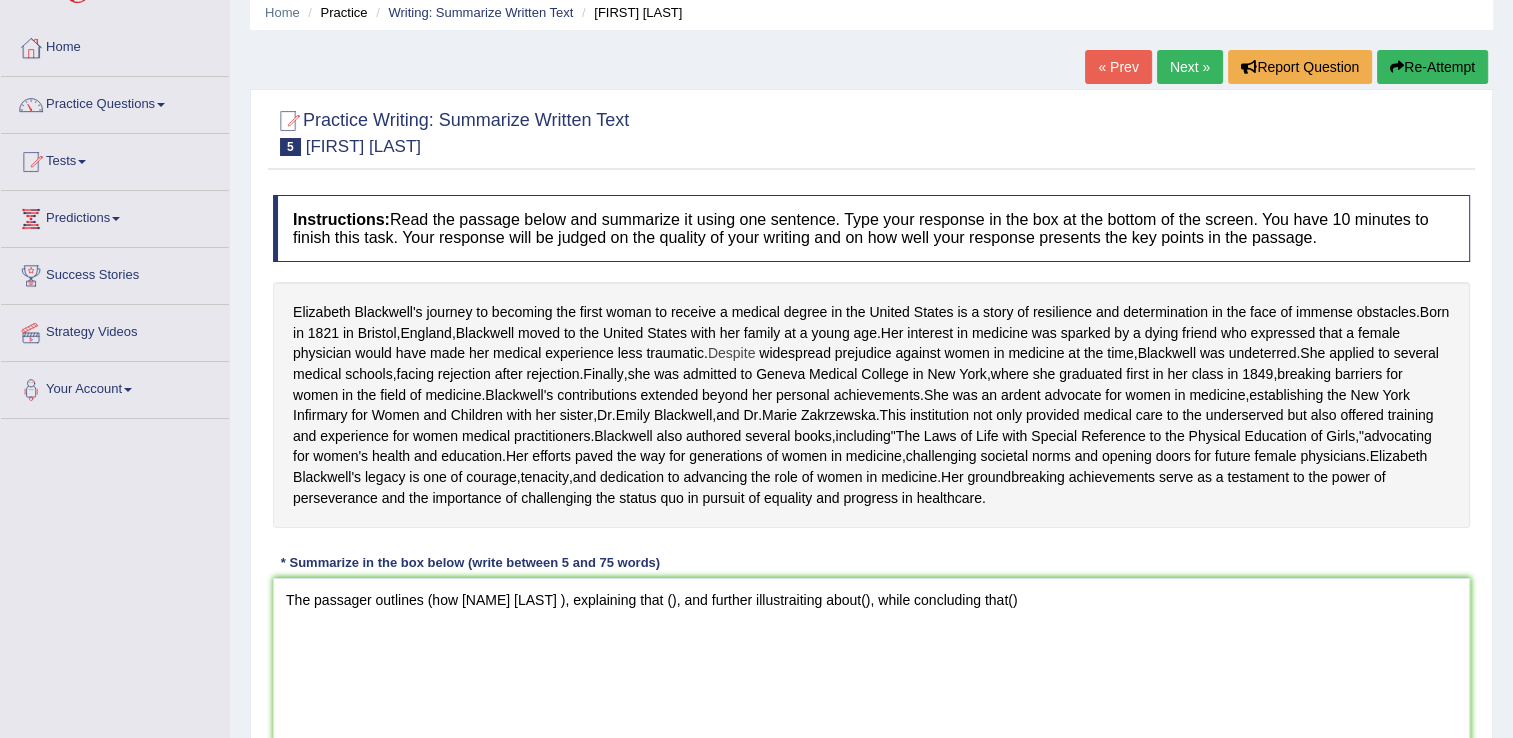click on "Despite" at bounding box center (731, 353) 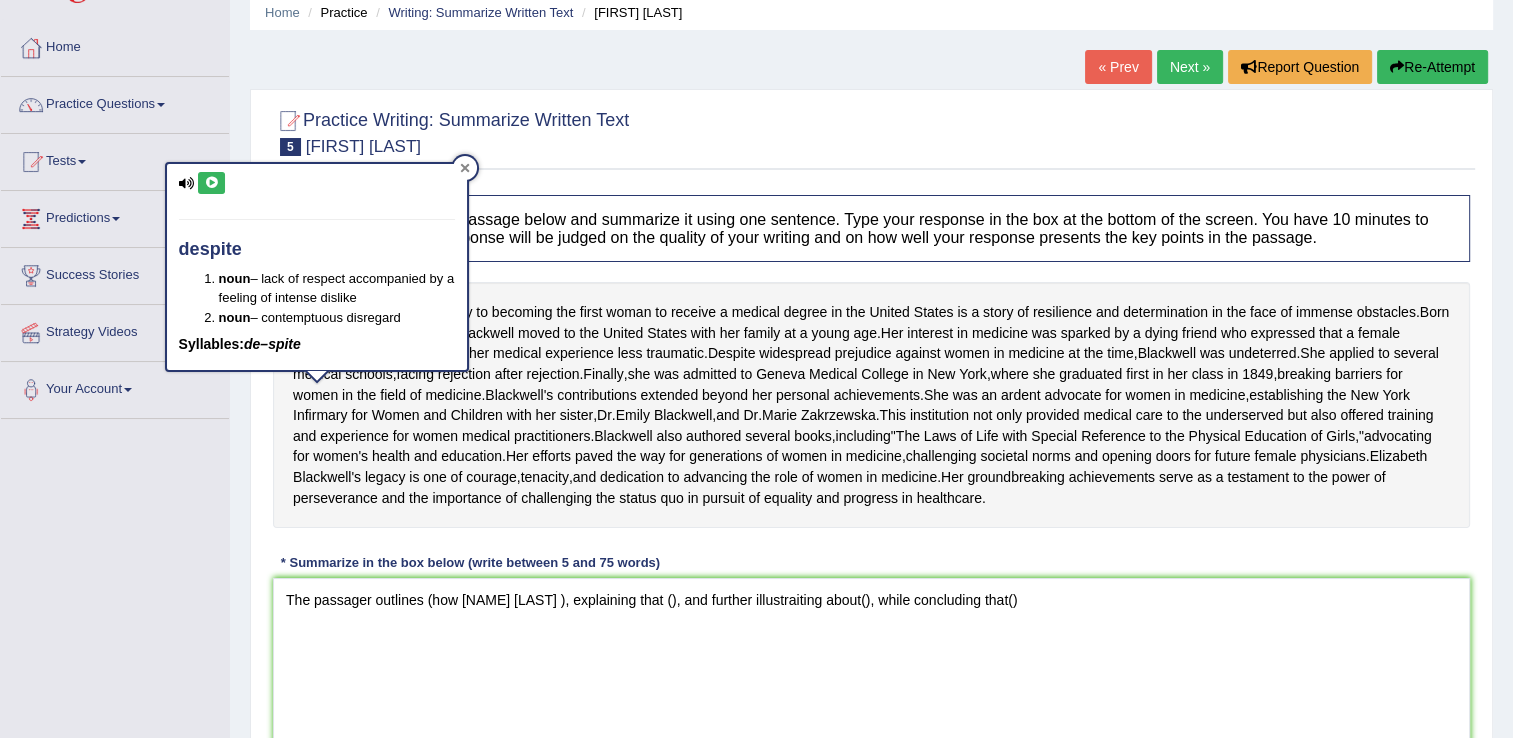 click 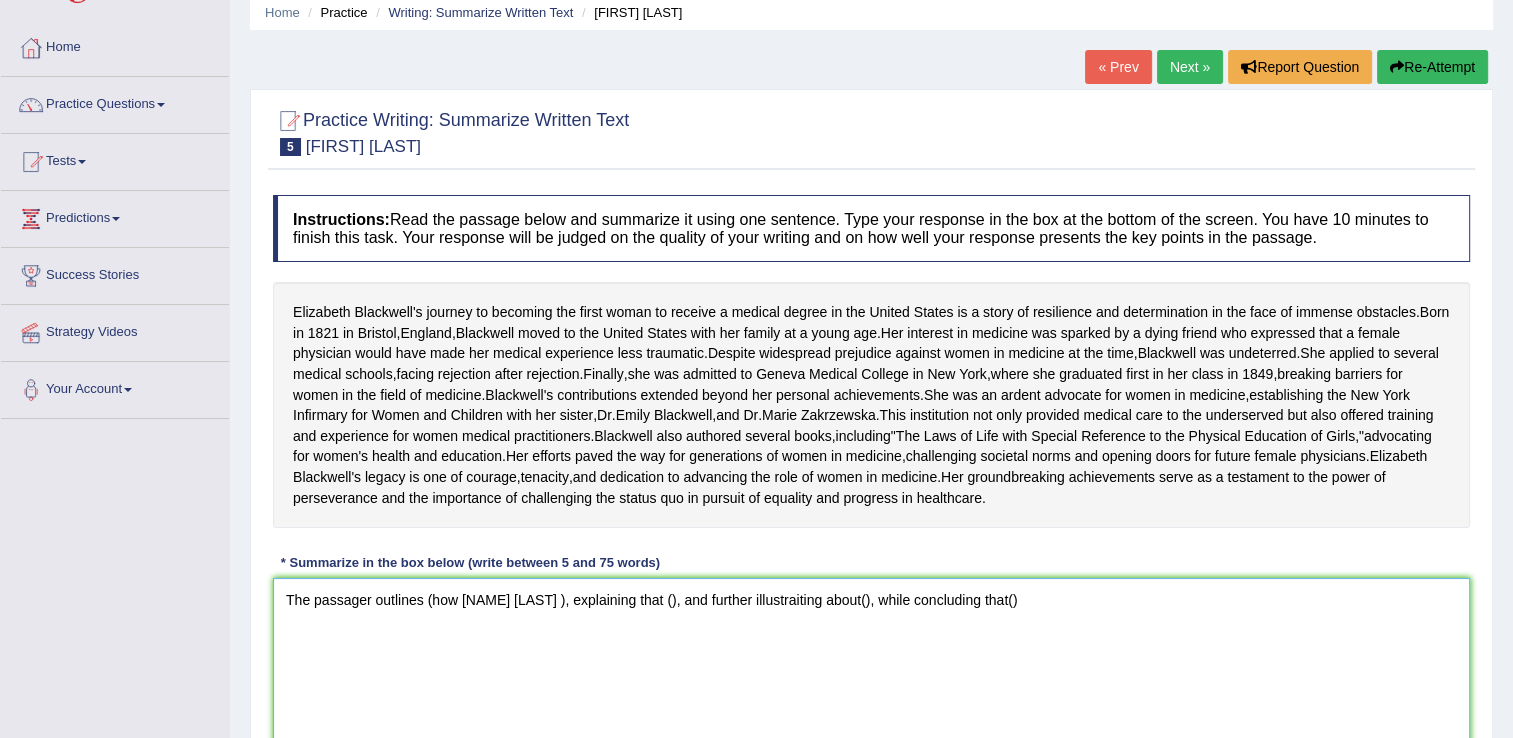 click on "The passager outlines (how [NAME] [LAST] ), explaining that (), and further illustraiting about(), while concluding that()" at bounding box center (871, 675) 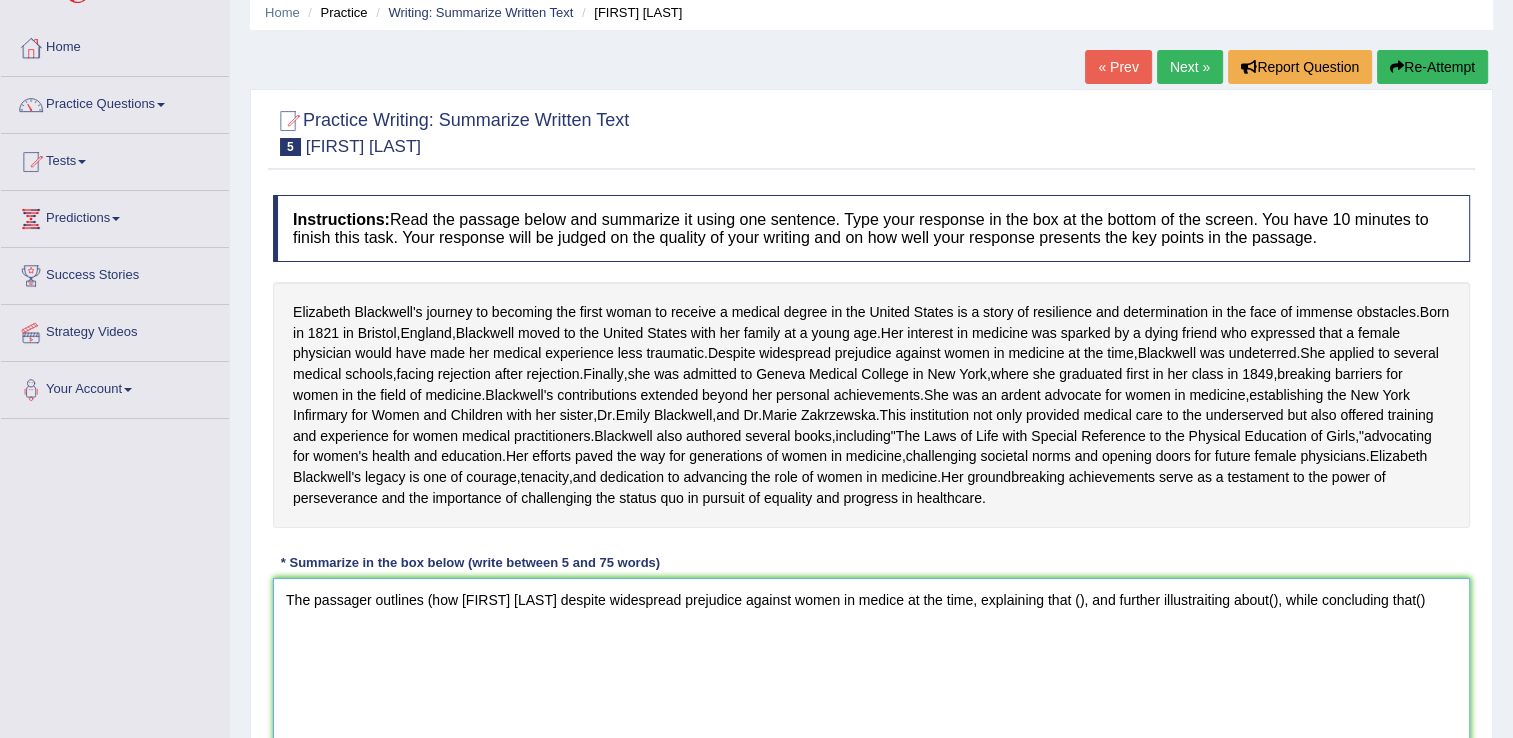 click on "The passager outlines (how [FIRST] [LAST] despite widespread prejudice against women in medice at the time, explaining that (), and further illustraiting about(), while concluding that()" at bounding box center [871, 675] 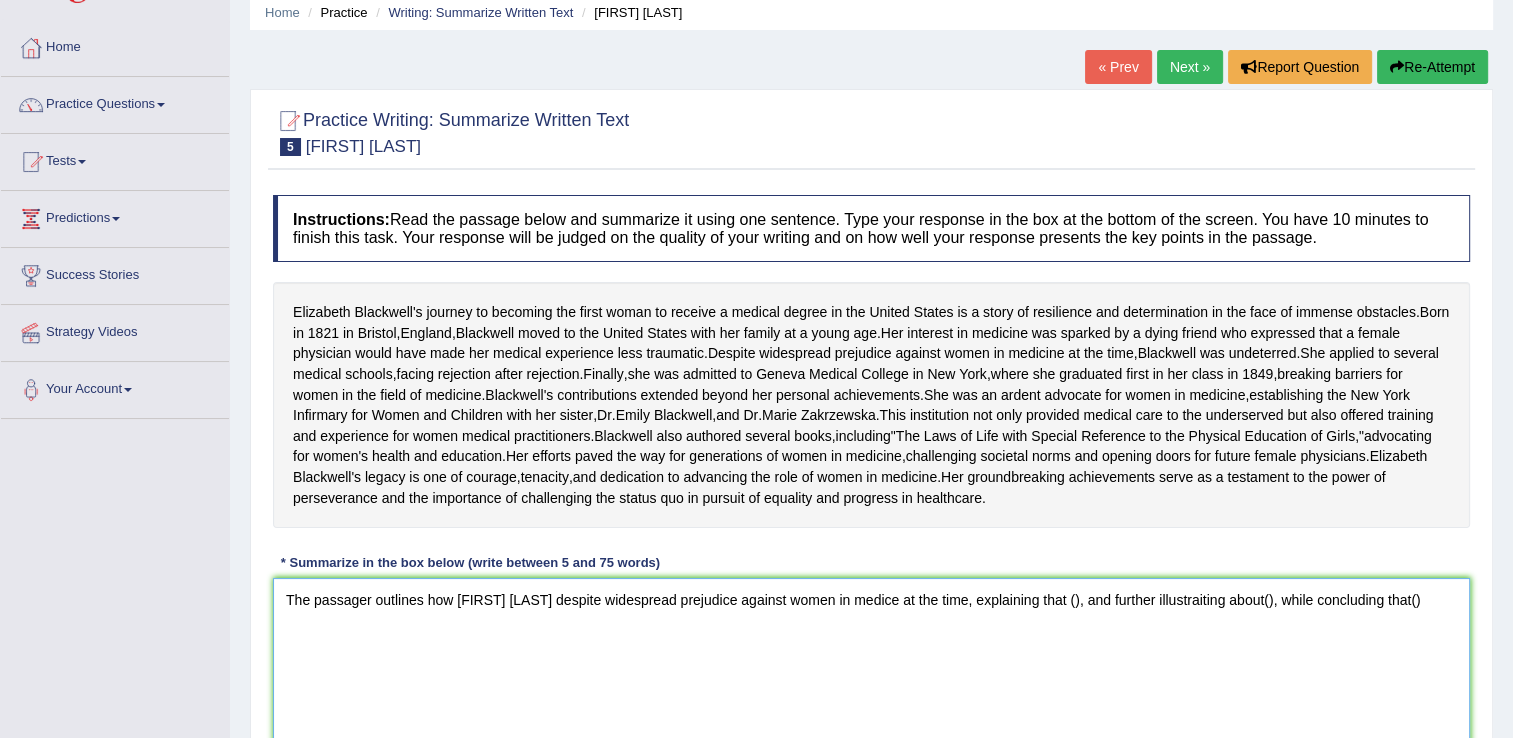 click on "The passager outlines how [FIRST] [LAST] despite widespread prejudice against women in medice at the time, explaining that (), and further illustraiting about(), while concluding that()" at bounding box center (871, 675) 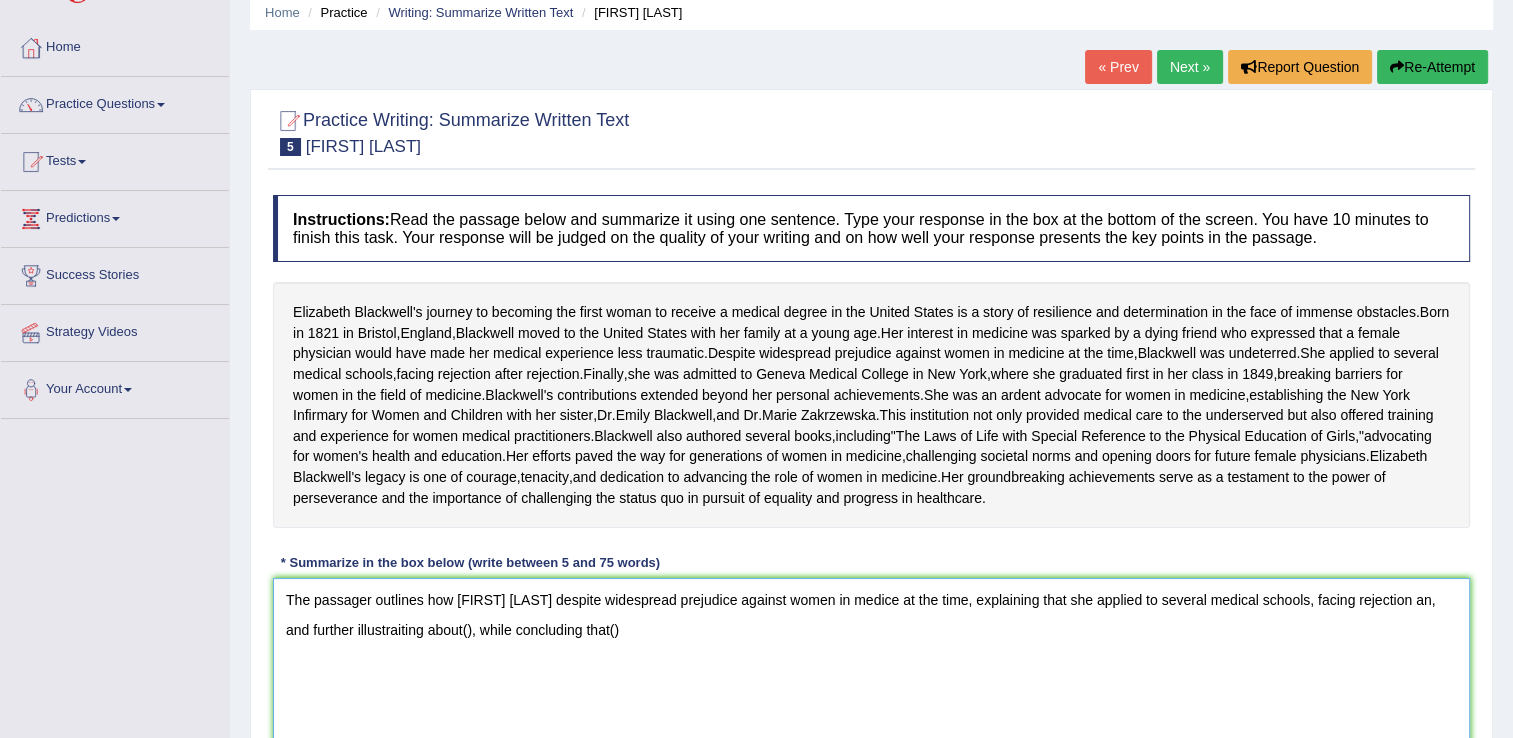 scroll, scrollTop: 100, scrollLeft: 0, axis: vertical 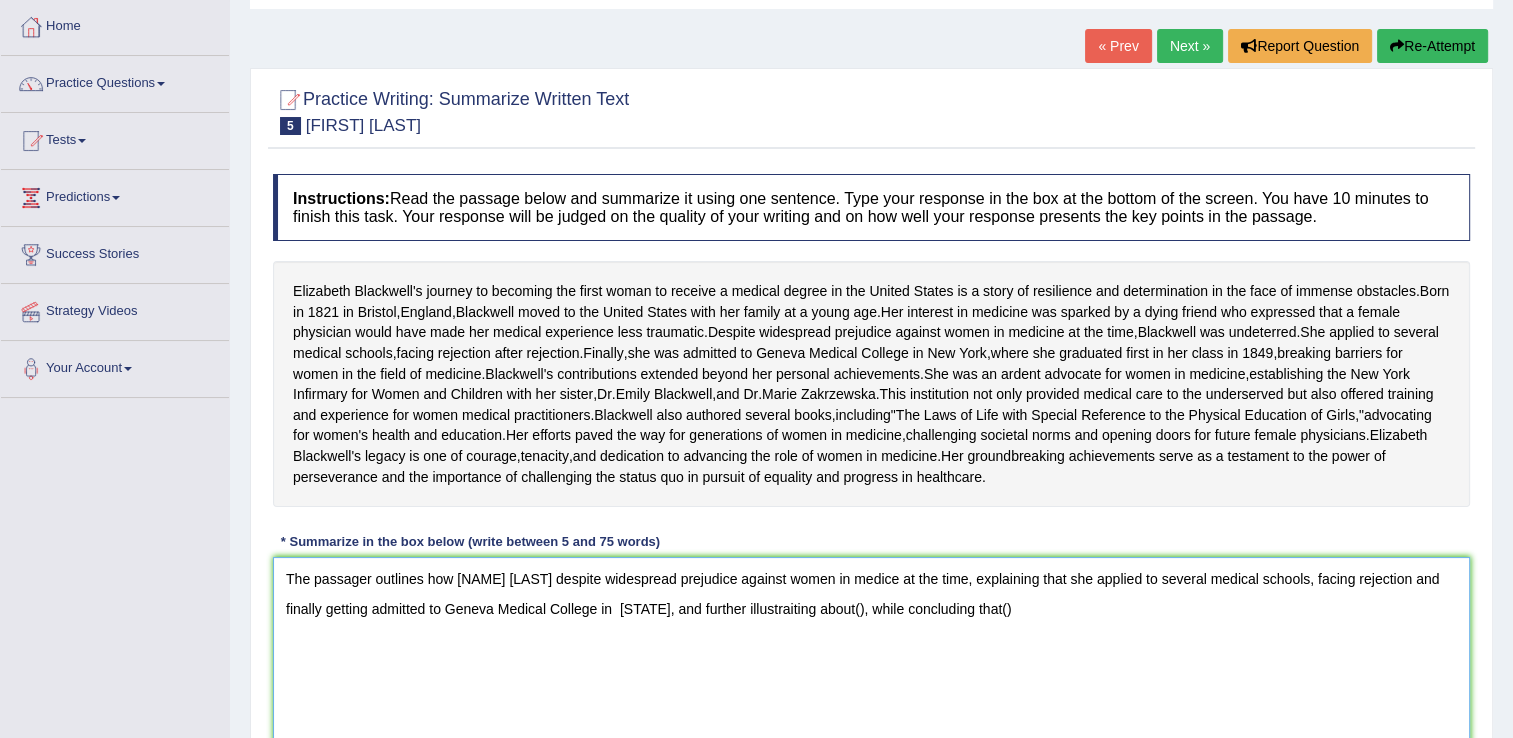 click on "The passager outlines how [NAME] [LAST] despite widespread prejudice against women in medice at the time, explaining that she applied to several medical schools, facing rejection and finally getting admitted to Geneva Medical College in  [STATE], and further illustraiting about(), while concluding that()" at bounding box center (871, 654) 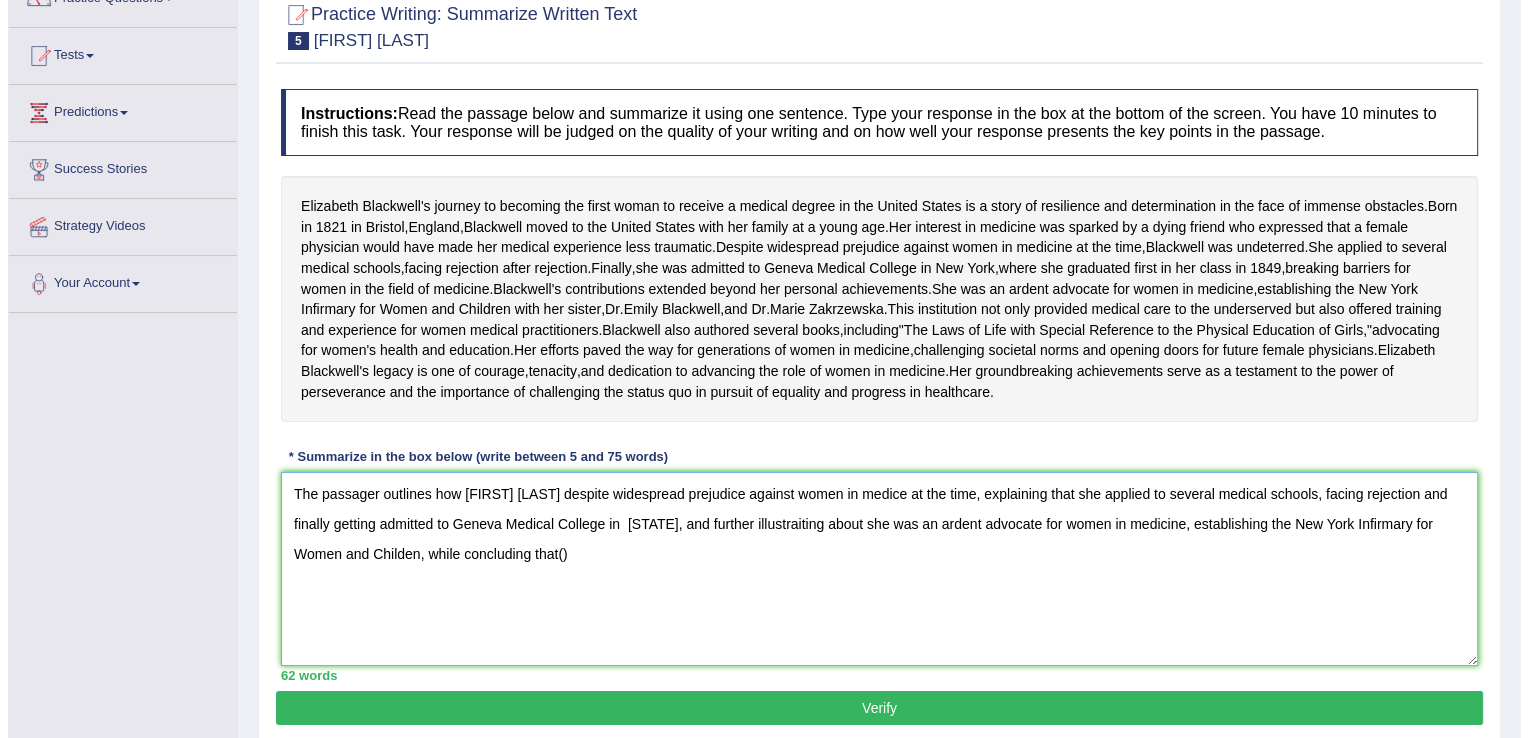 scroll, scrollTop: 331, scrollLeft: 0, axis: vertical 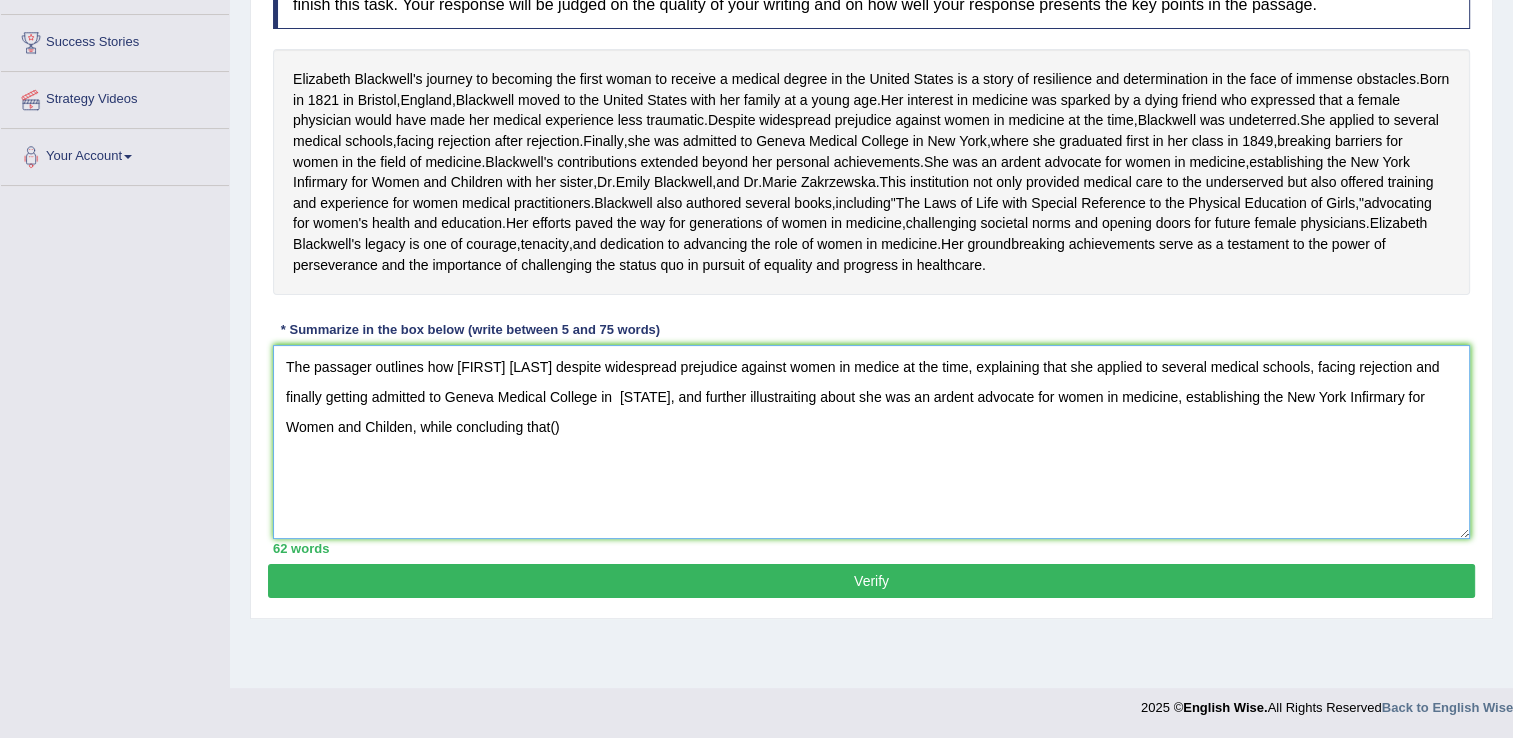 click on "The passager outlines how [FIRST] [LAST] despite widespread prejudice against women in medice at the time, explaining that she applied to several medical schools, facing rejection and finally getting admitted to Geneva Medical College in  [STATE], and further illustraiting about she was an ardent advocate for women in medicine, establishing the New York Infirmary for Women and Childen, while concluding that()" at bounding box center (871, 442) 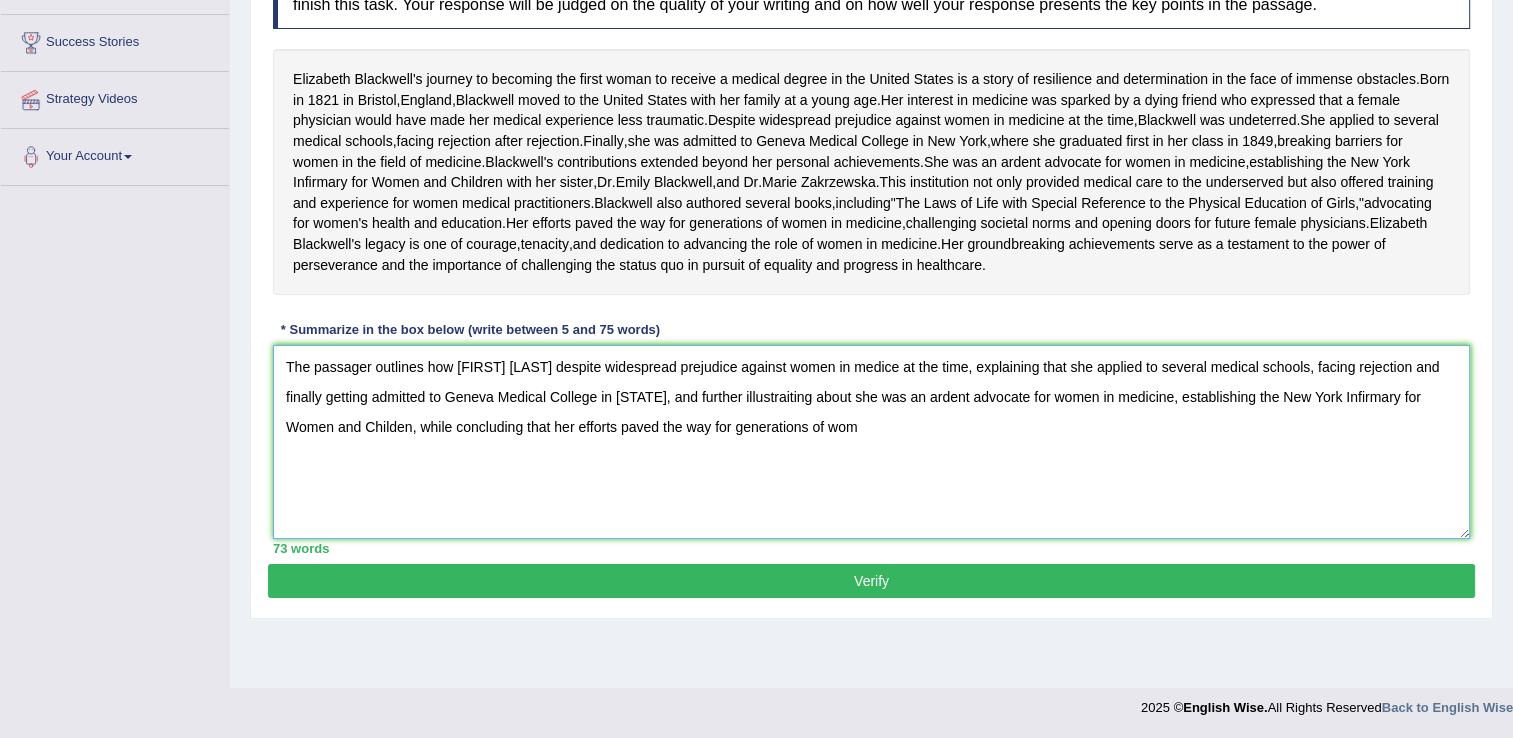 type on "The passager outlines how [FIRST] [LAST] despite widespread prejudice against women in medice at the time, explaining that she applied to several medical schools, facing rejection and finally getting admitted to Geneva Medical College in [STATE], and further illustraiting about she was an ardent advocate for women in medicine, establishing the New York Infirmary for Women and Childen, while concluding that her efforts paved the way for generations of wom" 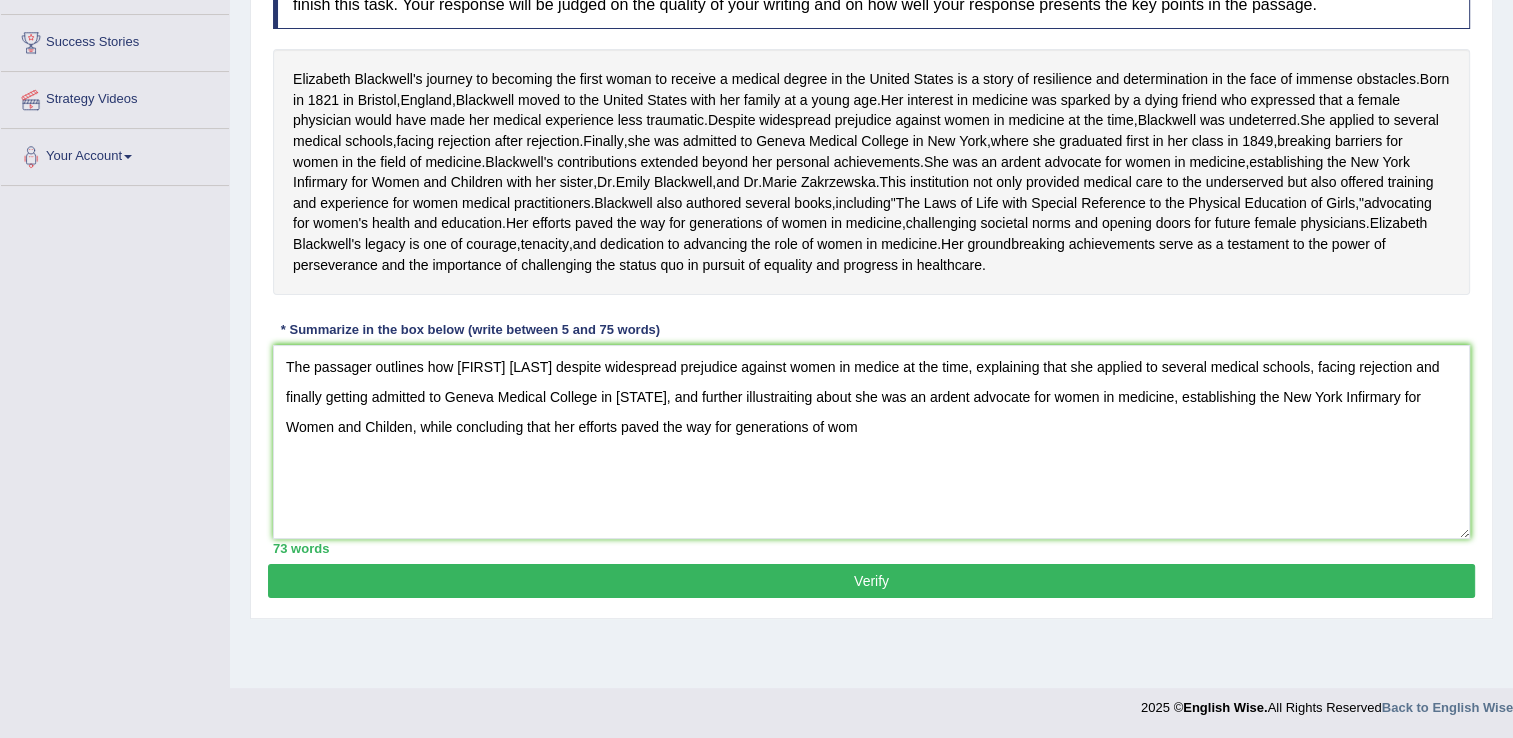 click on "Verify" at bounding box center [871, 581] 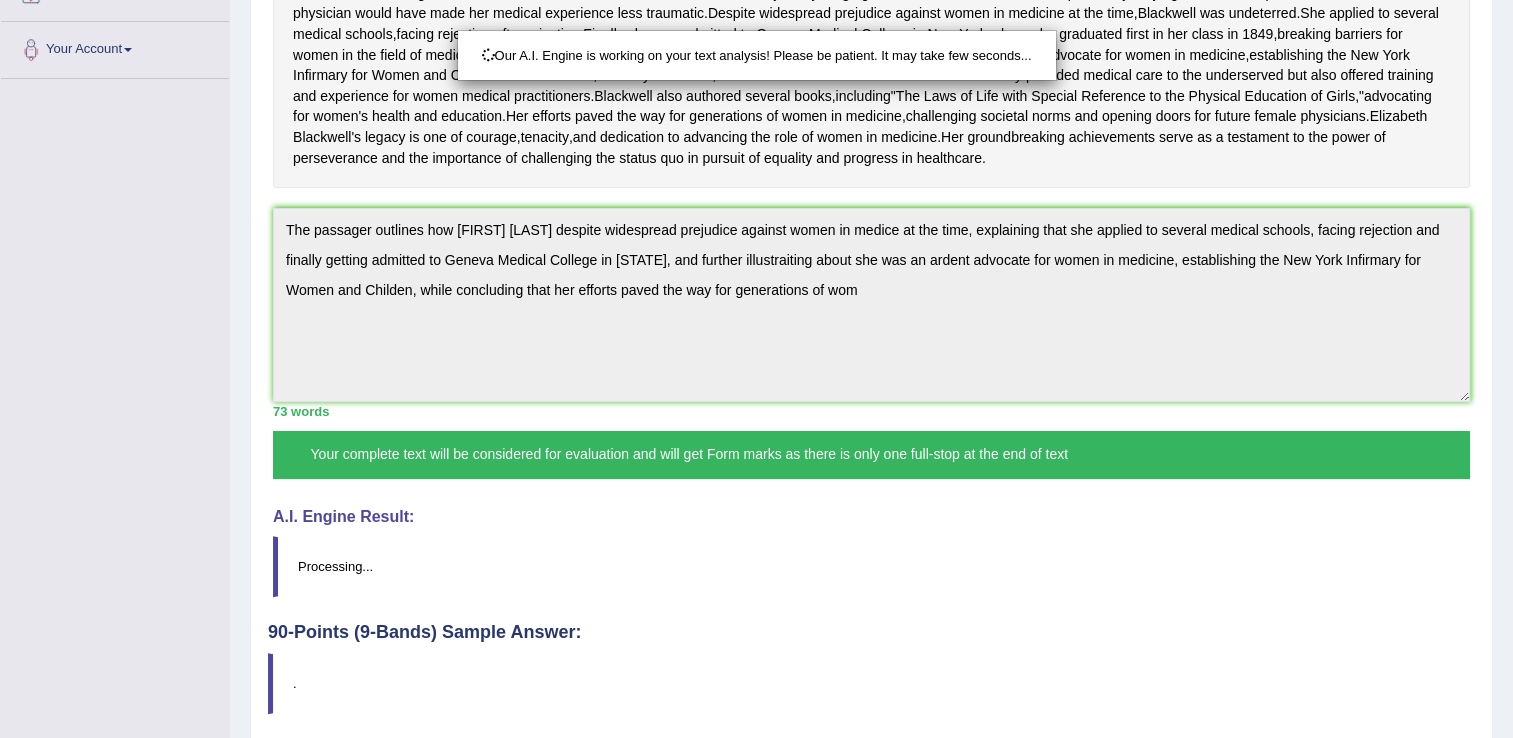 scroll, scrollTop: 431, scrollLeft: 0, axis: vertical 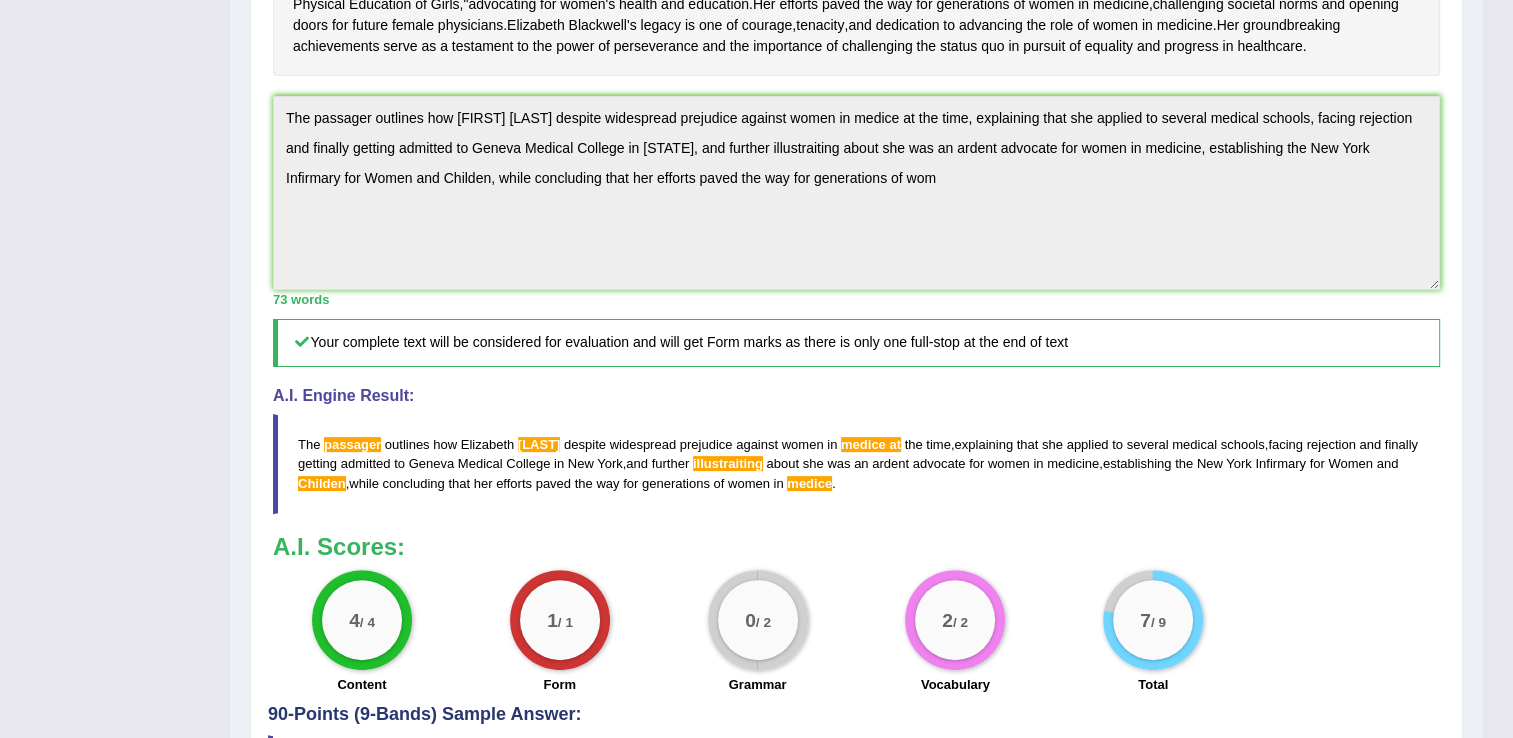 drag, startPoint x: 292, startPoint y: 562, endPoint x: 530, endPoint y: 587, distance: 239.30942 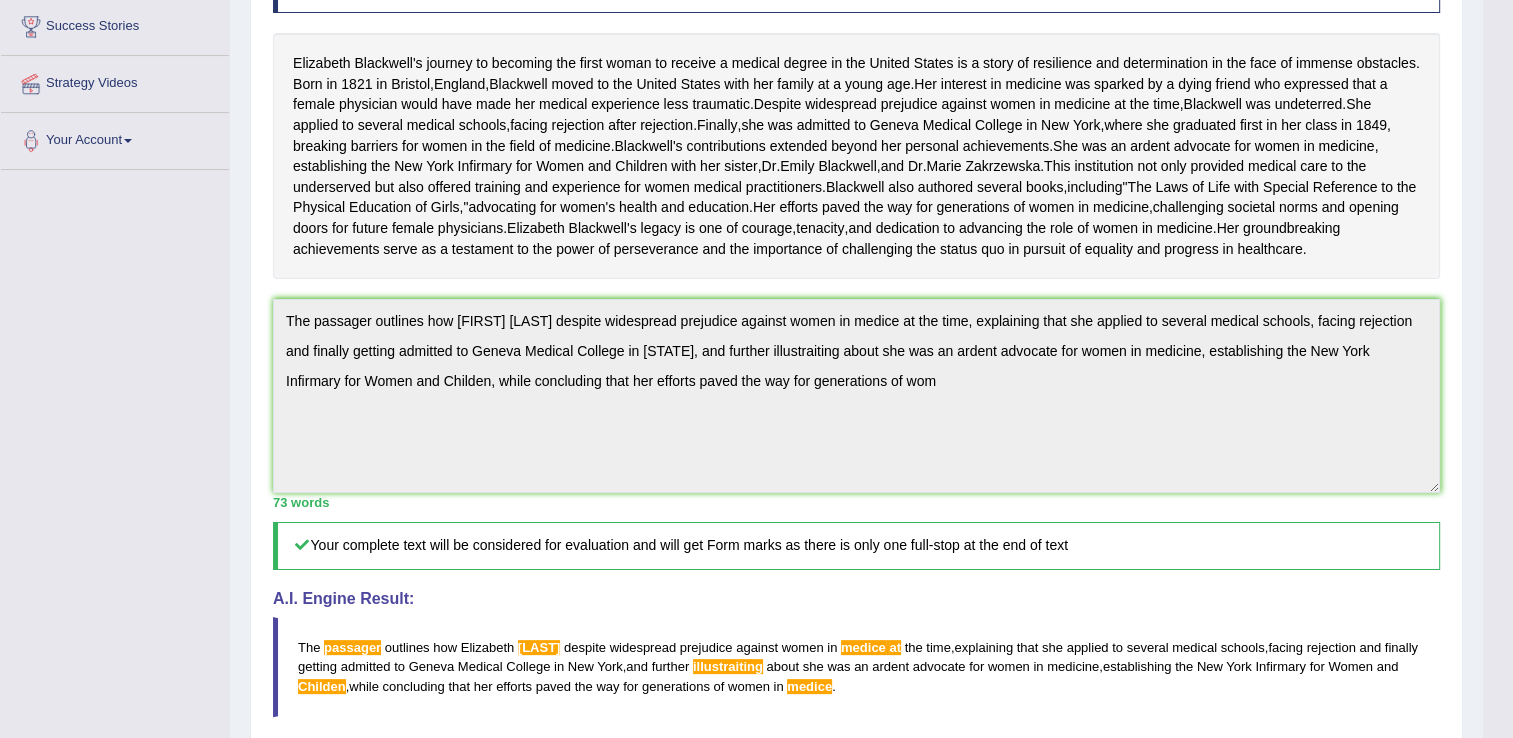 scroll, scrollTop: 331, scrollLeft: 0, axis: vertical 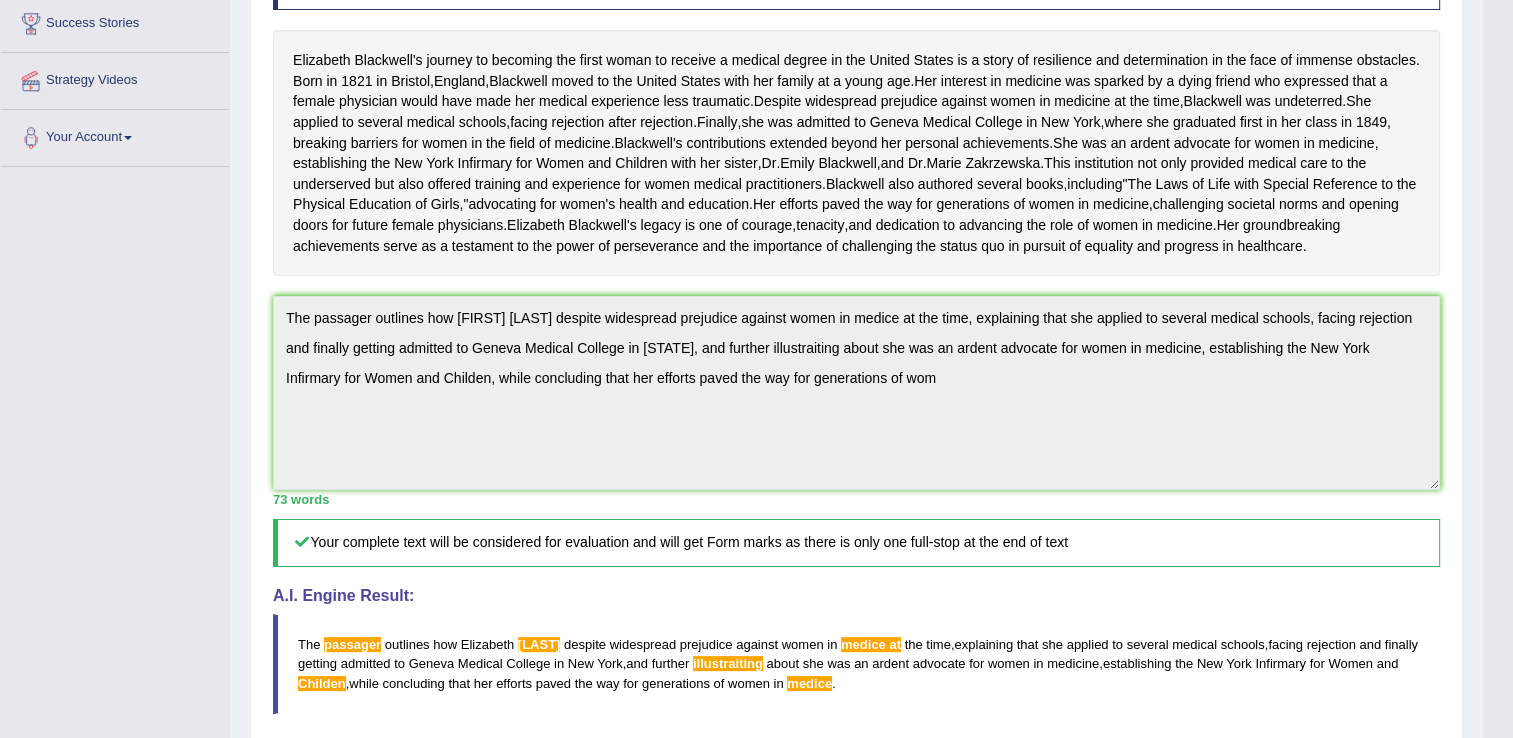click on "Practice Writing: Summarize Written Text
5
[FIRST] [LAST]
Instructions:  Read the passage below and summarize it using one sentence. Type your response in the box at the bottom of the screen. You have 10 minutes to finish this task. Your response will be judged on the quality of your writing and on how well your response presents the key points in the passage.
[FIRST] [LAST]'s   journey   to   becoming   the   first   woman   to   receive   a   medical   degree   in   the   United   States   is   a   story   of   resilience   and   determination   in   the   face   of   immense   obstacles .  Born   in   [YEAR]   in   [CITY] ,  [COUNTRY] ,  [LAST]   moved   to   the   United   States   with   her   family   at   a   young   age .  Her   interest   in   medicine   was   sparked   by   a   dying   friend   who   expressed   that   a   female   physician   would   have   made   her   medical   experience   less   ." at bounding box center (856, 432) 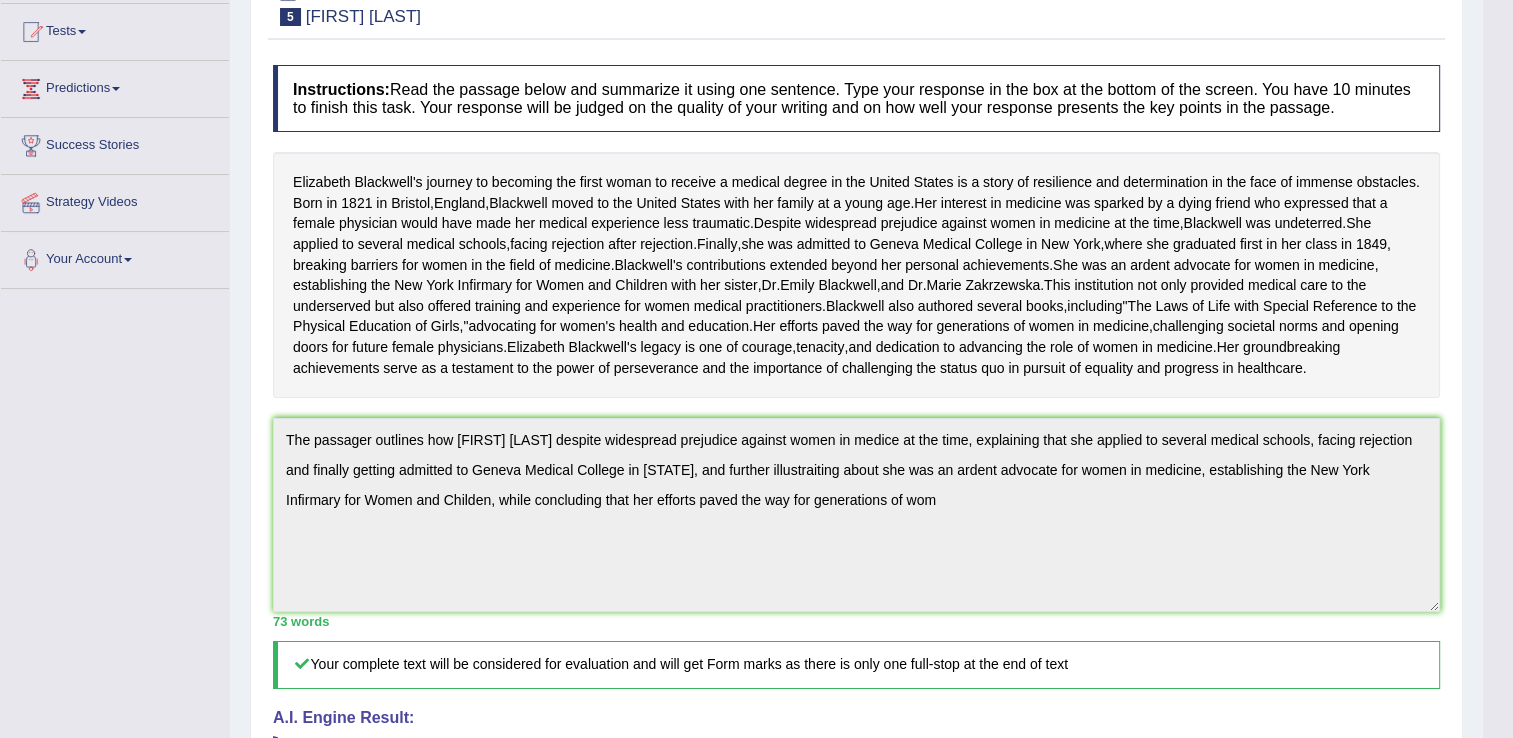 scroll, scrollTop: 131, scrollLeft: 0, axis: vertical 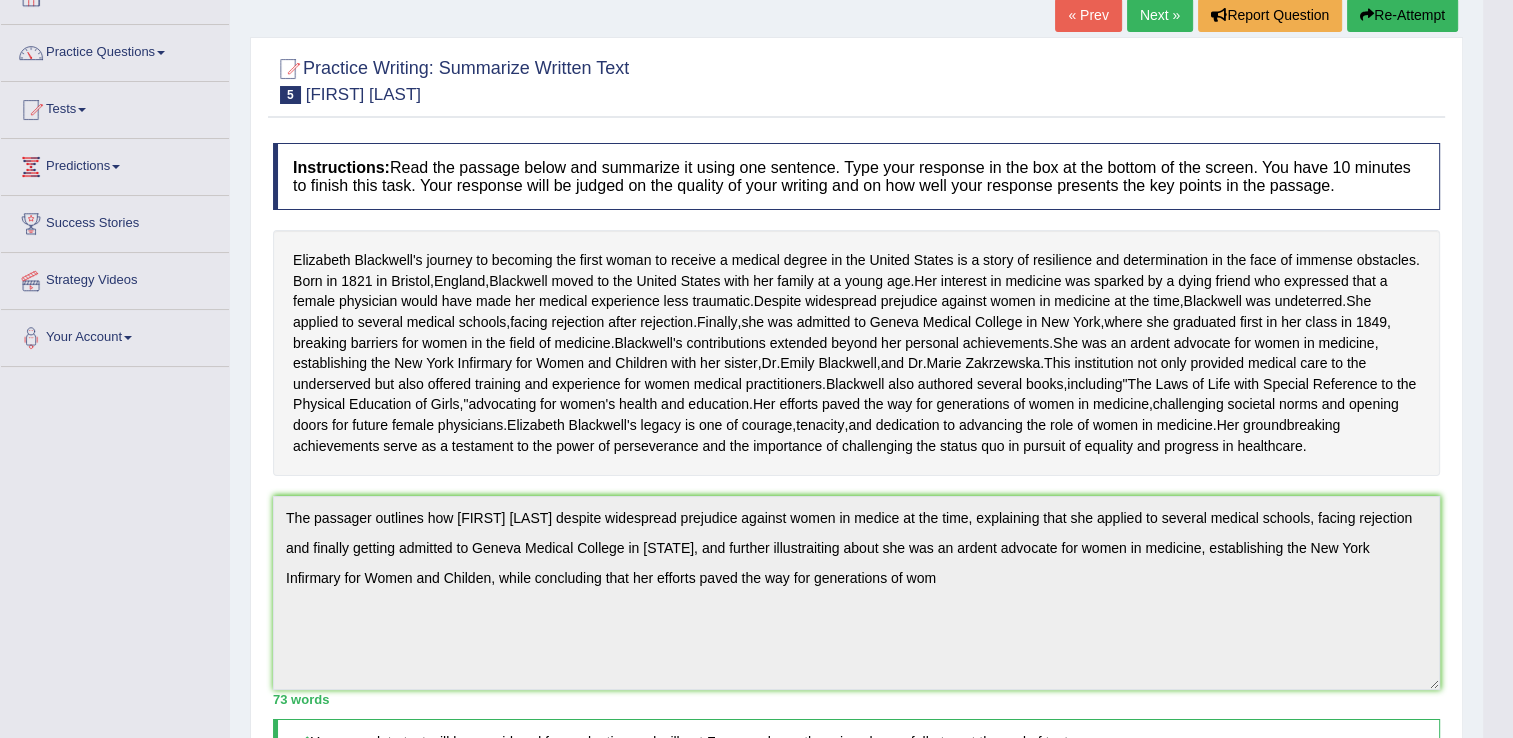 click on "Re-Attempt" at bounding box center (1402, 15) 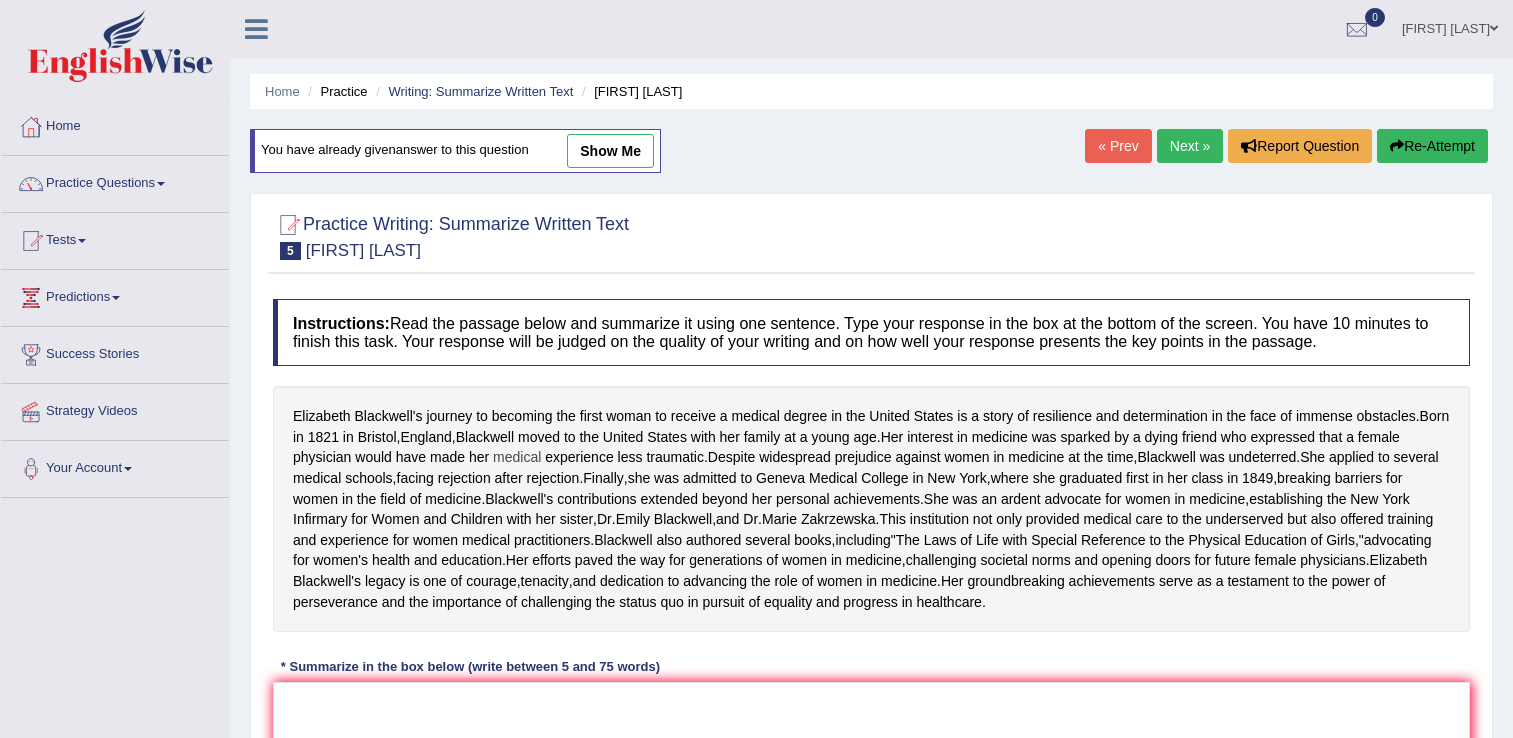 scroll, scrollTop: 132, scrollLeft: 0, axis: vertical 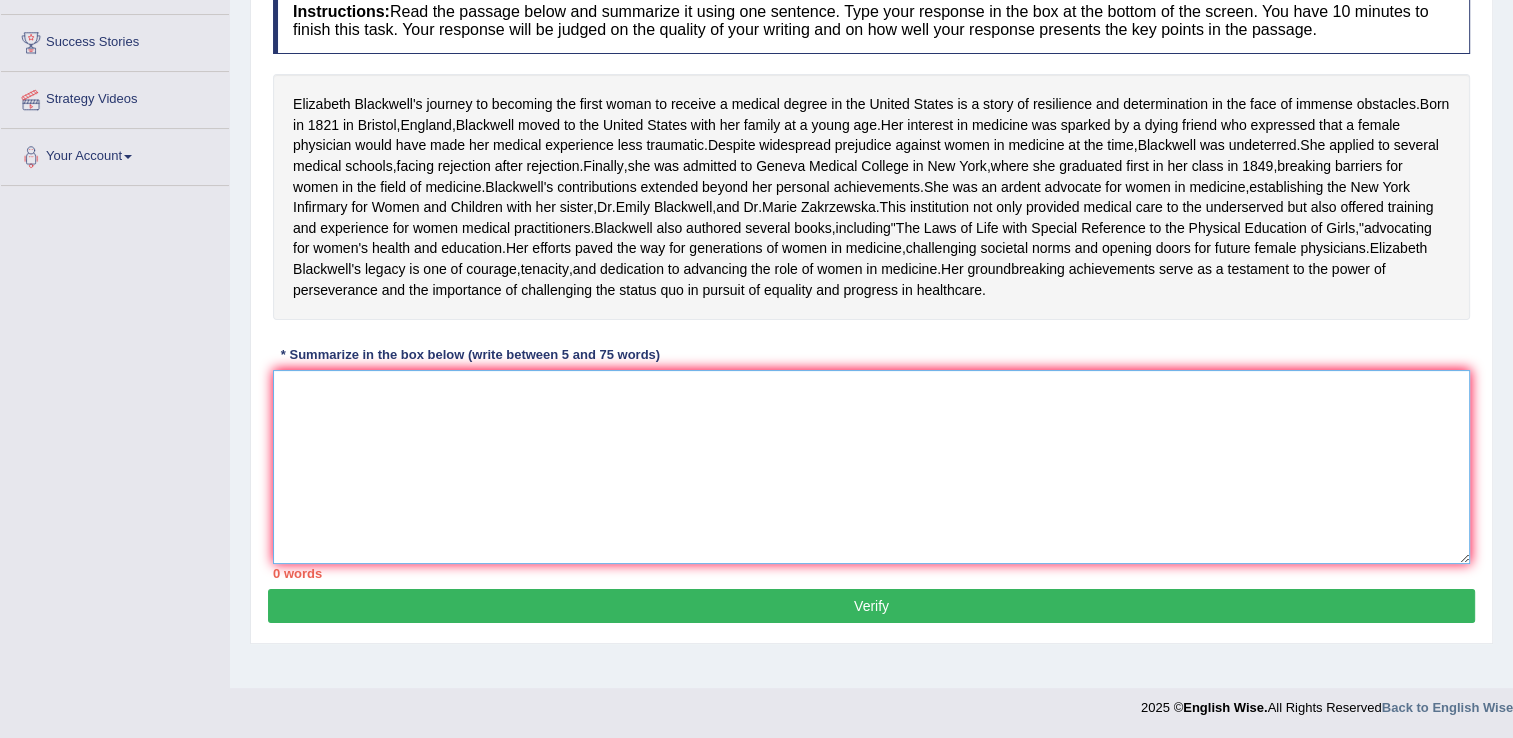 click at bounding box center (871, 467) 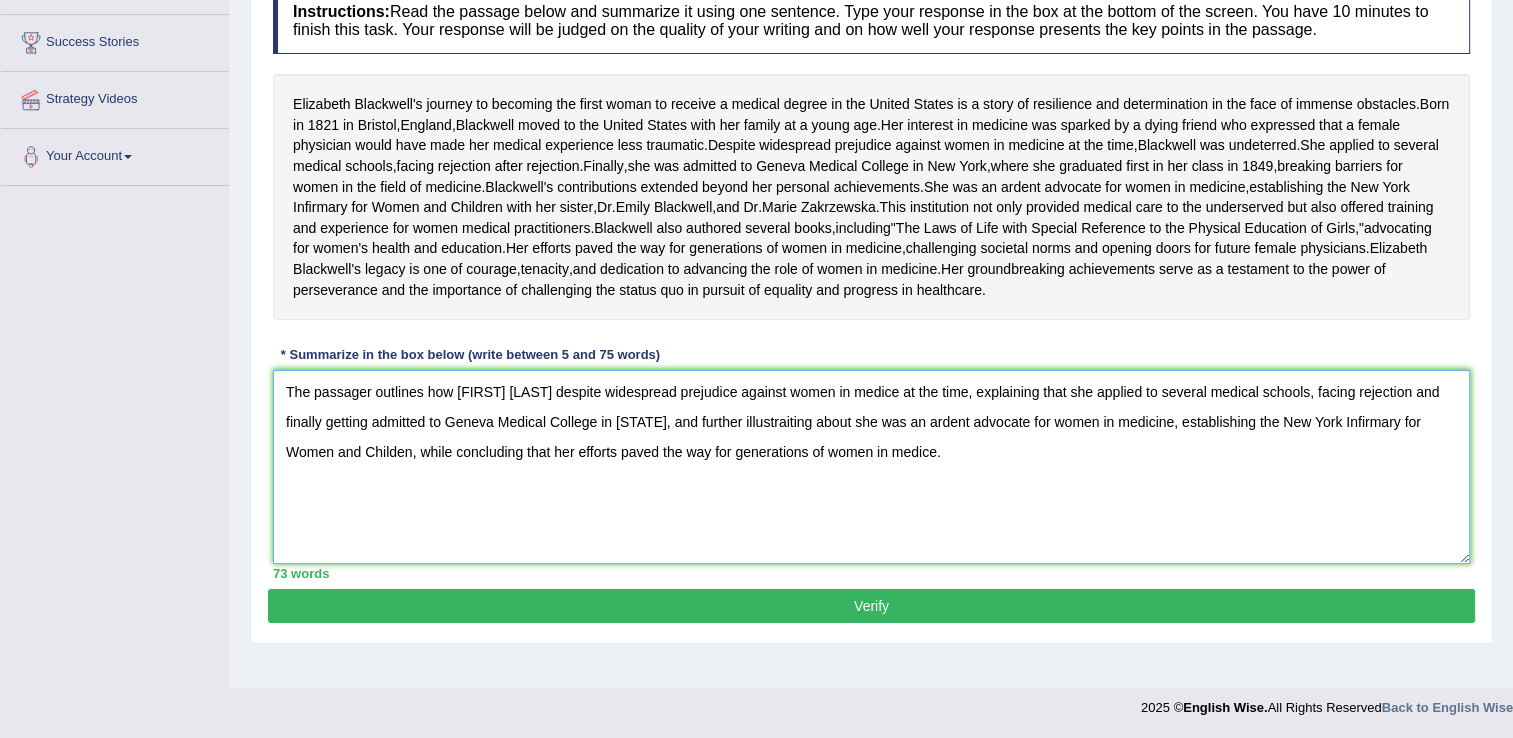 click on "The passager outlines how [FIRST] [LAST] despite widespread prejudice against women in medice at the time, explaining that she applied to several medical schools, facing rejection and finally getting admitted to Geneva Medical College in [STATE], and further illustraiting about she was an ardent advocate for women in medicine, establishing the New York Infirmary for Women and Childen, while concluding that her efforts paved the way for generations of women in medice." at bounding box center (871, 467) 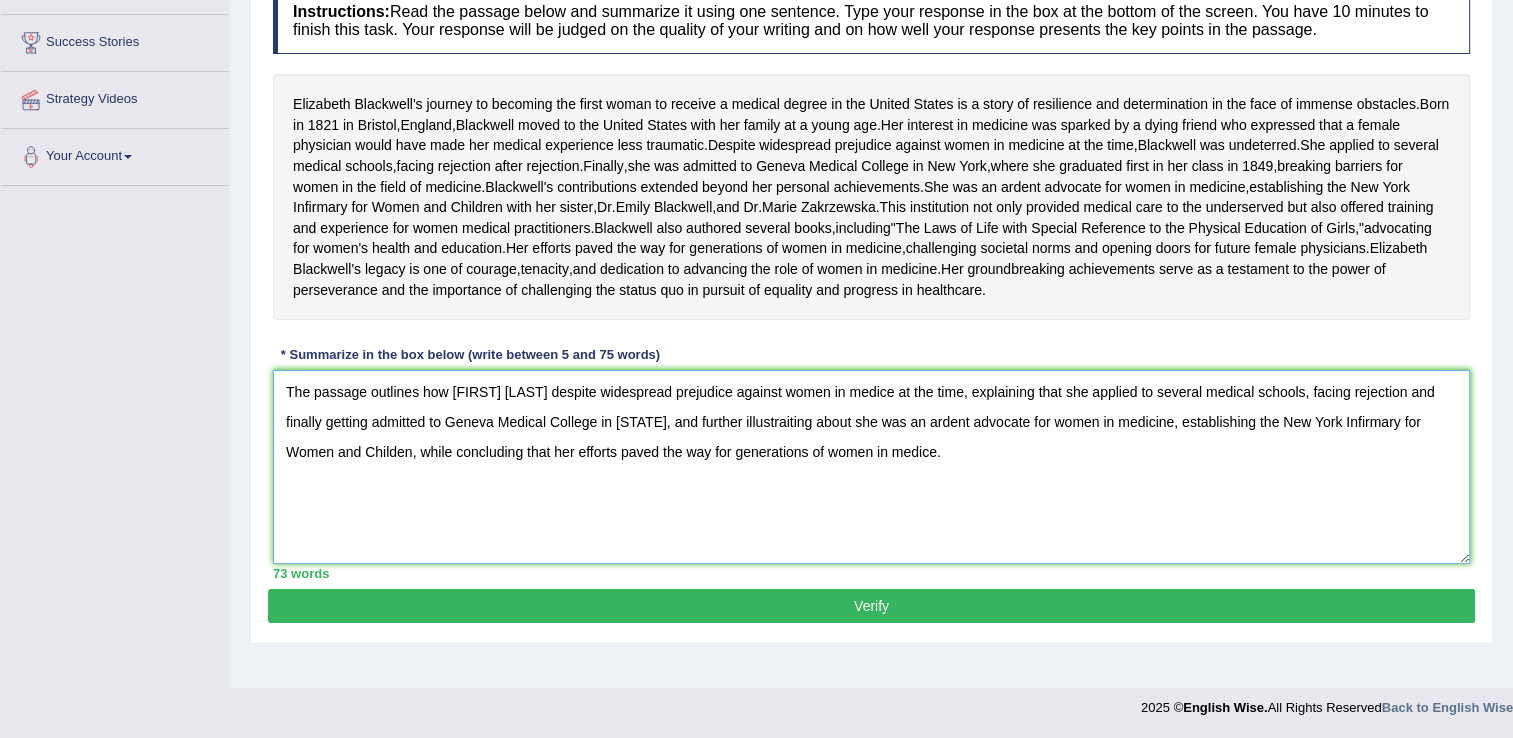 click on "The passage outlines how [FIRST] [LAST] despite widespread prejudice against women in medice at the time, explaining that she applied to several medical schools, facing rejection and finally getting admitted to Geneva Medical College in [STATE], and further illustraiting about she was an ardent advocate for women in medicine, establishing the New York Infirmary for Women and Childen, while concluding that her efforts paved the way for generations of women in medice." at bounding box center [871, 467] 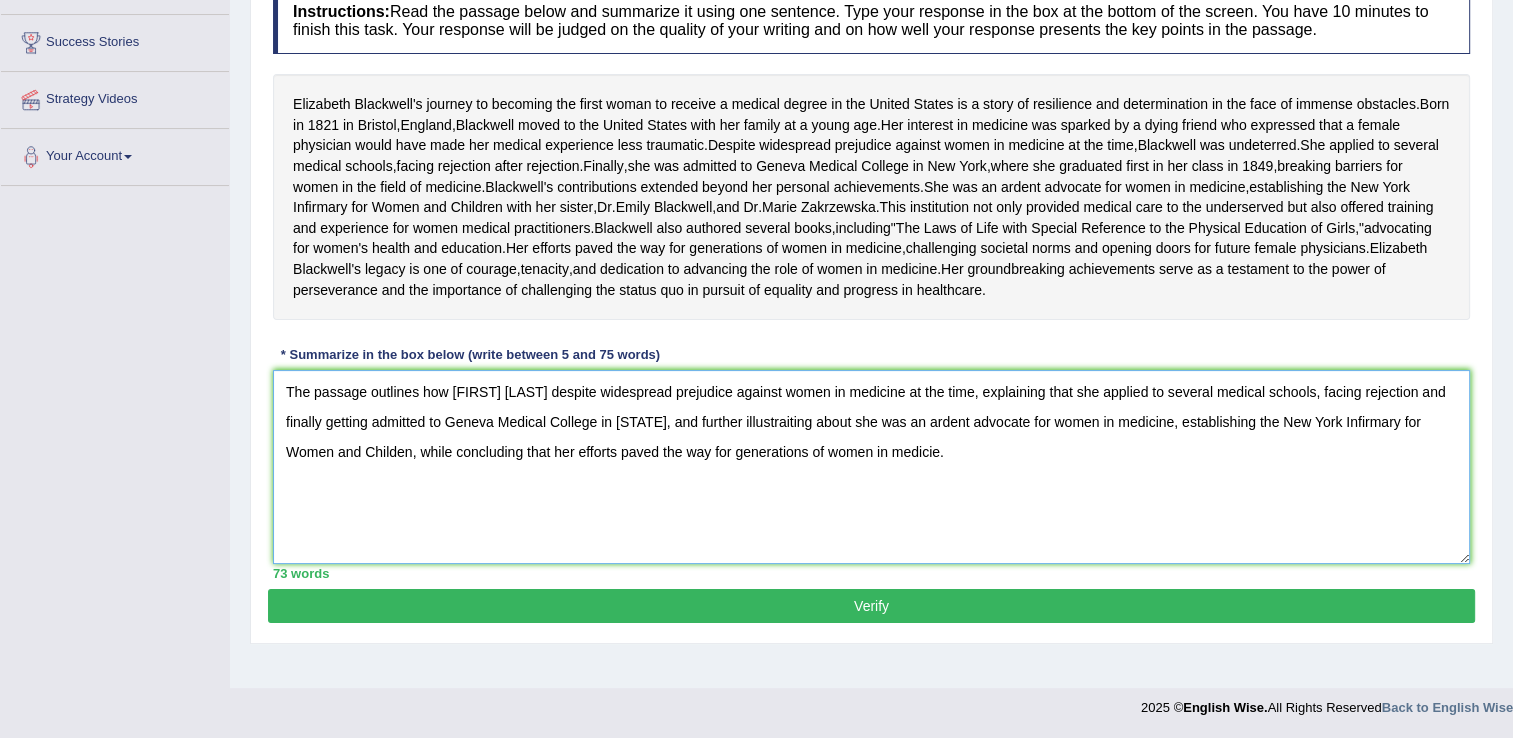 click on "The passage outlines how [FIRST] [LAST] despite widespread prejudice against women in medicine at the time, explaining that she applied to several medical schools, facing rejection and finally getting admitted to Geneva Medical College in [STATE], and further illustraiting about she was an ardent advocate for women in medicine, establishing the New York Infirmary for Women and Childen, while concluding that her efforts paved the way for generations of women in medicie." at bounding box center [871, 467] 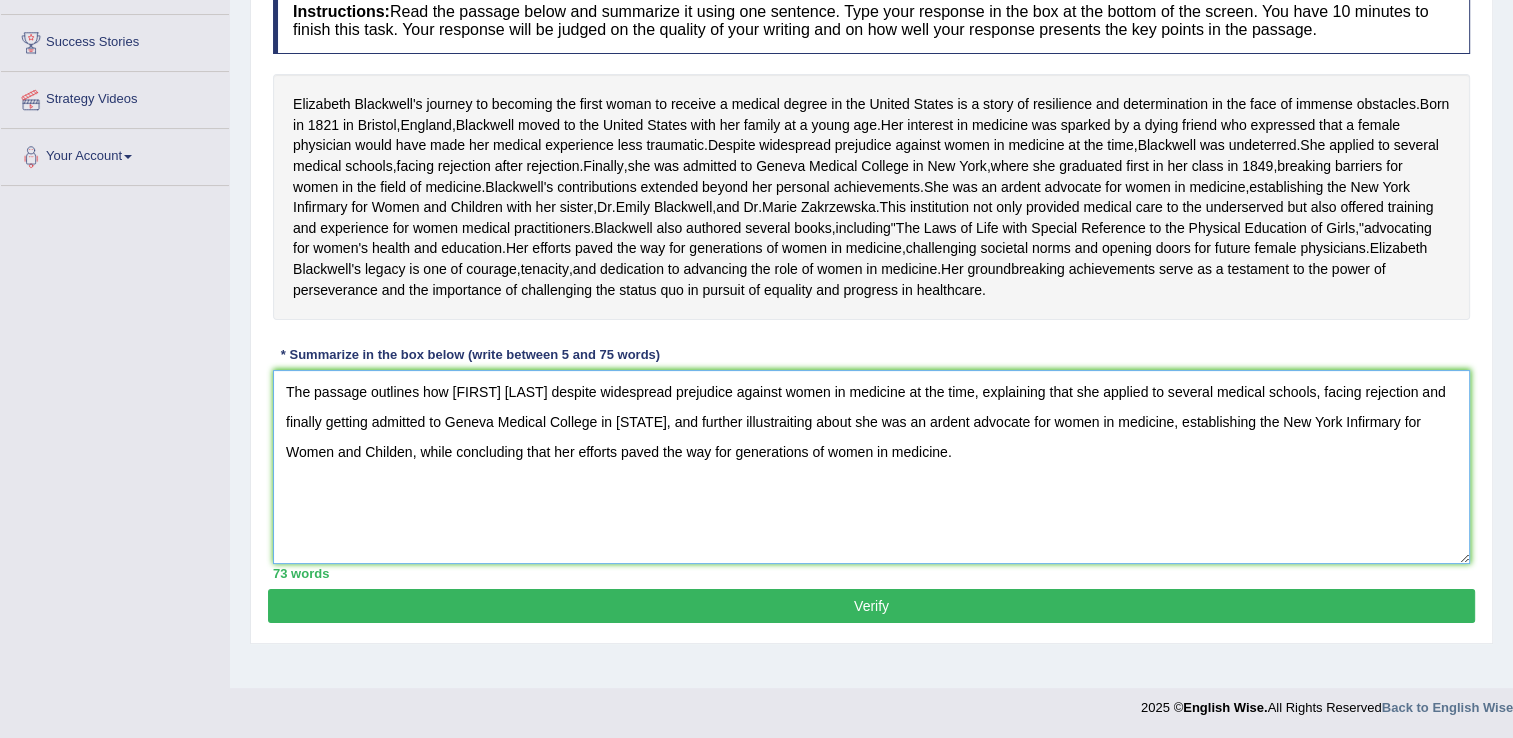 click on "The passage outlines how [FIRST] [LAST] despite widespread prejudice against women in medicine at the time, explaining that she applied to several medical schools, facing rejection and finally getting admitted to Geneva Medical College in [STATE], and further illustraiting about she was an ardent advocate for women in medicine, establishing the New York Infirmary for Women and Childen, while concluding that her efforts paved the way for generations of women in medicine." at bounding box center (871, 467) 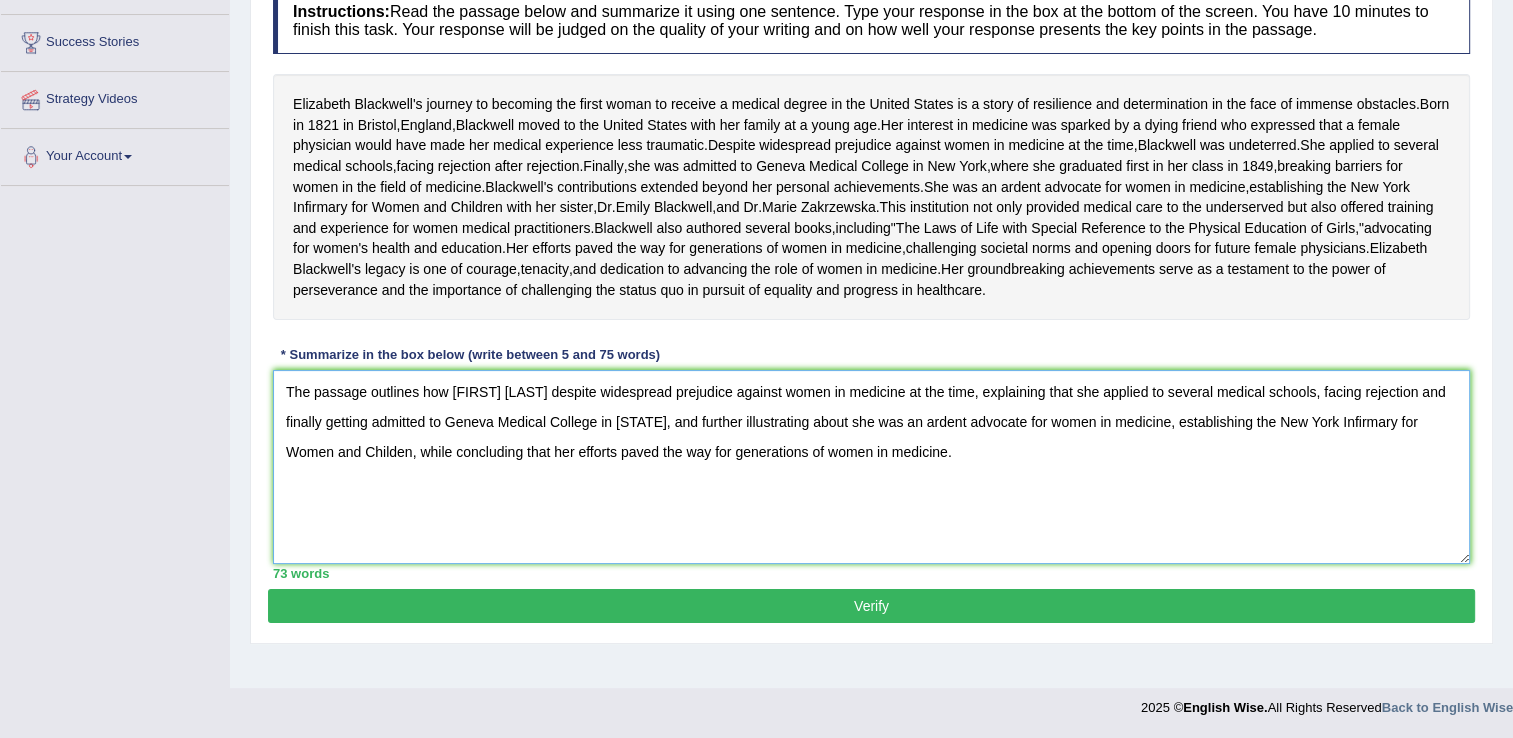 click on "The passage outlines how [FIRST] [LAST] despite widespread prejudice against women in medicine at the time, explaining that she applied to several medical schools, facing rejection and finally getting admitted to Geneva Medical College in [STATE], and further illustrating about she was an ardent advocate for women in medicine, establishing the New York Infirmary for Women and Childen, while concluding that her efforts paved the way for generations of women in medicine." at bounding box center [871, 467] 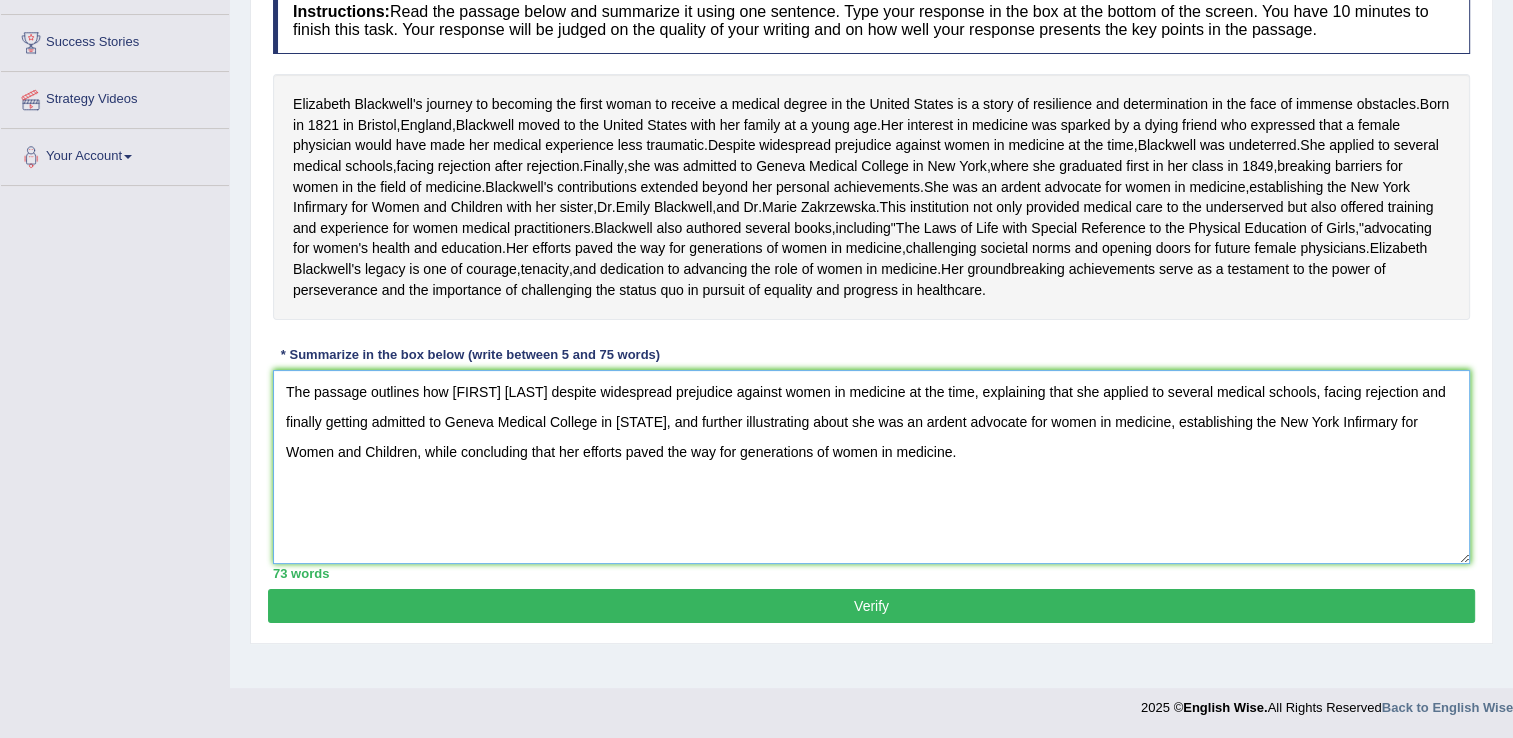 type on "The passage outlines how [FIRST] [LAST] despite widespread prejudice against women in medicine at the time, explaining that she applied to several medical schools, facing rejection and finally getting admitted to Geneva Medical College in [STATE], and further illustrating about she was an ardent advocate for women in medicine, establishing the New York Infirmary for Women and Children, while concluding that her efforts paved the way for generations of women in medicine." 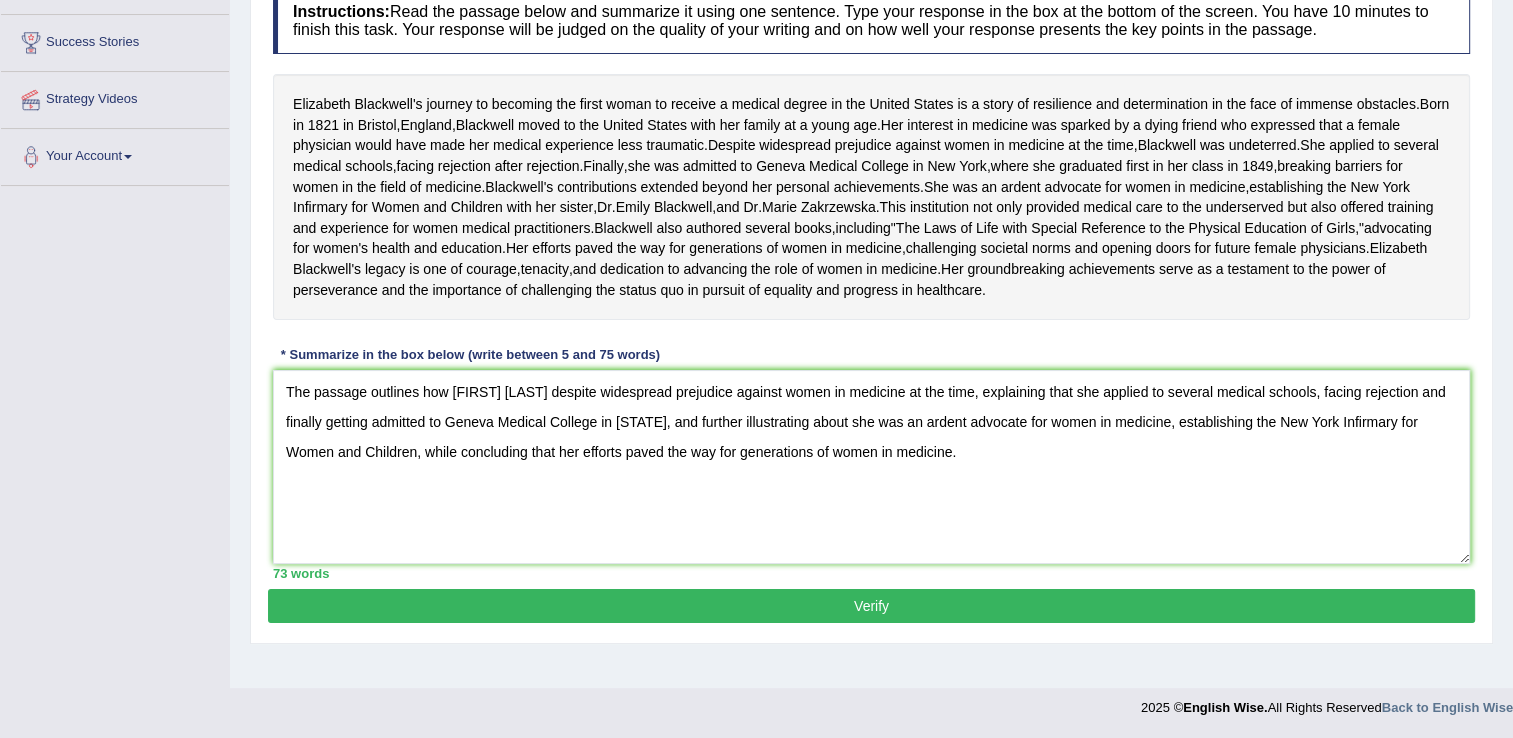 click on "Verify" at bounding box center (871, 606) 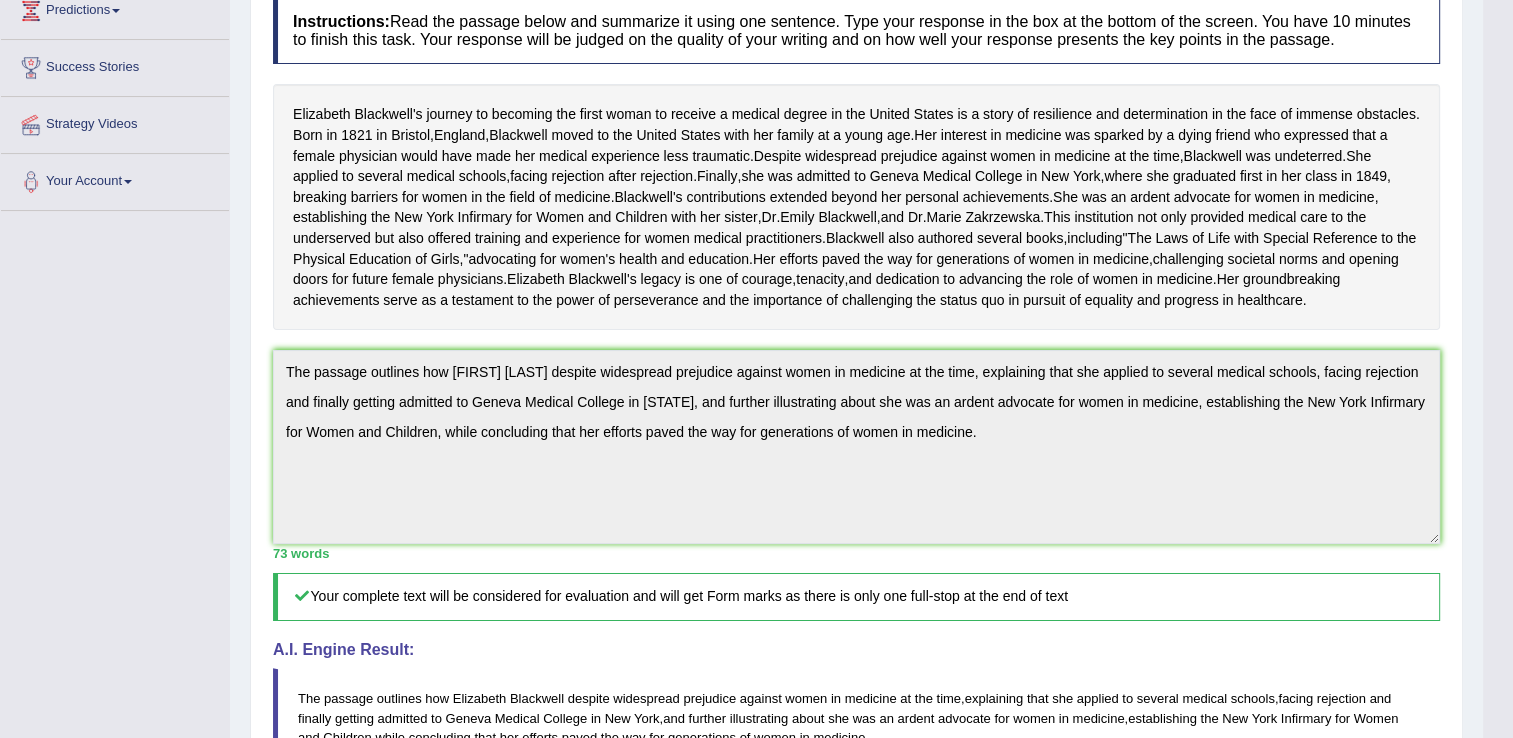 scroll, scrollTop: 16, scrollLeft: 0, axis: vertical 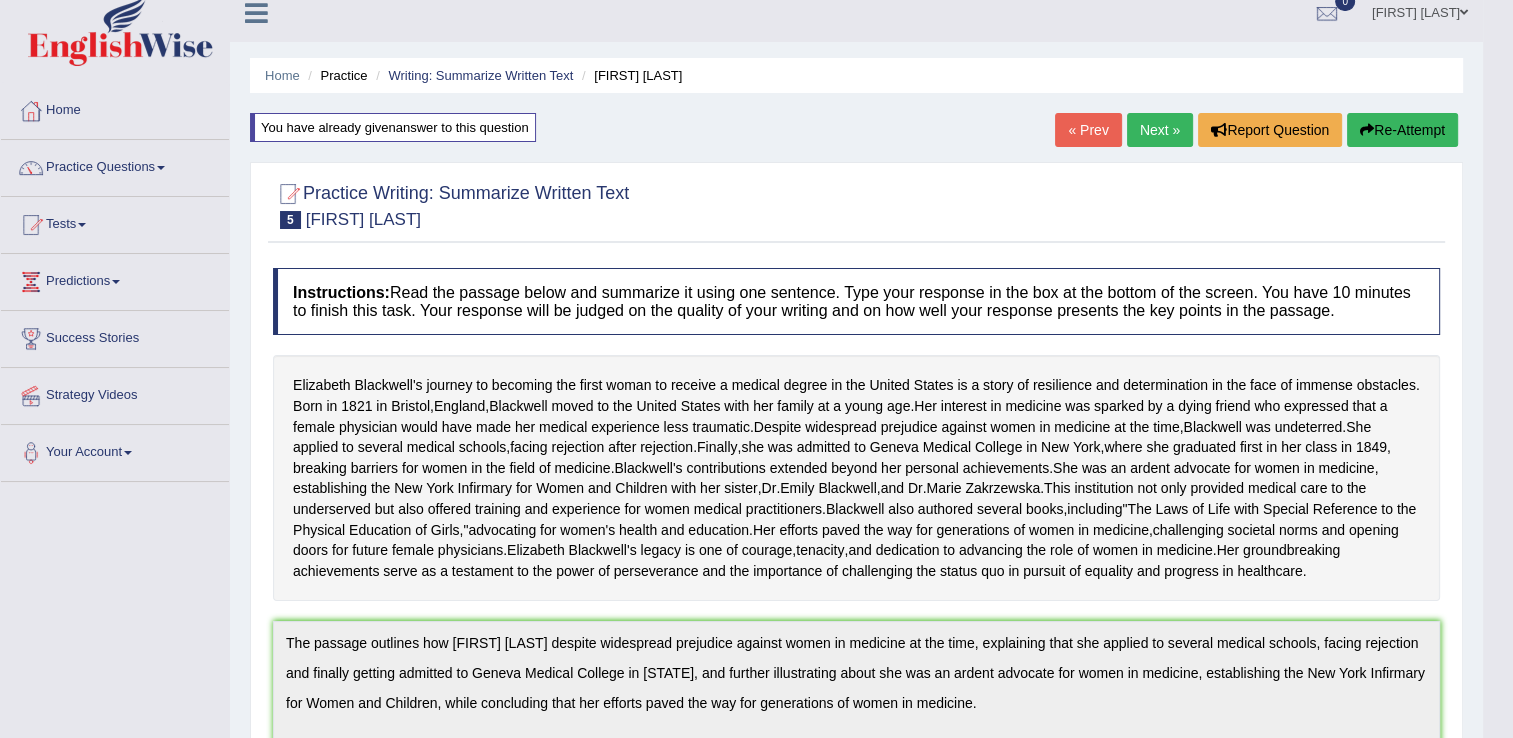 click on "Next »" at bounding box center [1160, 130] 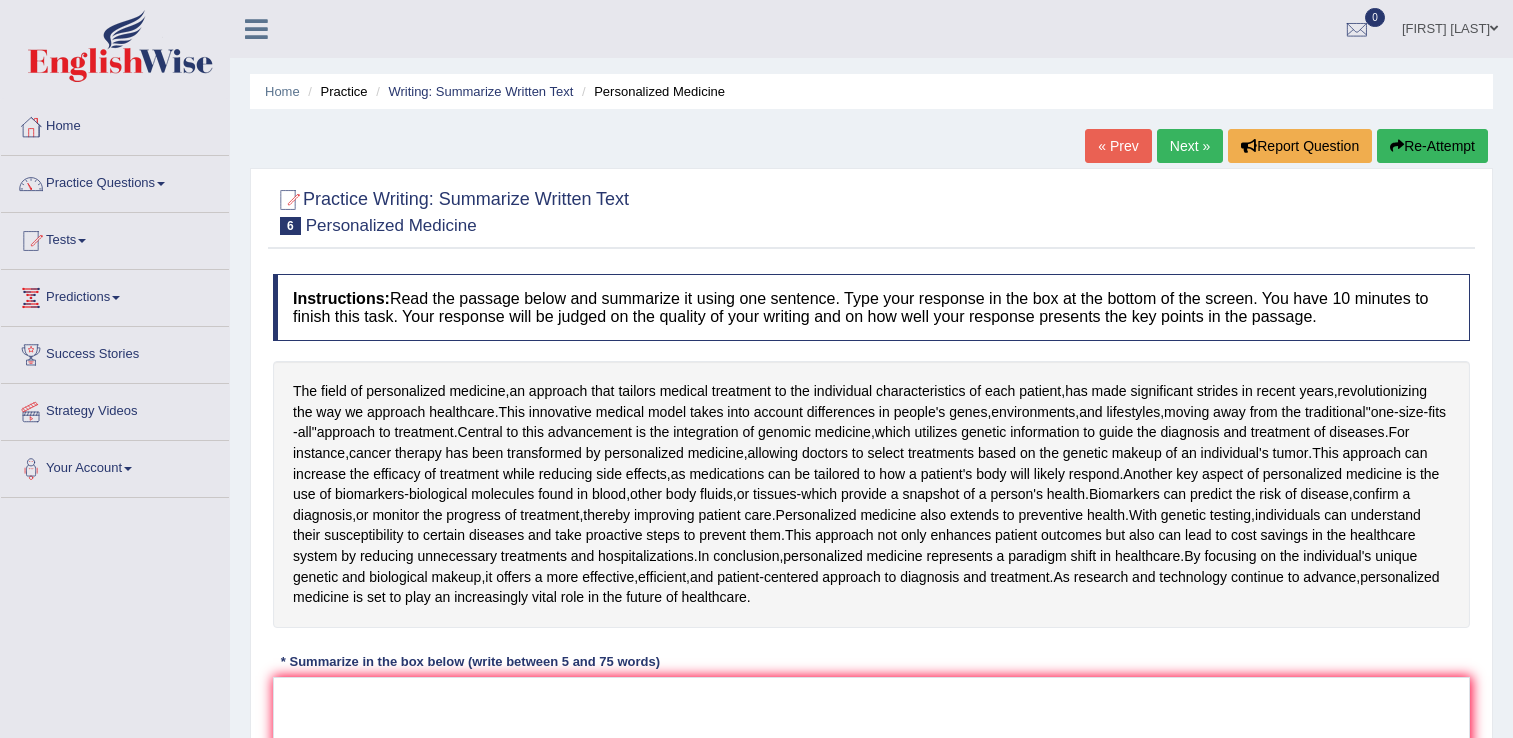 scroll, scrollTop: 200, scrollLeft: 0, axis: vertical 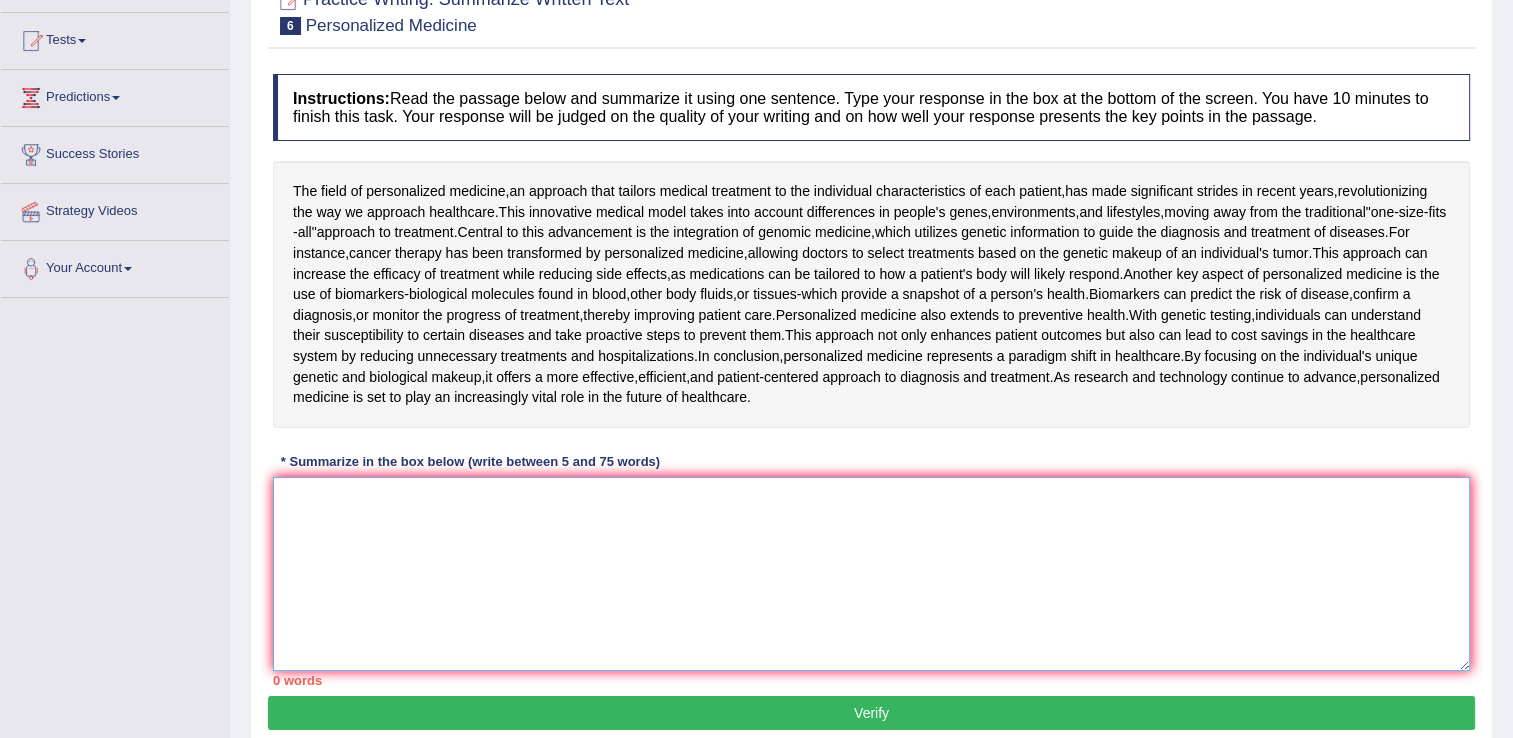 click at bounding box center (871, 574) 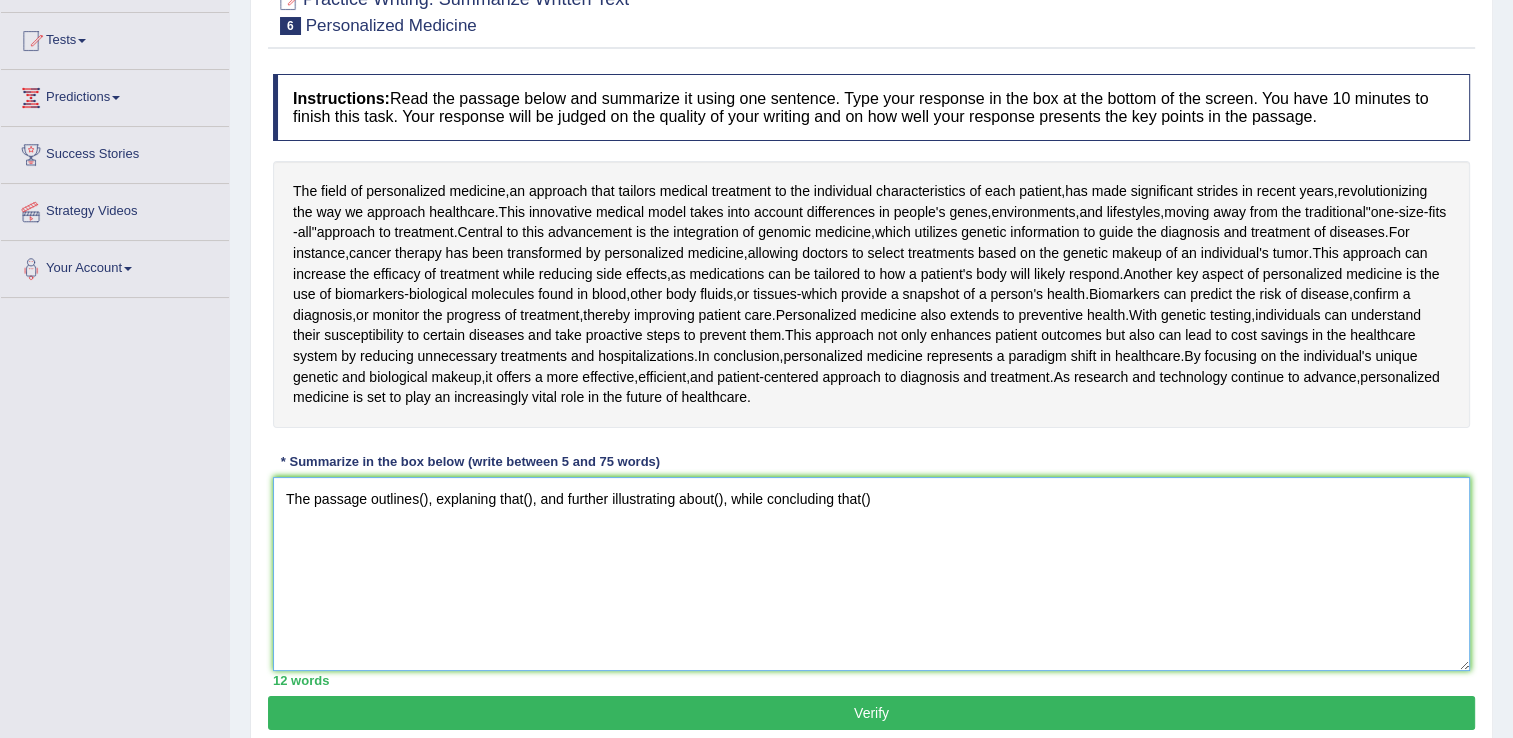 click on "The passage outlines(), explaning that(), and further illustrating about(), while concluding that()" at bounding box center (871, 574) 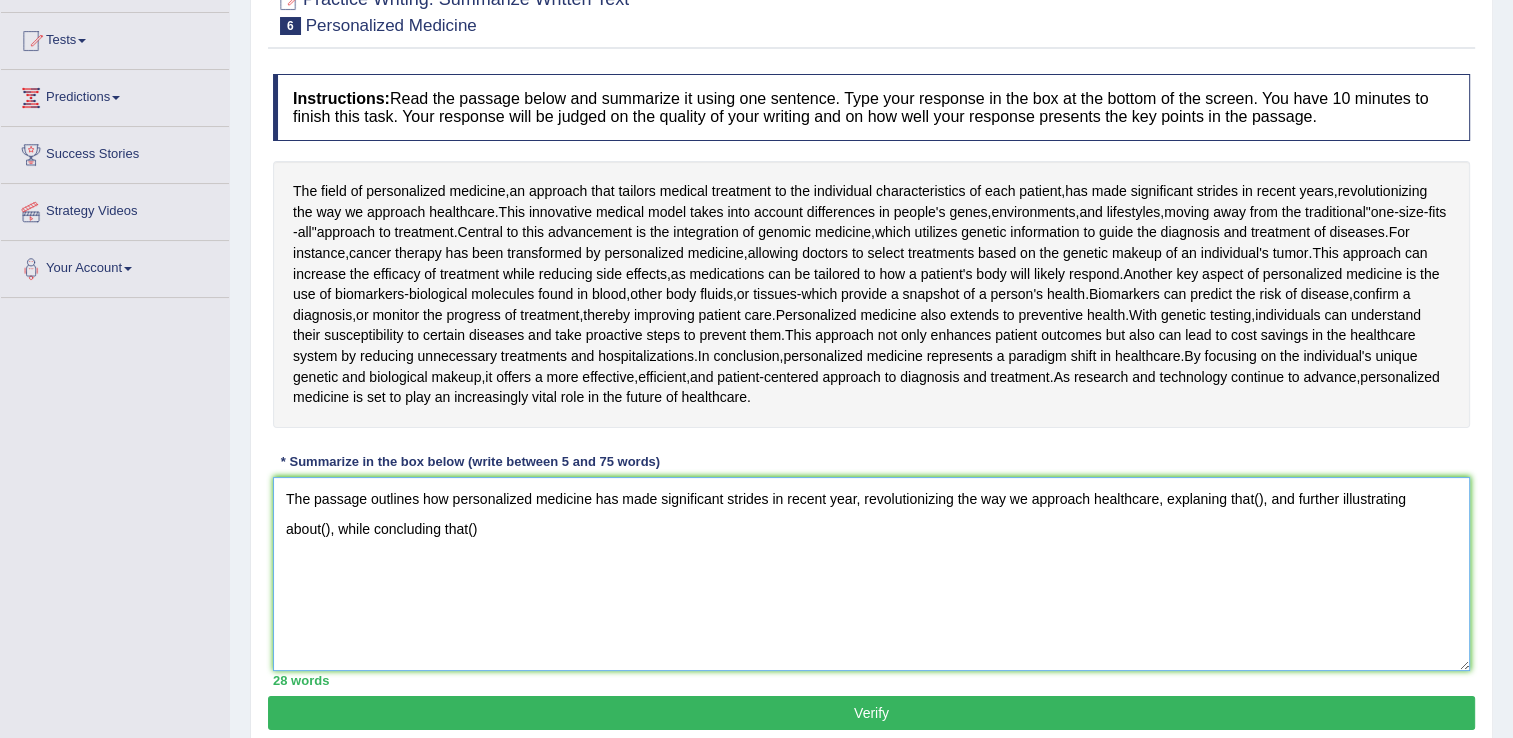 click on "The passage outlines how personalized medicine has made significant strides in recent year, revolutionizing the way we approach healthcare, explaning that(), and further illustrating about(), while concluding that()" at bounding box center (871, 574) 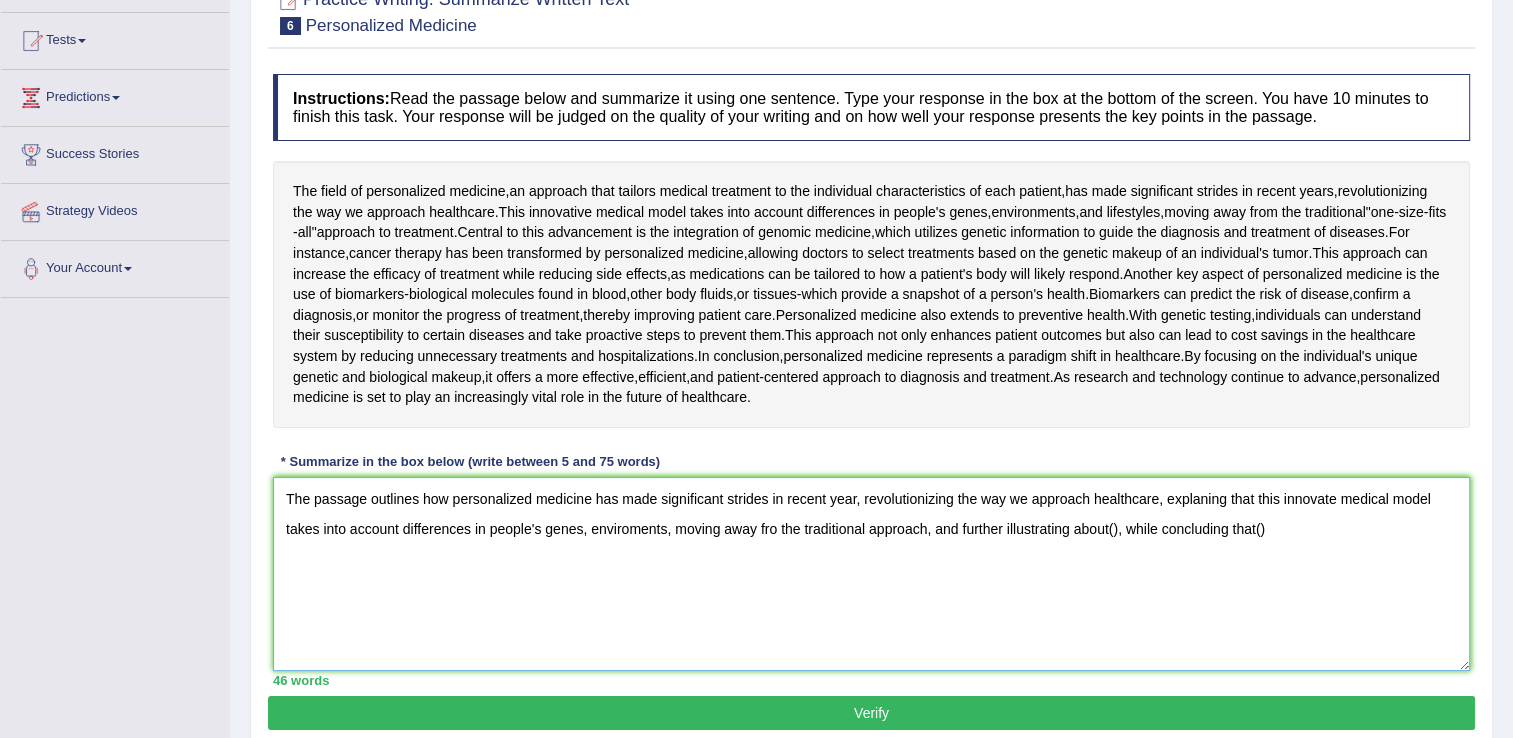 click on "The passage outlines how personalized medicine has made significant strides in recent year, revolutionizing the way we approach healthcare, explaning that this innovate medical model takes into account differences in people's genes, enviroments, moving away fro the traditional approach, and further illustrating about(), while concluding that()" at bounding box center (871, 574) 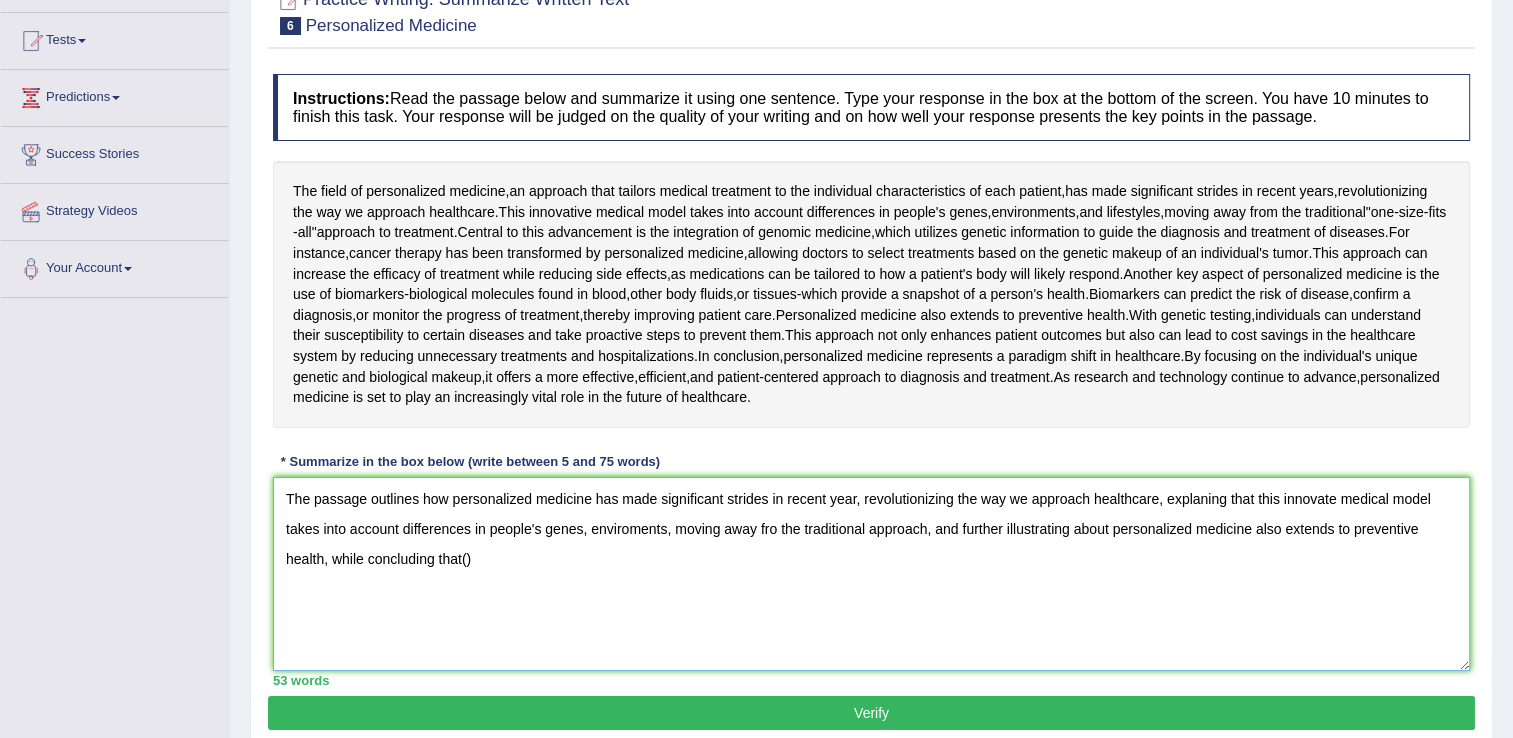 click on "The passage outlines how personalized medicine has made significant strides in recent year, revolutionizing the way we approach healthcare, explaning that this innovate medical model takes into account differences in people's genes, enviroments, moving away fro the traditional approach, and further illustrating about personalized medicine also extends to preventive health, while concluding that()" at bounding box center [871, 574] 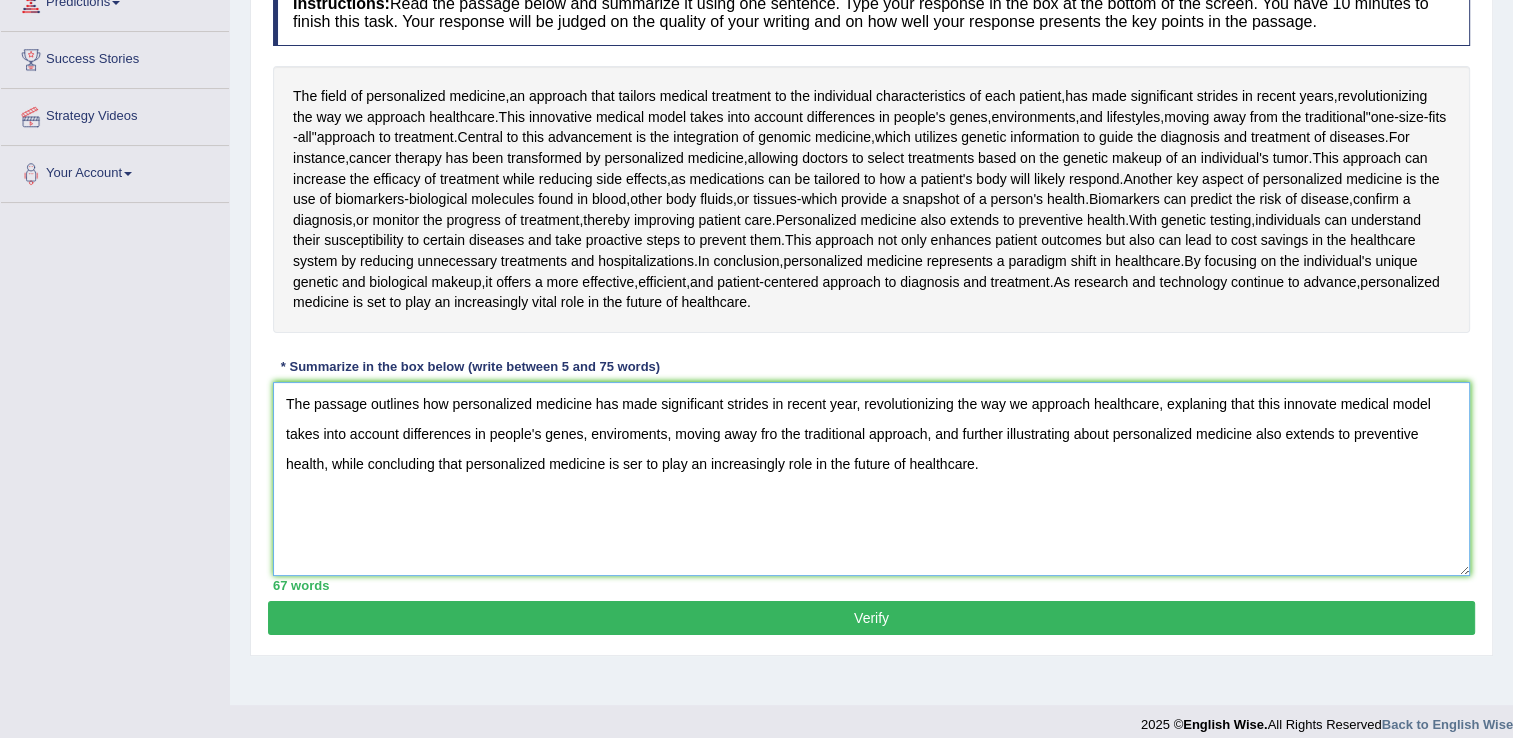 scroll, scrollTop: 300, scrollLeft: 0, axis: vertical 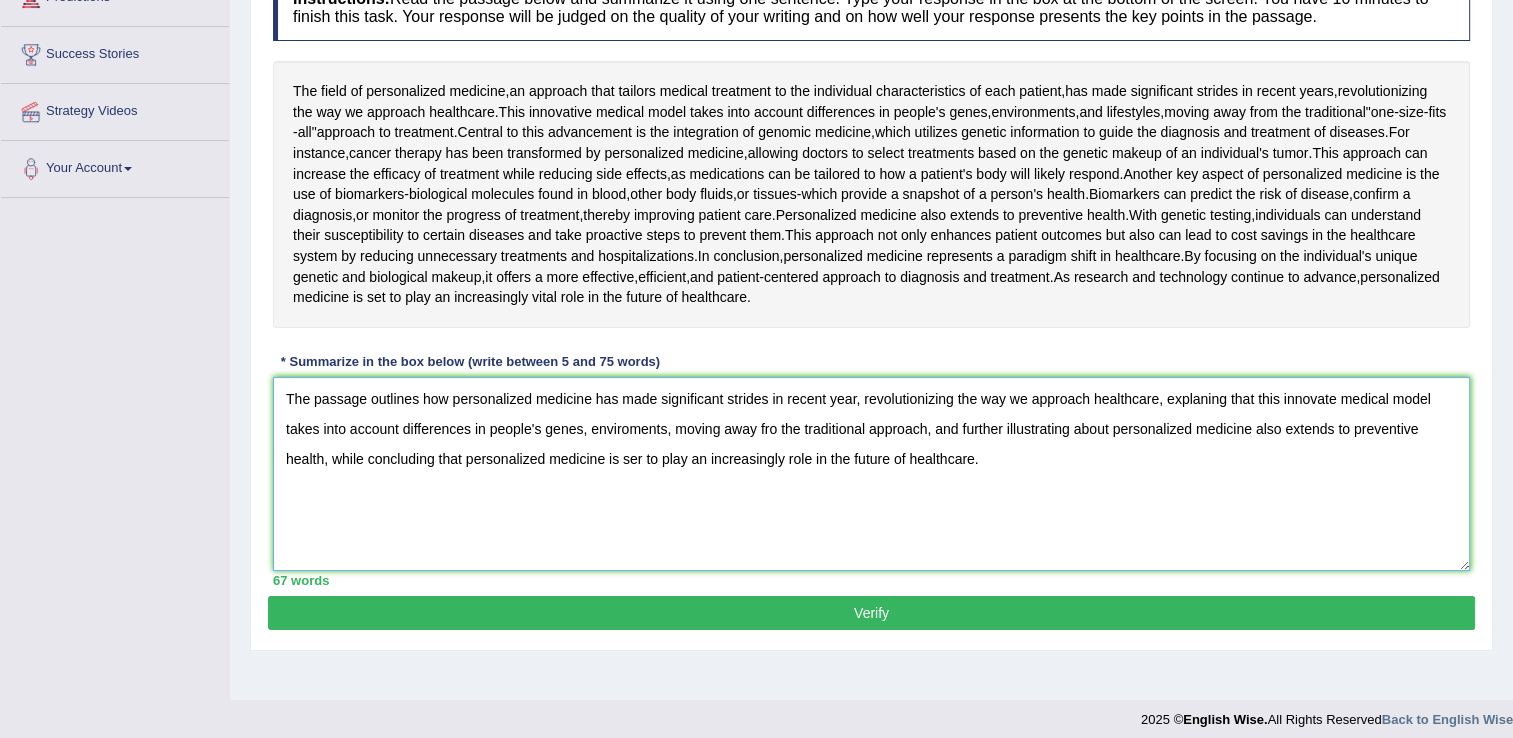 type on "The passage outlines how personalized medicine has made significant strides in recent year, revolutionizing the way we approach healthcare, explaning that this innovate medical model takes into account differences in people's genes, enviroments, moving away fro the traditional approach, and further illustrating about personalized medicine also extends to preventive health, while concluding that personalized medicine is ser to play an increasingly role in the future of healthcare." 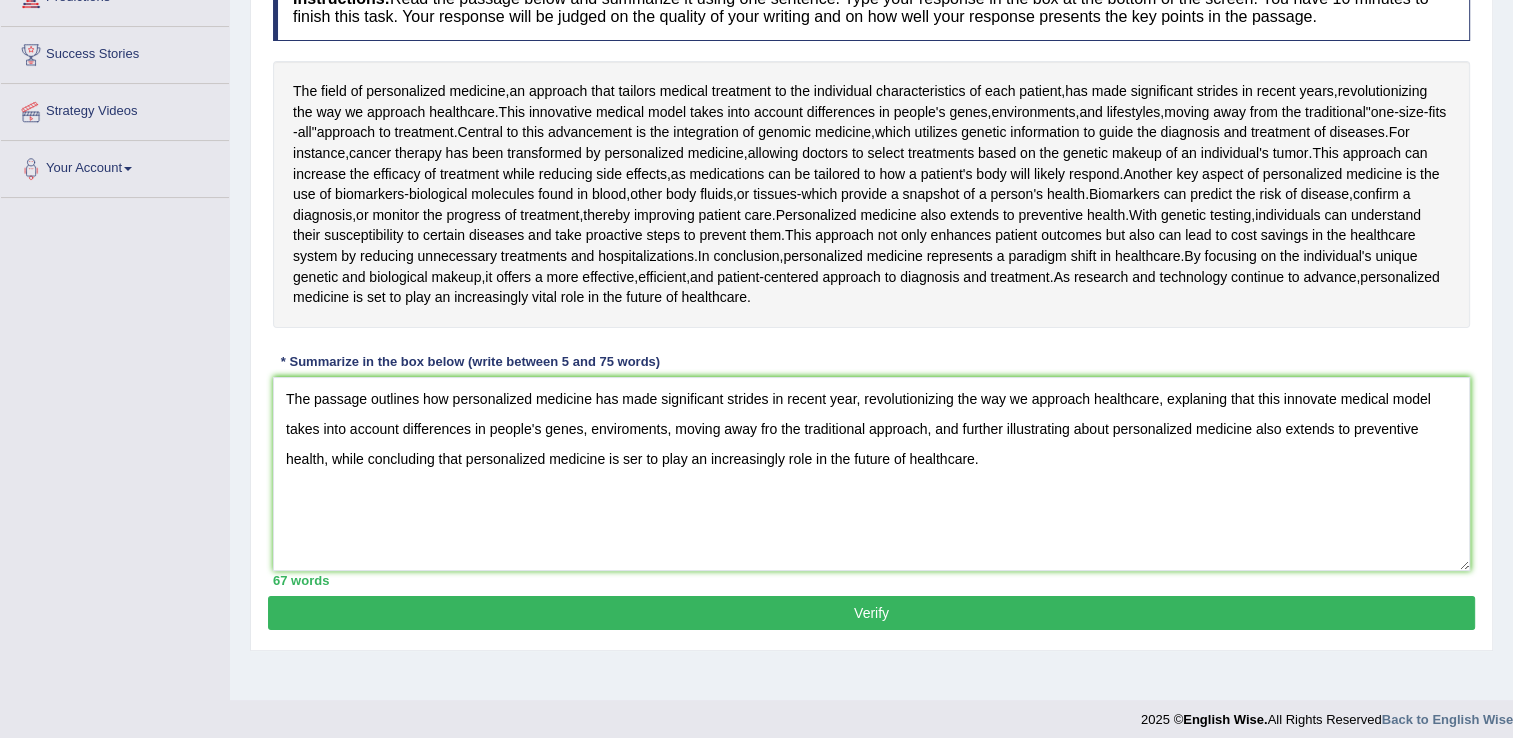 click on "Verify" at bounding box center [871, 613] 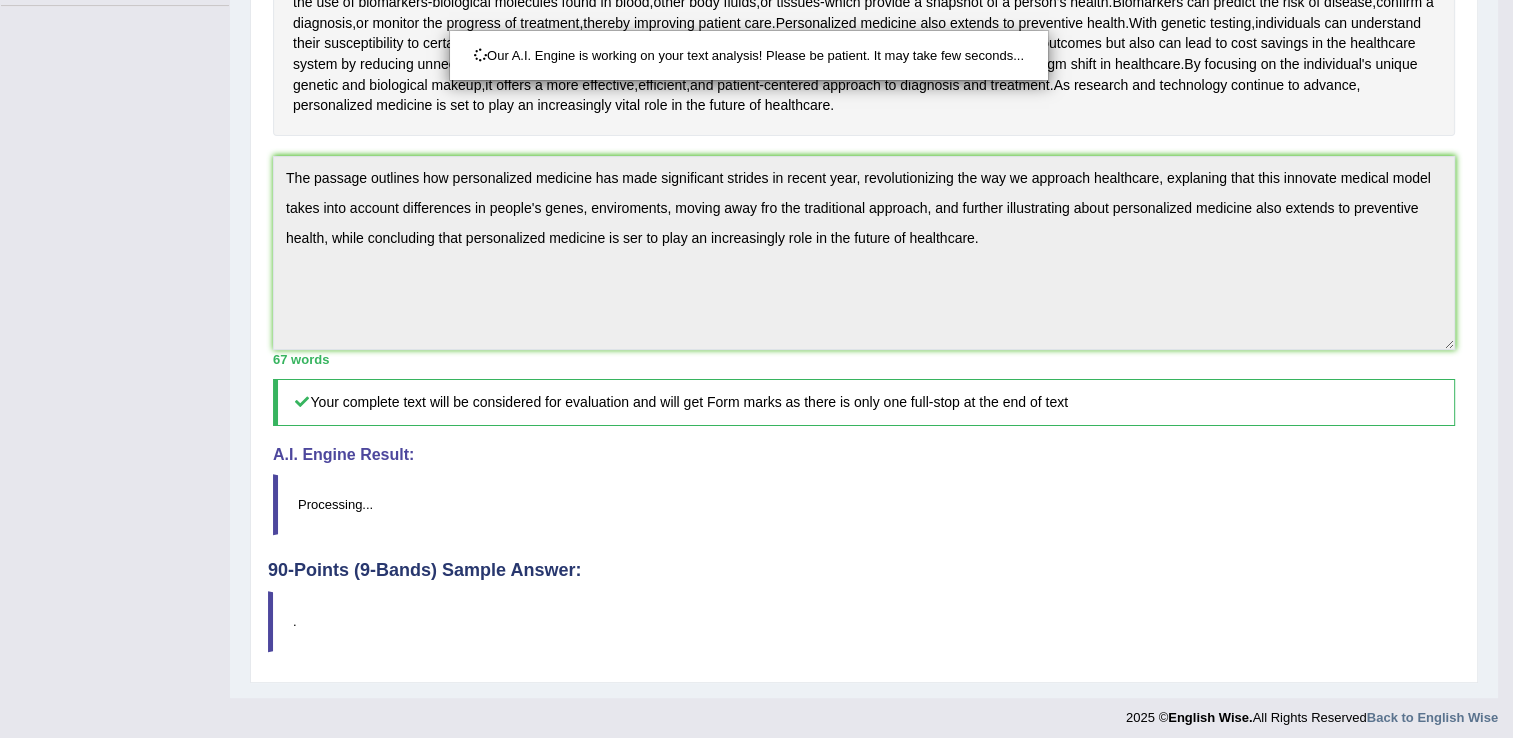 scroll, scrollTop: 499, scrollLeft: 0, axis: vertical 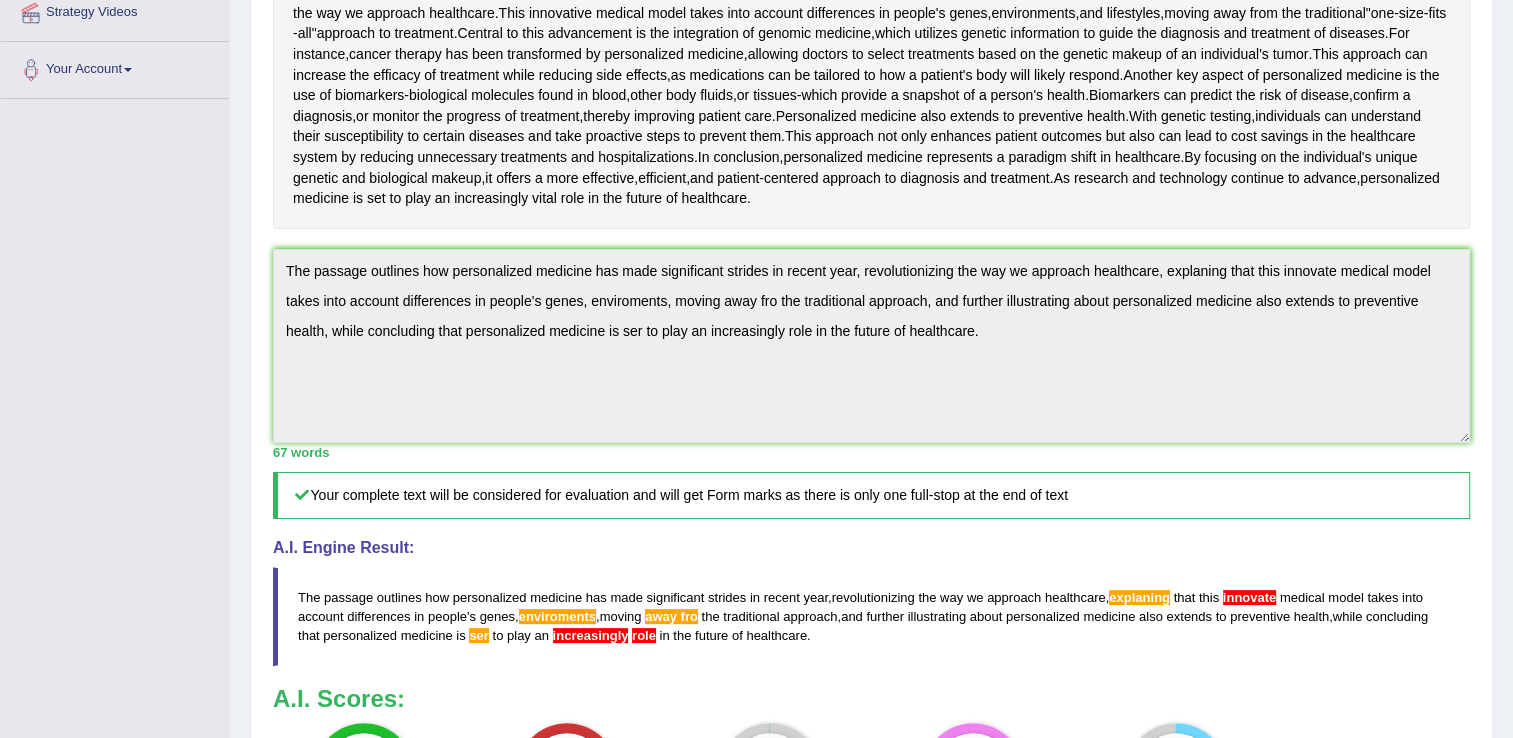 click on "Toggle navigation
Home
Practice Questions   Speaking Practice Read Aloud
Repeat Sentence
Describe Image
Re-tell Lecture
Answer Short Question
Summarize Group Discussion
Respond To A Situation
Writing Practice  Summarize Written Text
Write Essay
Reading Practice  Reading & Writing: Fill In The Blanks
Choose Multiple Answers
Re-order Paragraphs
Fill In The Blanks
Choose Single Answer
Listening Practice  Summarize Spoken Text
Highlight Incorrect Words
Highlight Correct Summary
Select Missing Word
Choose Single Answer
Choose Multiple Answers
Fill In The Blanks
Write From Dictation
Pronunciation
Tests  Take Practice Sectional Test
Take Mock Test" at bounding box center (756, 318) 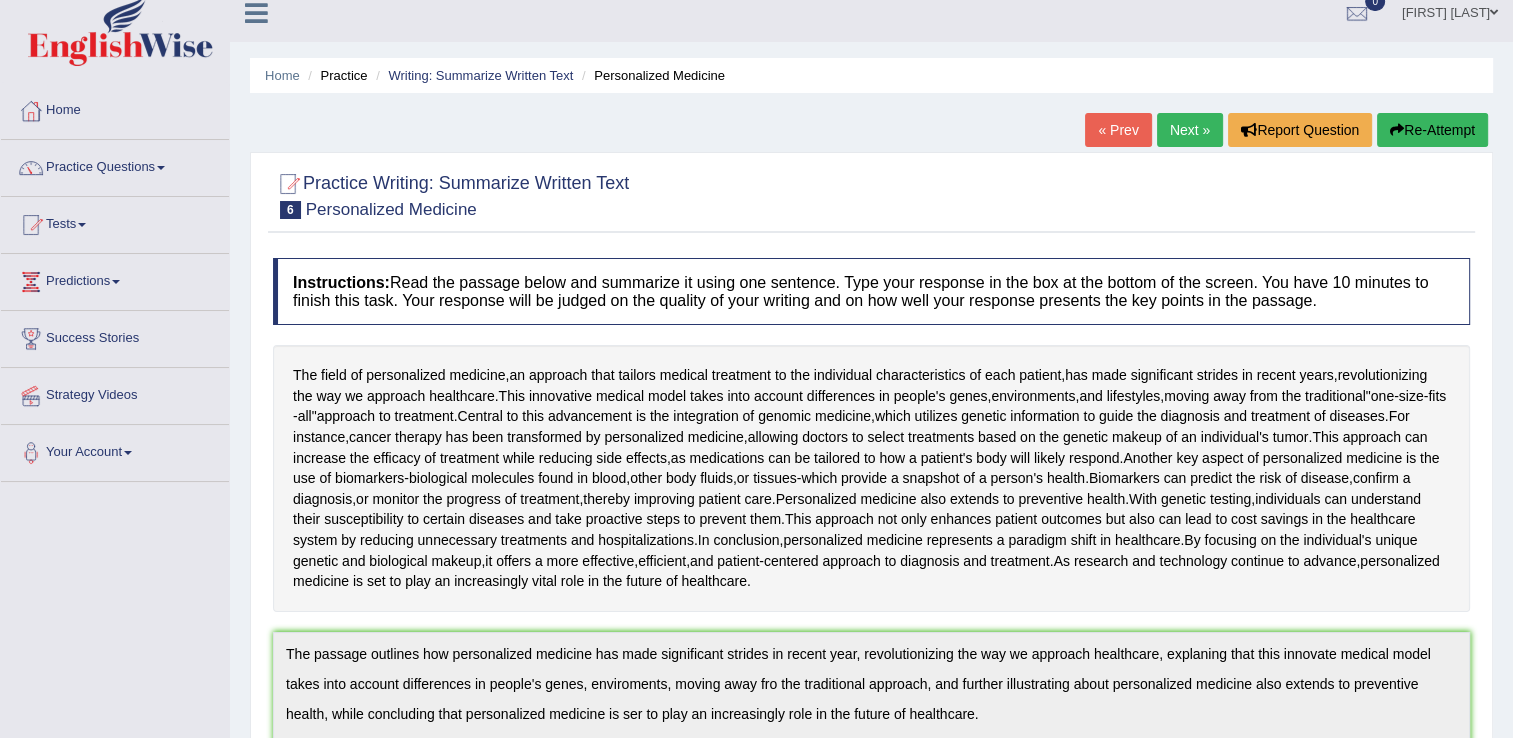 scroll, scrollTop: 0, scrollLeft: 0, axis: both 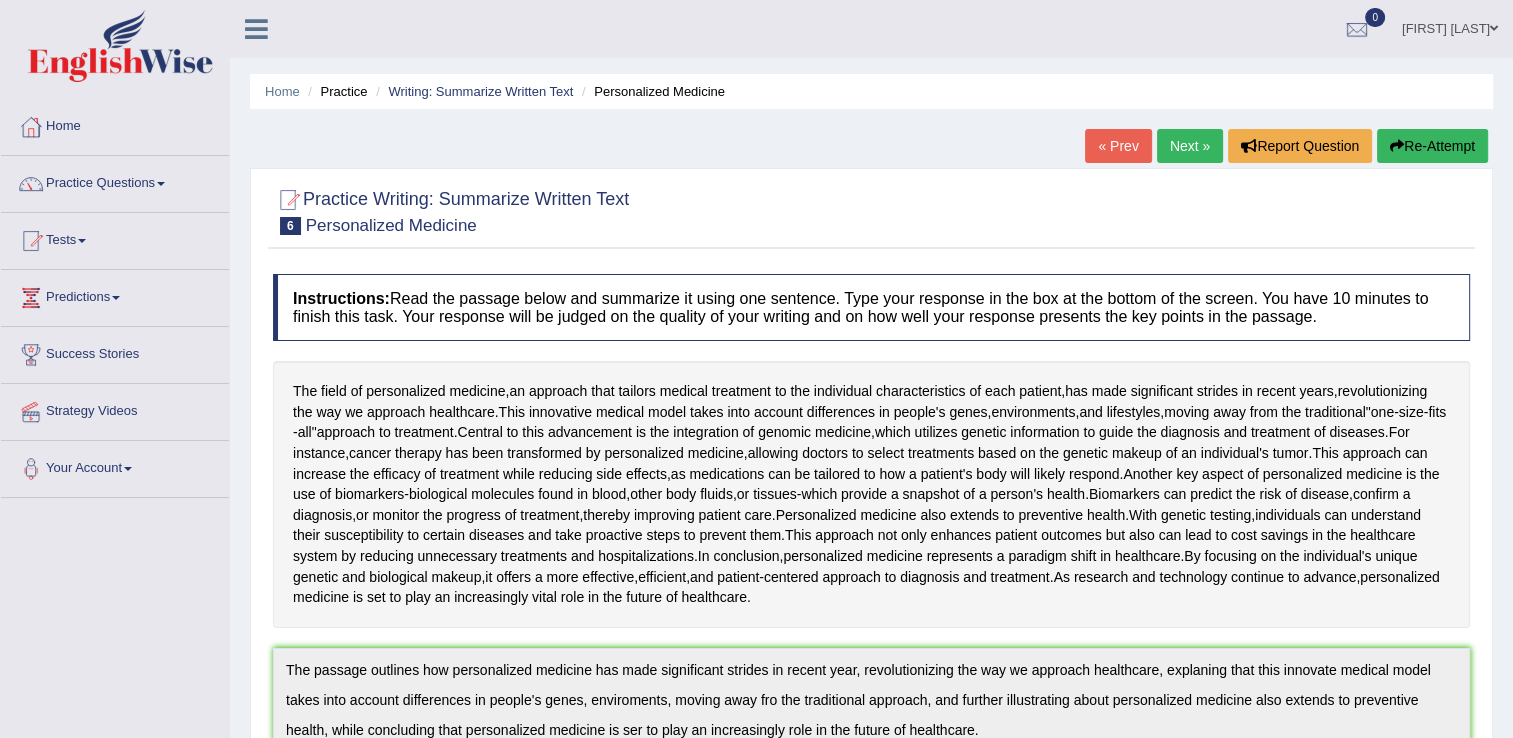 click on "Re-Attempt" at bounding box center (1432, 146) 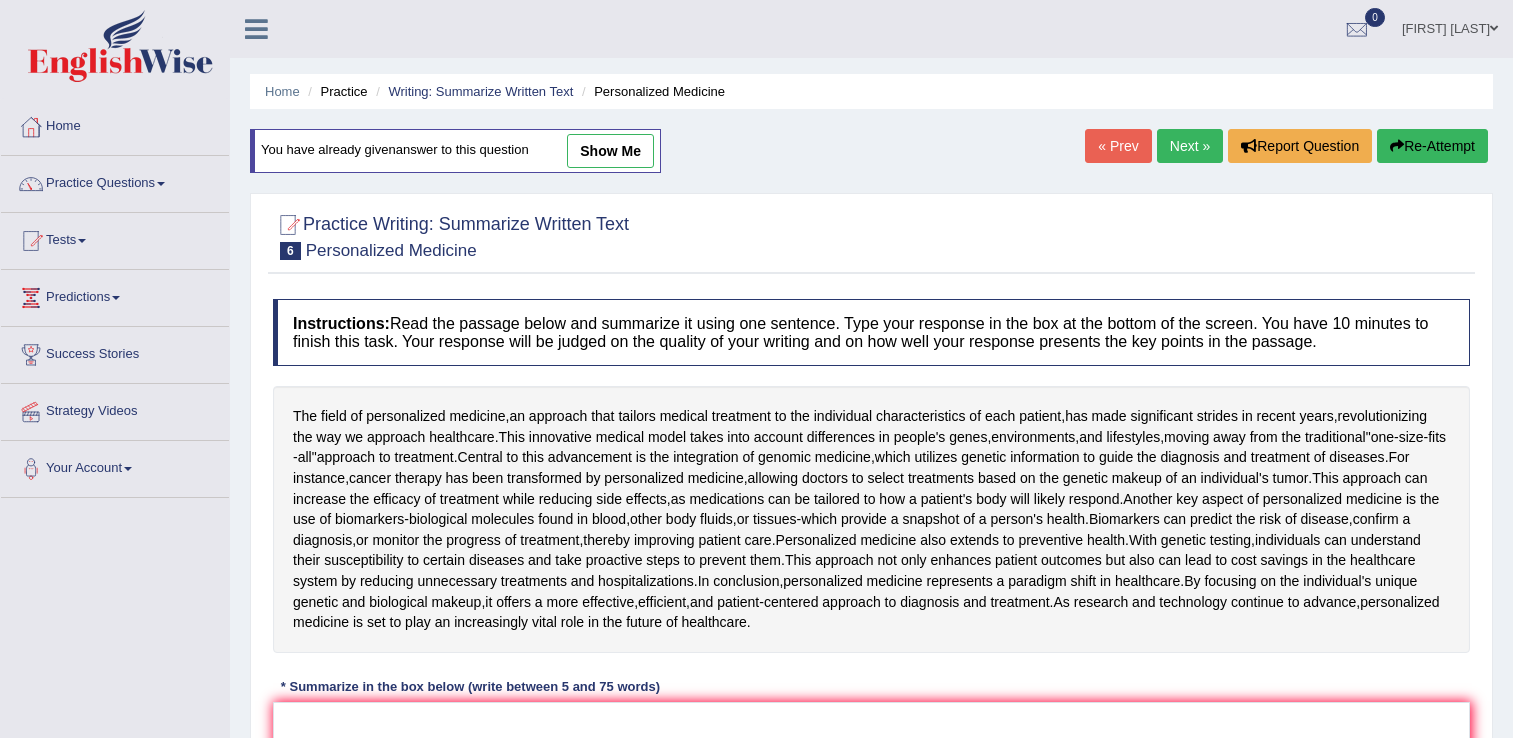 scroll, scrollTop: 300, scrollLeft: 0, axis: vertical 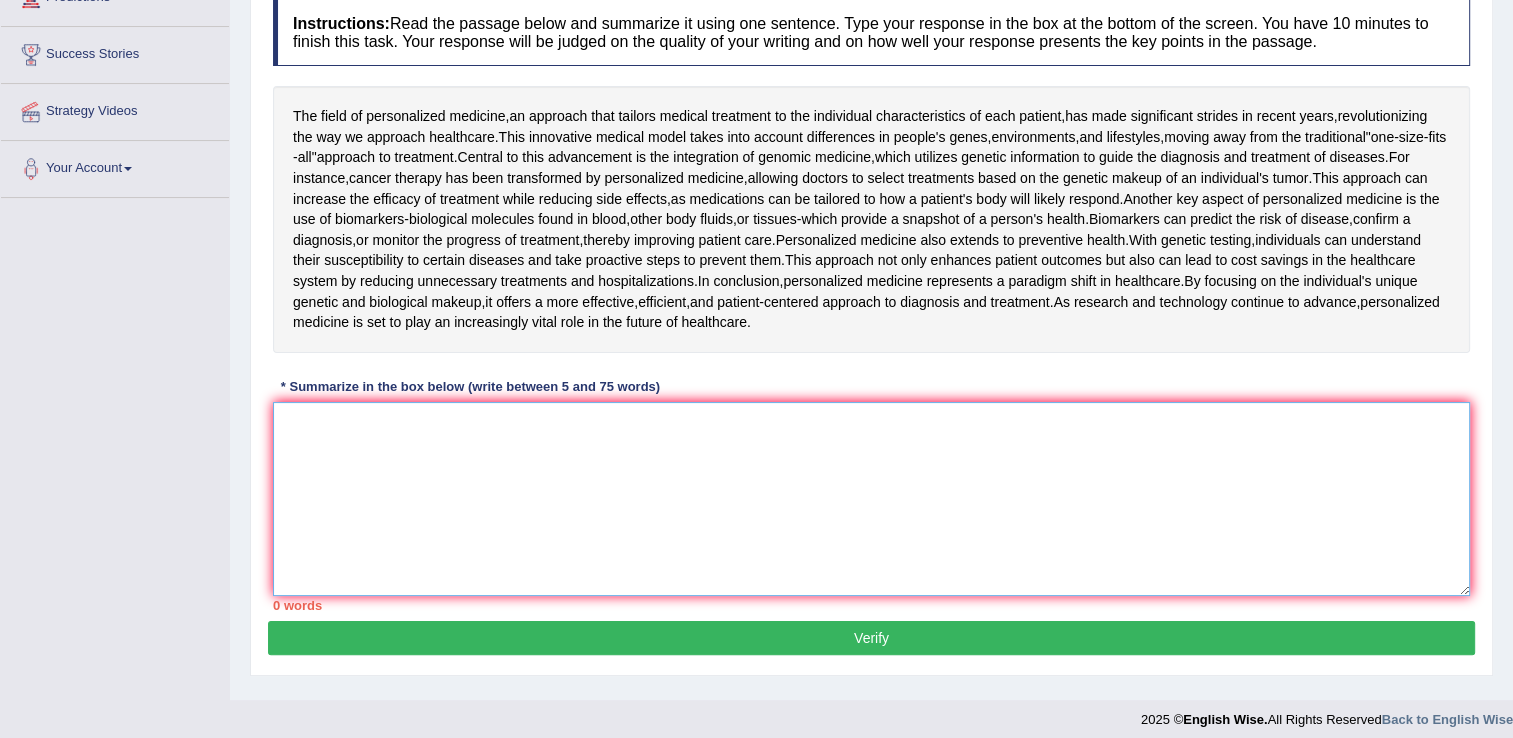 click at bounding box center [871, 499] 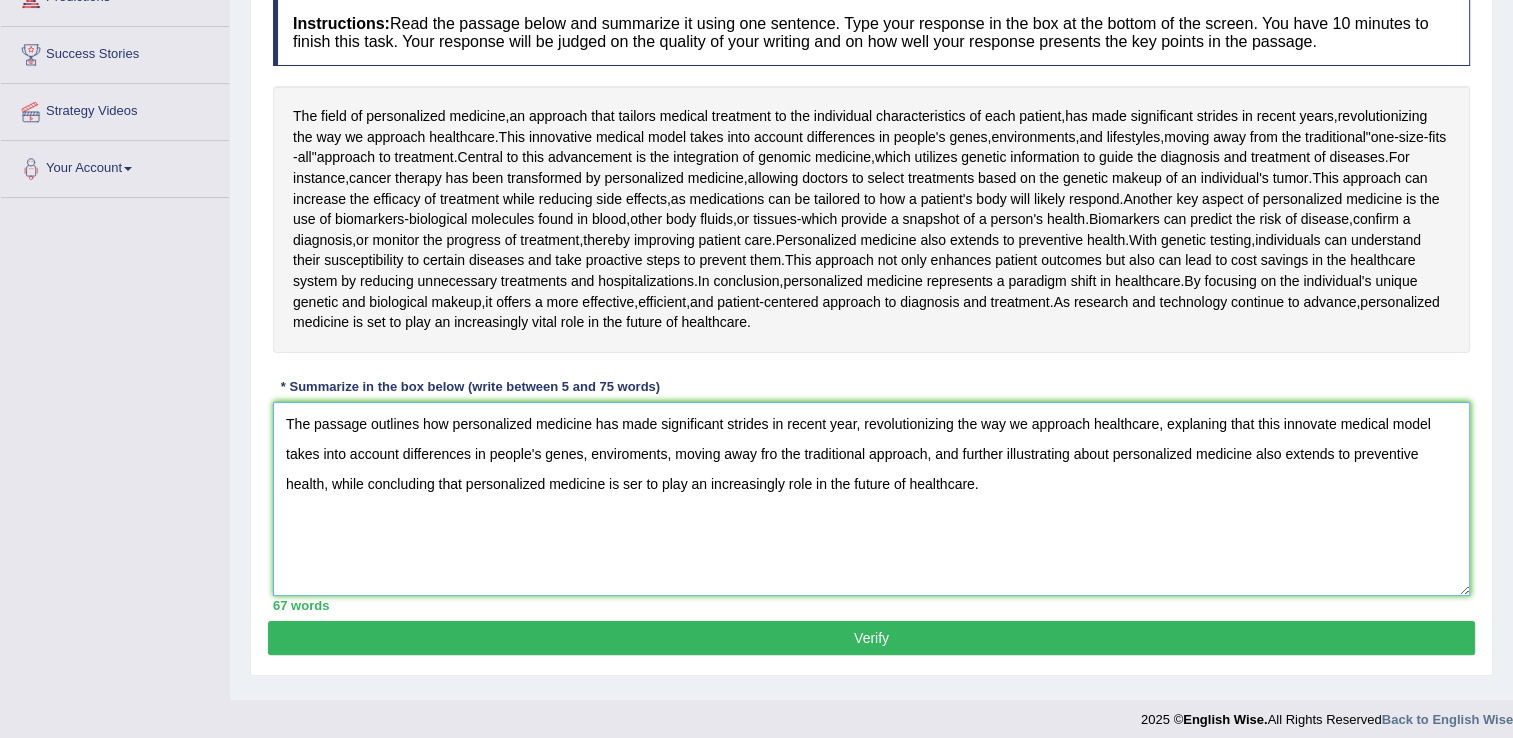 click on "The passage outlines how personalized medicine has made significant strides in recent year, revolutionizing the way we approach healthcare, explaning that this innovate medical model takes into account differences in people's genes, enviroments, moving away fro the traditional approach, and further illustrating about personalized medicine also extends to preventive health, while concluding that personalized medicine is ser to play an increasingly role in the future of healthcare." at bounding box center (871, 499) 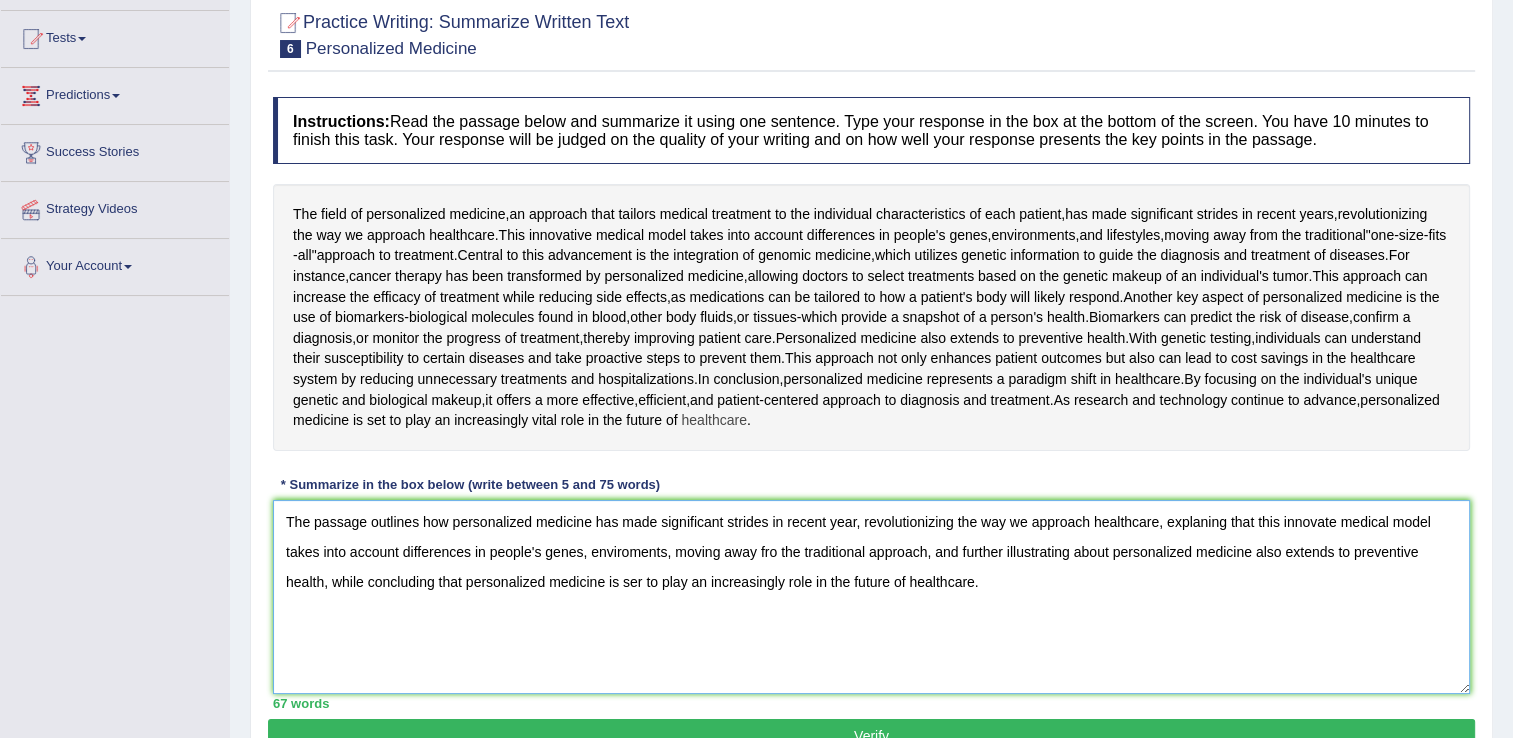scroll, scrollTop: 200, scrollLeft: 0, axis: vertical 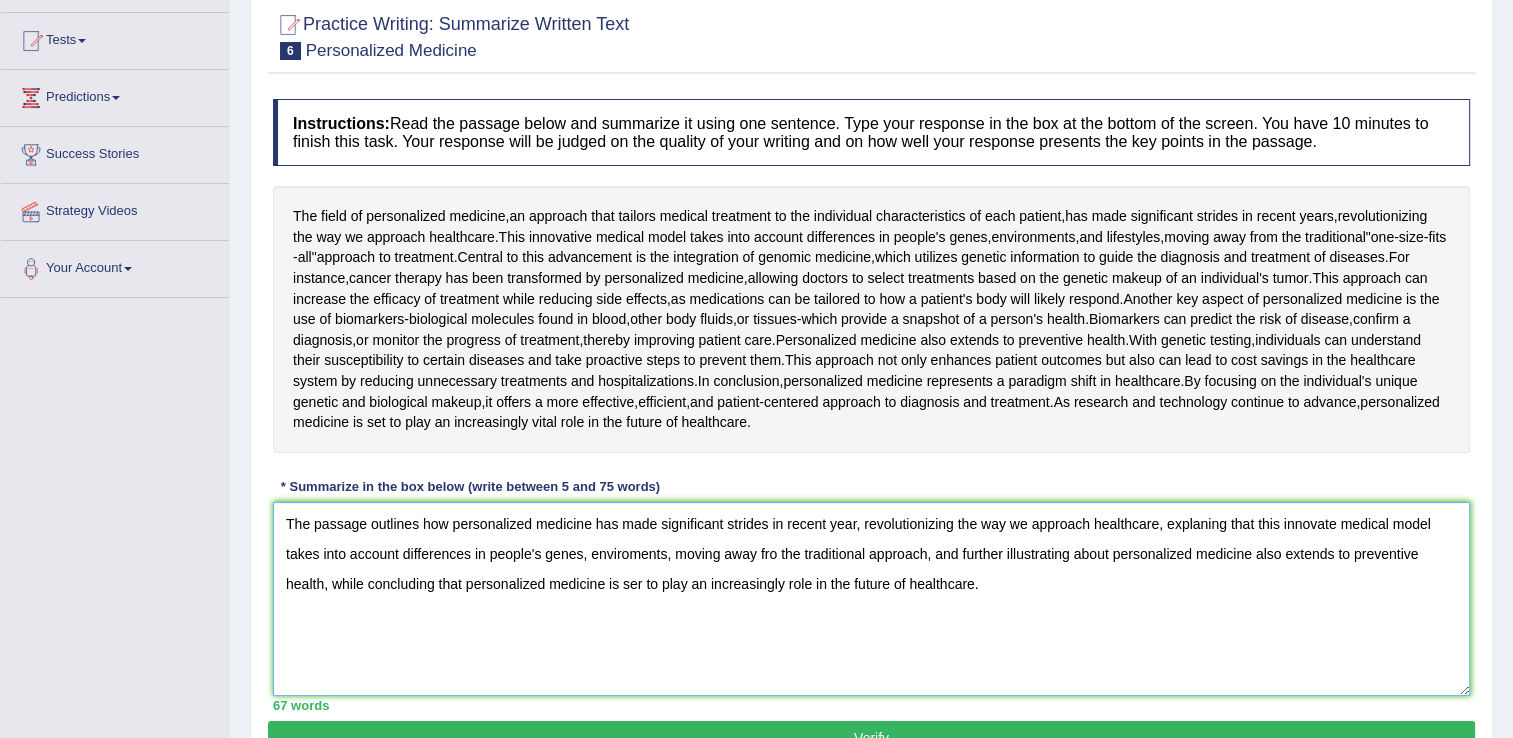 click on "The passage outlines how personalized medicine has made significant strides in recent year, revolutionizing the way we approach healthcare, explaning that this innovate medical model takes into account differences in people's genes, enviroments, moving away fro the traditional approach, and further illustrating about personalized medicine also extends to preventive health, while concluding that personalized medicine is ser to play an increasingly role in the future of healthcare." at bounding box center [871, 599] 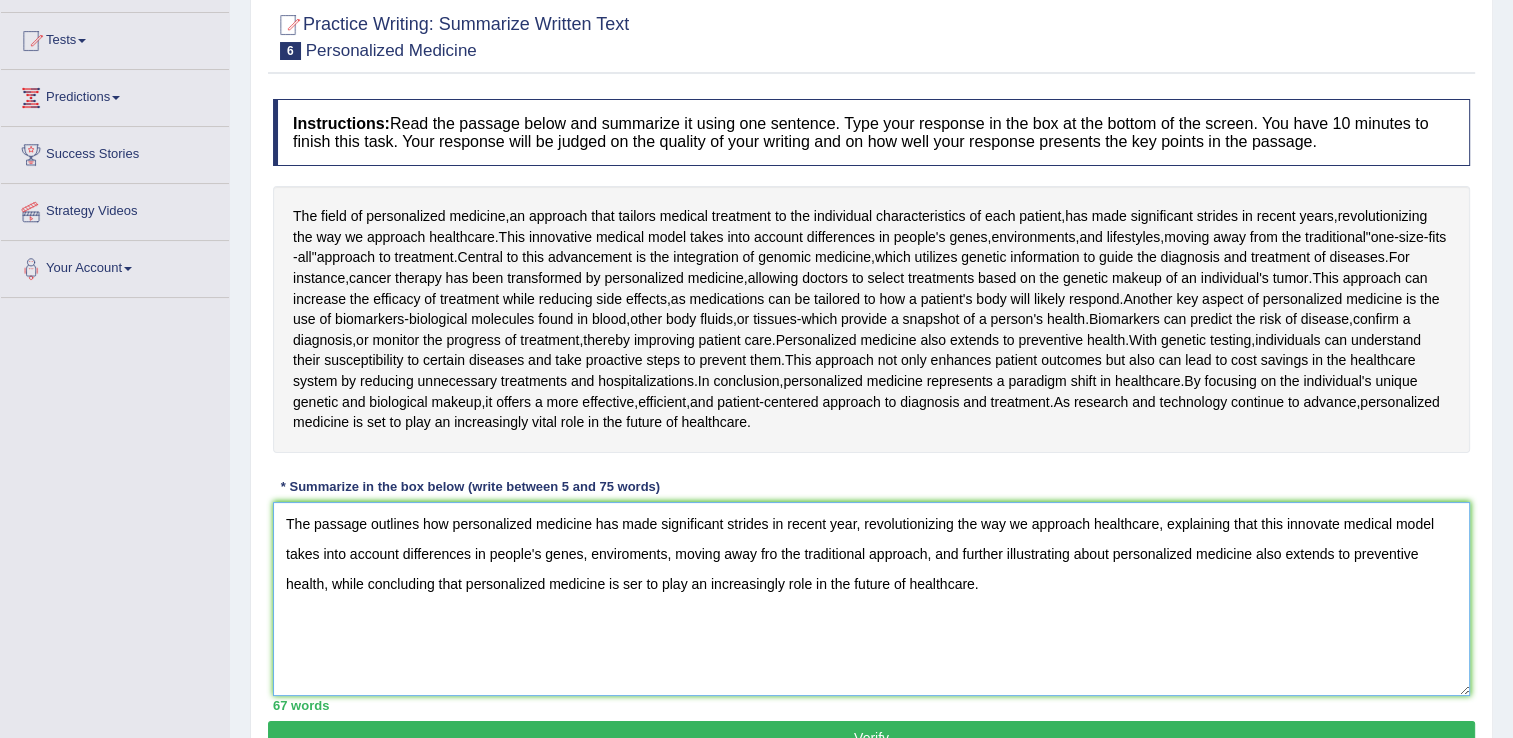 click on "The passage outlines how personalized medicine has made significant strides in recent year, revolutionizing the way we approach healthcare, explaining that this innovate medical model takes into account differences in people's genes, enviroments, moving away fro the traditional approach, and further illustrating about personalized medicine also extends to preventive health, while concluding that personalized medicine is ser to play an increasingly role in the future of healthcare." at bounding box center [871, 599] 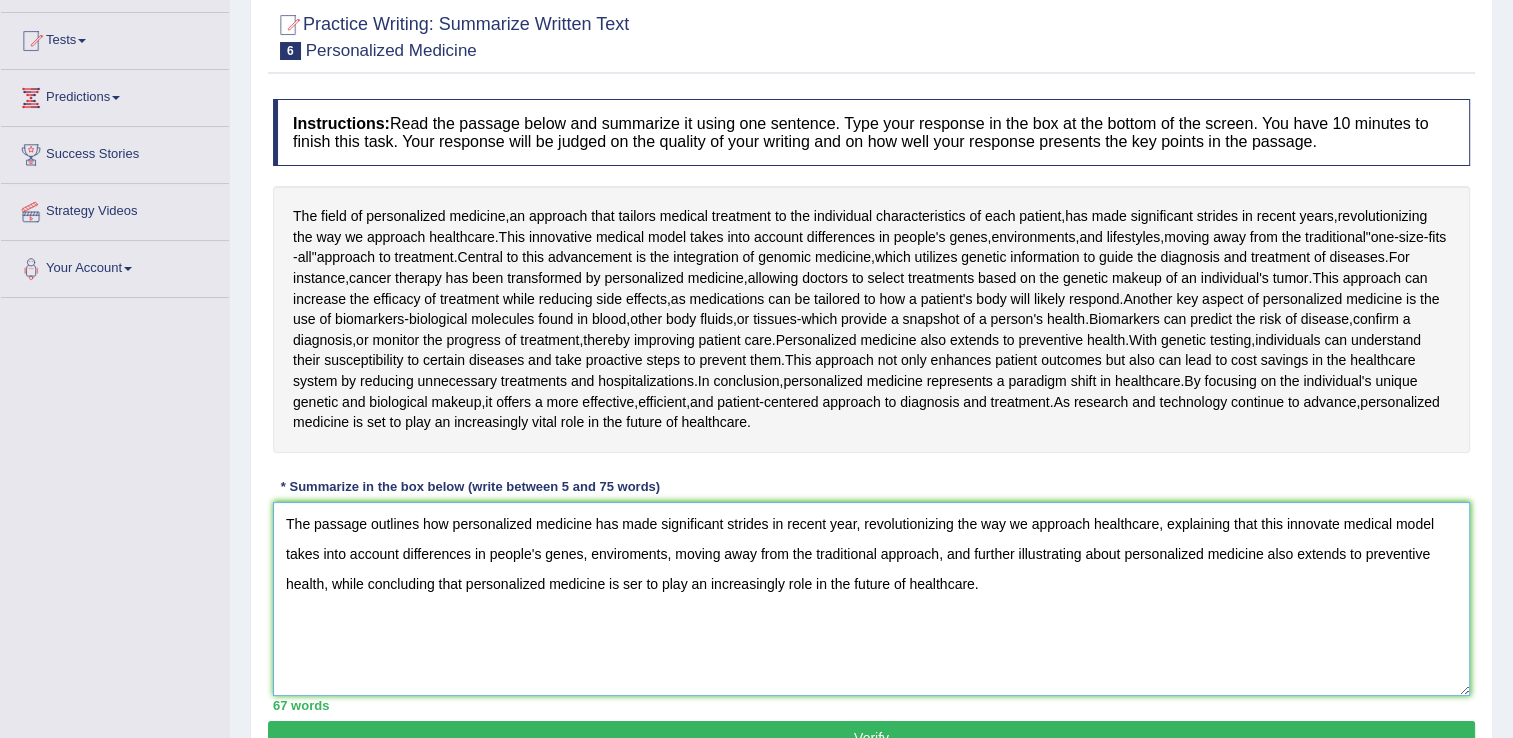 click on "The passage outlines how personalized medicine has made significant strides in recent year, revolutionizing the way we approach healthcare, explaining that this innovate medical model takes into account differences in people's genes, enviroments, moving away from the traditional approach, and further illustrating about personalized medicine also extends to preventive health, while concluding that personalized medicine is ser to play an increasingly role in the future of healthcare." at bounding box center [871, 599] 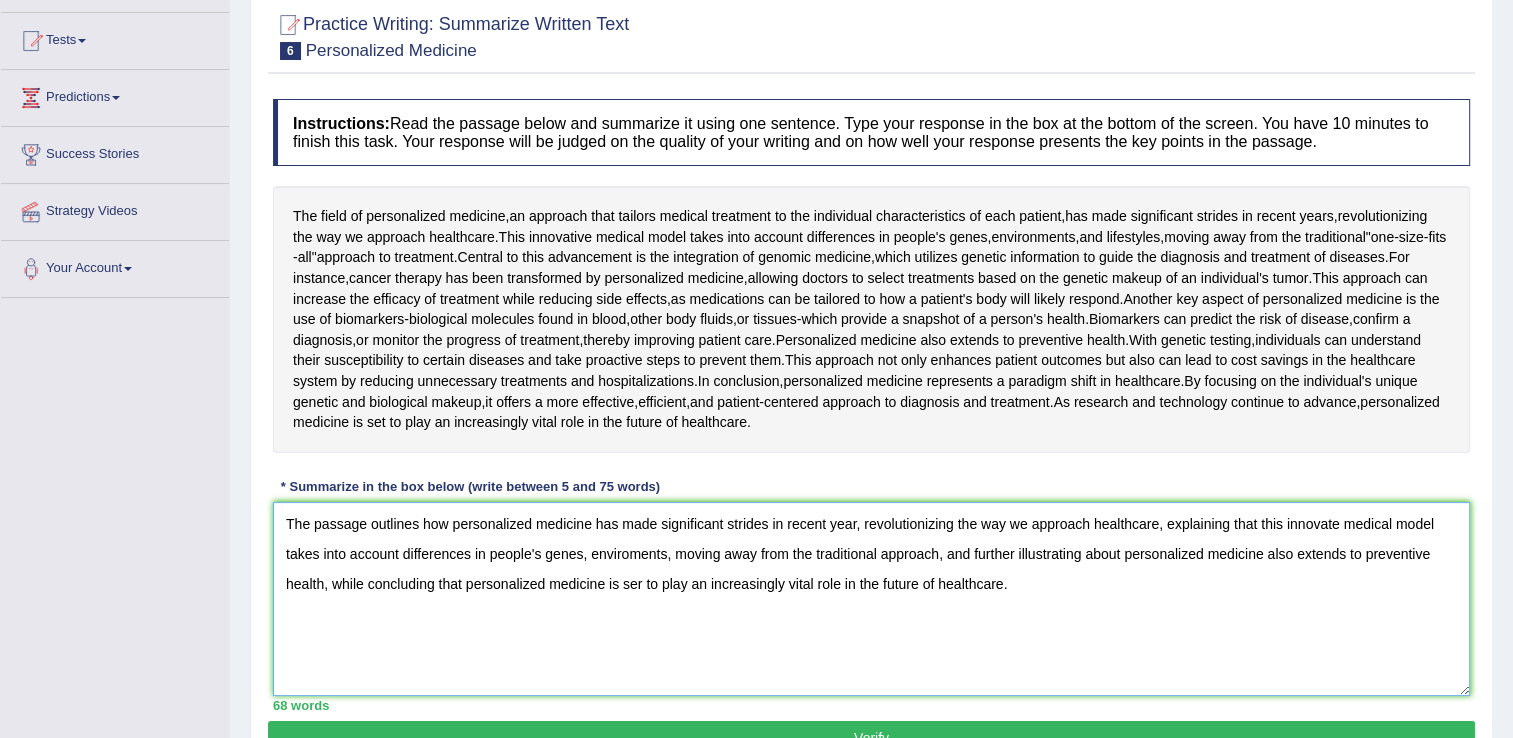 click on "The passage outlines how personalized medicine has made significant strides in recent year, revolutionizing the way we approach healthcare, explaining that this innovate medical model takes into account differences in people's genes, enviroments, moving away from the traditional approach, and further illustrating about personalized medicine also extends to preventive health, while concluding that personalized medicine is ser to play an increasingly vital role in the future of healthcare." at bounding box center [871, 599] 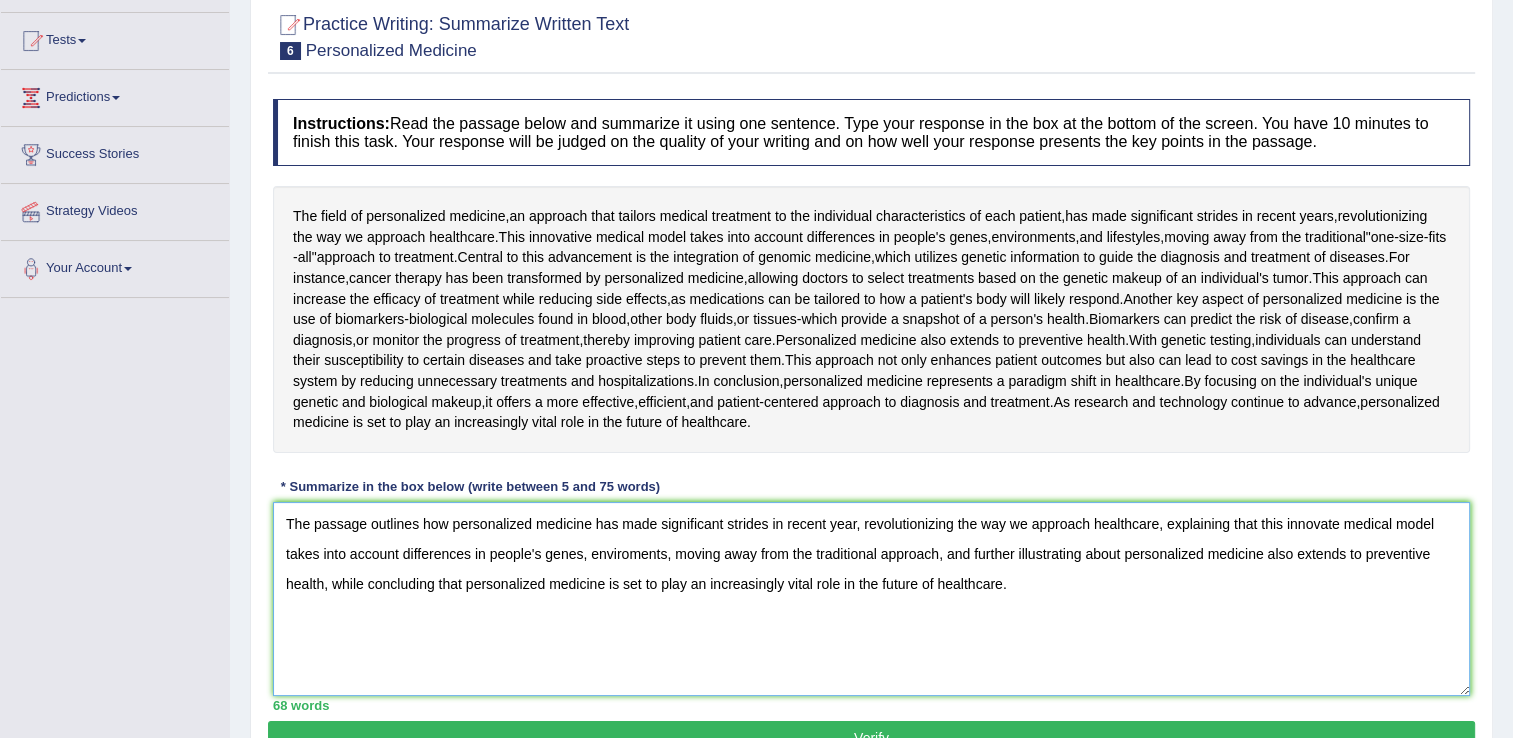 click on "The passage outlines how personalized medicine has made significant strides in recent year, revolutionizing the way we approach healthcare, explaining that this innovate medical model takes into account differences in people's genes, enviroments, moving away from the traditional approach, and further illustrating about personalized medicine also extends to preventive health, while concluding that personalized medicine is set to play an increasingly vital role in the future of healthcare." at bounding box center (871, 599) 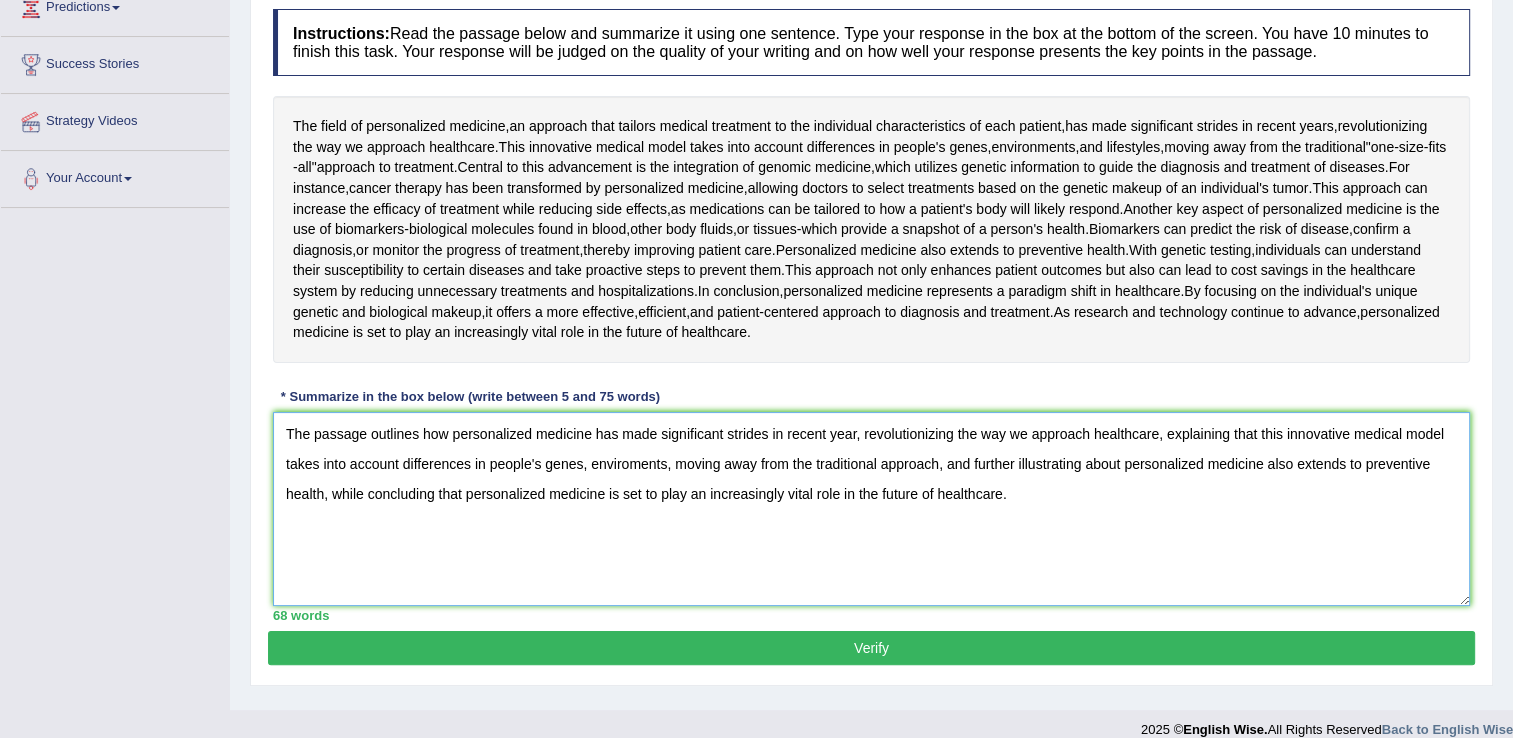scroll, scrollTop: 312, scrollLeft: 0, axis: vertical 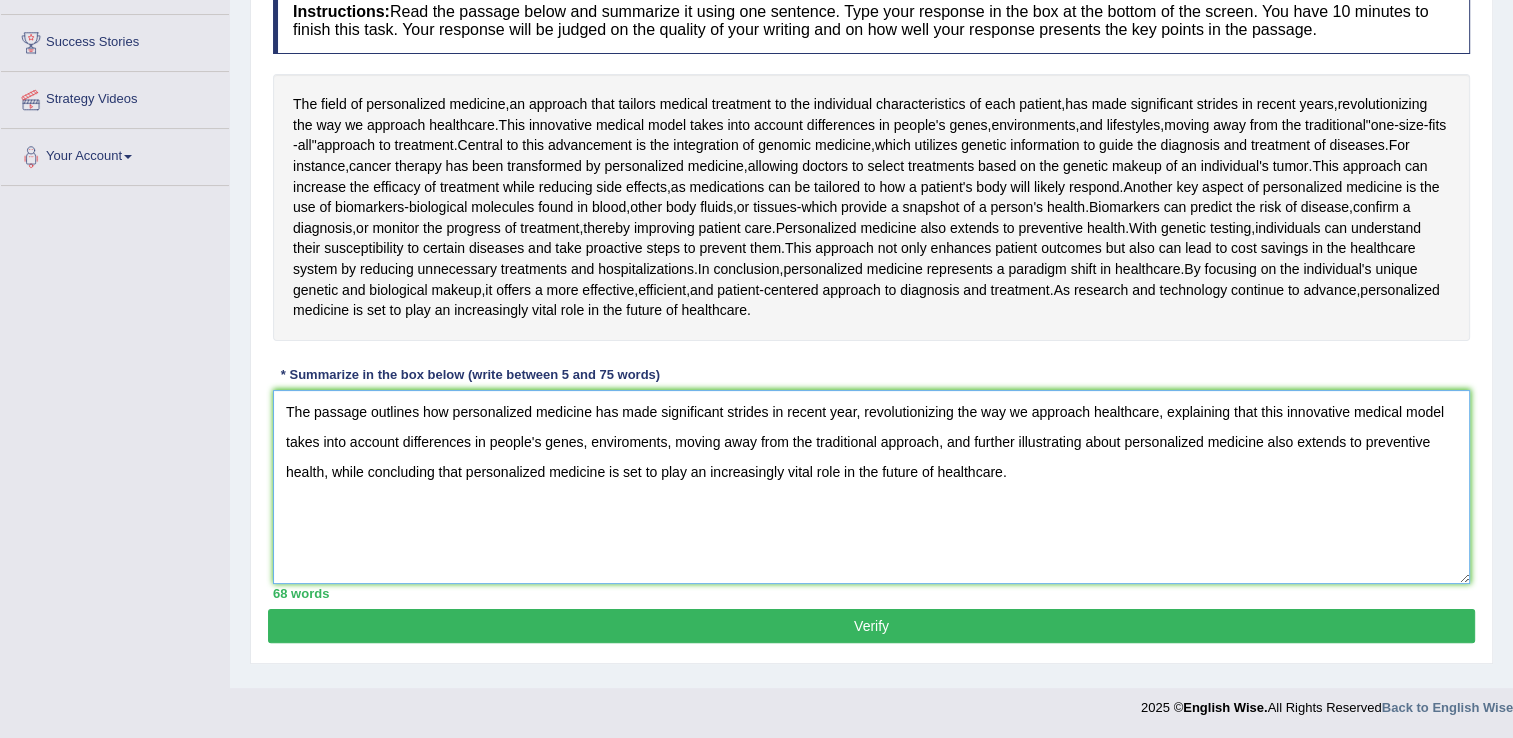 type on "The passage outlines how personalized medicine has made significant strides in recent year, revolutionizing the way we approach healthcare, explaining that this innovative medical model takes into account differences in people's genes, enviroments, moving away from the traditional approach, and further illustrating about personalized medicine also extends to preventive health, while concluding that personalized medicine is set to play an increasingly vital role in the future of healthcare." 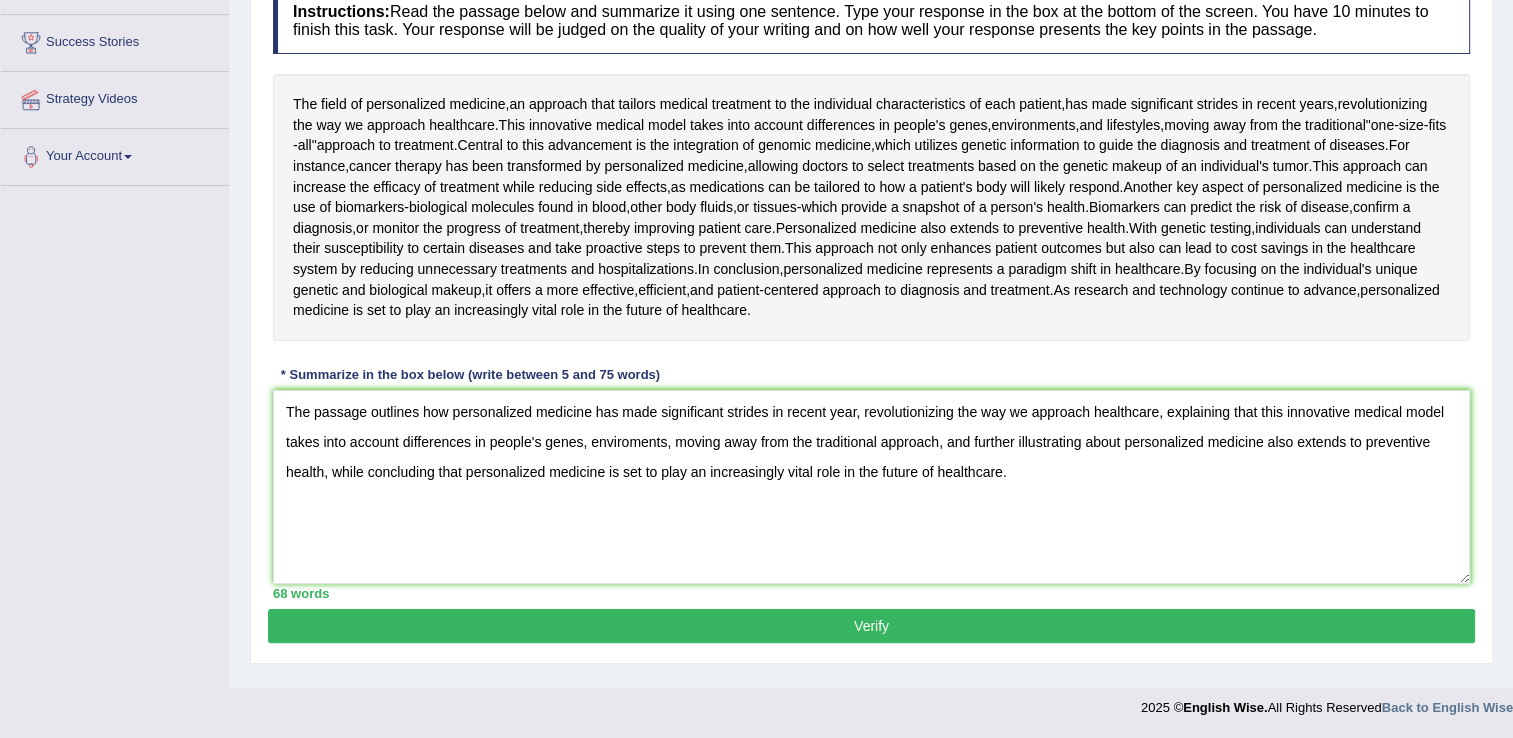 click on "Verify" at bounding box center [871, 626] 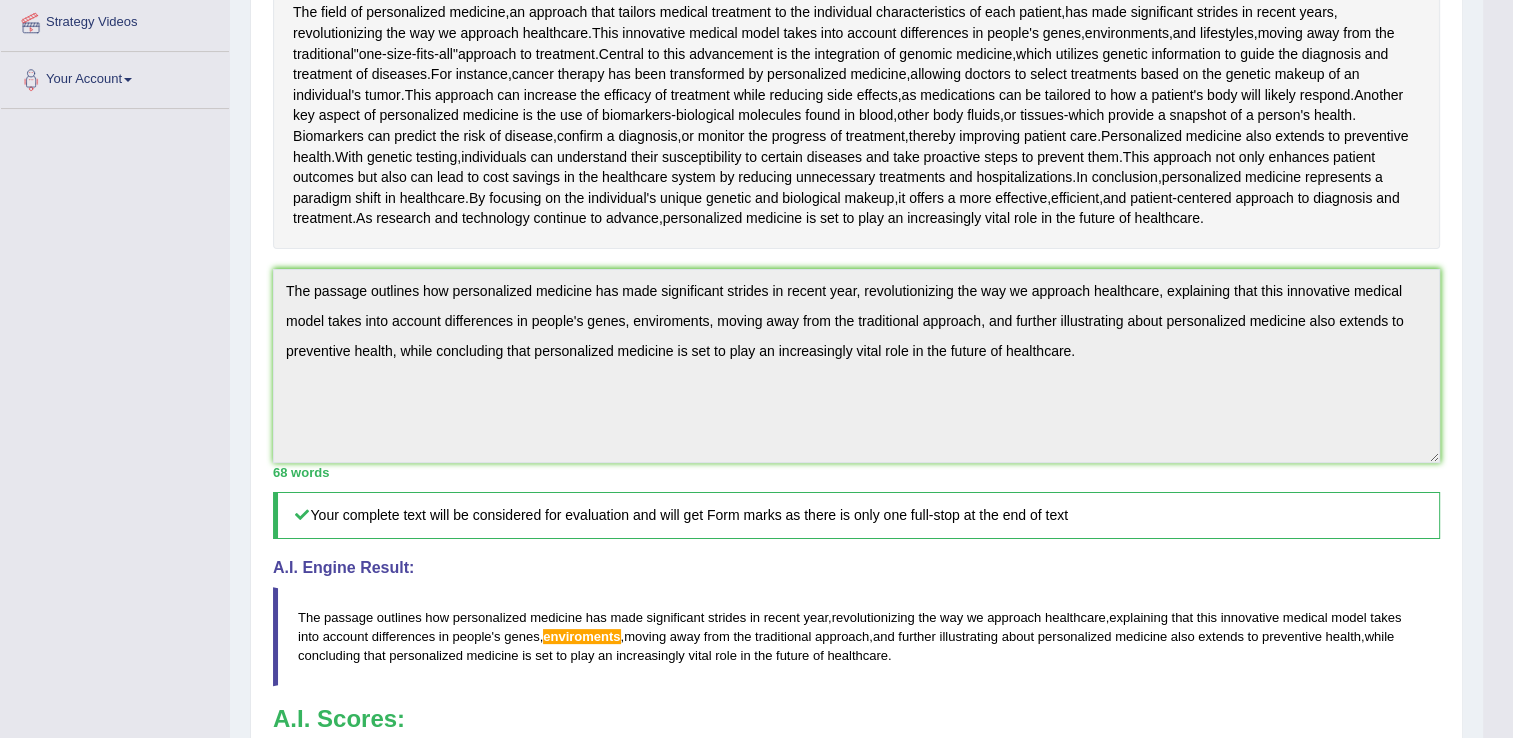 scroll, scrollTop: 8, scrollLeft: 0, axis: vertical 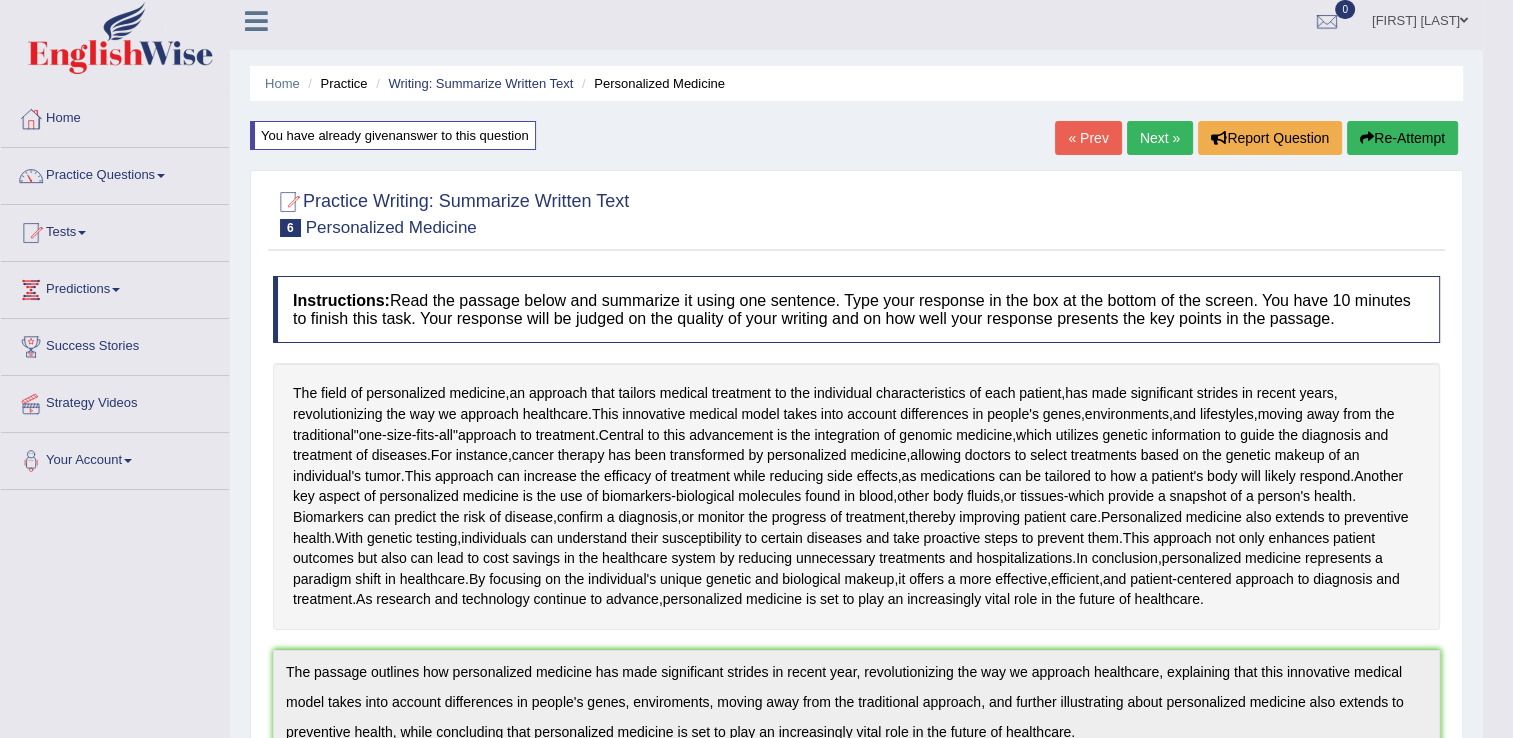 drag, startPoint x: 1398, startPoint y: 140, endPoint x: 1383, endPoint y: 145, distance: 15.811388 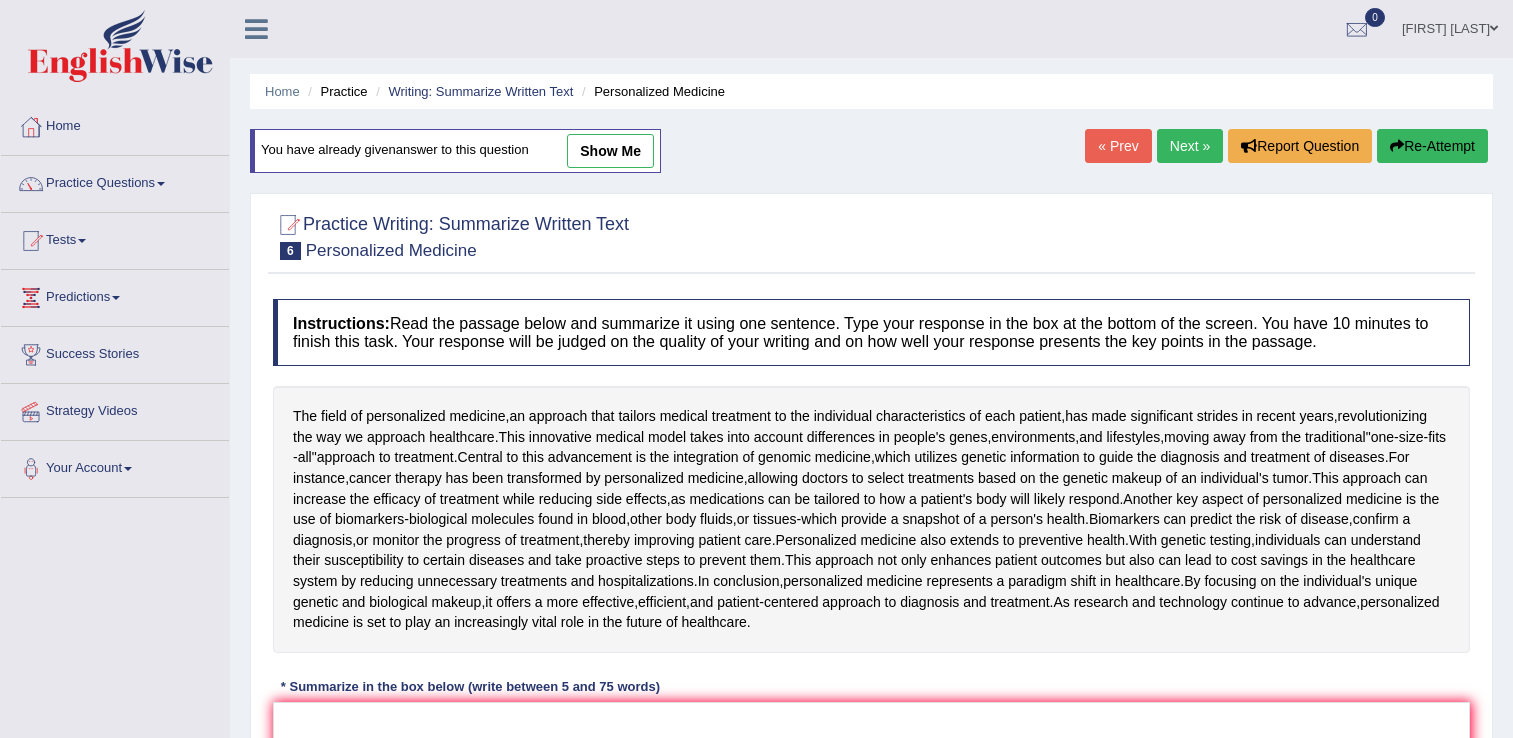 scroll, scrollTop: 108, scrollLeft: 0, axis: vertical 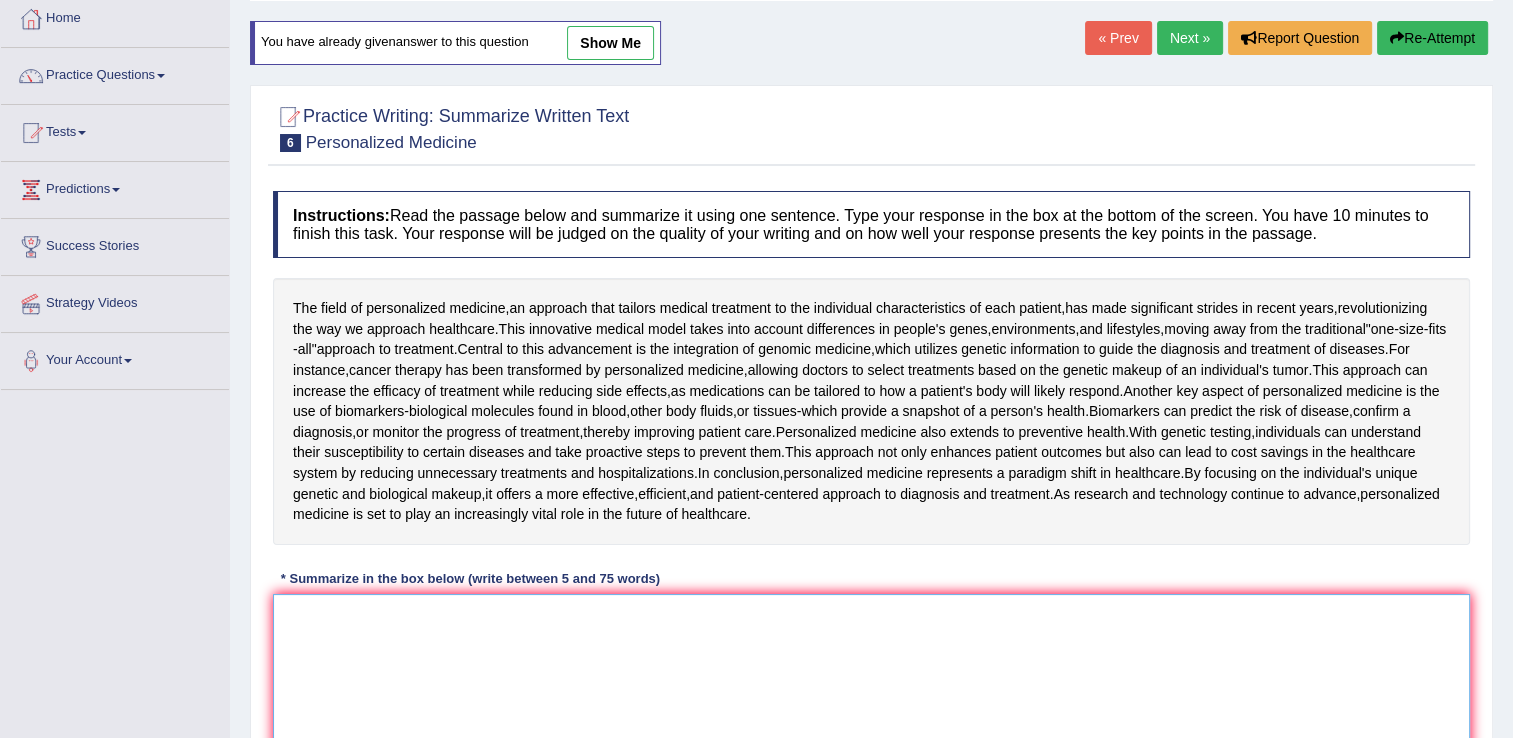 click at bounding box center [871, 691] 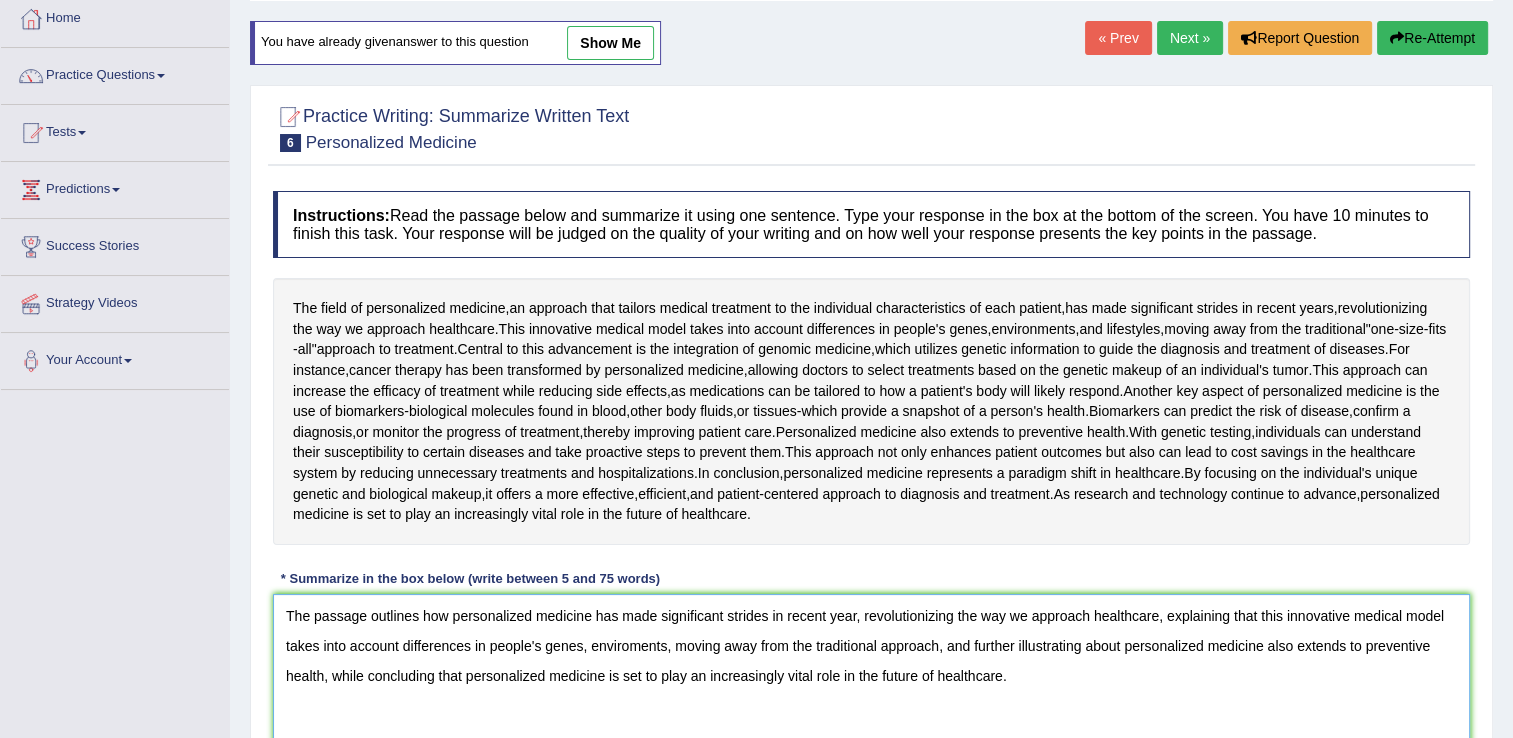 click on "The passage outlines how personalized medicine has made significant strides in recent year, revolutionizing the way we approach healthcare, explaining that this innovative medical model takes into account differences in people's genes, enviroments, moving away from the traditional approach, and further illustrating about personalized medicine also extends to preventive health, while concluding that personalized medicine is set to play an increasingly vital role in the future of healthcare." at bounding box center (871, 691) 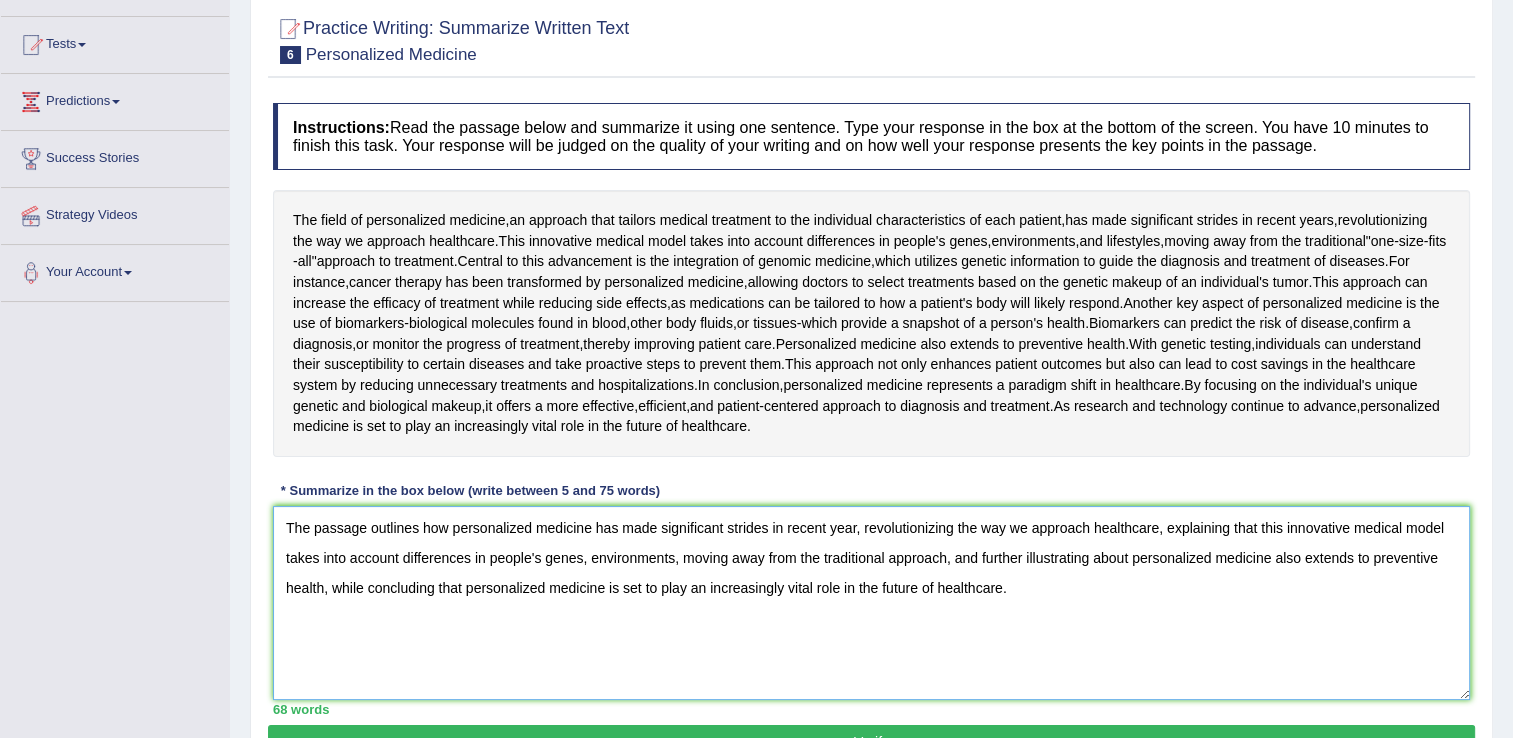 scroll, scrollTop: 208, scrollLeft: 0, axis: vertical 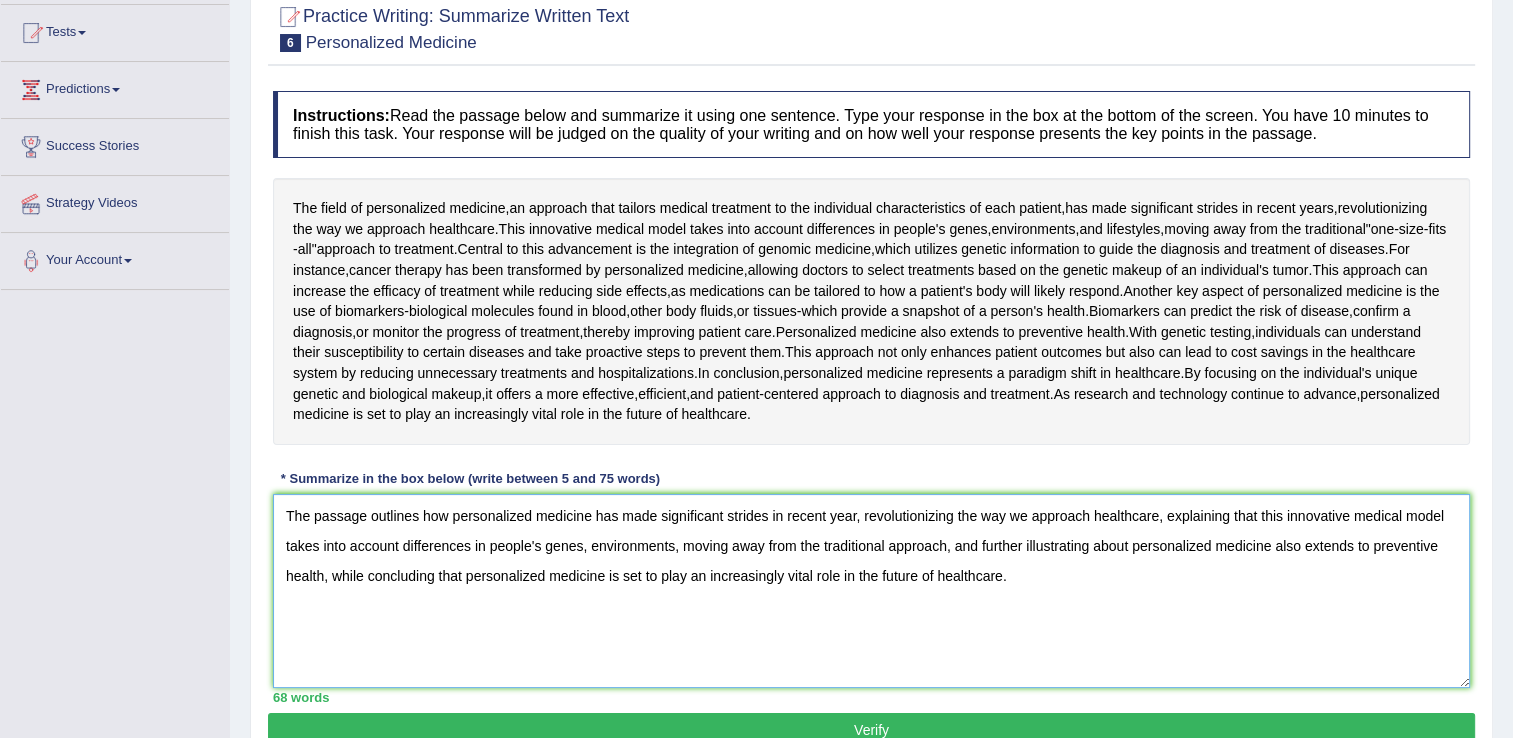 type on "The passage outlines how personalized medicine has made significant strides in recent year, revolutionizing the way we approach healthcare, explaining that this innovative medical model takes into account differences in people's genes, environments, moving away from the traditional approach, and further illustrating about personalized medicine also extends to preventive health, while concluding that personalized medicine is set to play an increasingly vital role in the future of healthcare." 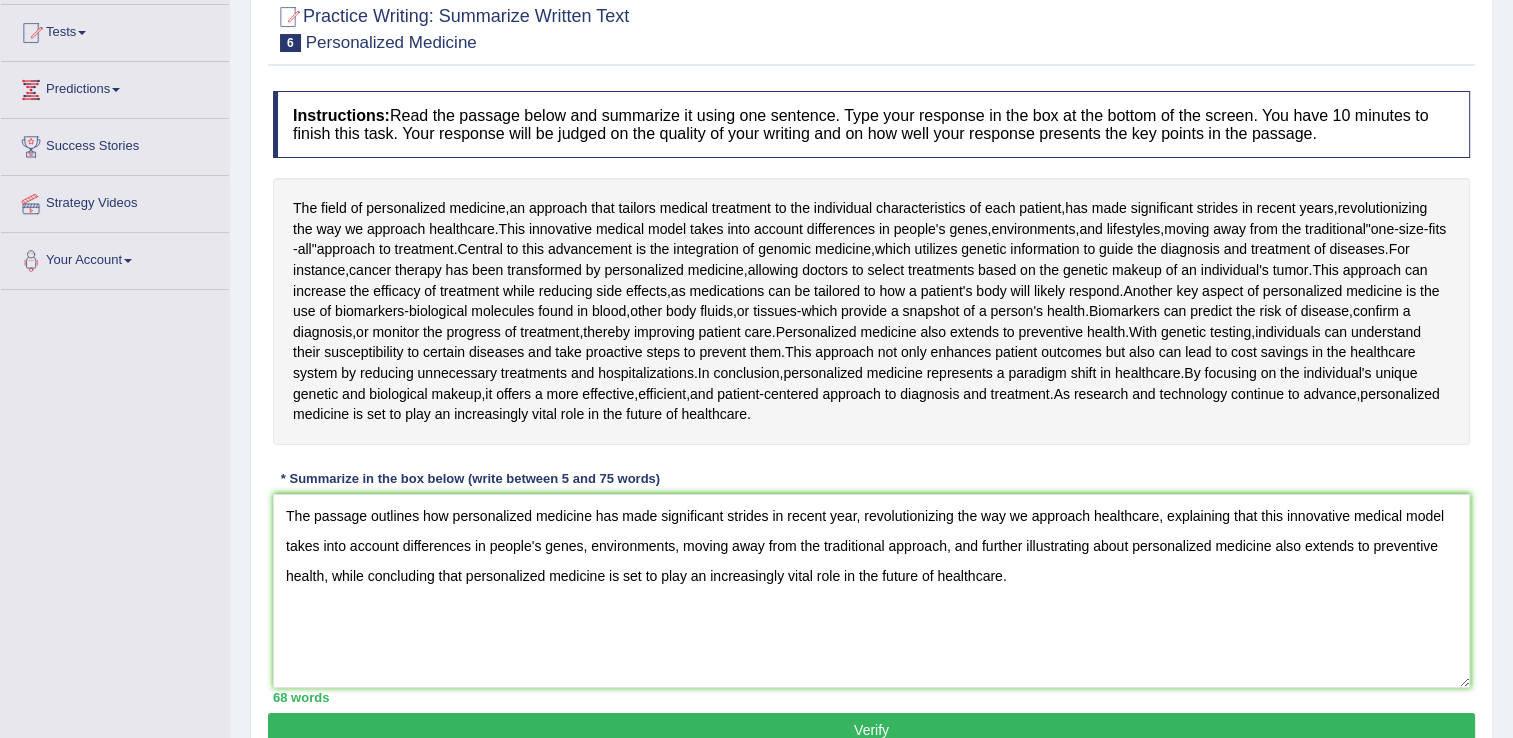 click on "Verify" at bounding box center (871, 730) 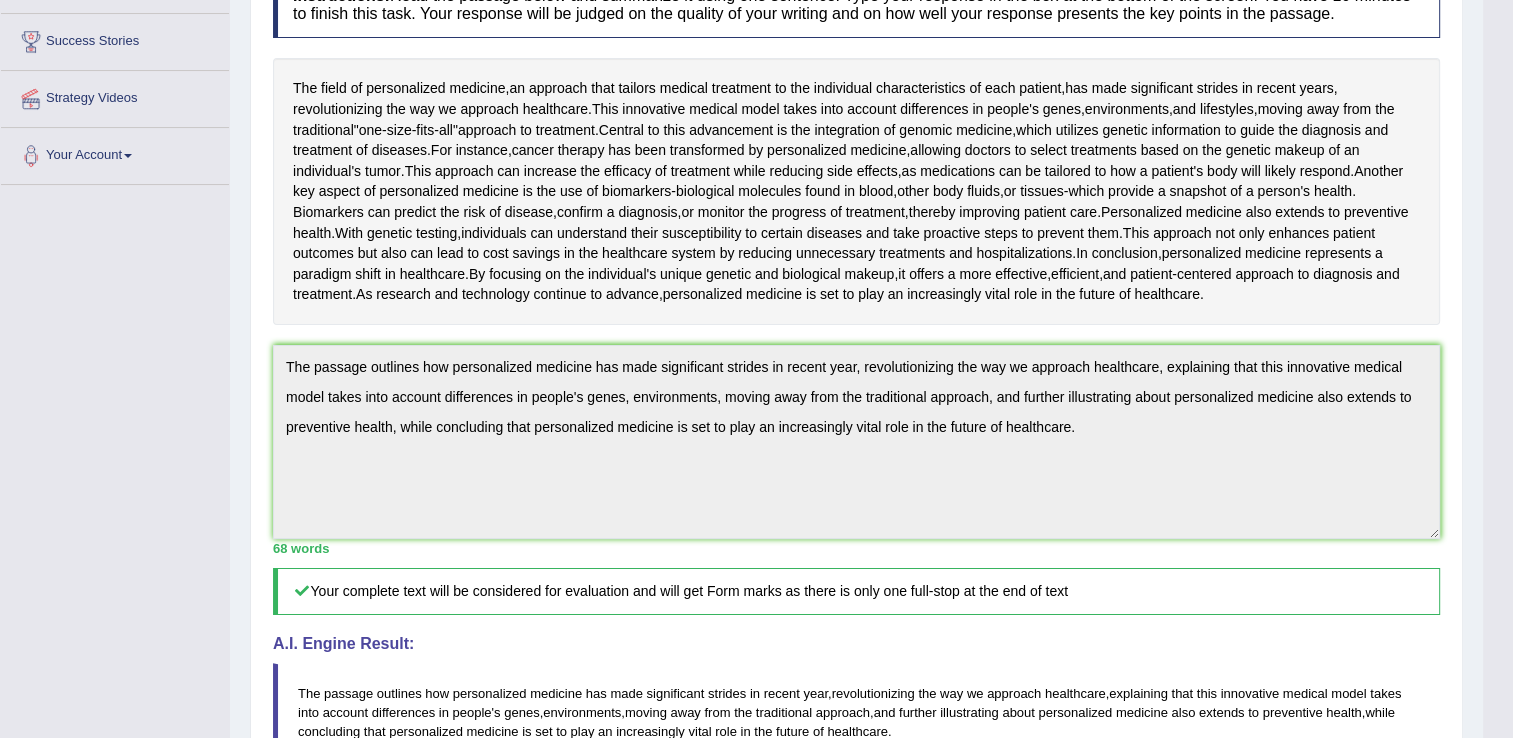 scroll, scrollTop: 0, scrollLeft: 0, axis: both 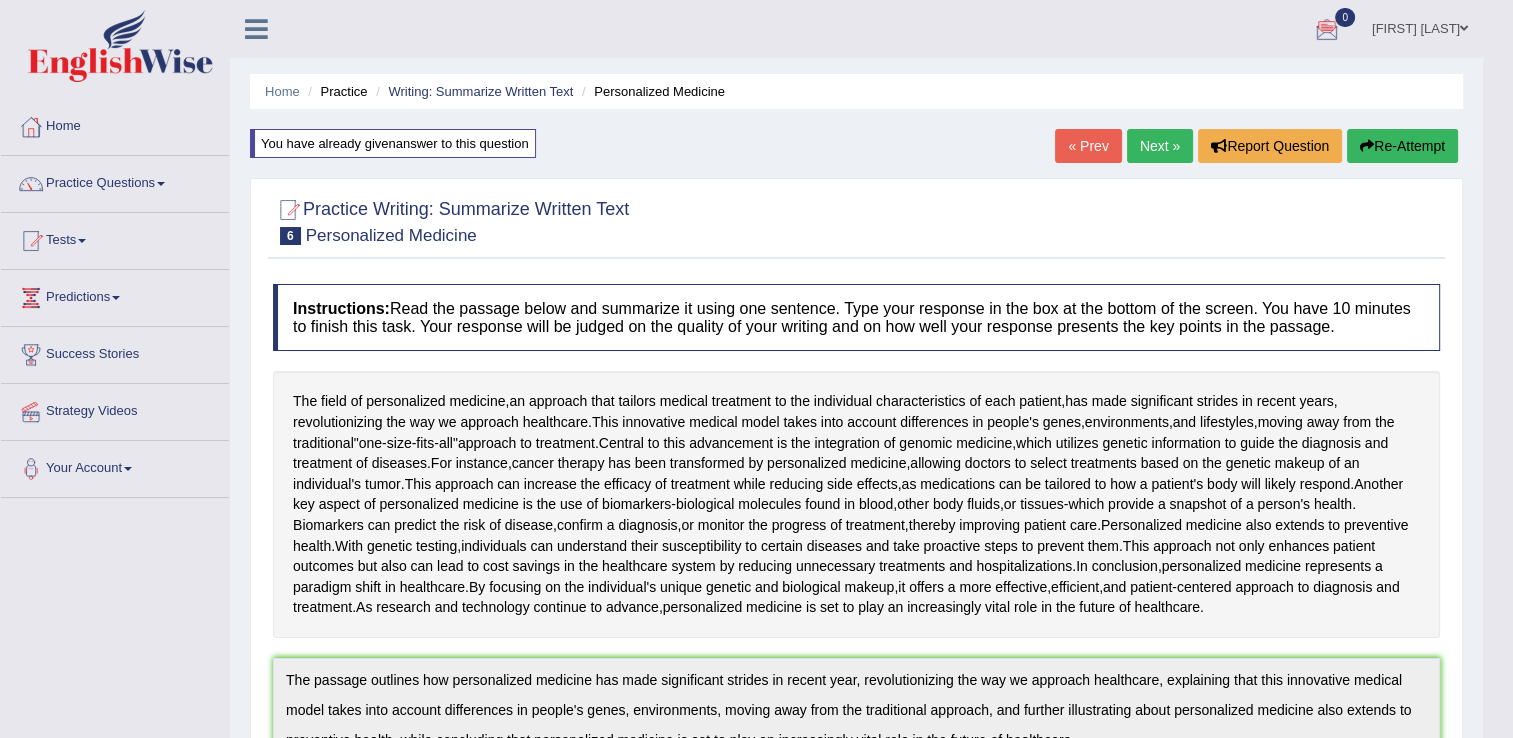 click on "Next »" at bounding box center [1160, 146] 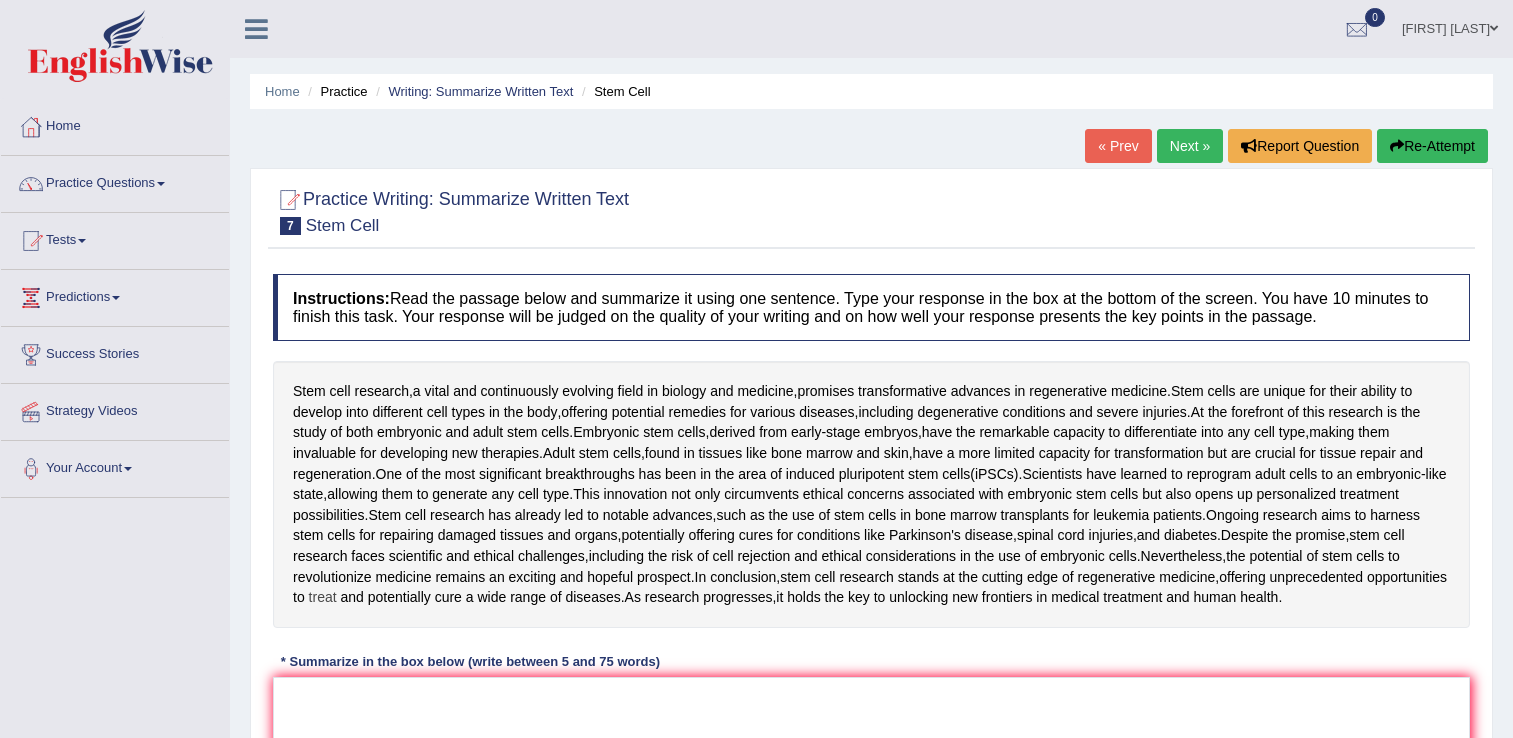 scroll, scrollTop: 0, scrollLeft: 0, axis: both 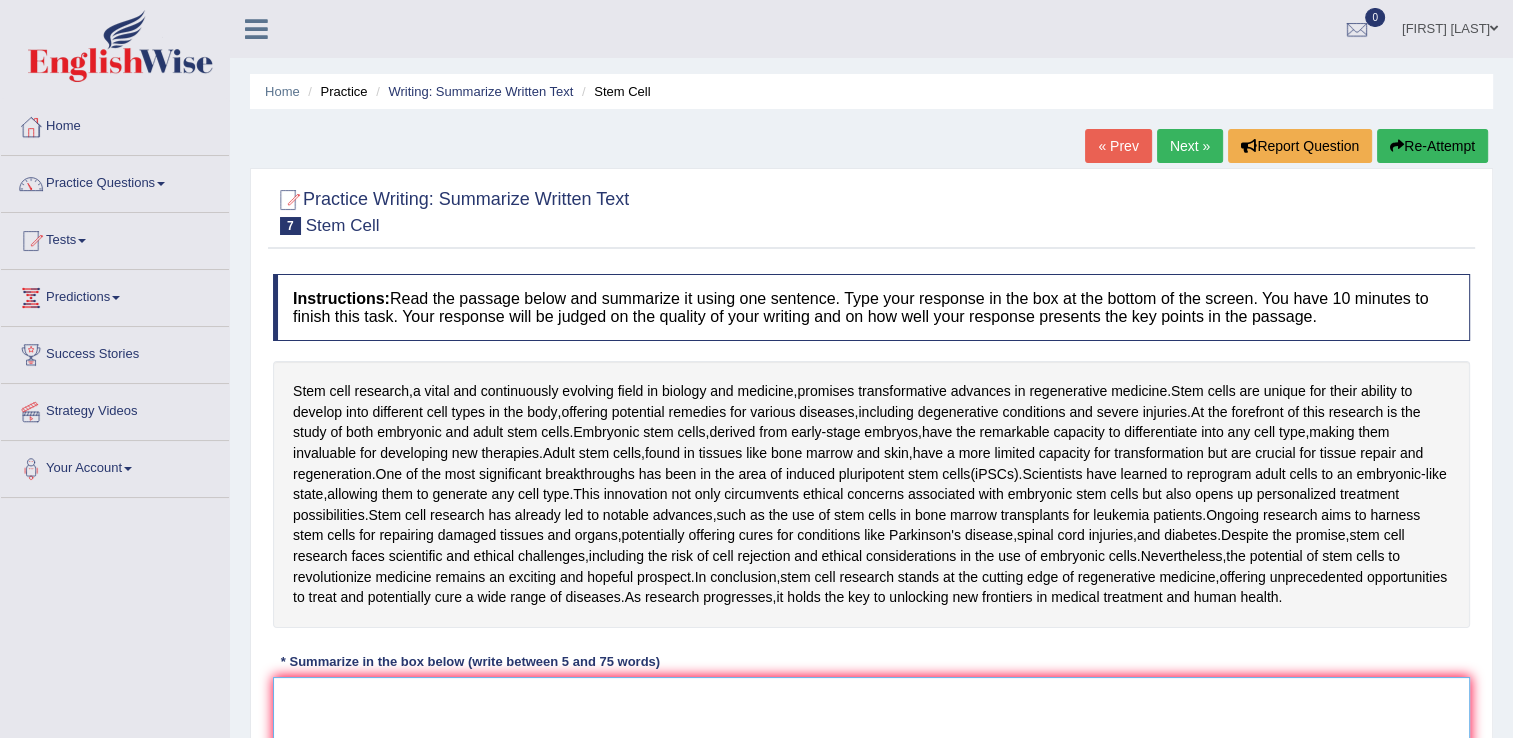 click at bounding box center [871, 774] 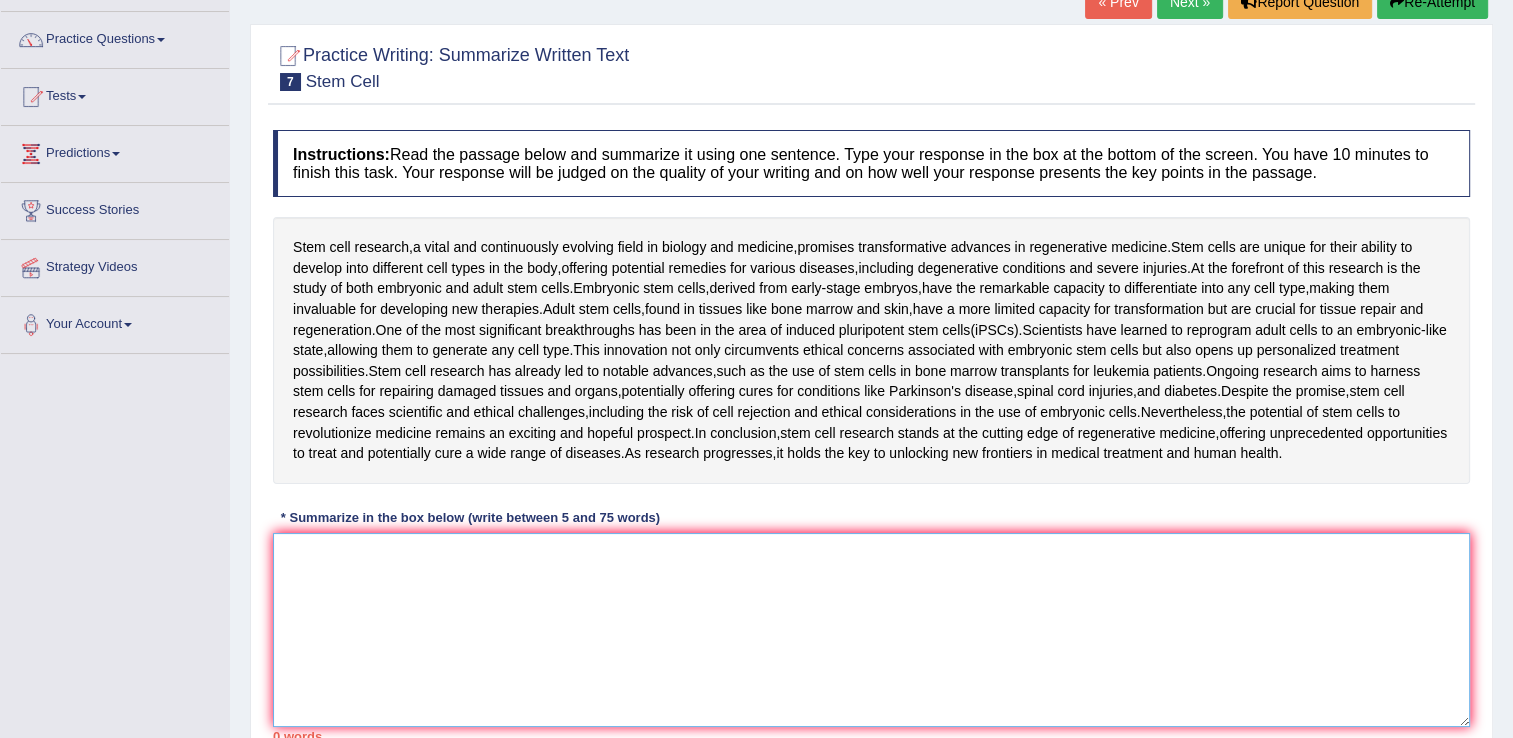 scroll, scrollTop: 200, scrollLeft: 0, axis: vertical 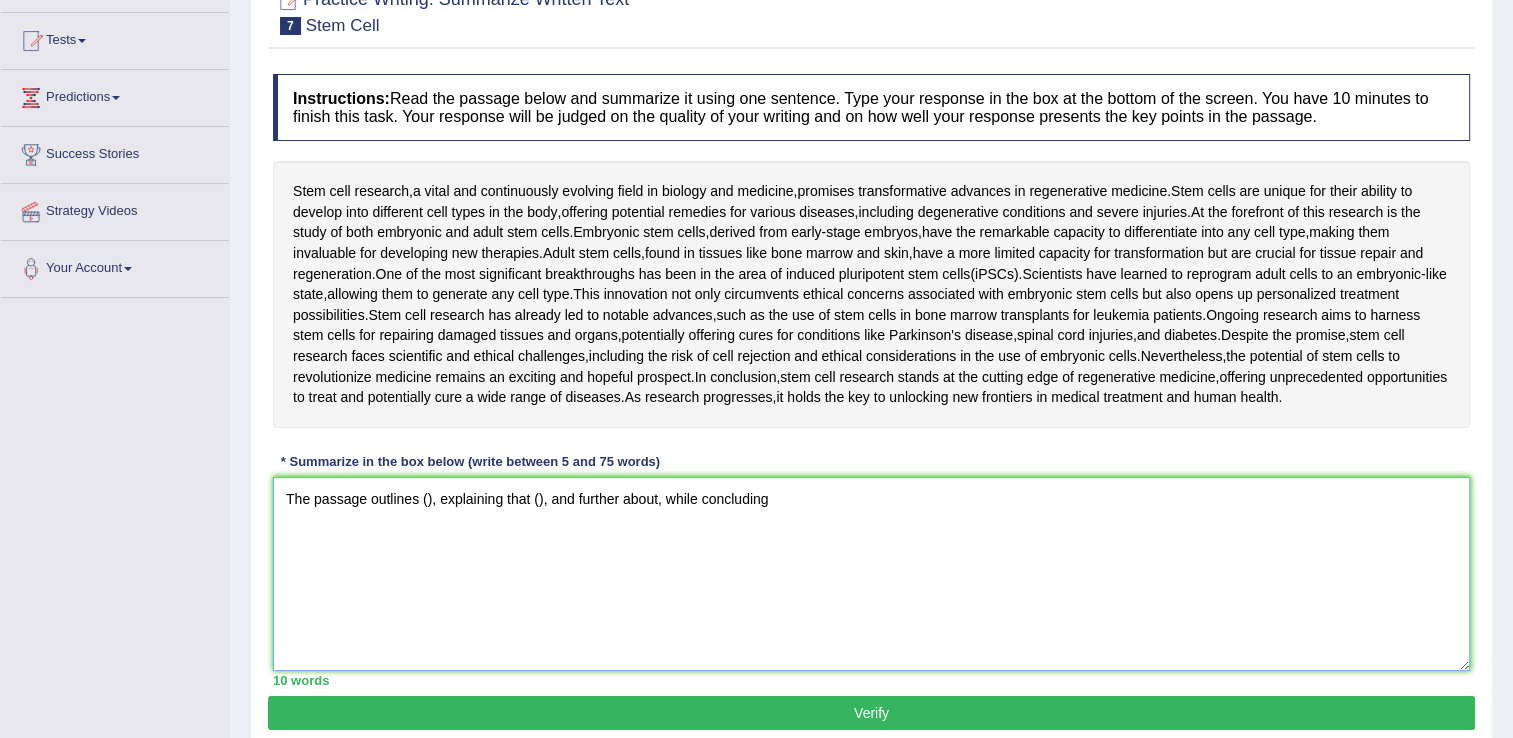 click on "The passage outlines (), explaining that (), and further about, while concluding" at bounding box center (871, 574) 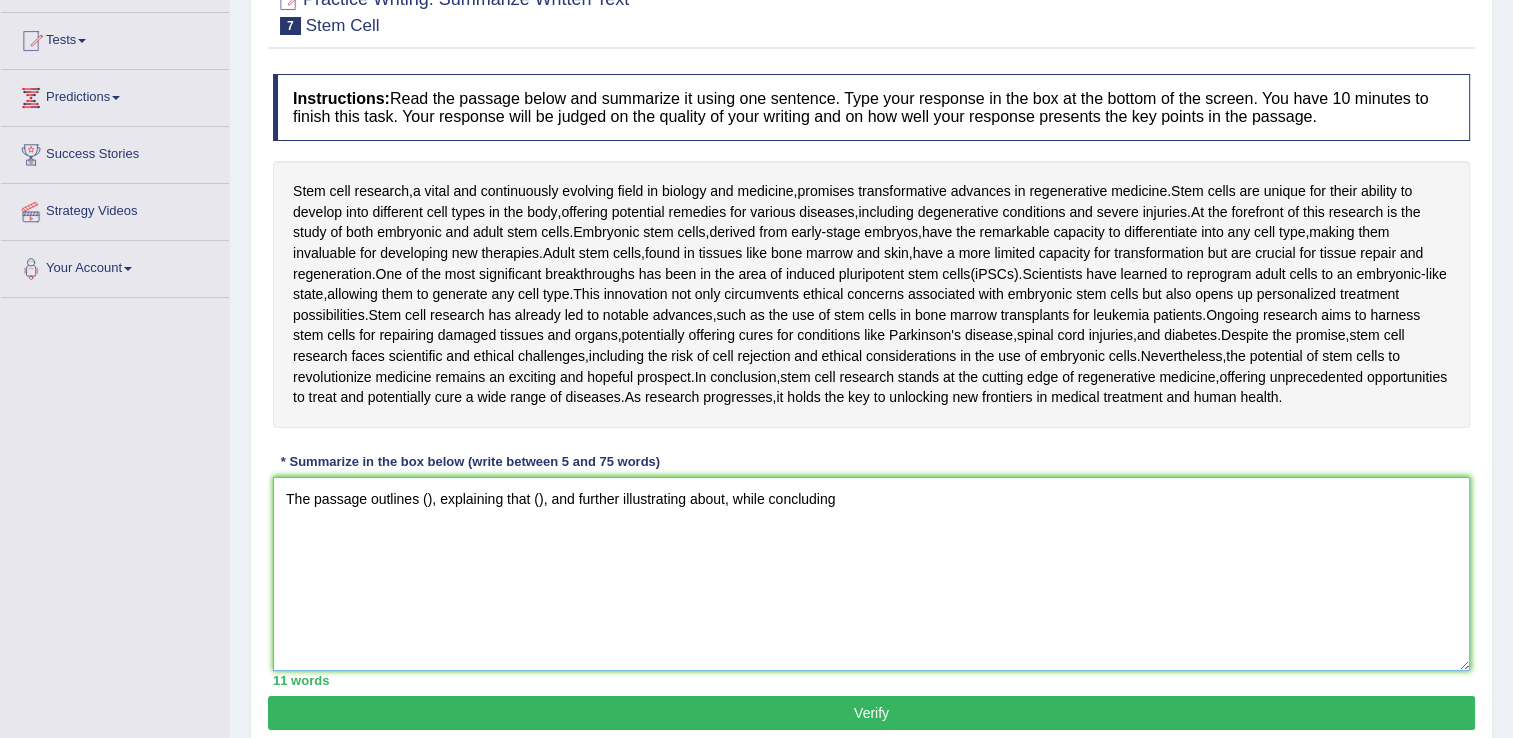 click on "The passage outlines (), explaining that (), and further illustrating about, while concluding" at bounding box center [871, 574] 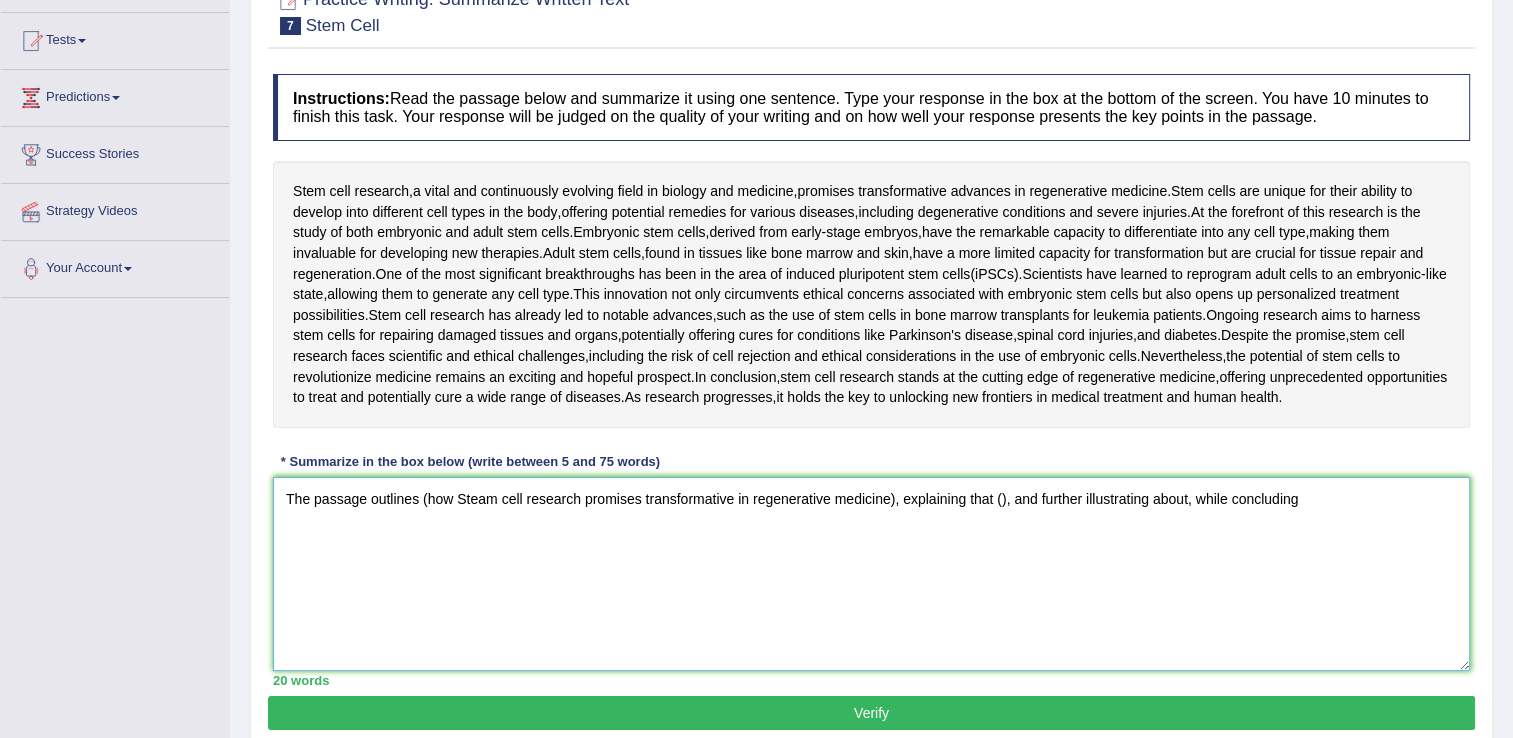 click on "The passage outlines (how Steam cell research promises transformative in regenerative medicine), explaining that (), and further illustrating about, while concluding" at bounding box center [871, 574] 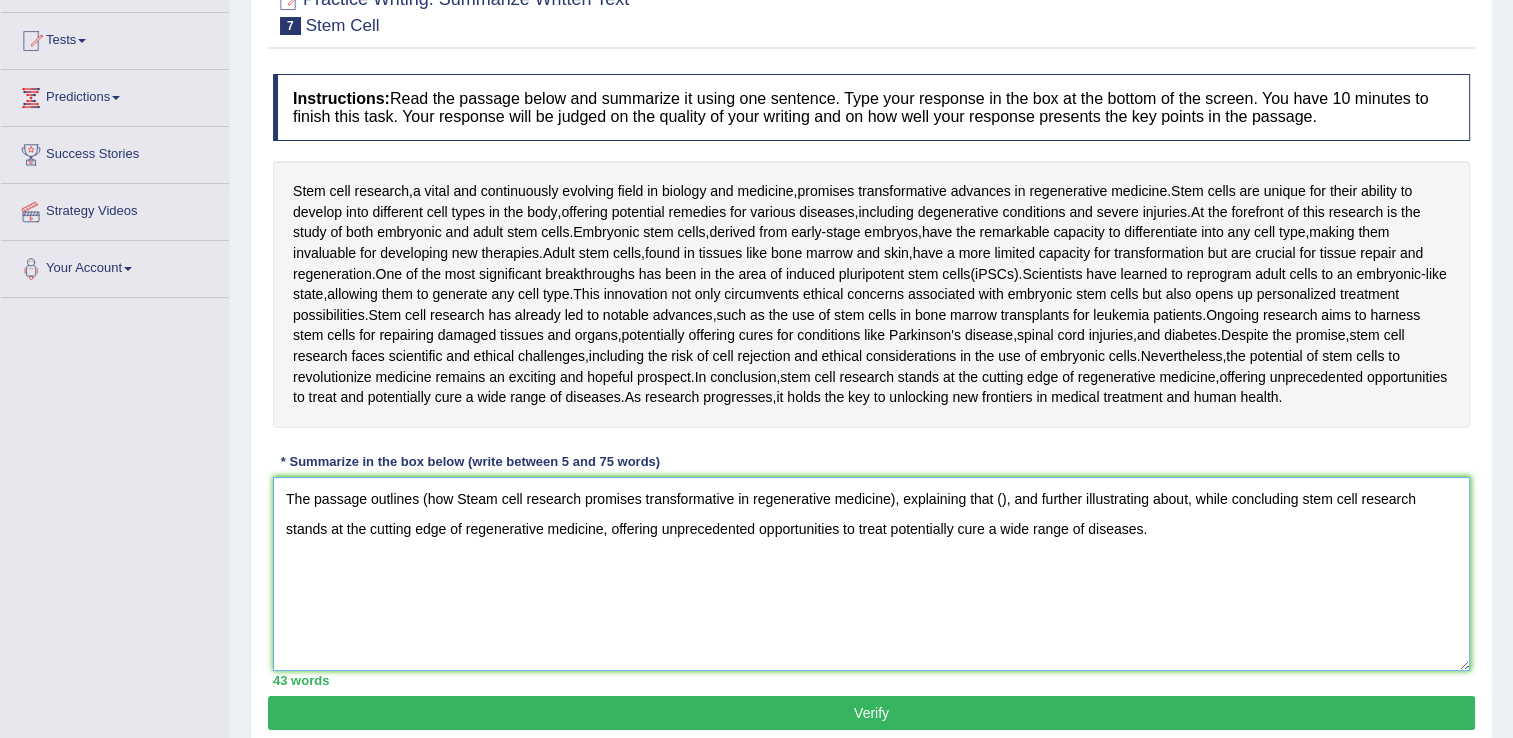 click on "The passage outlines (how Steam cell research promises transformative in regenerative medicine), explaining that (), and further illustrating about, while concluding stem cell research stands at the cutting edge of regenerative medicine, offering unprecedented opportunities to treat potentially cure a wide range of diseases." at bounding box center [871, 574] 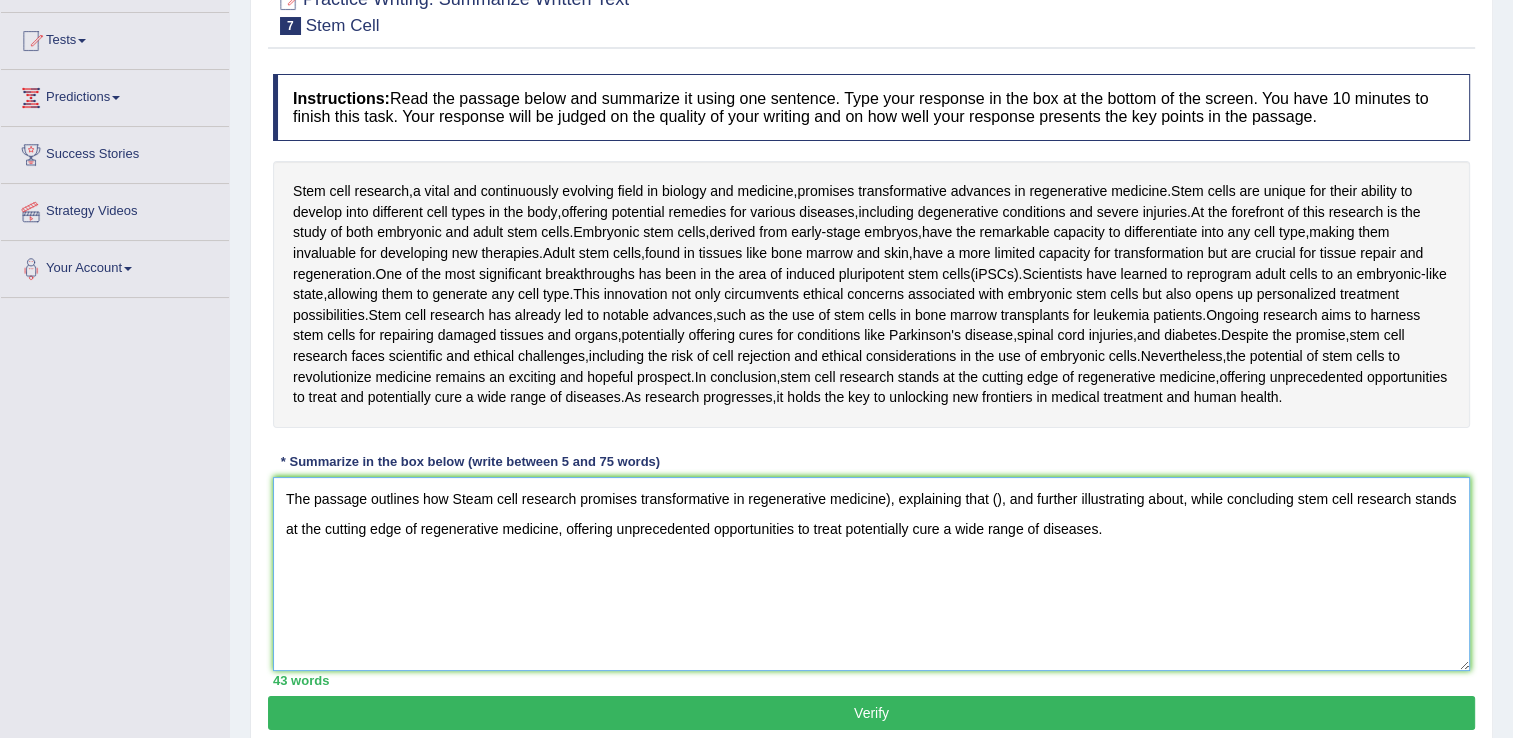 click on "The passage outlines how Steam cell research promises transformative in regenerative medicine), explaining that (), and further illustrating about, while concluding stem cell research stands at the cutting edge of regenerative medicine, offering unprecedented opportunities to treat potentially cure a wide range of diseases." at bounding box center [871, 574] 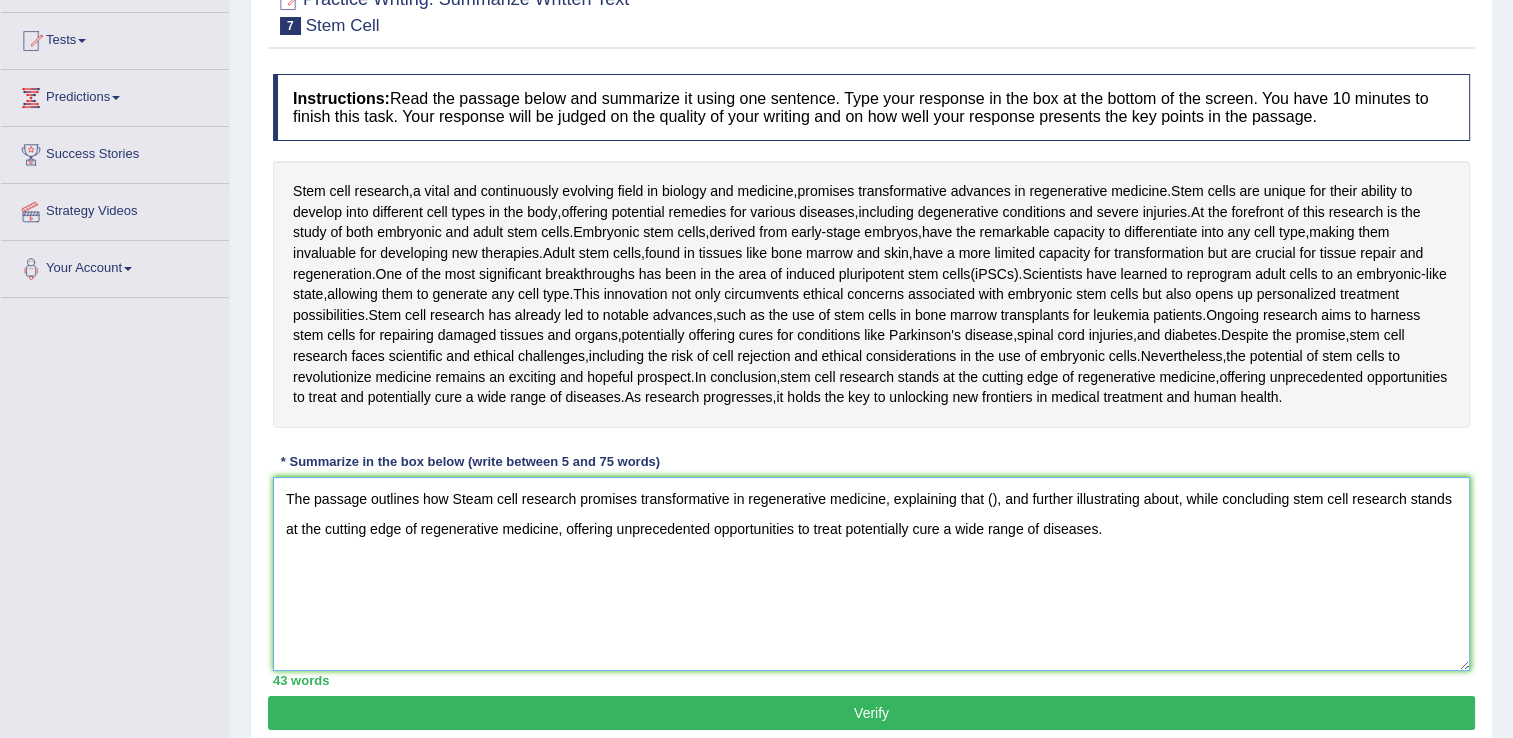 click on "The passage outlines how Steam cell research promises transformative in regenerative medicine, explaining that (), and further illustrating about, while concluding stem cell research stands at the cutting edge of regenerative medicine, offering unprecedented opportunities to treat potentially cure a wide range of diseases." at bounding box center [871, 574] 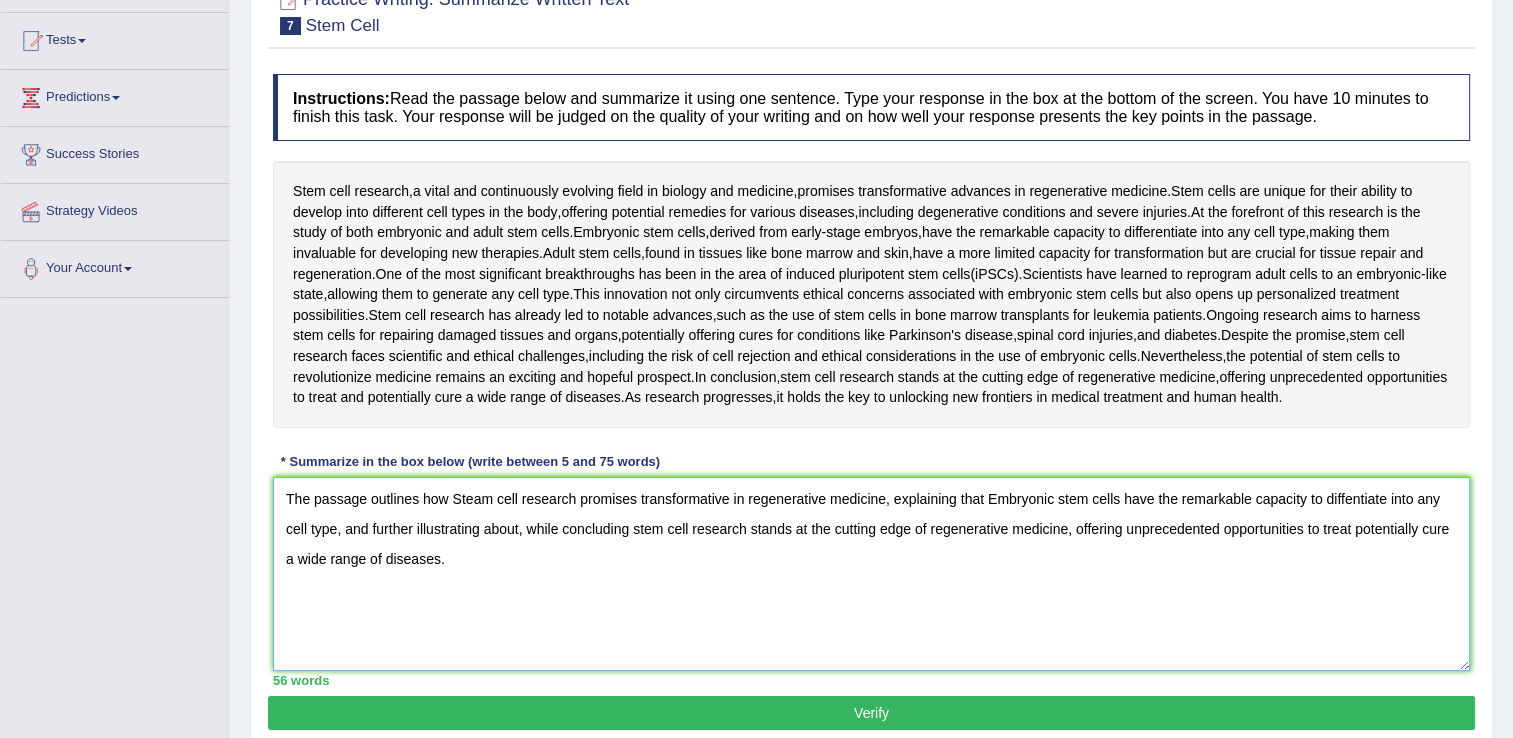 click on "The passage outlines how Steam cell research promises transformative in regenerative medicine, explaining that Embryonic stem cells have the remarkable capacity to diffentiate into any cell type, and further illustrating about, while concluding stem cell research stands at the cutting edge of regenerative medicine, offering unprecedented opportunities to treat potentially cure a wide range of diseases." at bounding box center [871, 574] 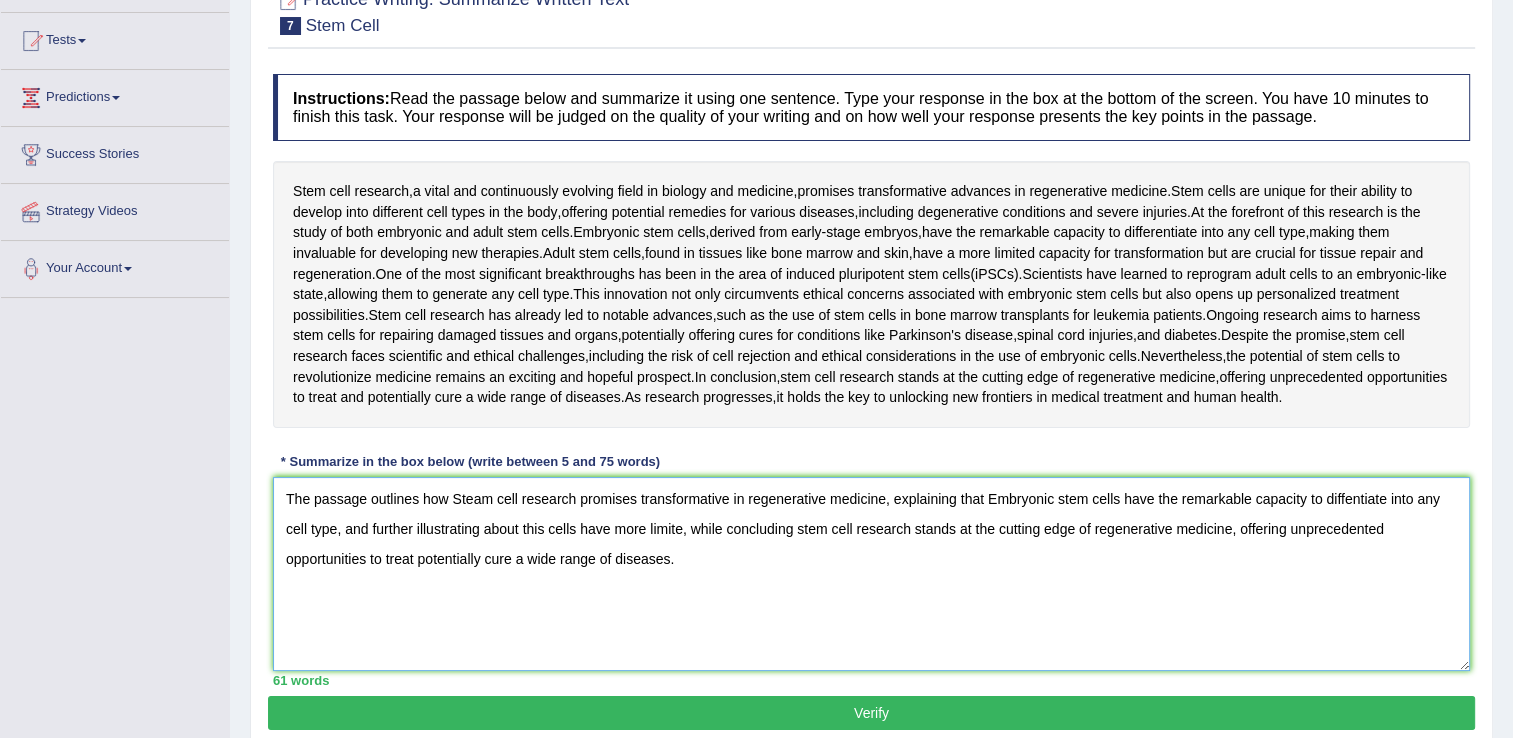 click on "The passage outlines how Steam cell research promises transformative in regenerative medicine, explaining that Embryonic stem cells have the remarkable capacity to diffentiate into any cell type, and further illustrating about this cells have more limite, while concluding stem cell research stands at the cutting edge of regenerative medicine, offering unprecedented opportunities to treat potentially cure a wide range of diseases." at bounding box center [871, 574] 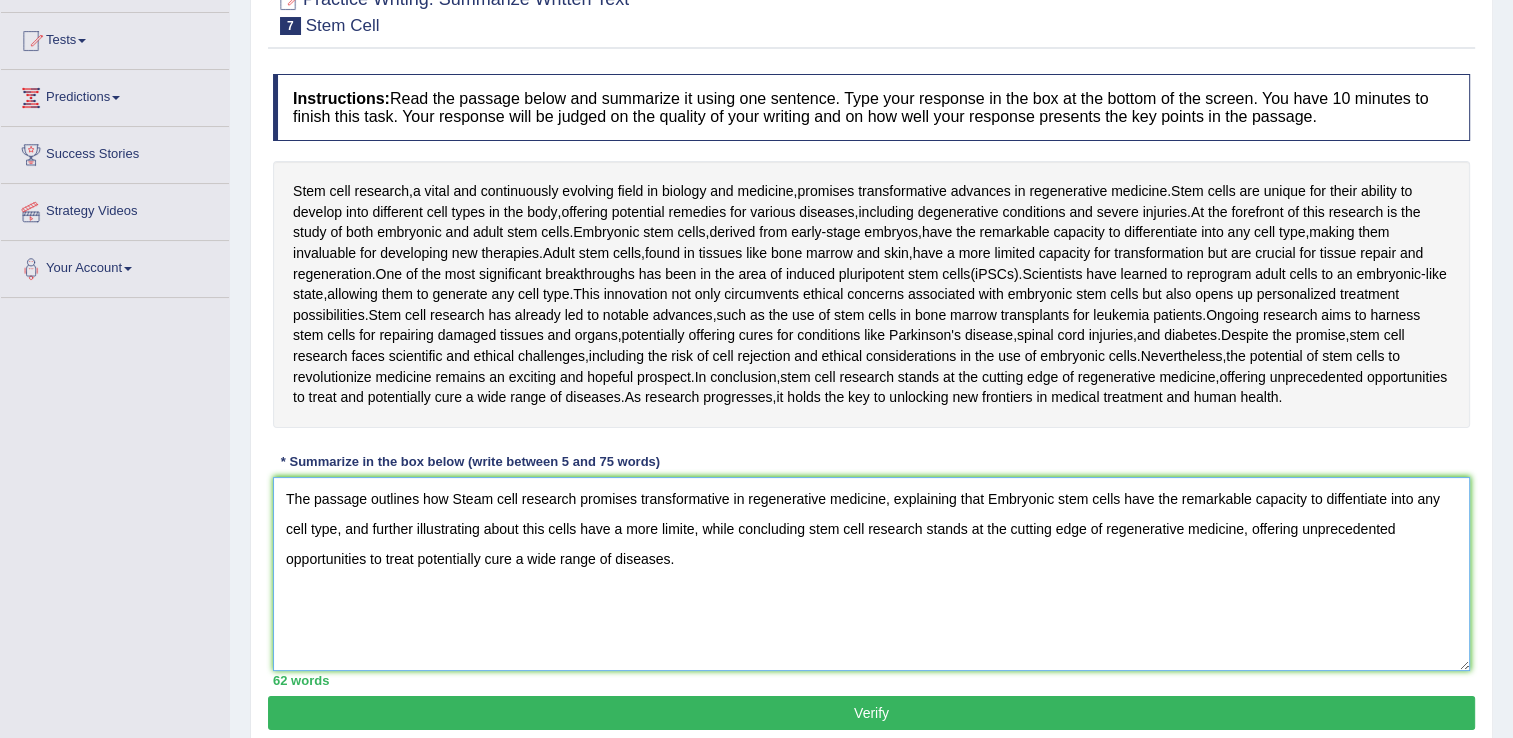 click on "The passage outlines how Steam cell research promises transformative in regenerative medicine, explaining that Embryonic stem cells have the remarkable capacity to diffentiate into any cell type, and further illustrating about this cells have a more limite, while concluding stem cell research stands at the cutting edge of regenerative medicine, offering unprecedented opportunities to treat potentially cure a wide range of diseases." at bounding box center [871, 574] 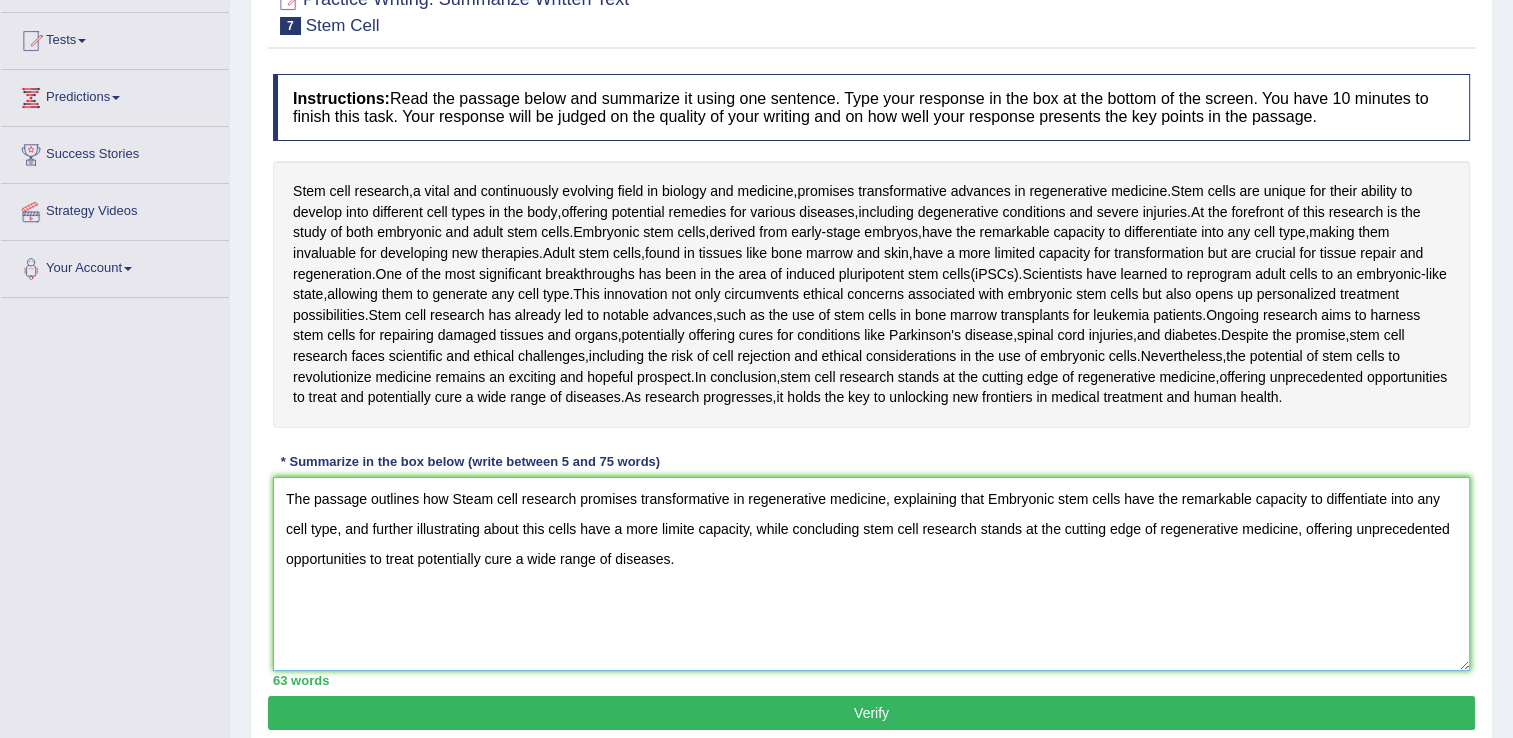 click on "The passage outlines how Steam cell research promises transformative in regenerative medicine, explaining that Embryonic stem cells have the remarkable capacity to diffentiate into any cell type, and further illustrating about this cells have a more limite capacity, while concluding stem cell research stands at the cutting edge of regenerative medicine, offering unprecedented opportunities to treat potentially cure a wide range of diseases." at bounding box center [871, 574] 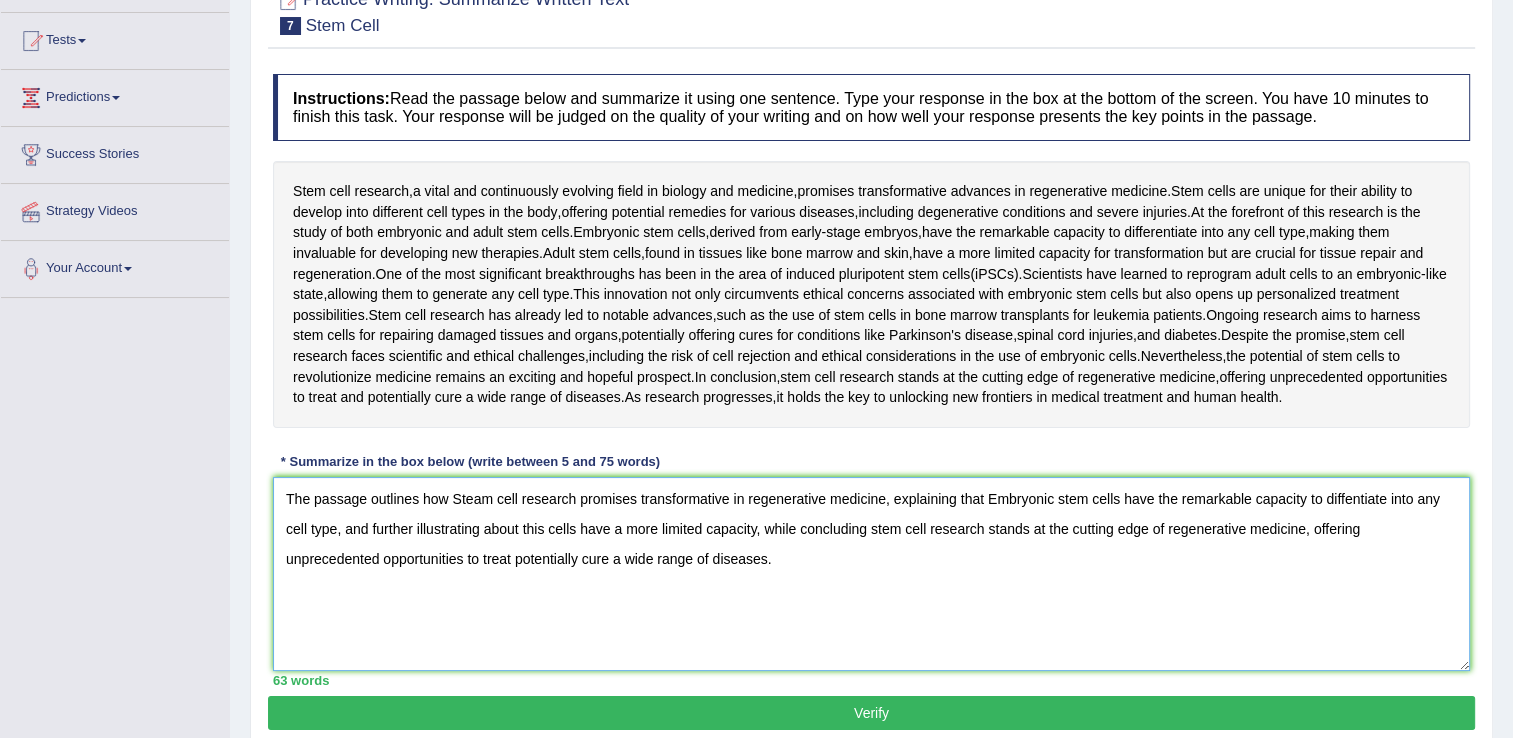 click on "The passage outlines how Steam cell research promises transformative in regenerative medicine, explaining that Embryonic stem cells have the remarkable capacity to diffentiate into any cell type, and further illustrating about this cells have a more limited capacity, while concluding stem cell research stands at the cutting edge of regenerative medicine, offering unprecedented opportunities to treat potentially cure a wide range of diseases." at bounding box center [871, 574] 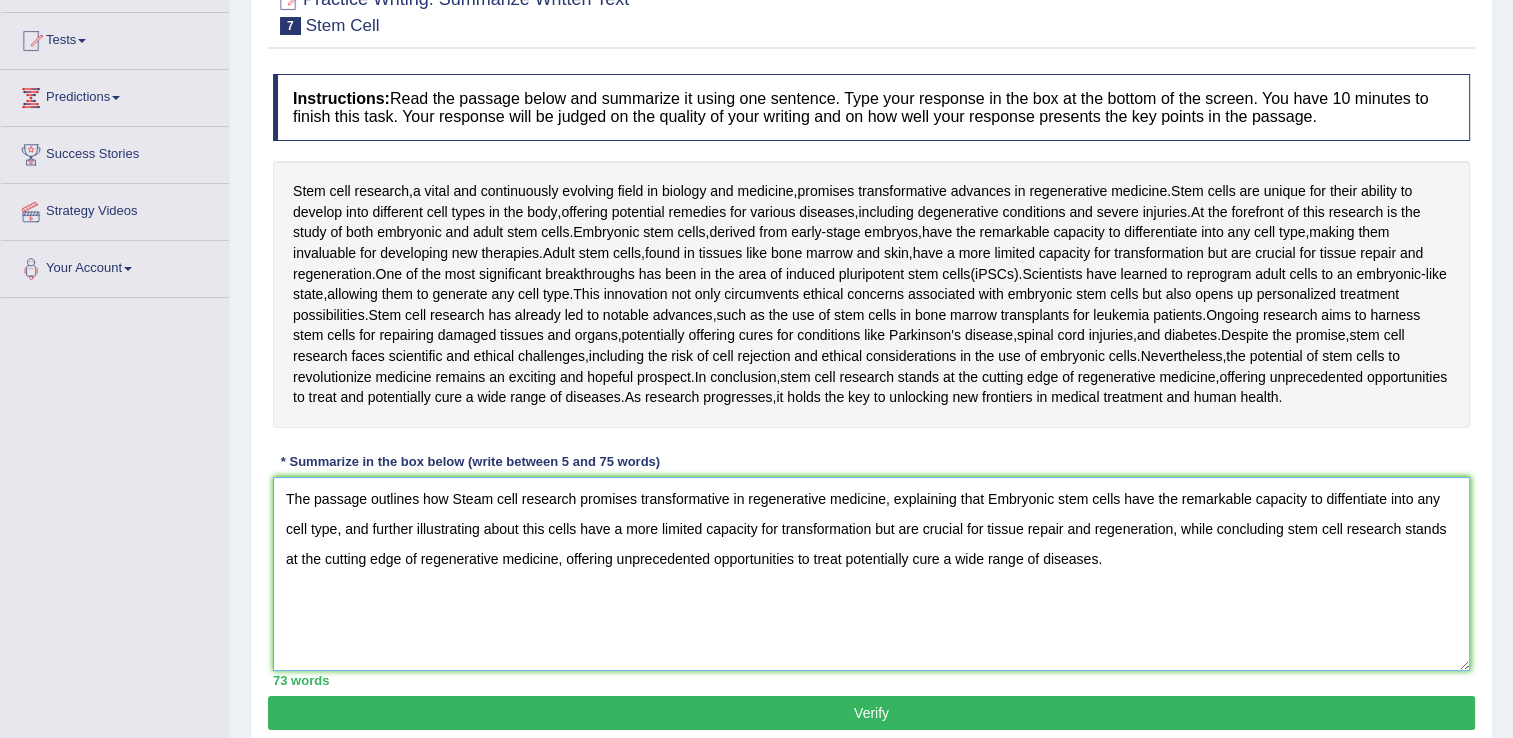 type on "The passage outlines how Steam cell research promises transformative in regenerative medicine, explaining that Embryonic stem cells have the remarkable capacity to diffentiate into any cell type, and further illustrating about this cells have a more limited capacity for transformation but are crucial for tissue repair and regeneration, while concluding stem cell research stands at the cutting edge of regenerative medicine, offering unprecedented opportunities to treat potentially cure a wide range of diseases." 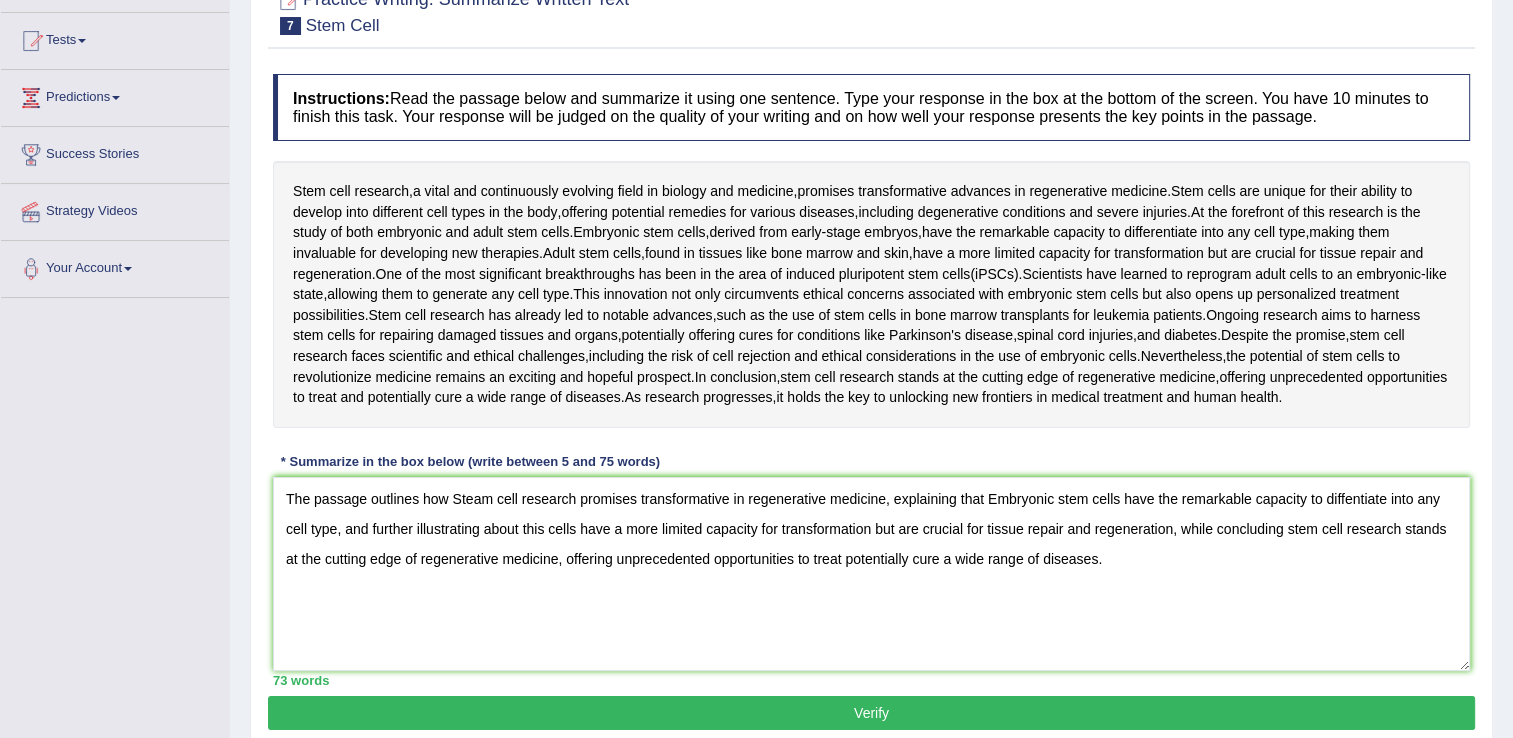 click on "Verify" at bounding box center (871, 713) 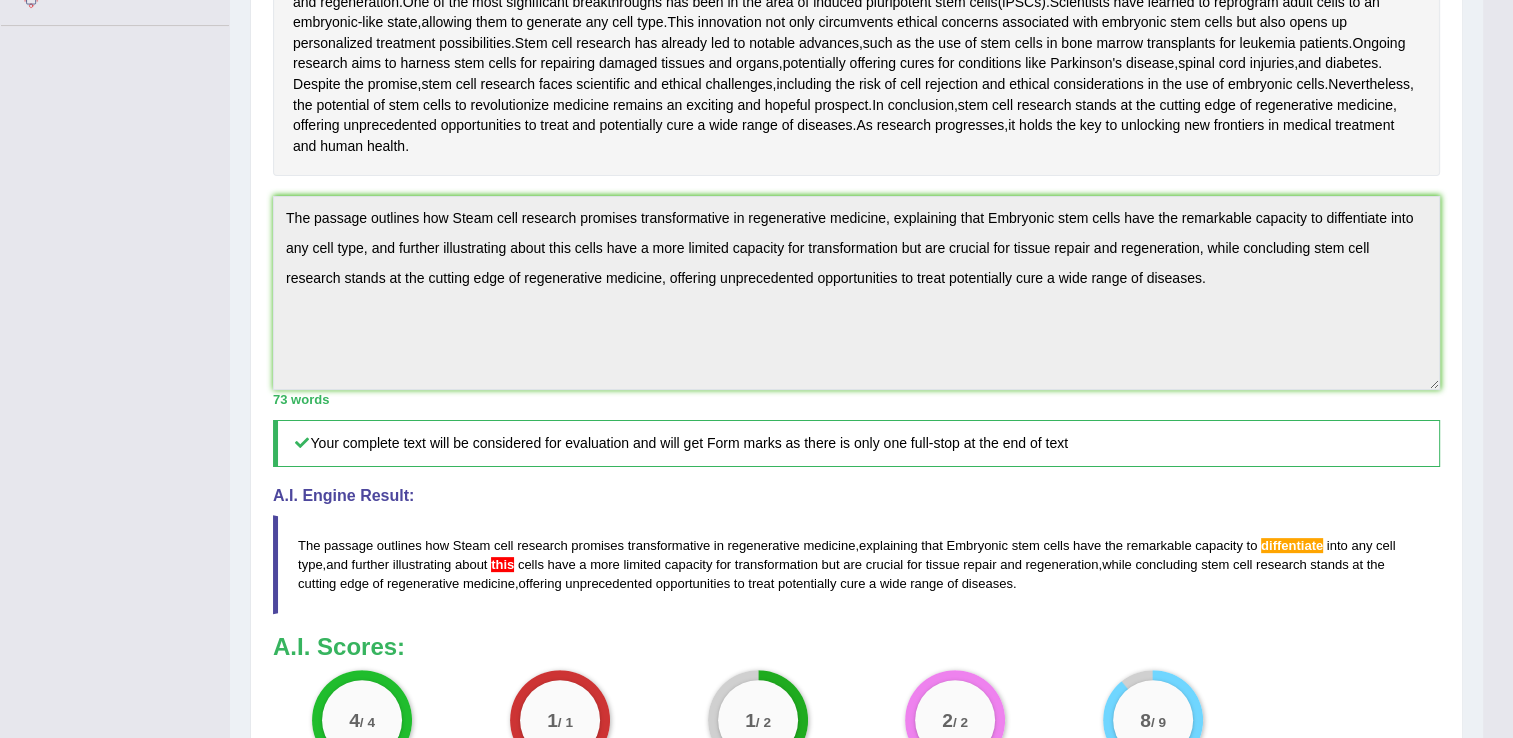 scroll, scrollTop: 500, scrollLeft: 0, axis: vertical 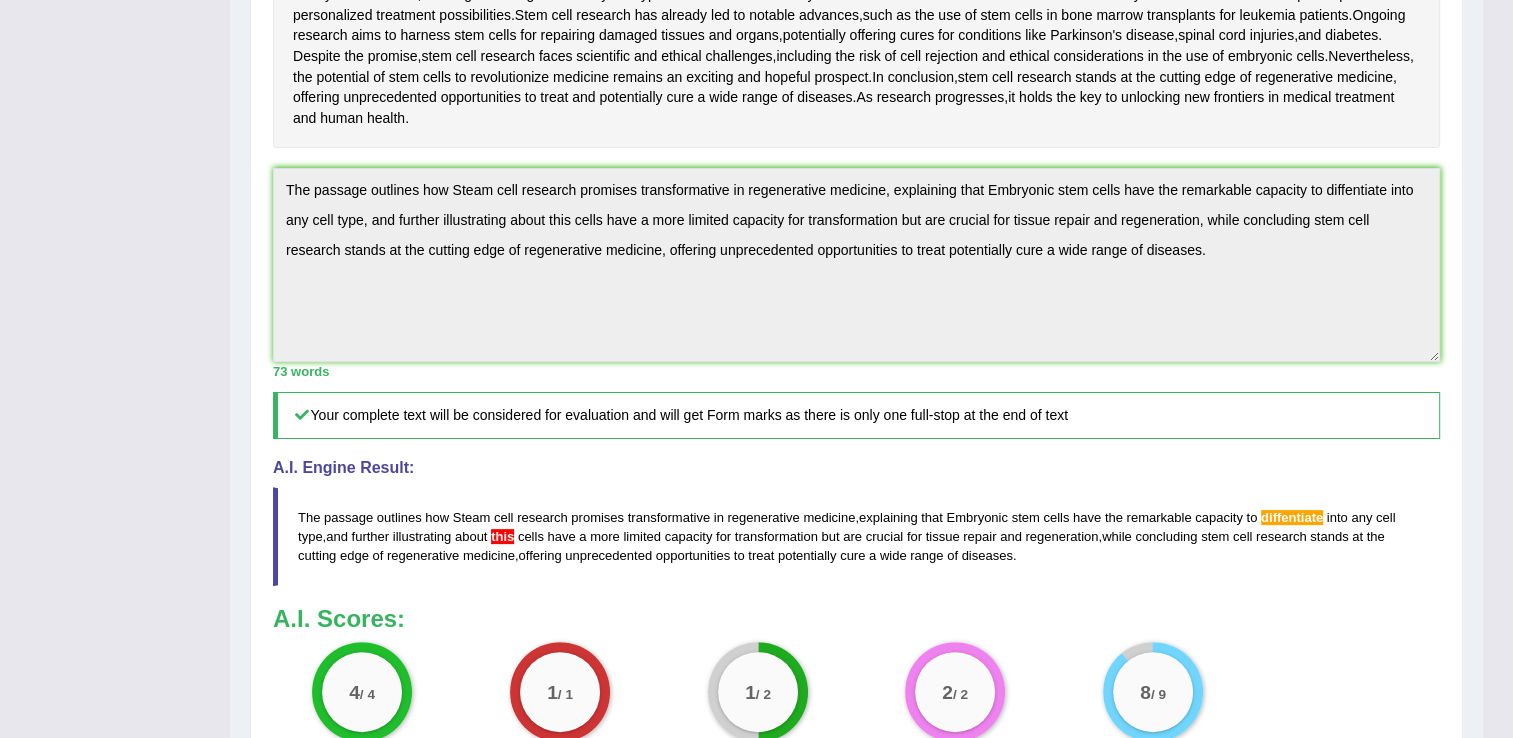 click on "A.I. Engine Result:" at bounding box center (856, 468) 